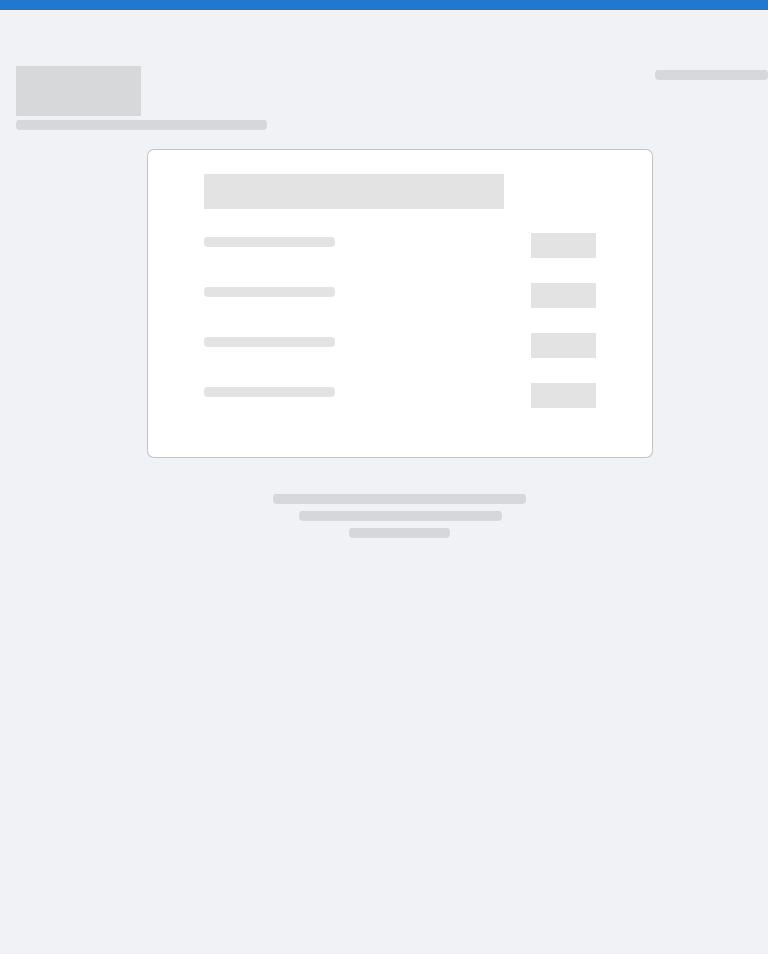 scroll, scrollTop: 0, scrollLeft: 0, axis: both 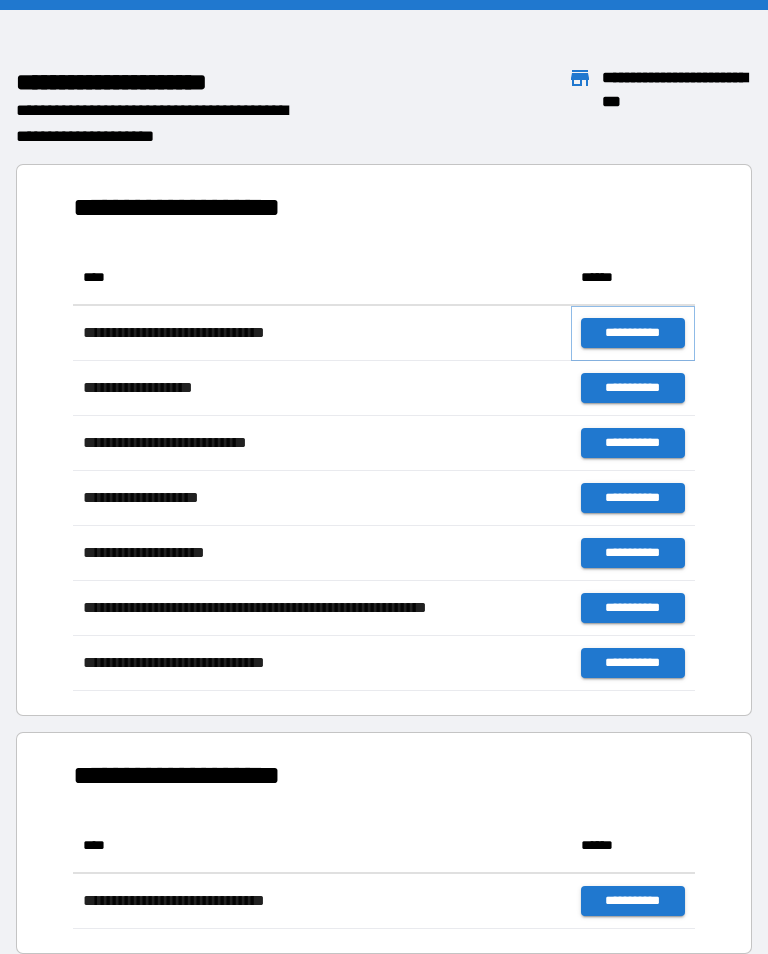 click on "**********" at bounding box center (633, 333) 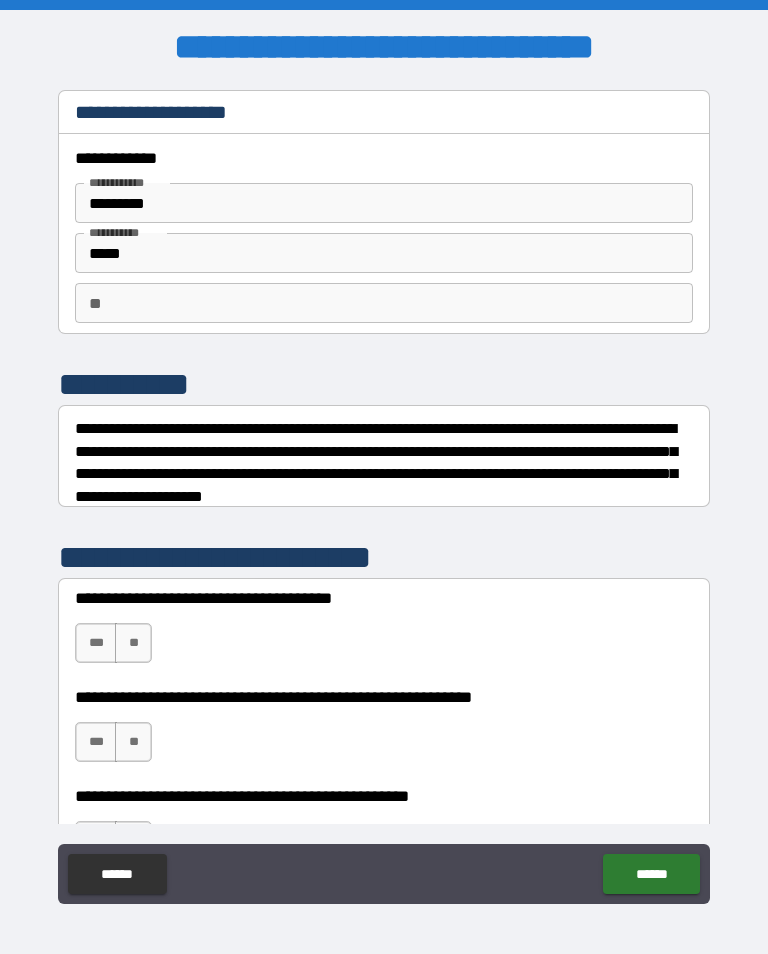 click on "**" at bounding box center [133, 643] 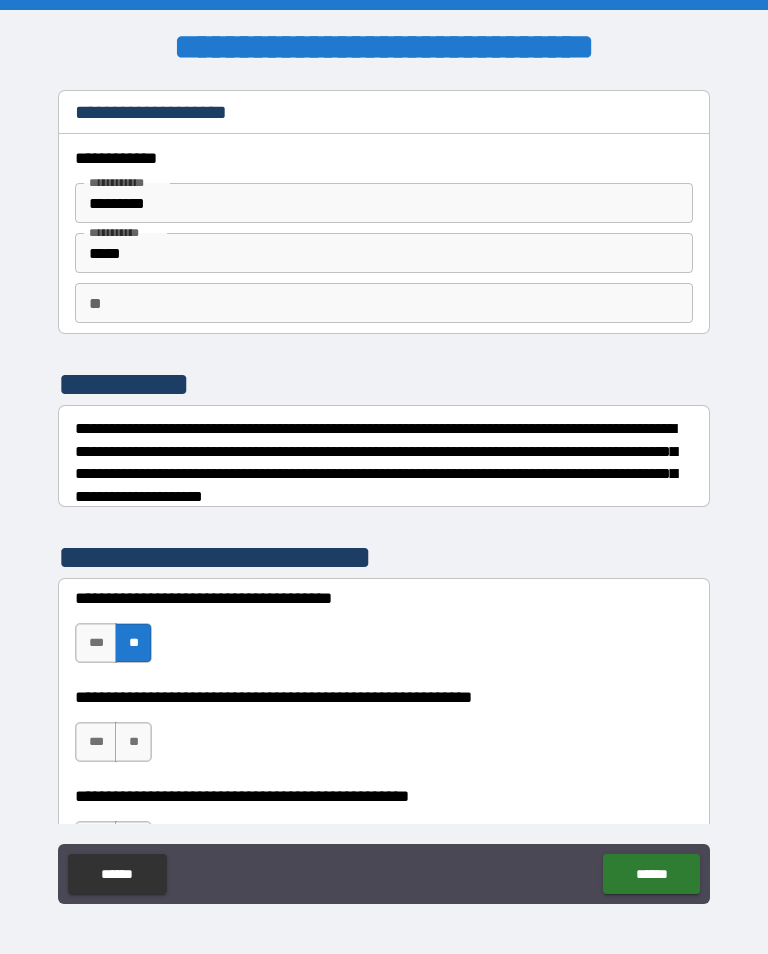 click on "**" at bounding box center (133, 742) 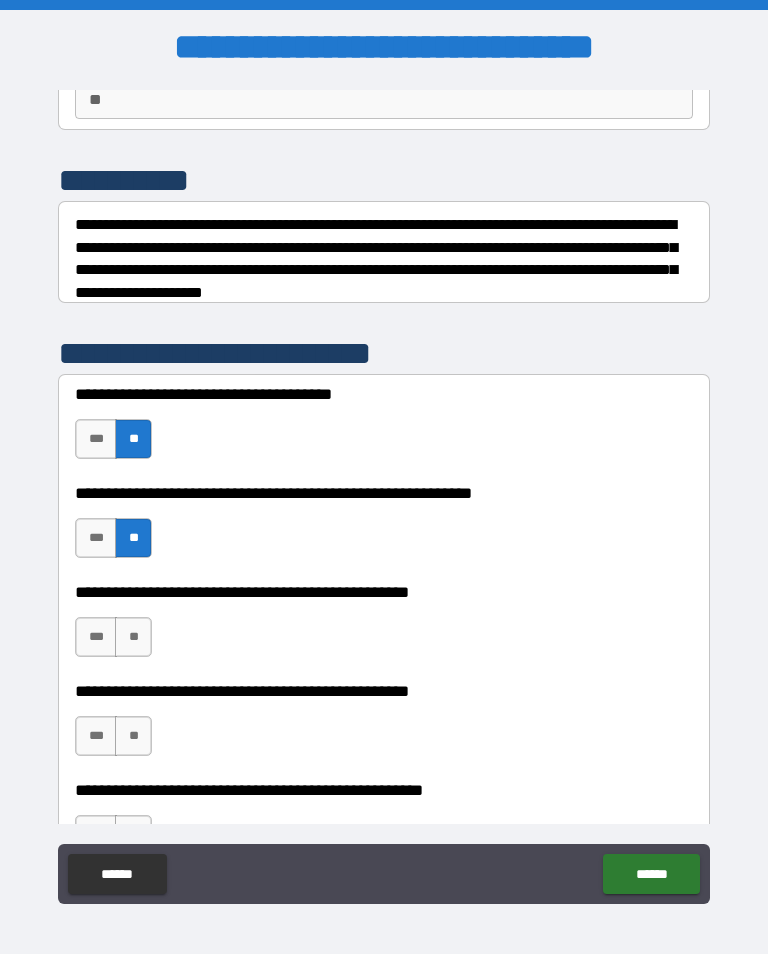 scroll, scrollTop: 204, scrollLeft: 0, axis: vertical 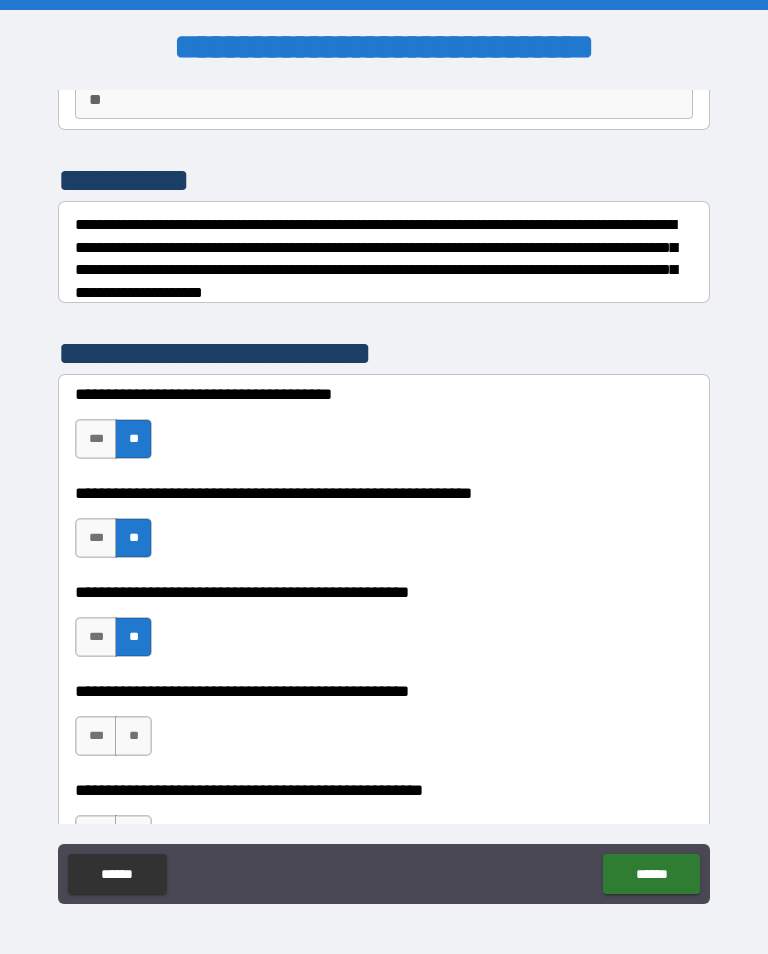 click on "***" at bounding box center (96, 736) 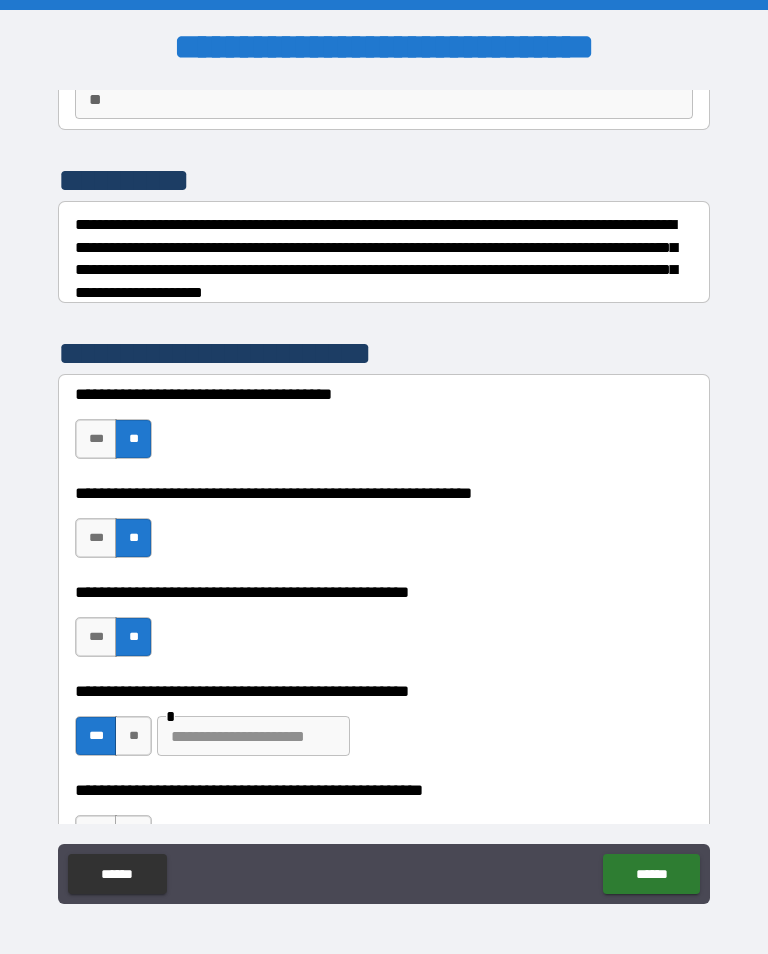 click at bounding box center (253, 736) 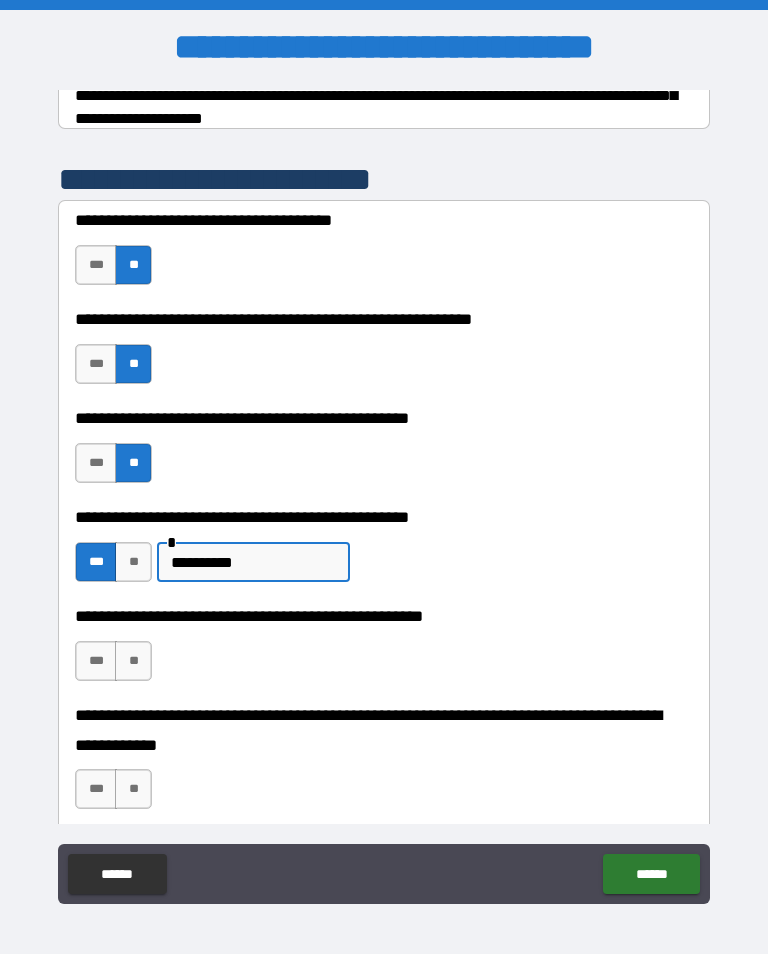 scroll, scrollTop: 380, scrollLeft: 0, axis: vertical 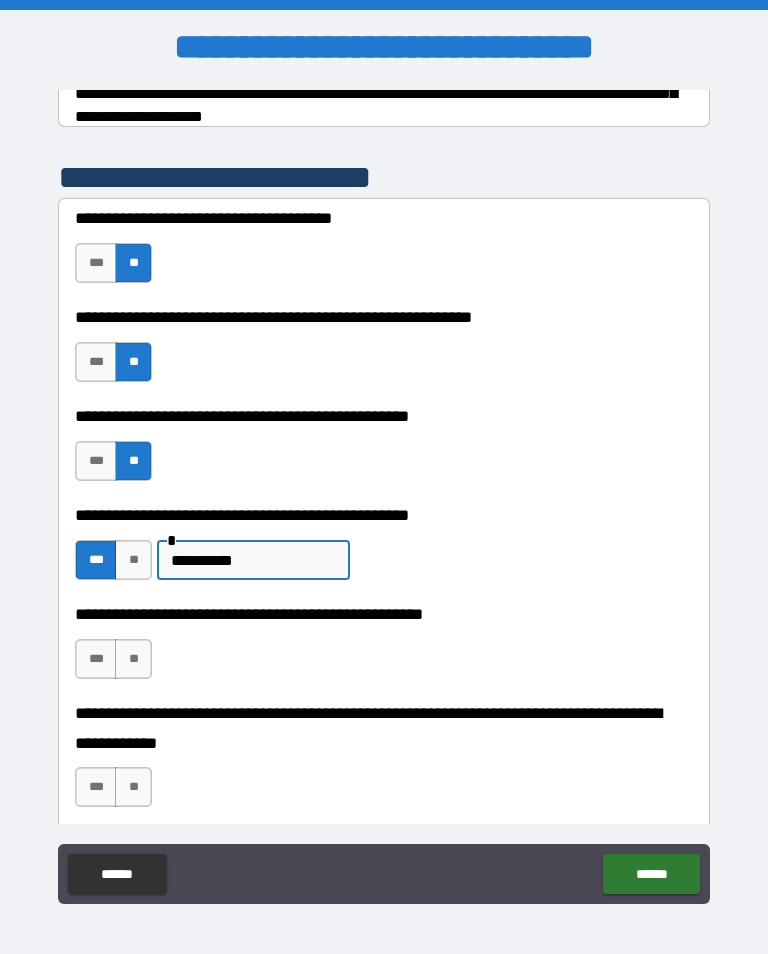 type on "**********" 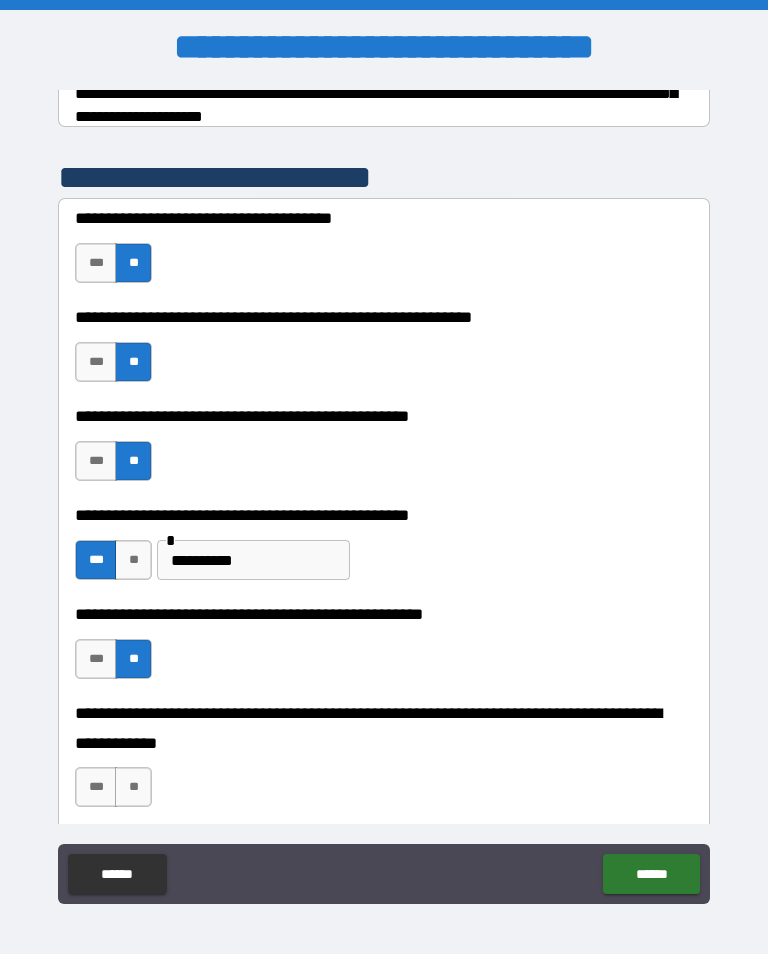 click on "**" at bounding box center [133, 787] 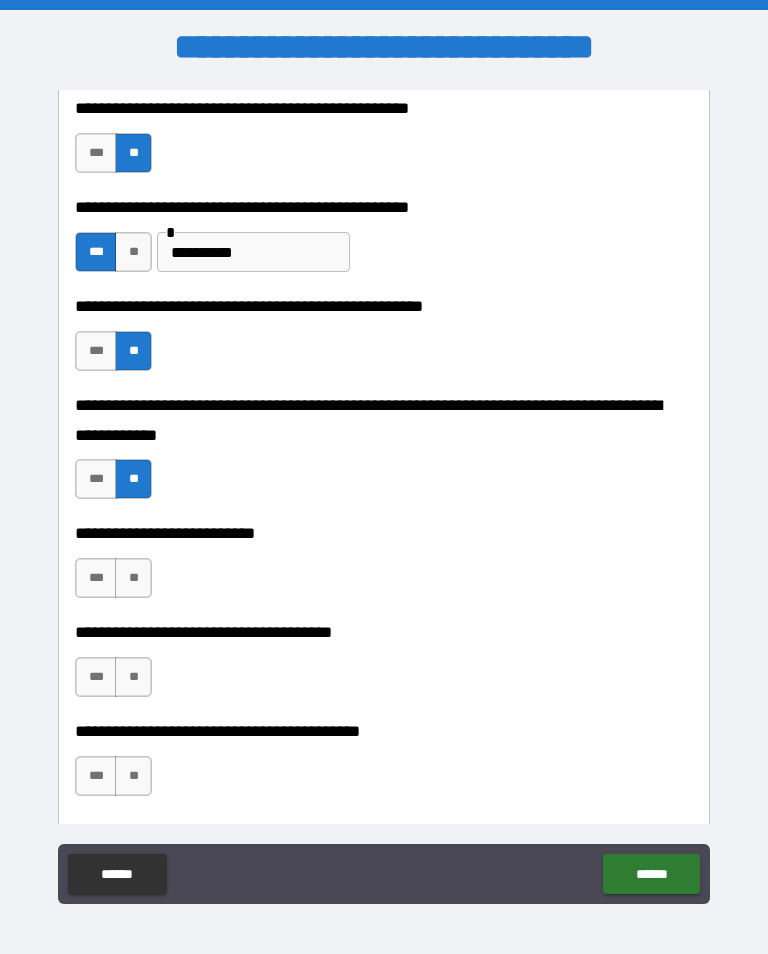 scroll, scrollTop: 700, scrollLeft: 0, axis: vertical 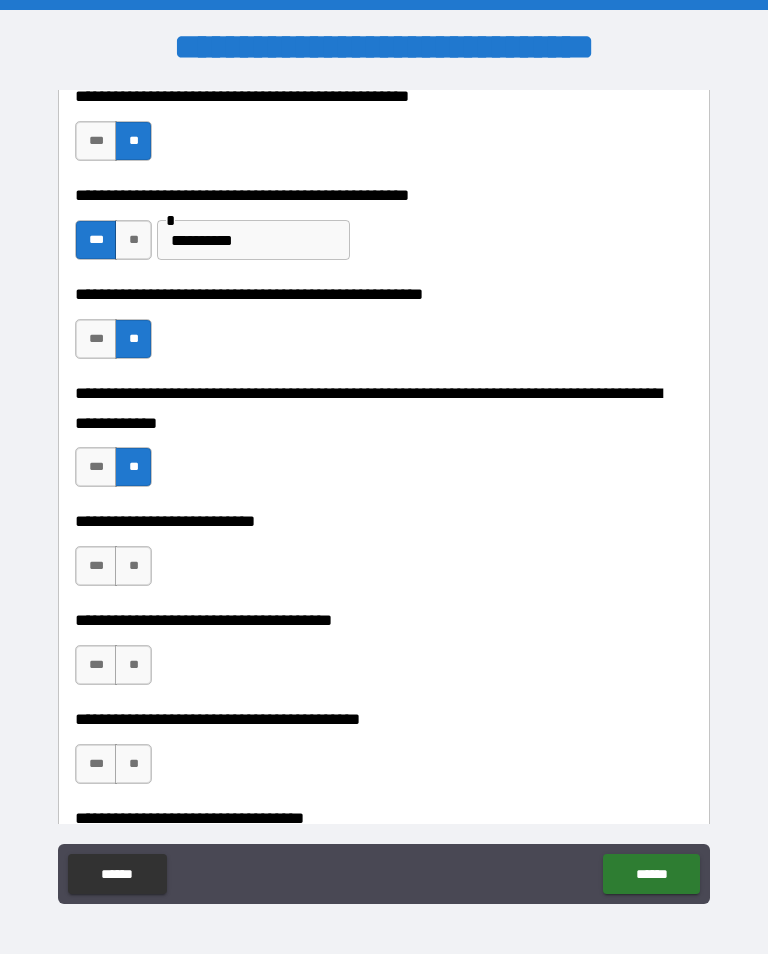 click on "**" at bounding box center (133, 566) 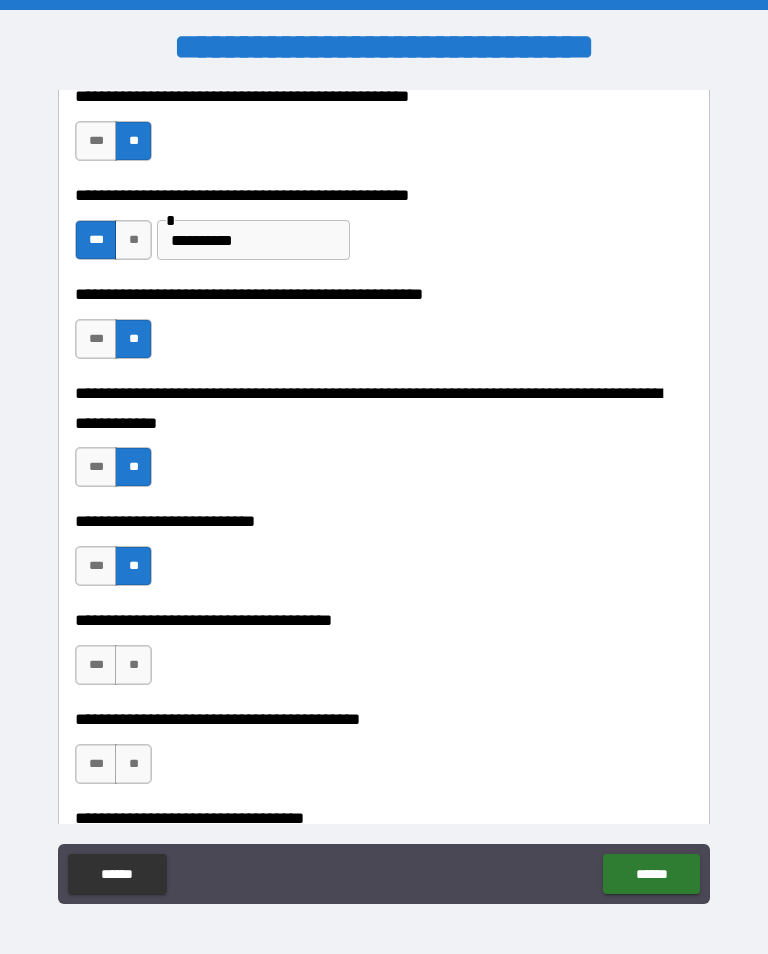 click on "**" at bounding box center [133, 665] 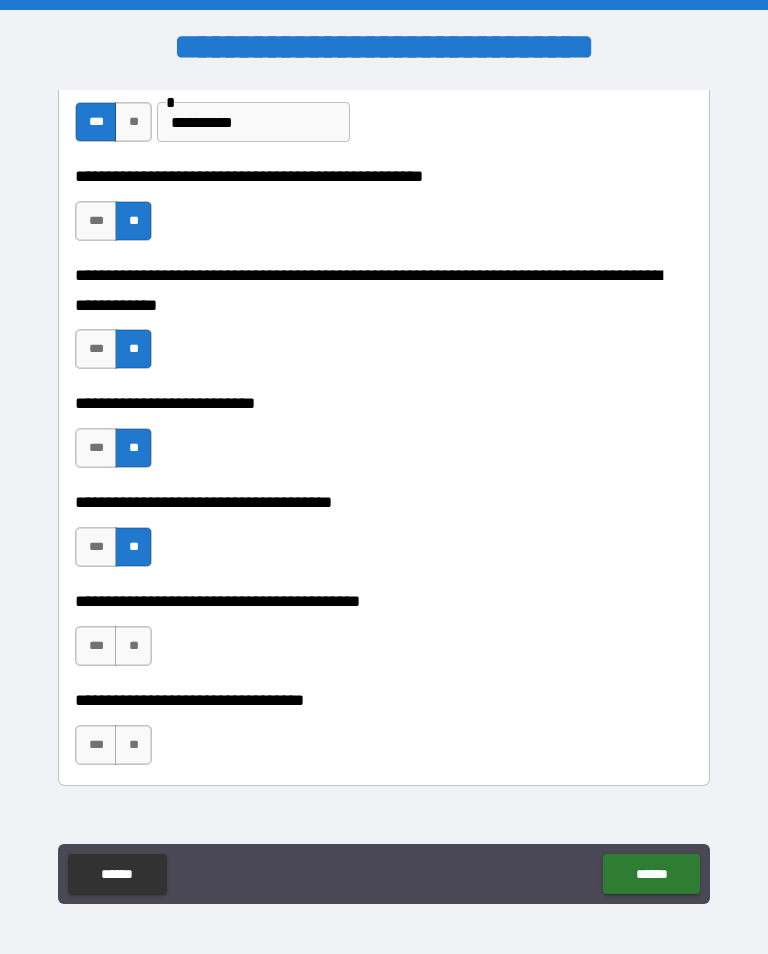 scroll, scrollTop: 834, scrollLeft: 0, axis: vertical 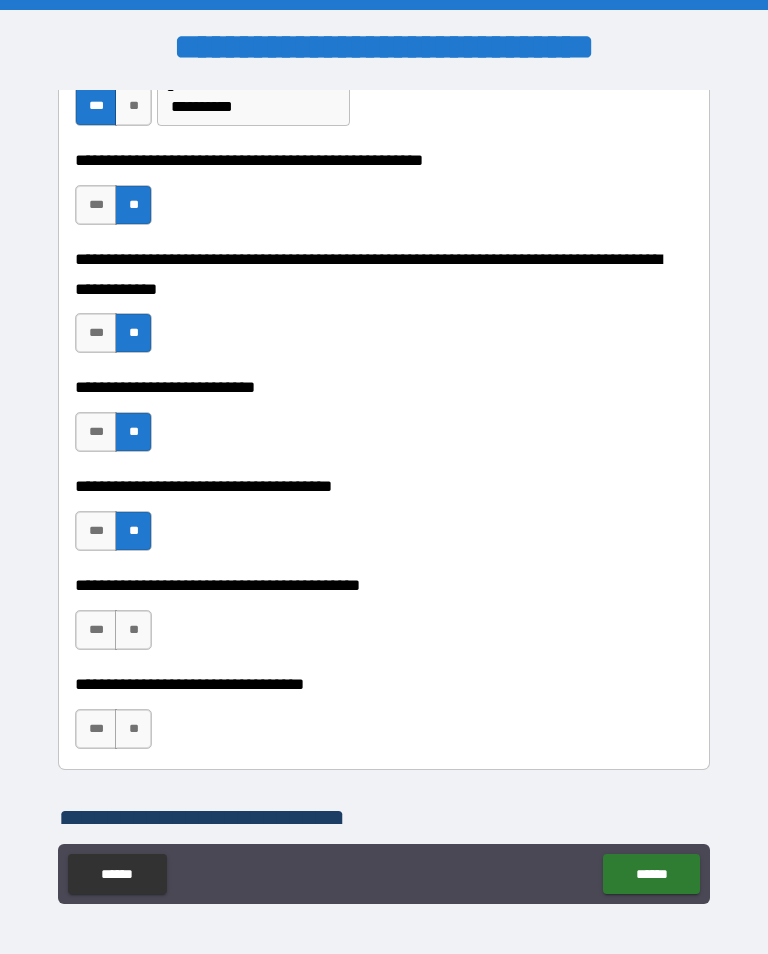 click on "**" at bounding box center (133, 630) 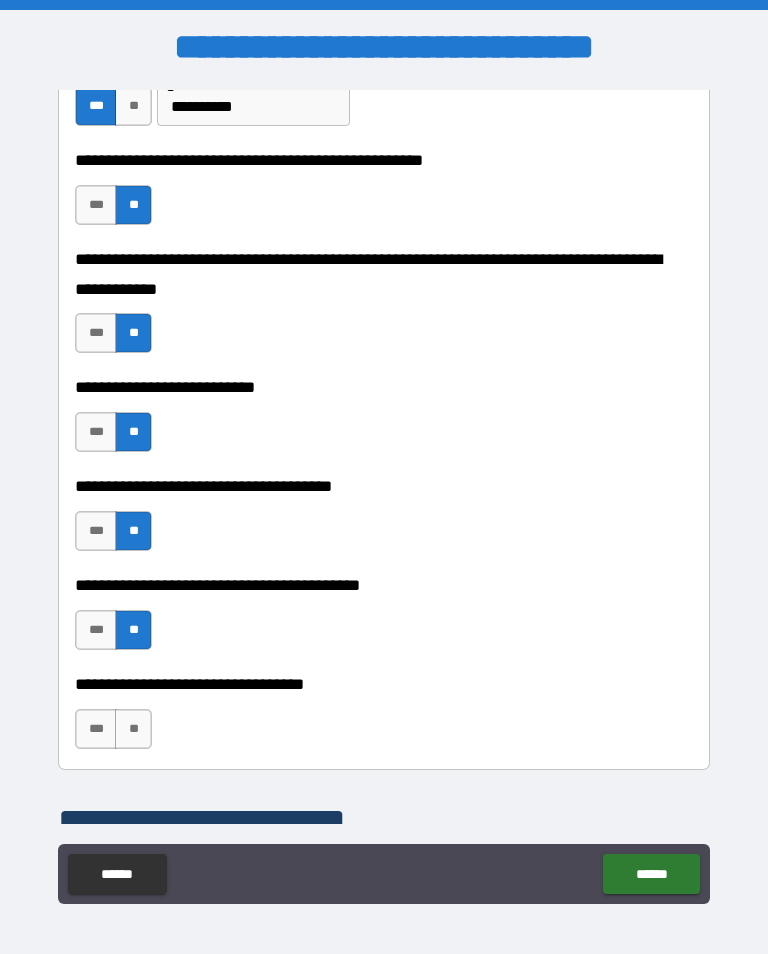 click on "**" at bounding box center [133, 729] 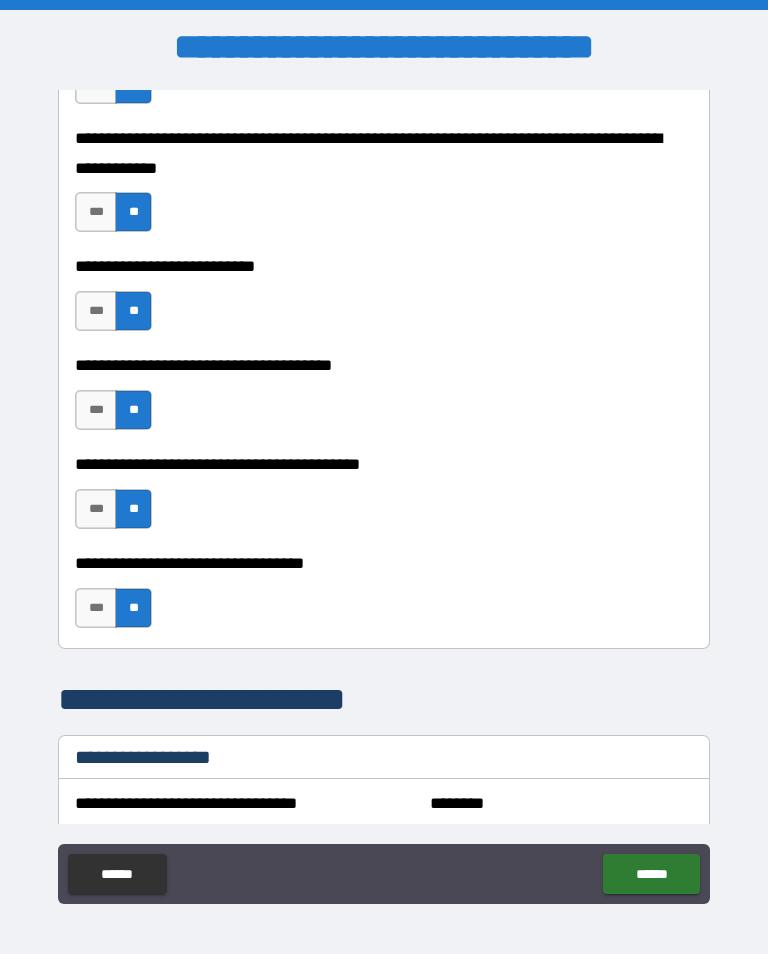 scroll, scrollTop: 957, scrollLeft: 0, axis: vertical 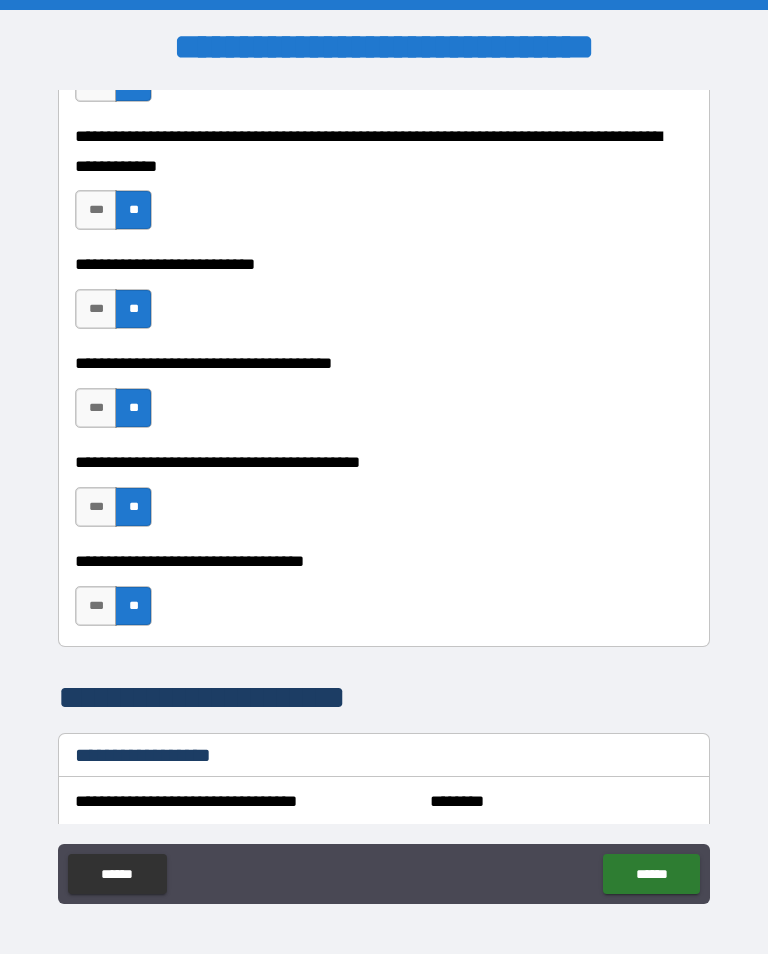 click on "***" at bounding box center [96, 507] 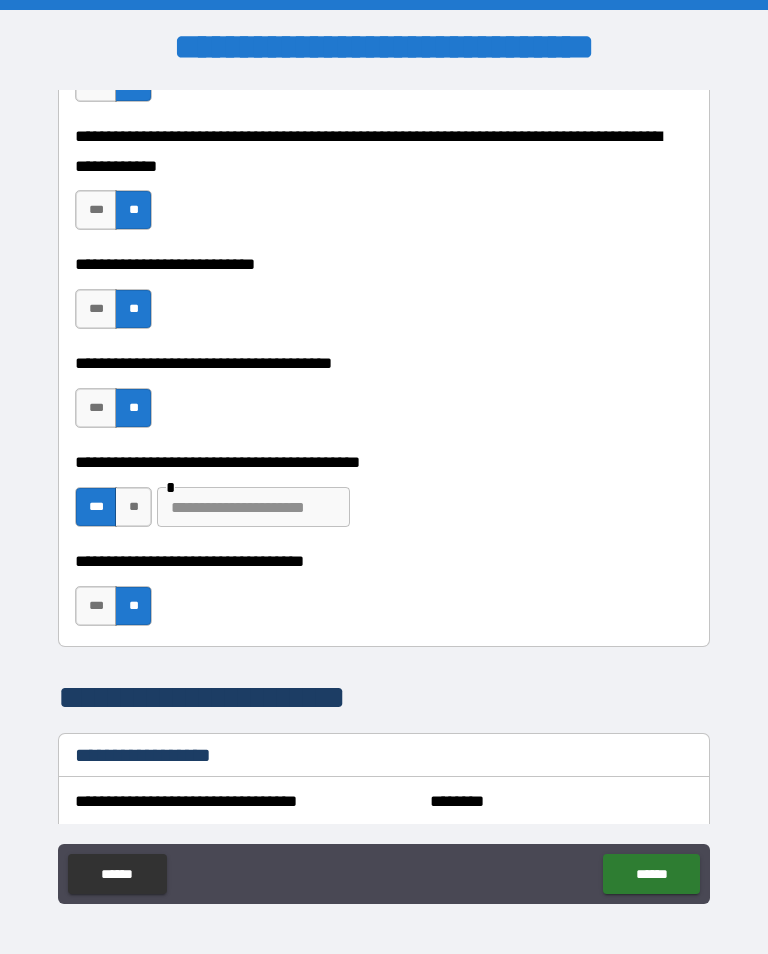 click at bounding box center [253, 507] 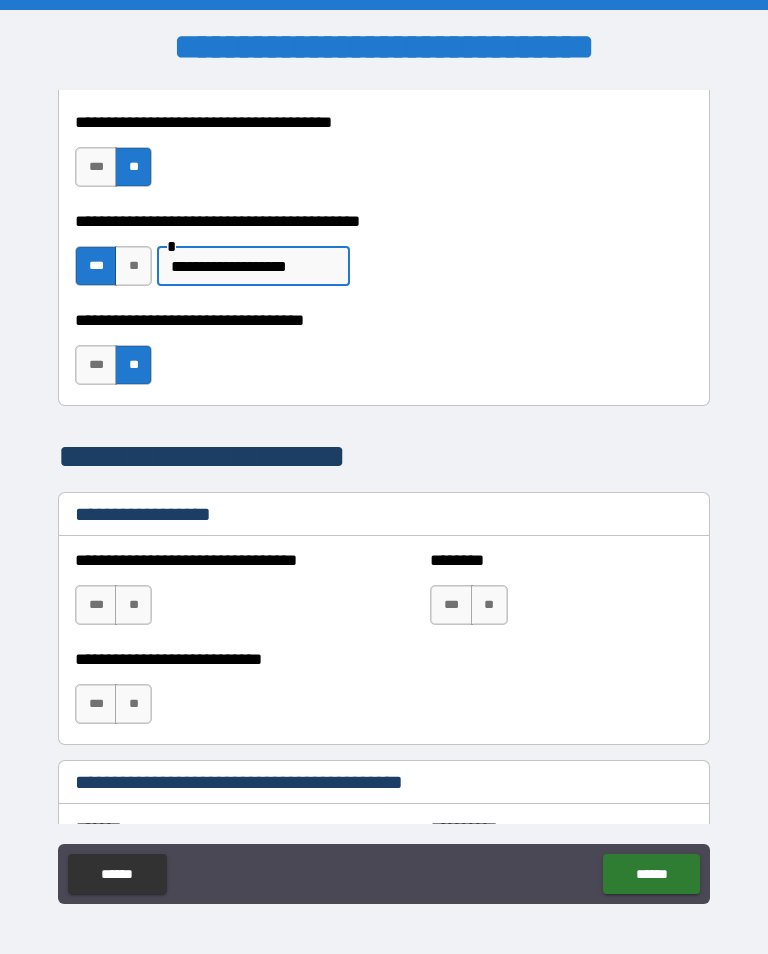 scroll, scrollTop: 1217, scrollLeft: 0, axis: vertical 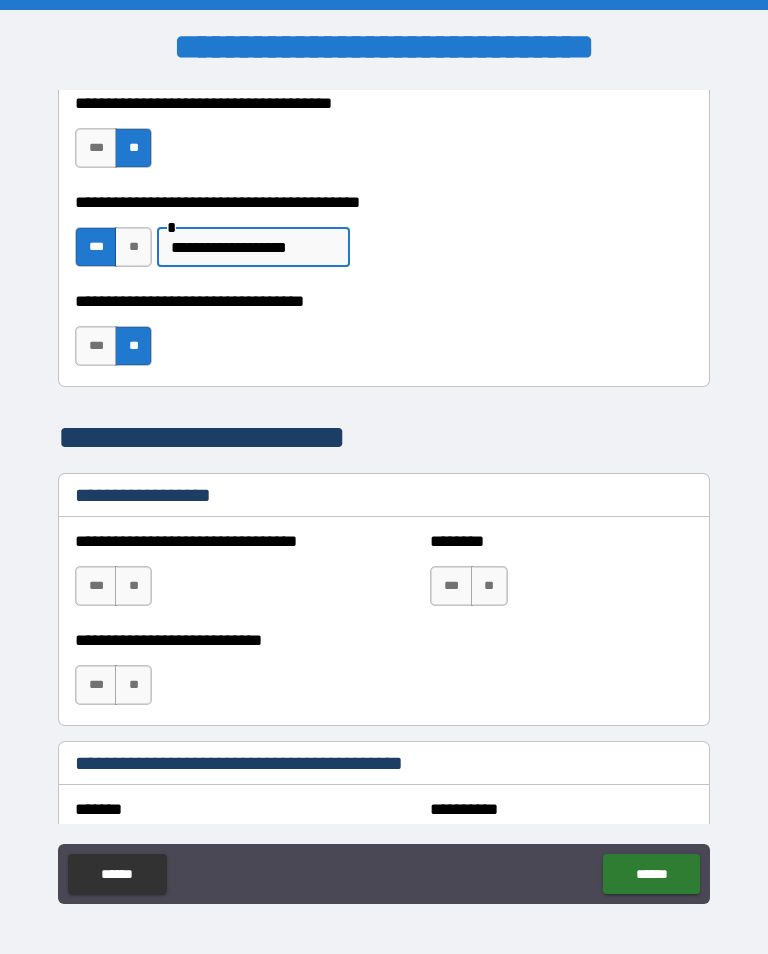 type on "**********" 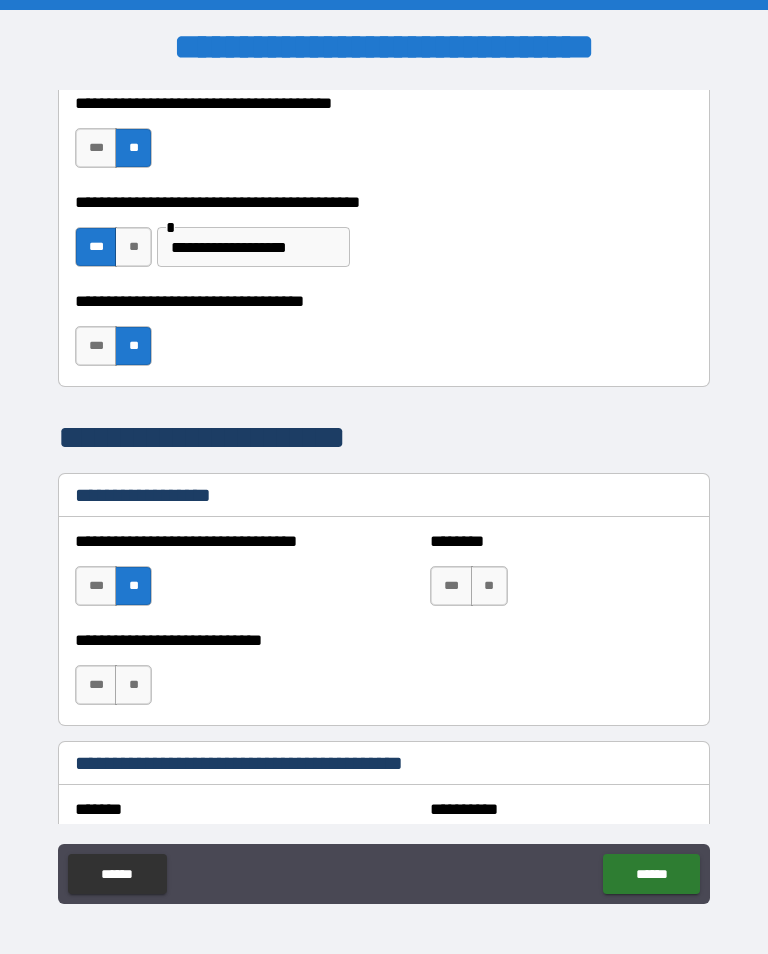 click on "**" at bounding box center (489, 586) 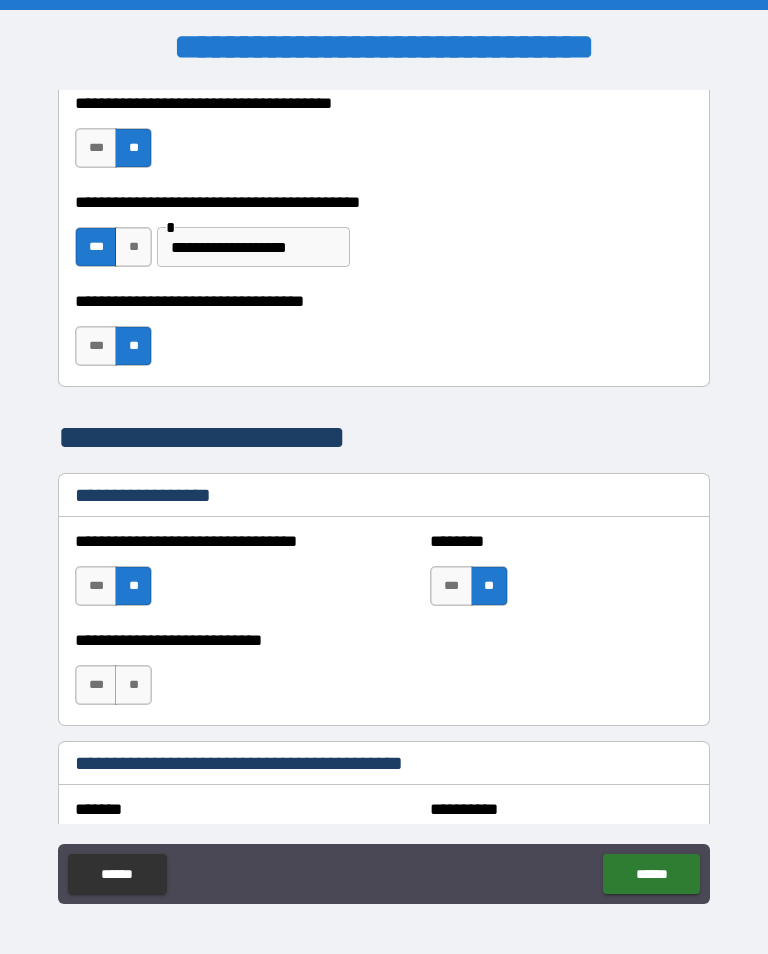 click on "**" at bounding box center (133, 685) 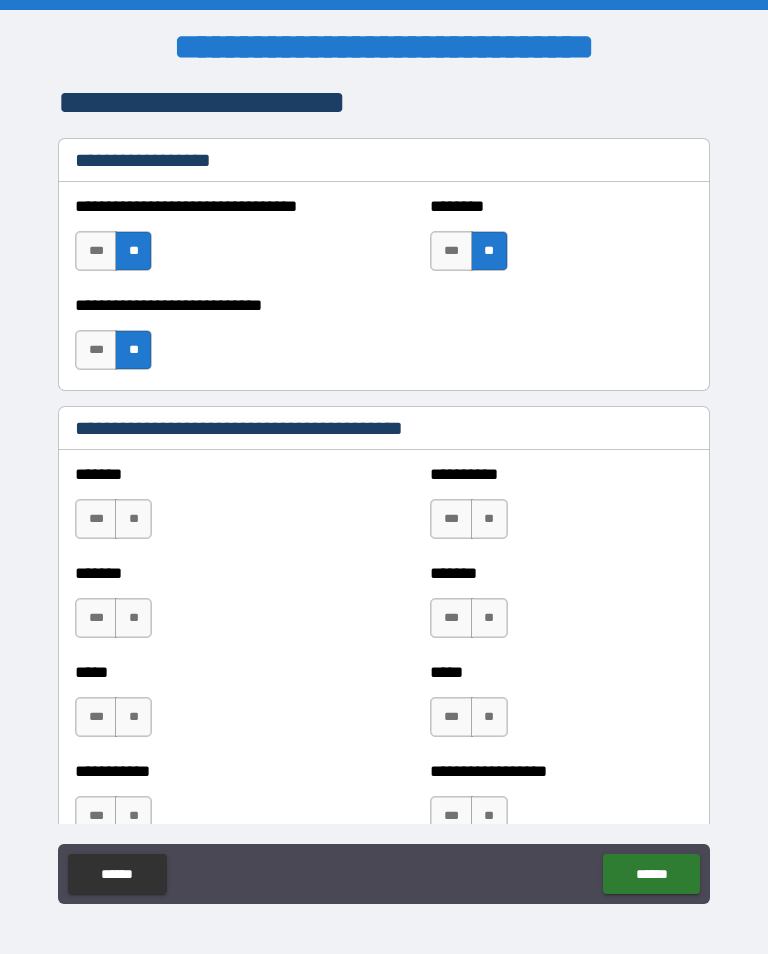 scroll, scrollTop: 1557, scrollLeft: 0, axis: vertical 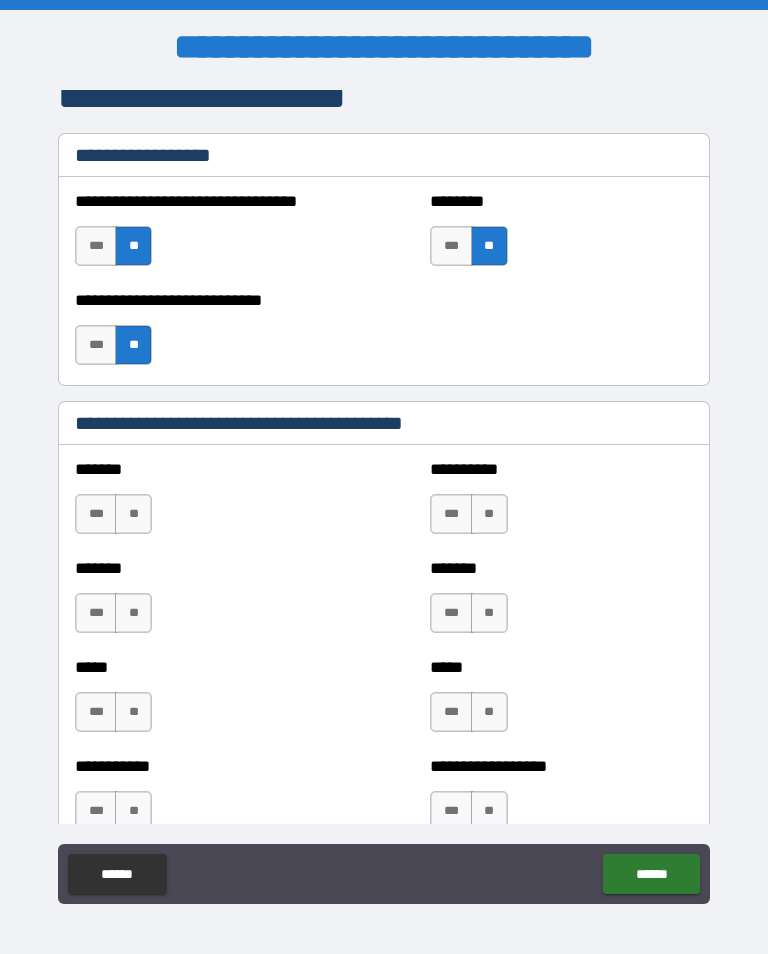 click on "**" at bounding box center (133, 514) 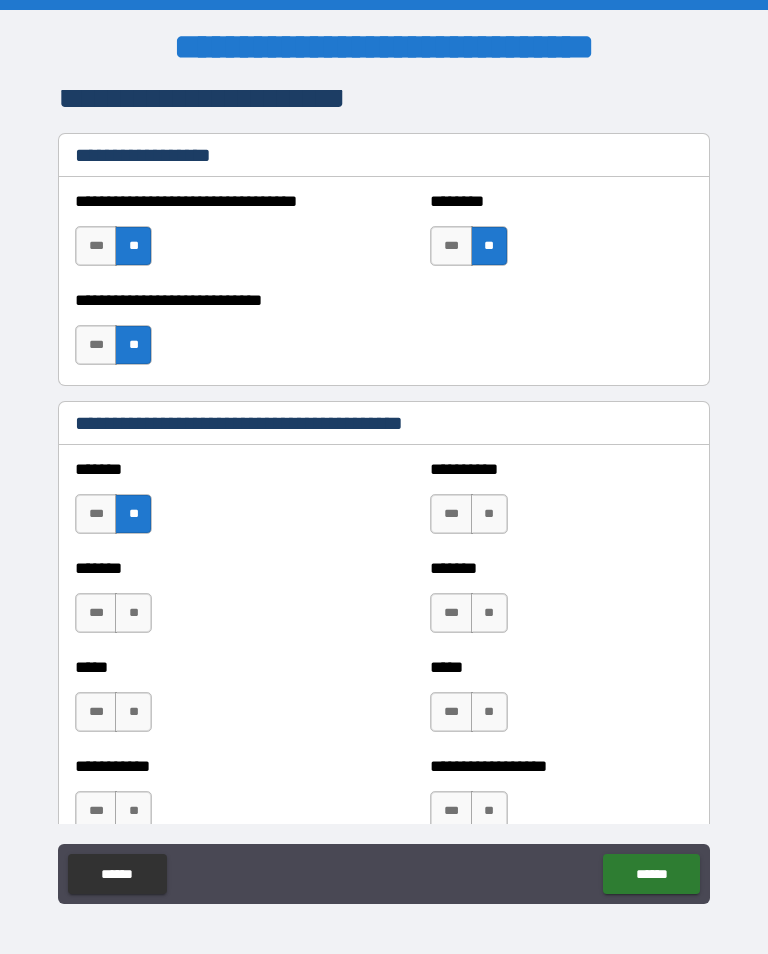 click on "**" at bounding box center [133, 613] 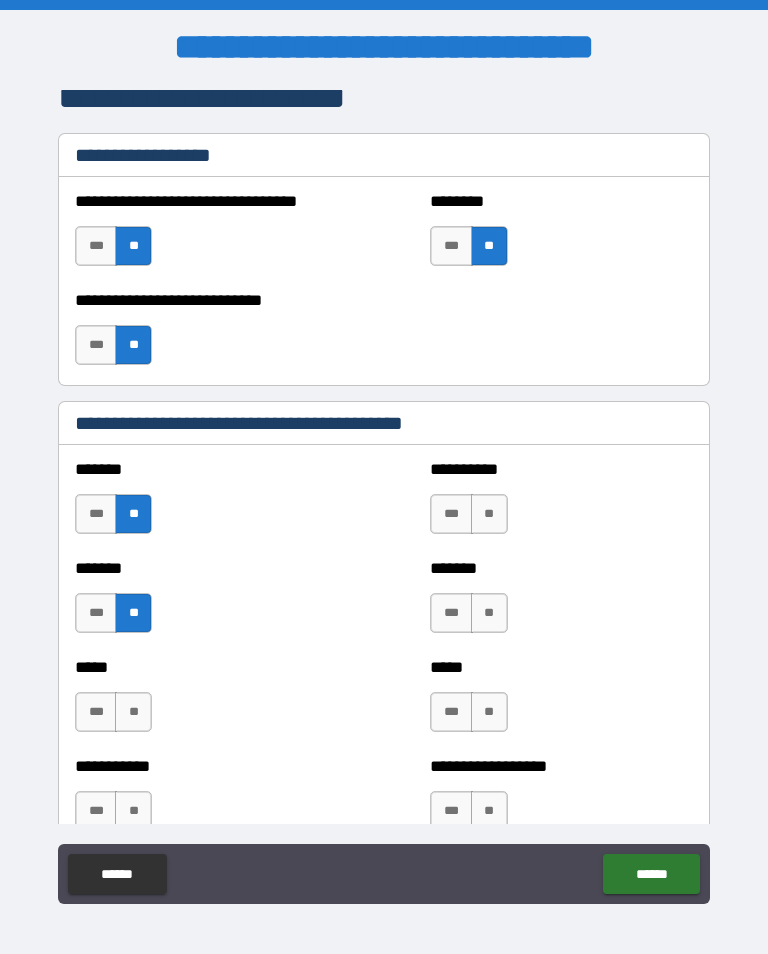 click on "**" at bounding box center [133, 712] 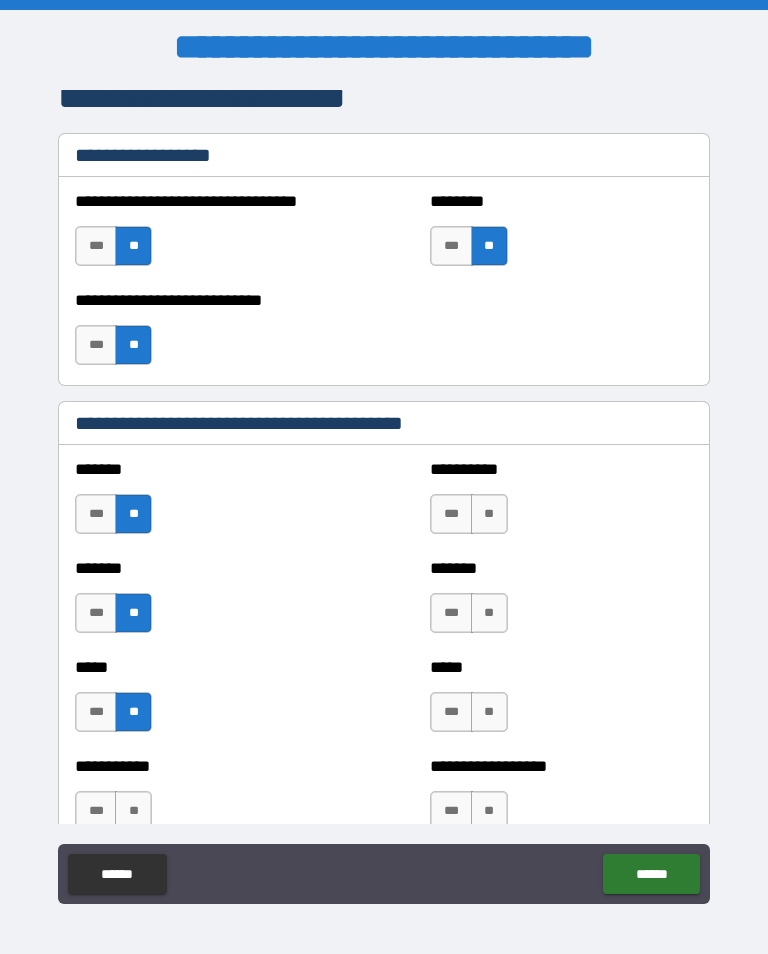 click on "**" at bounding box center [489, 514] 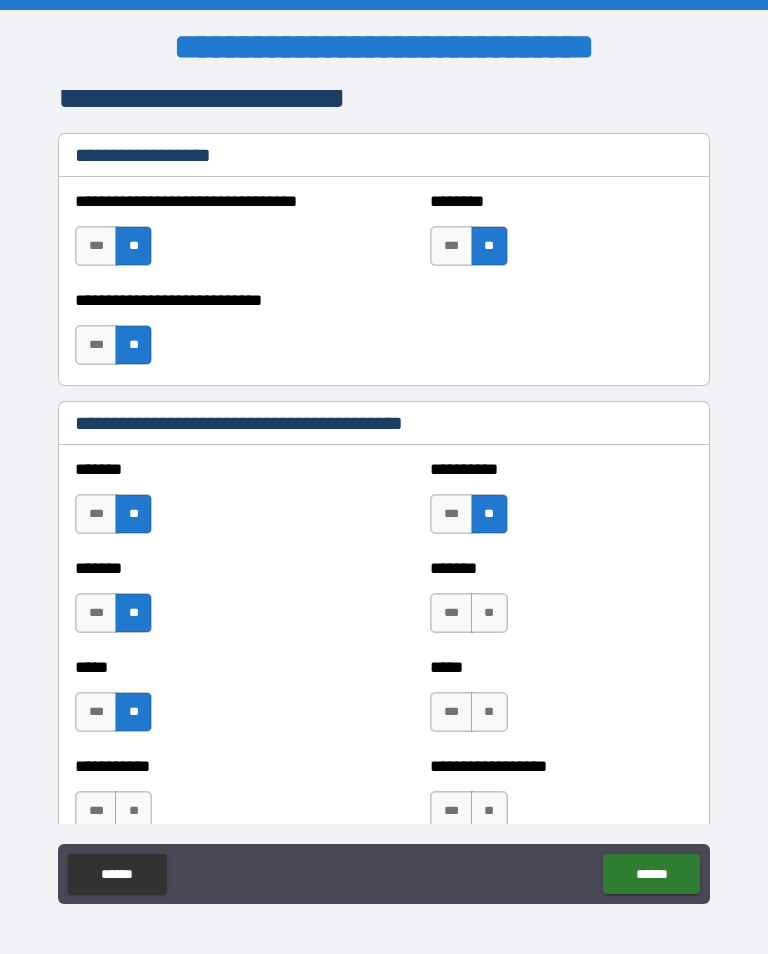 click on "**" at bounding box center [489, 613] 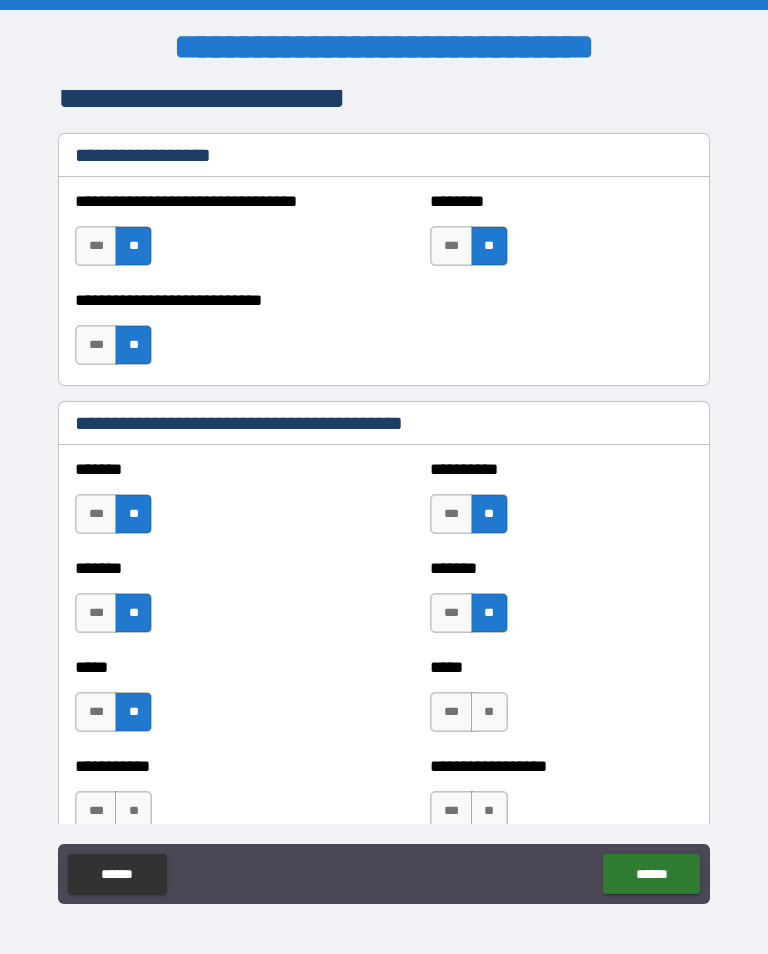 click on "**" at bounding box center [489, 712] 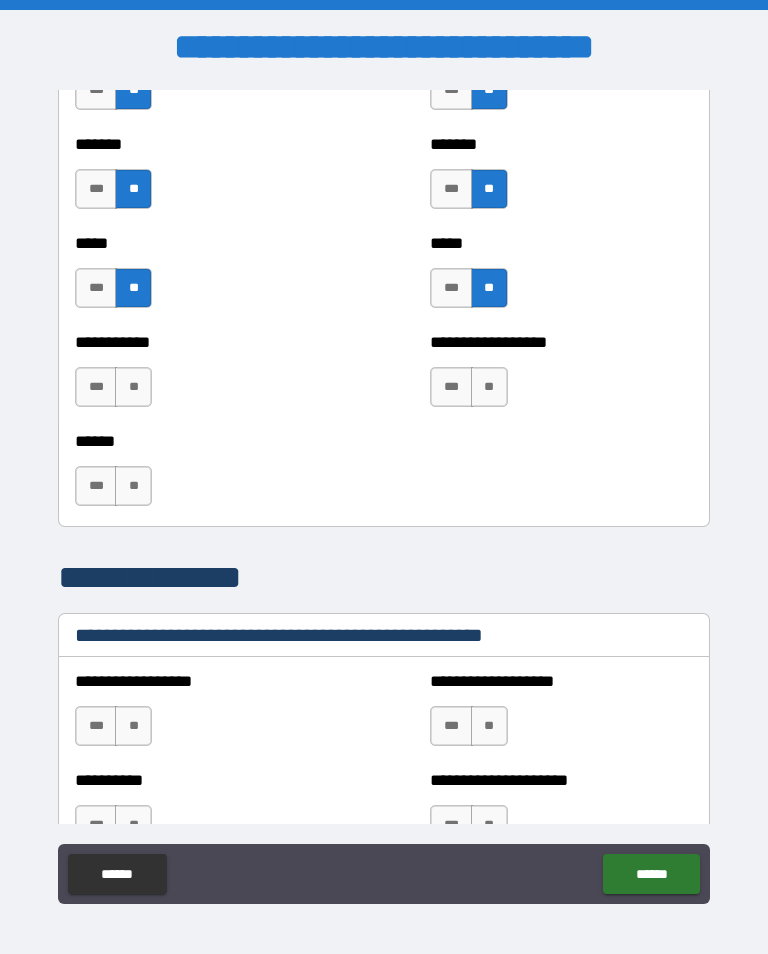 scroll, scrollTop: 1982, scrollLeft: 0, axis: vertical 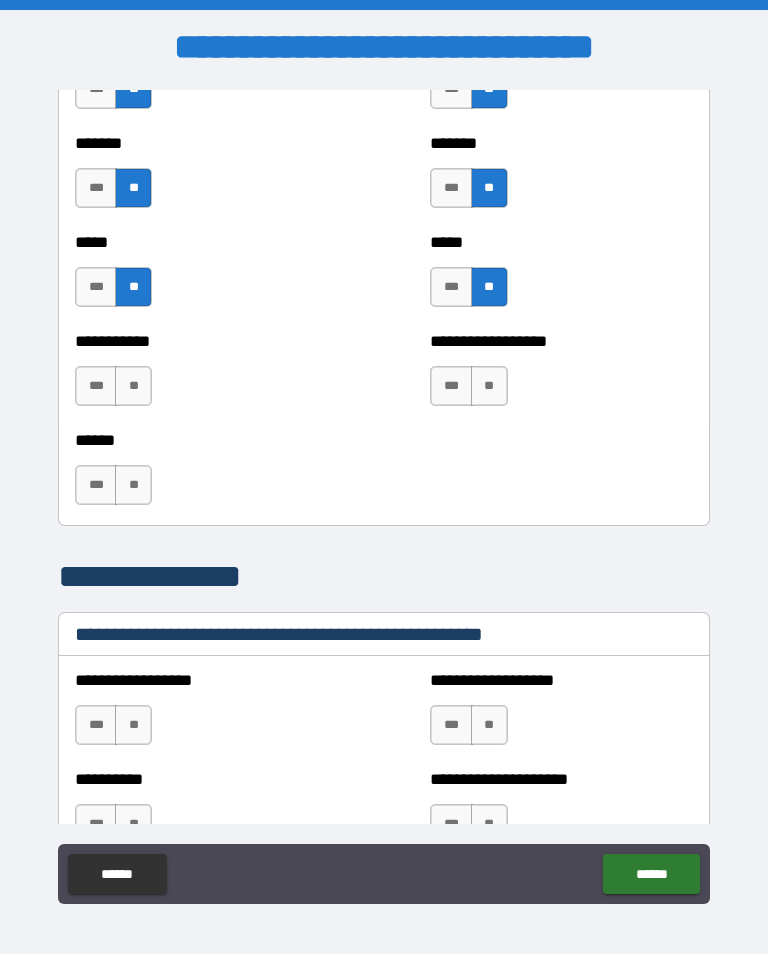 click on "**" at bounding box center (133, 386) 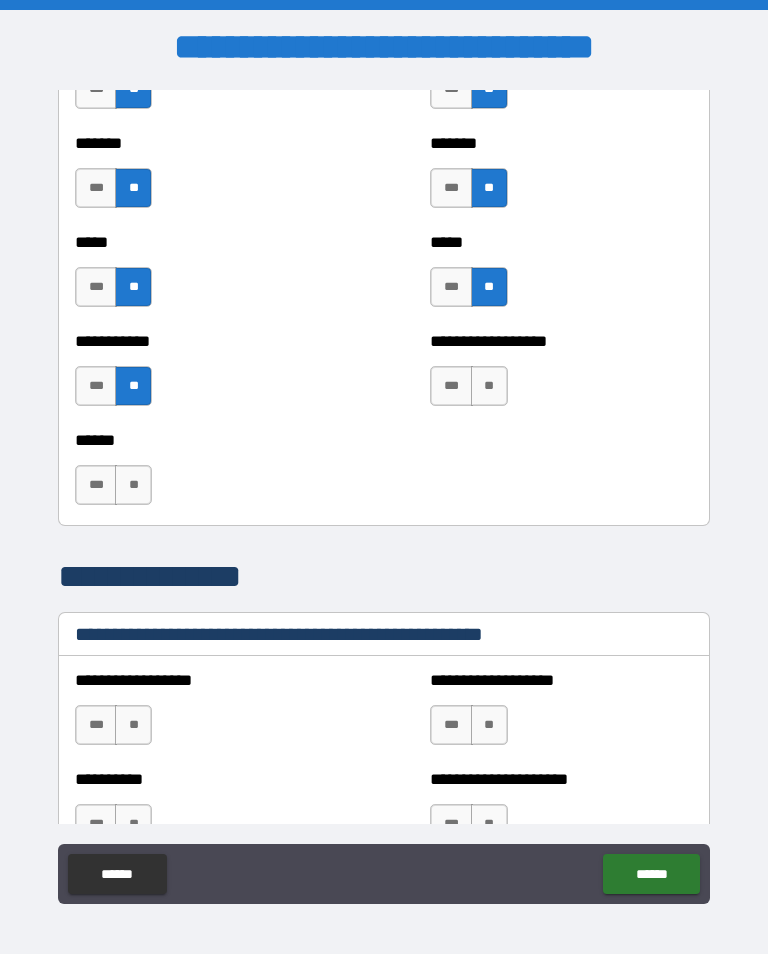click on "**" at bounding box center (133, 485) 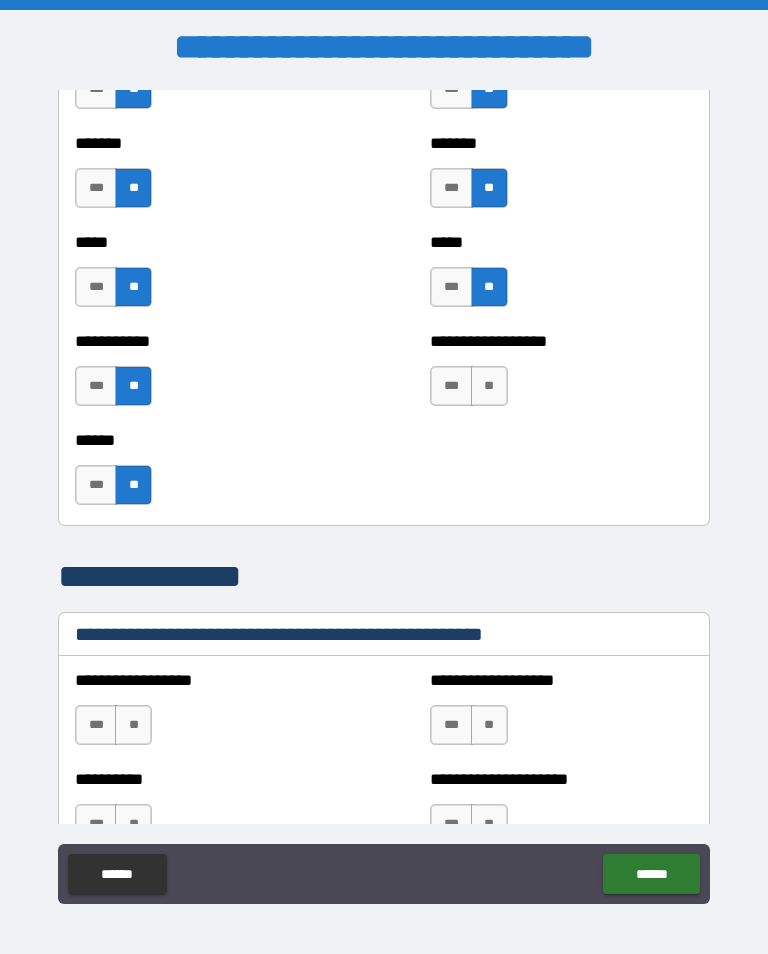 click on "**" at bounding box center (489, 386) 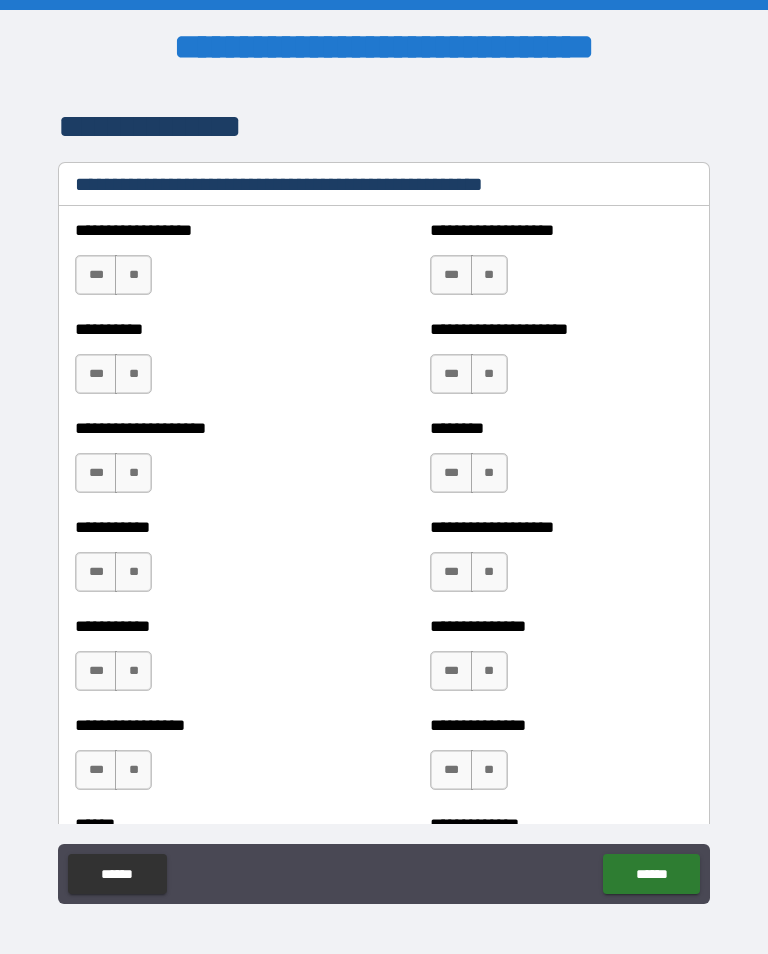 scroll, scrollTop: 2429, scrollLeft: 0, axis: vertical 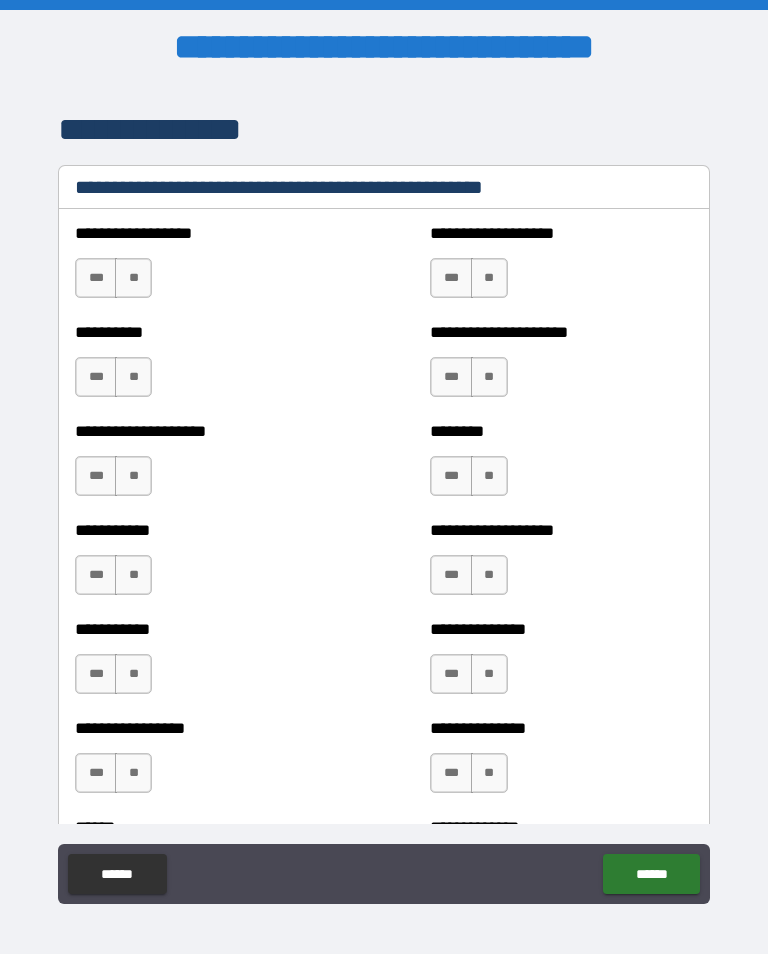 click on "**" at bounding box center [133, 278] 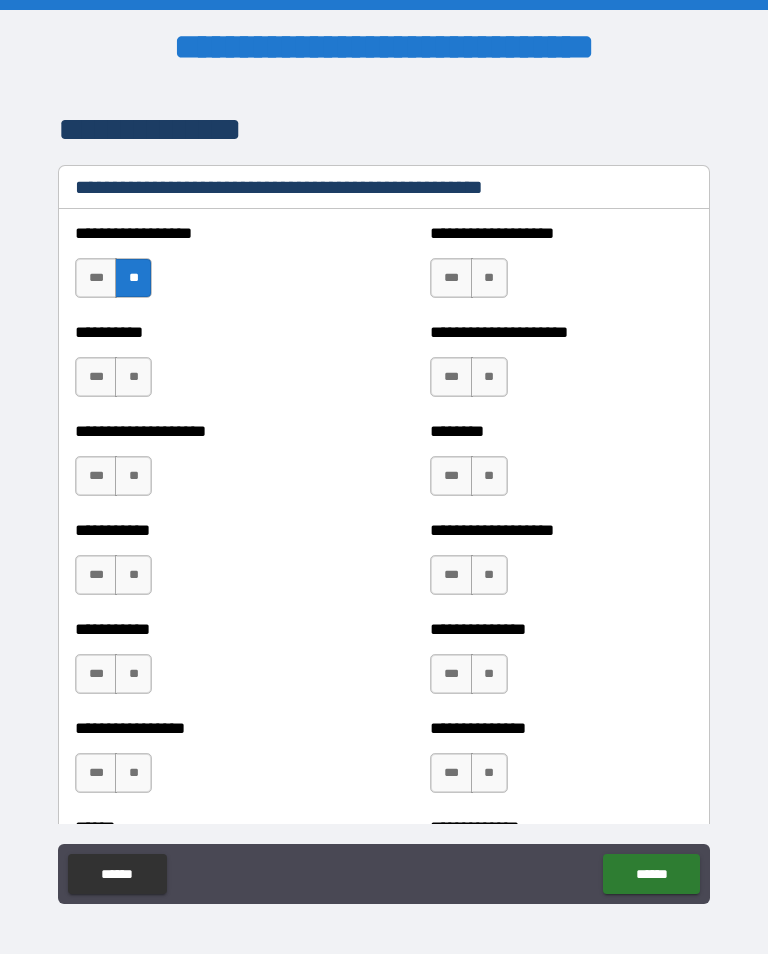 click on "**" at bounding box center (133, 377) 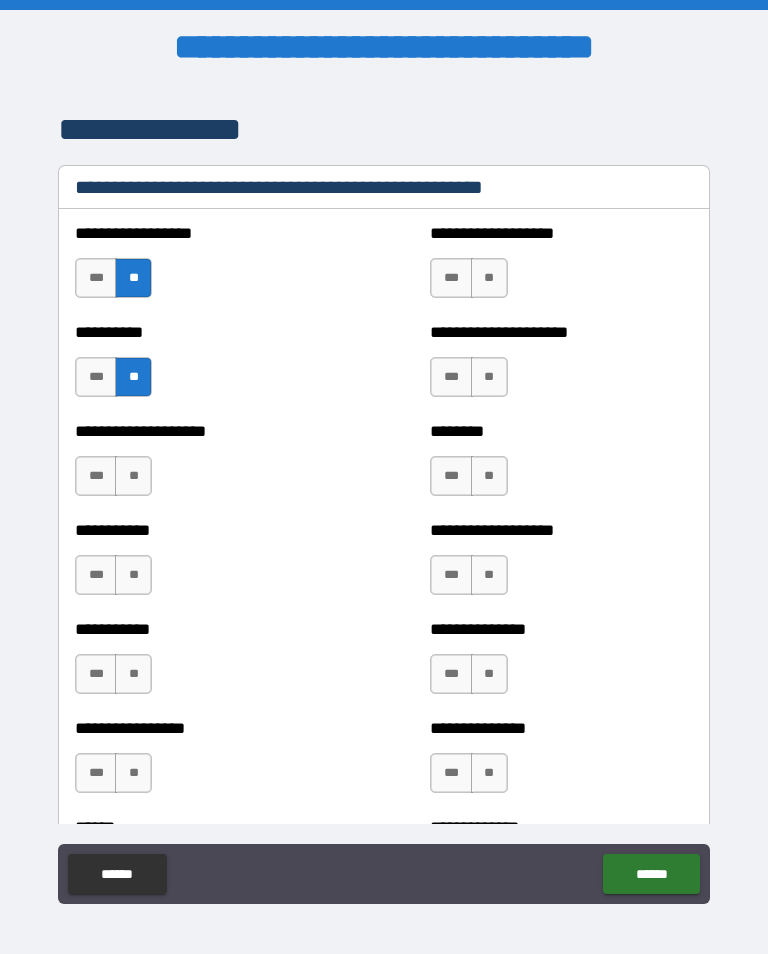 click on "**" at bounding box center (133, 476) 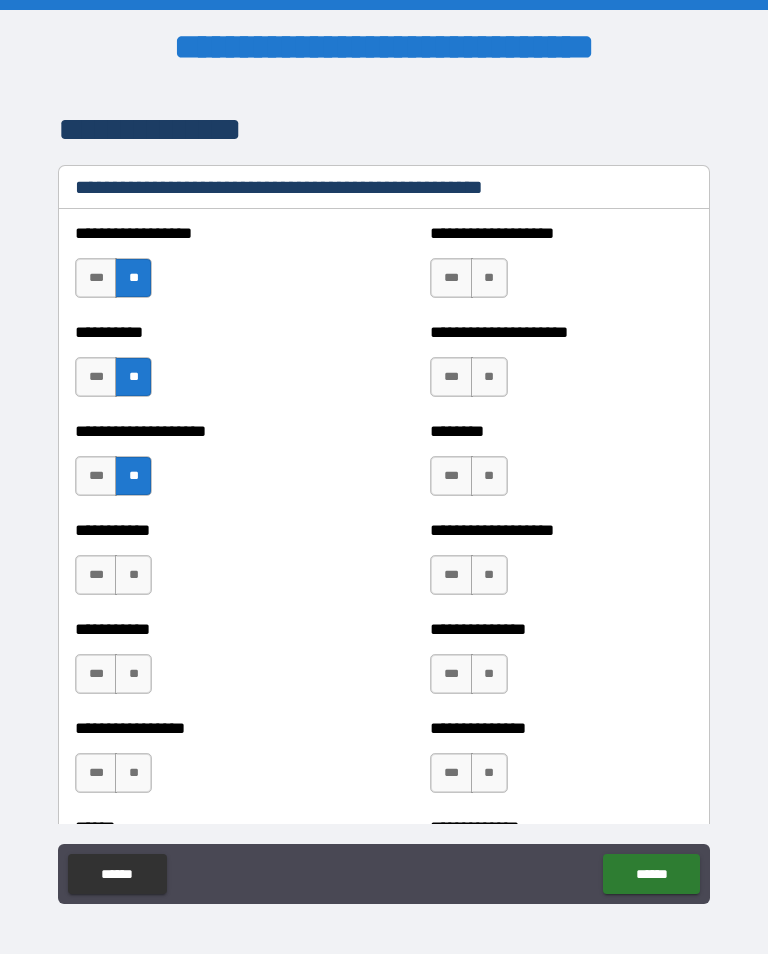 click on "**" at bounding box center [133, 575] 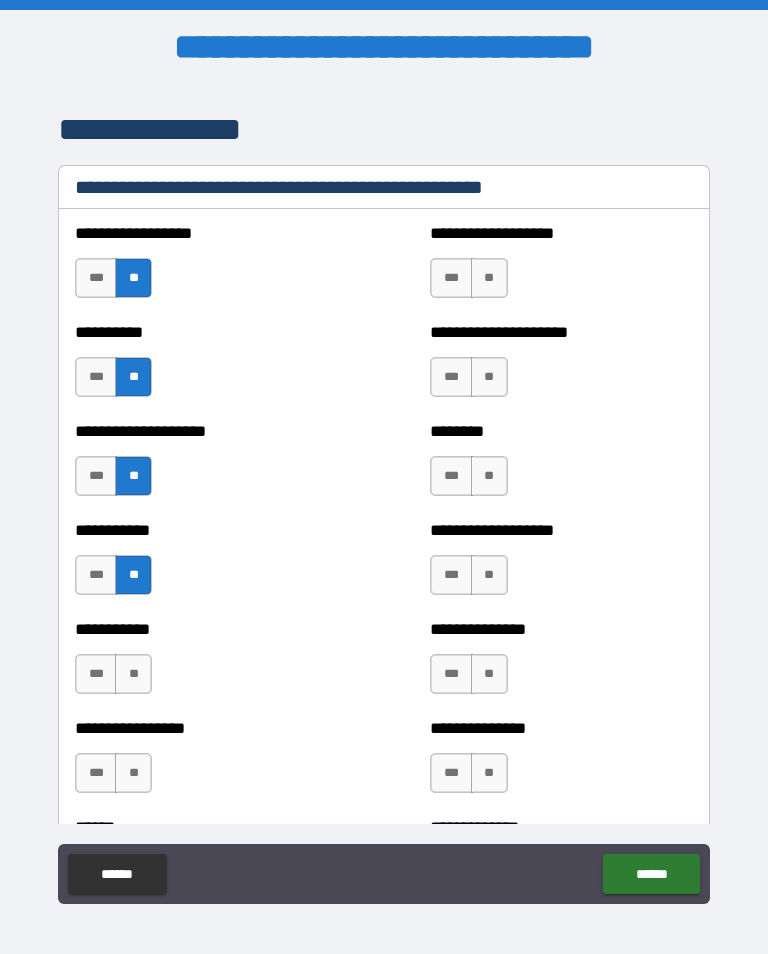 click on "**" at bounding box center (133, 674) 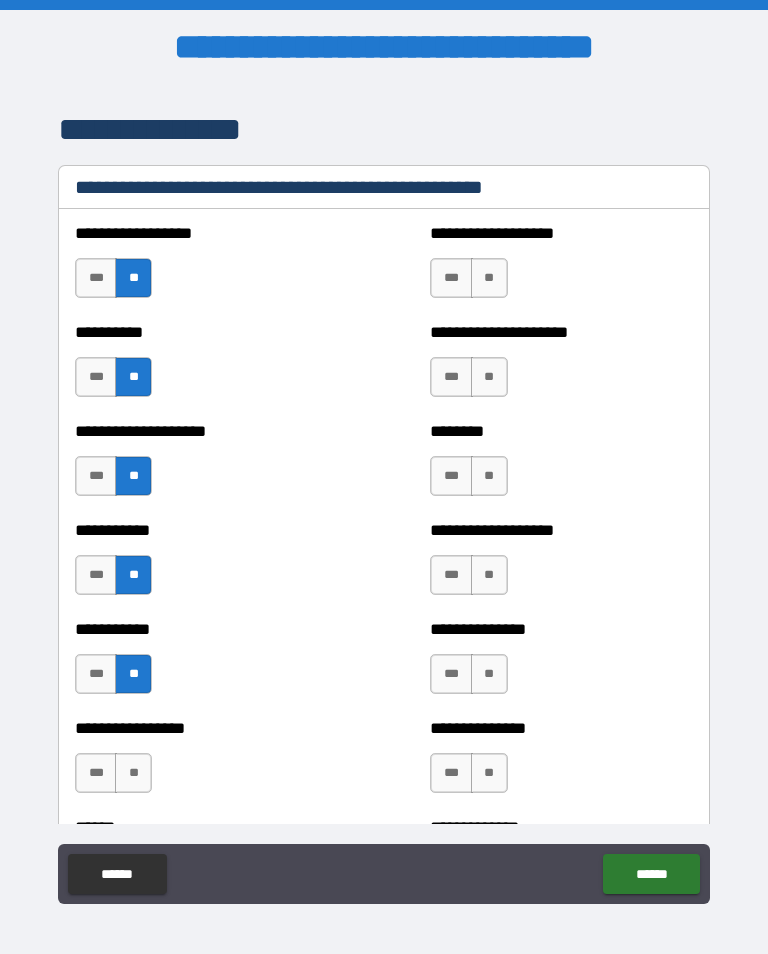 click on "**" at bounding box center [133, 773] 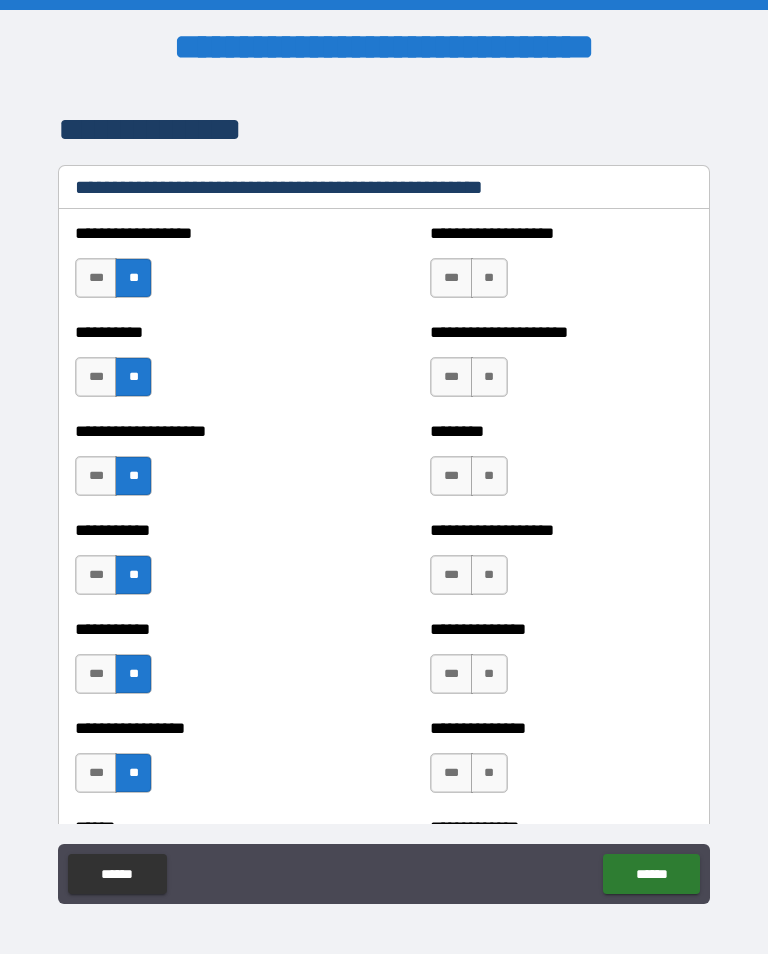 click on "**" at bounding box center (489, 278) 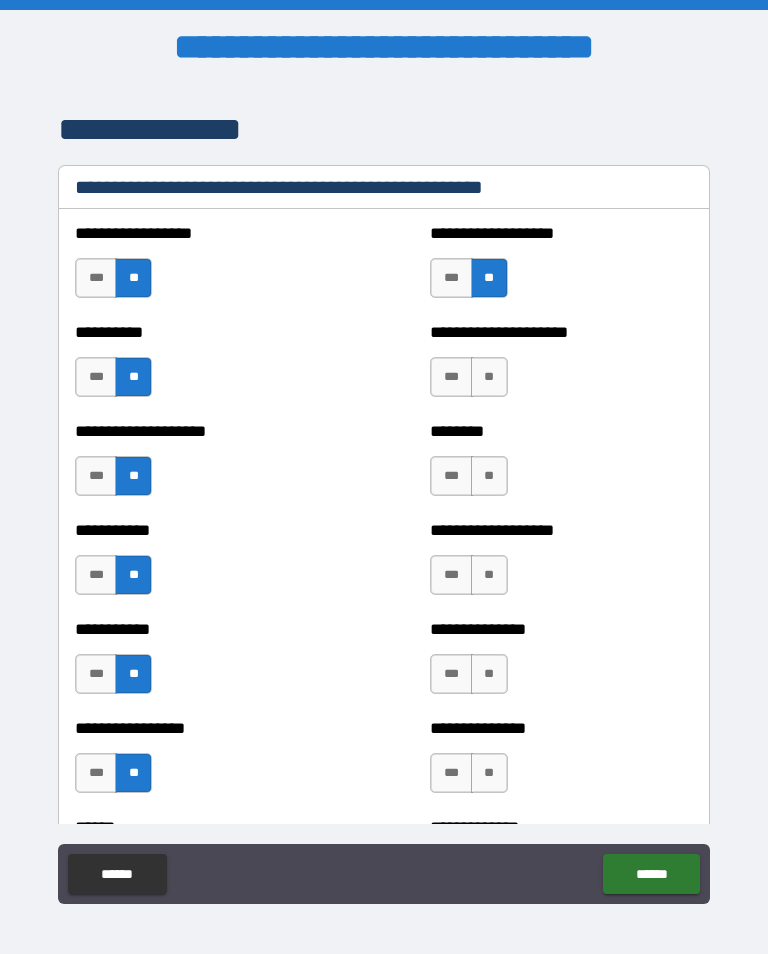 click on "**" at bounding box center (489, 377) 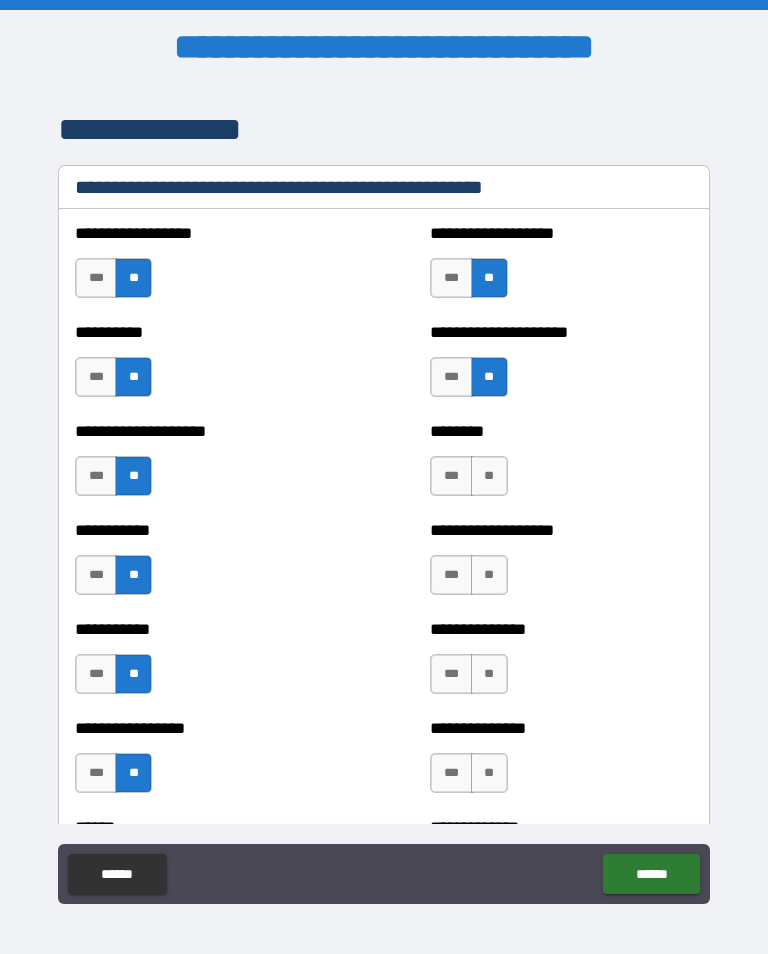 click on "**" at bounding box center (489, 476) 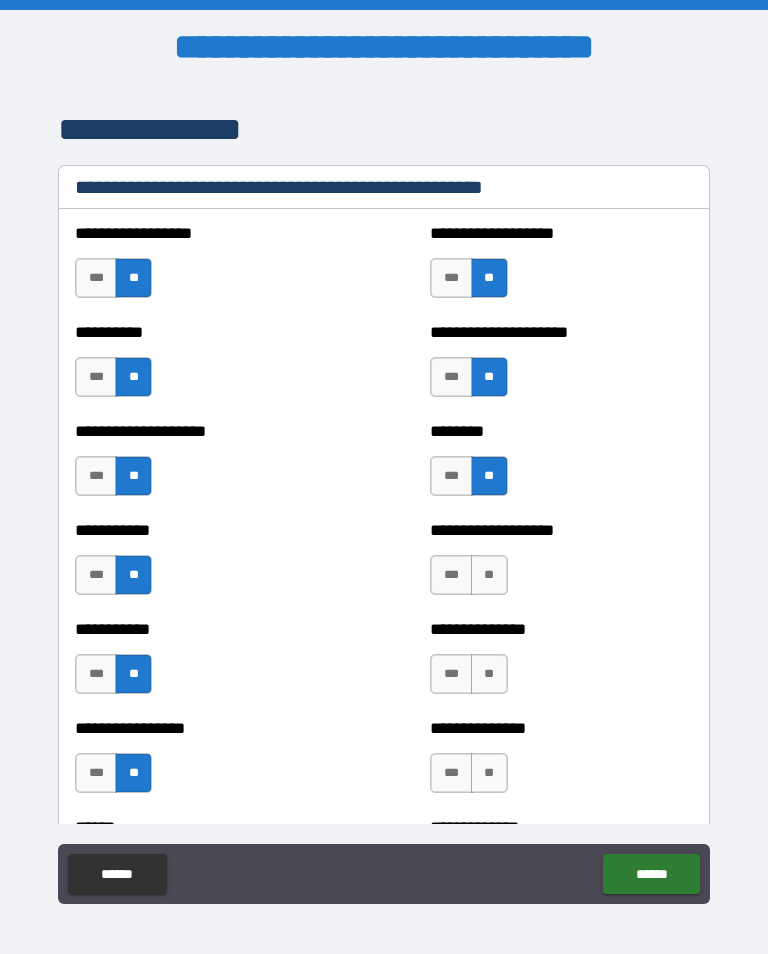 click on "**" at bounding box center [489, 575] 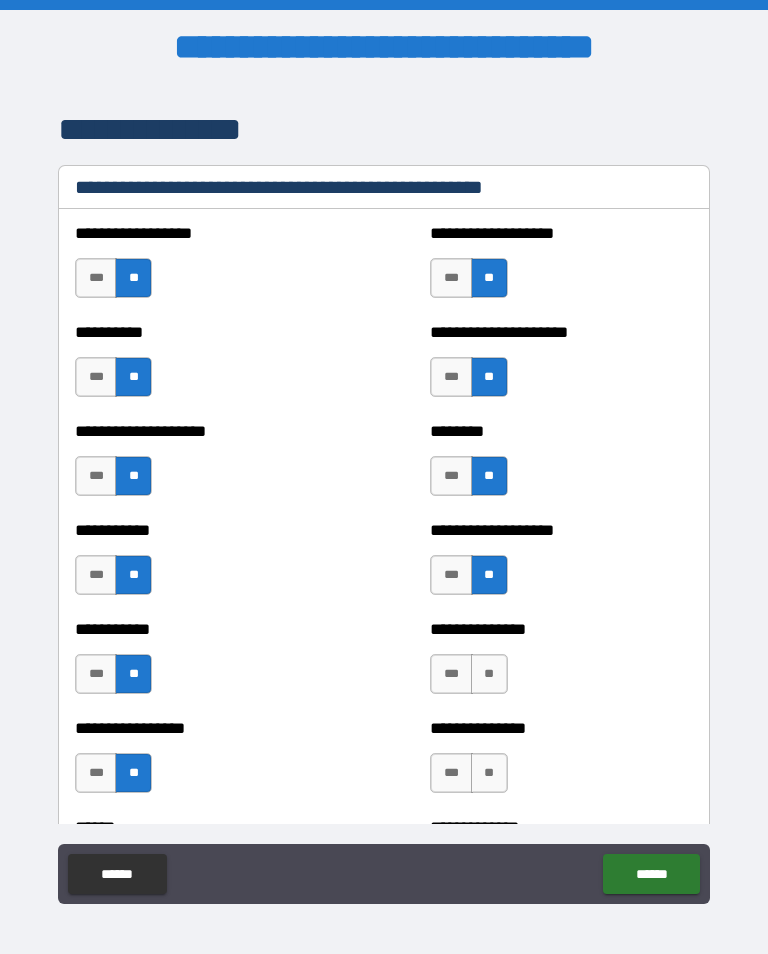 click on "**" at bounding box center (489, 674) 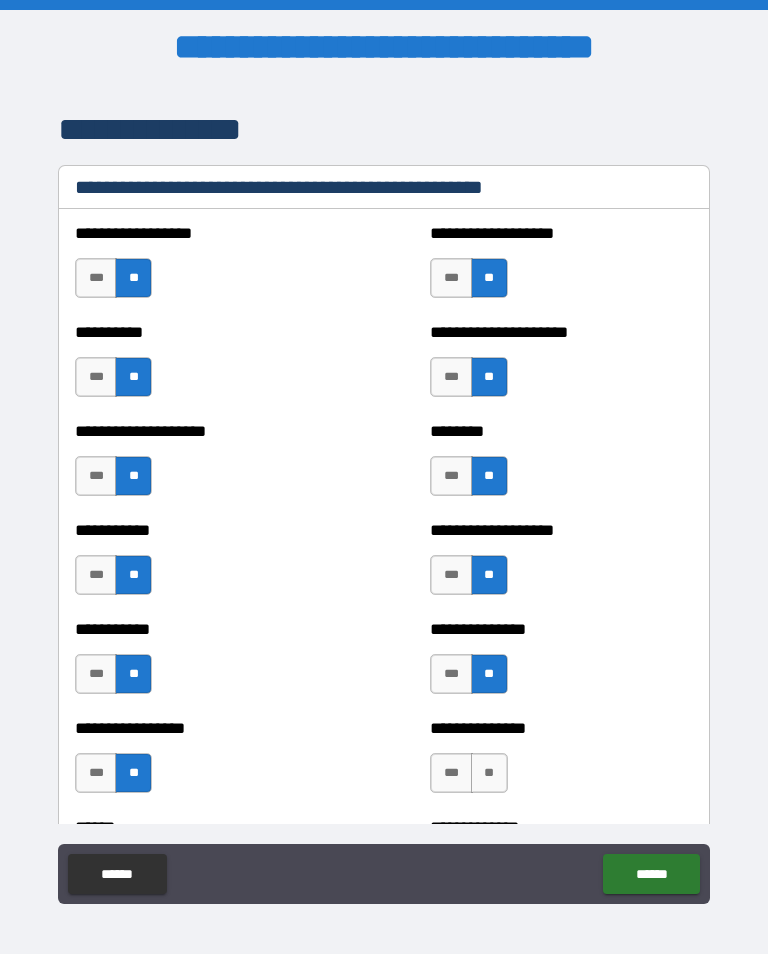 click on "**" at bounding box center (489, 773) 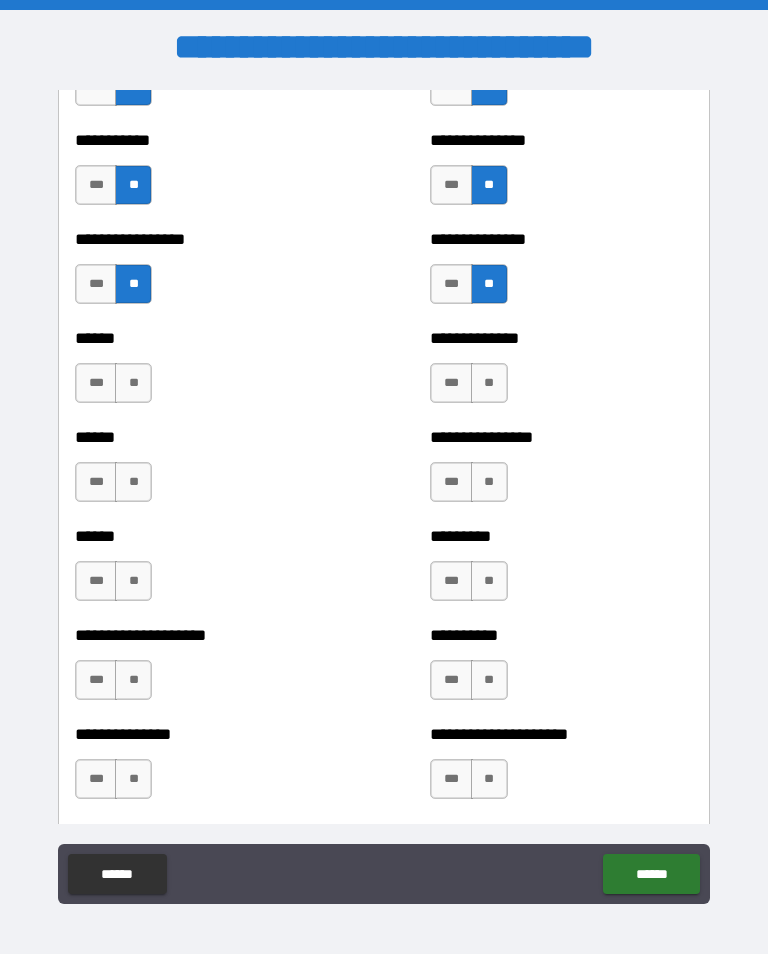 scroll, scrollTop: 2921, scrollLeft: 0, axis: vertical 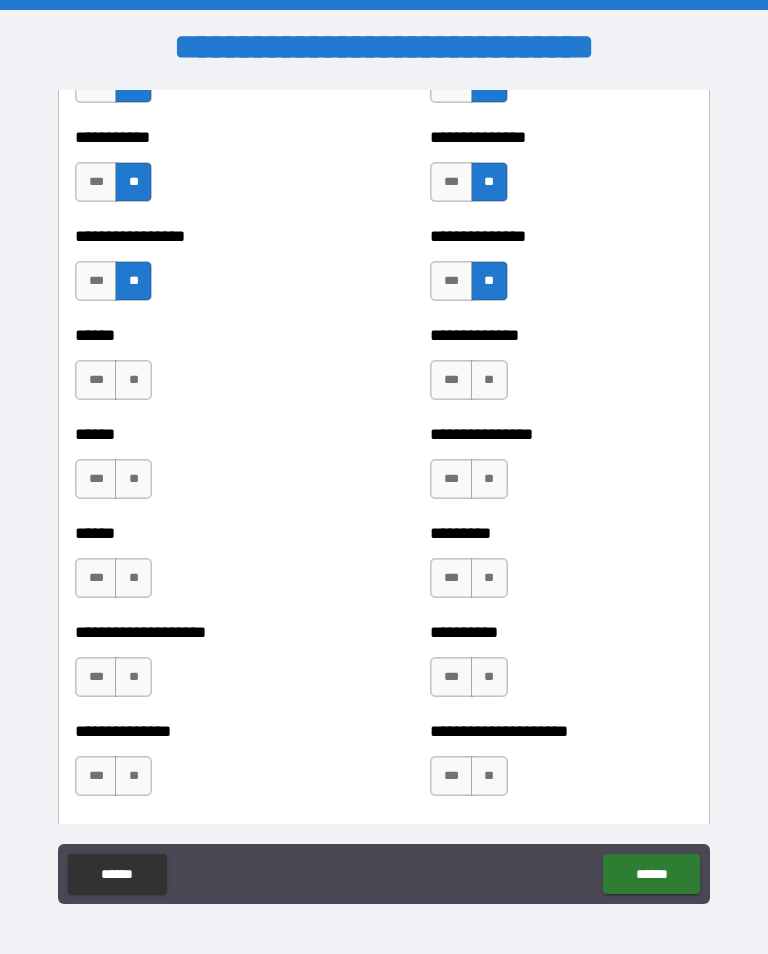 click on "**" at bounding box center (133, 380) 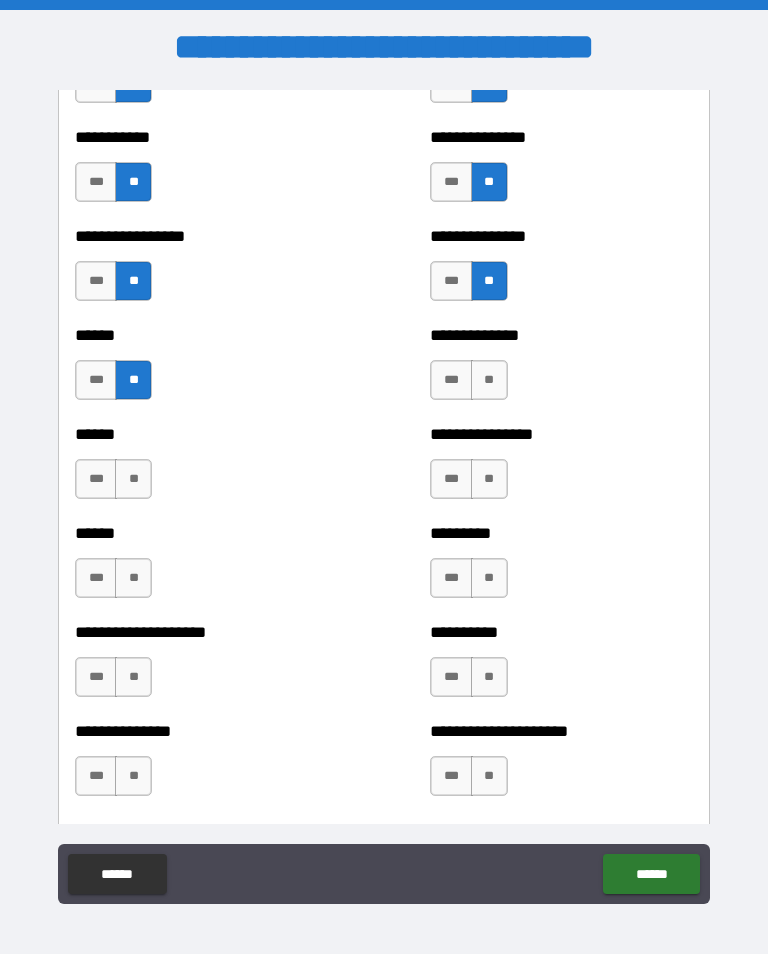 click on "**" at bounding box center [133, 479] 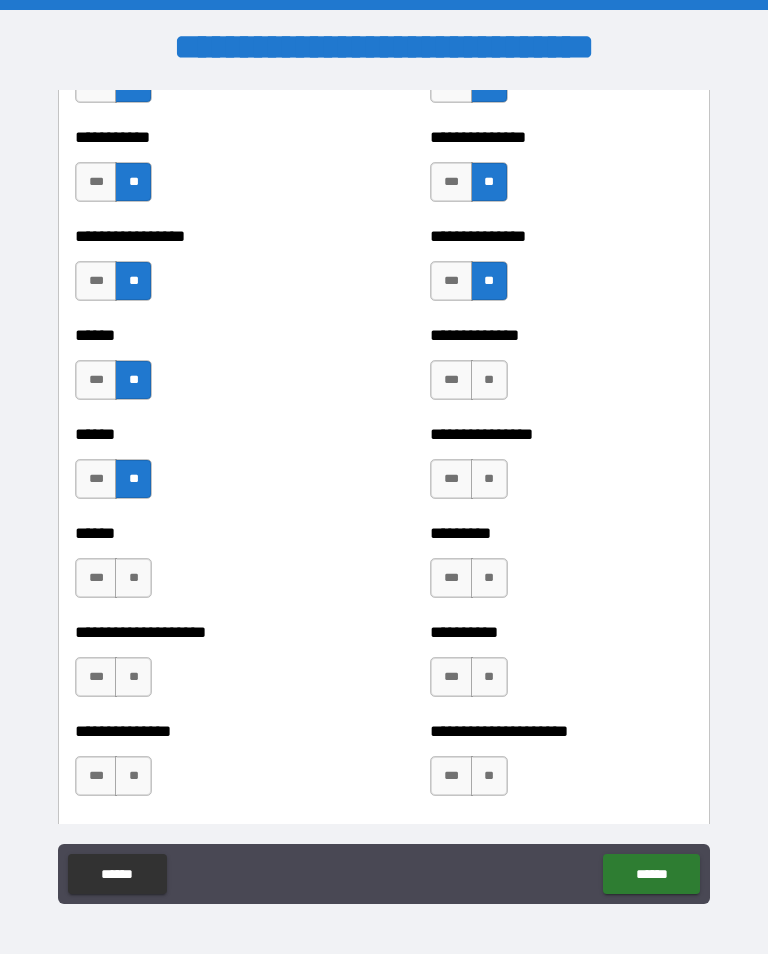 click on "**" at bounding box center (133, 578) 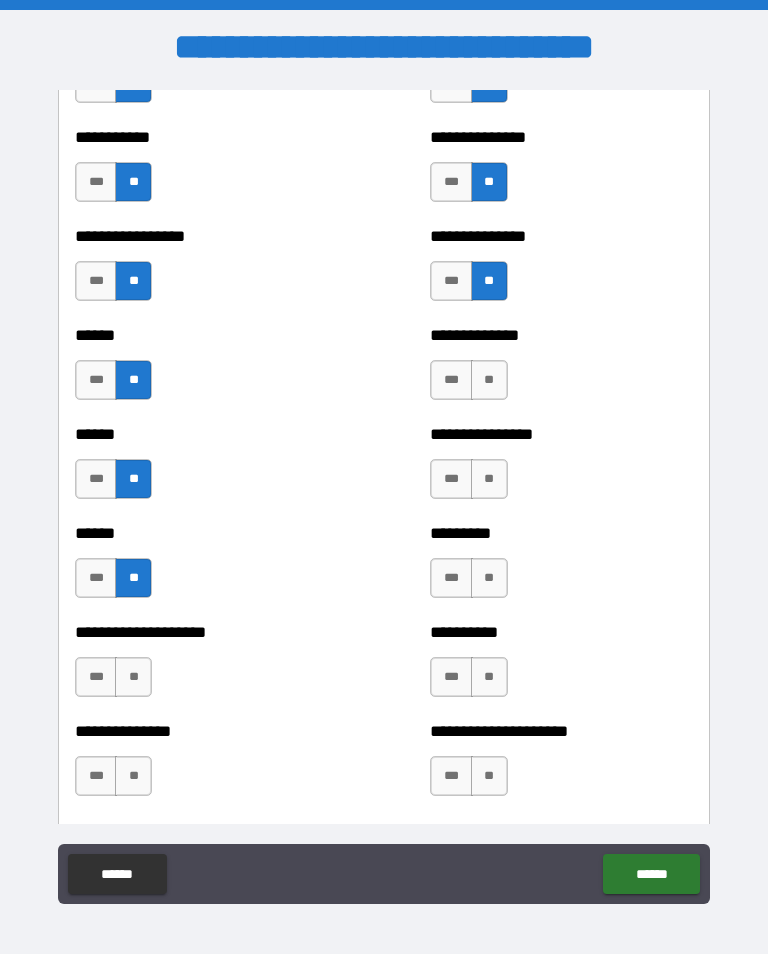click on "**" at bounding box center [133, 677] 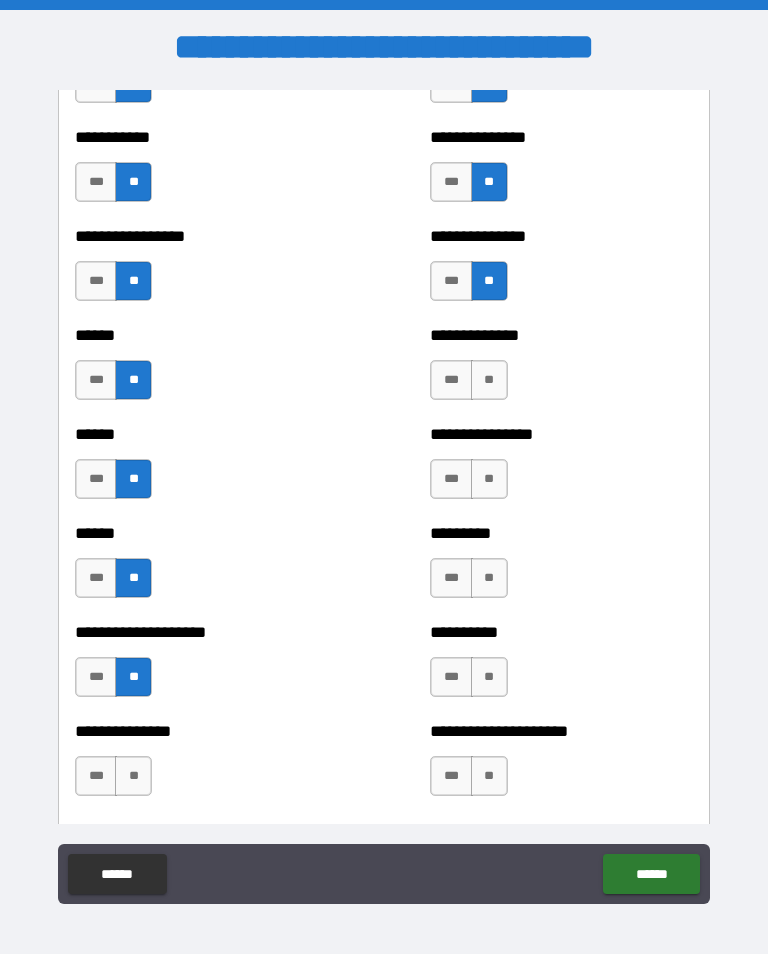 click on "**" at bounding box center [133, 776] 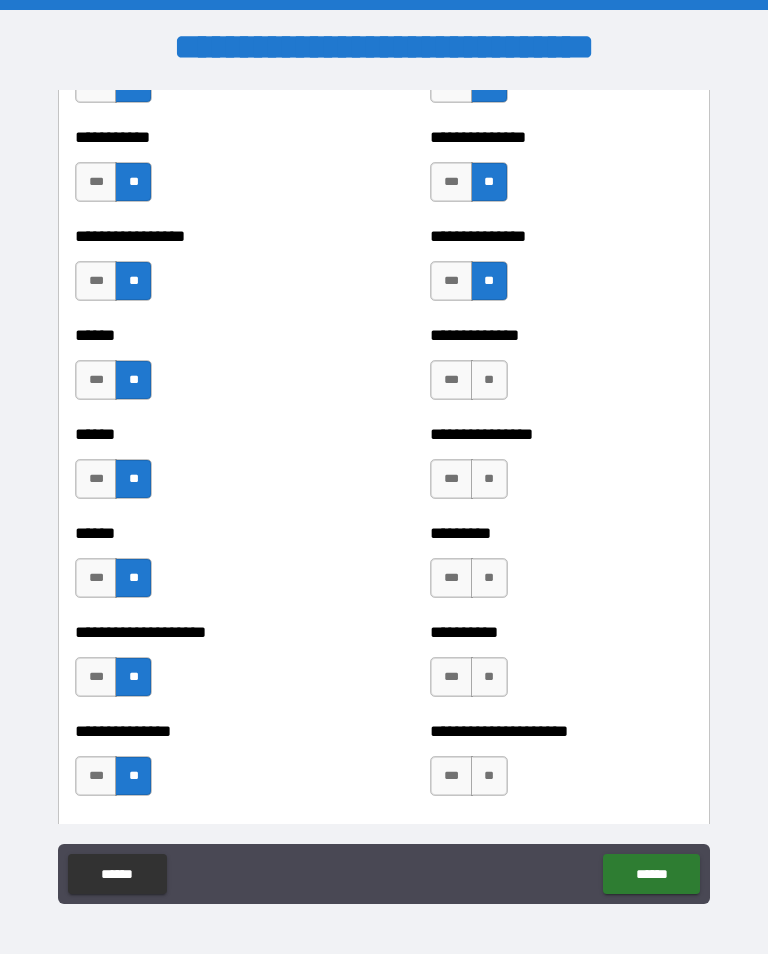 click on "**" at bounding box center (489, 380) 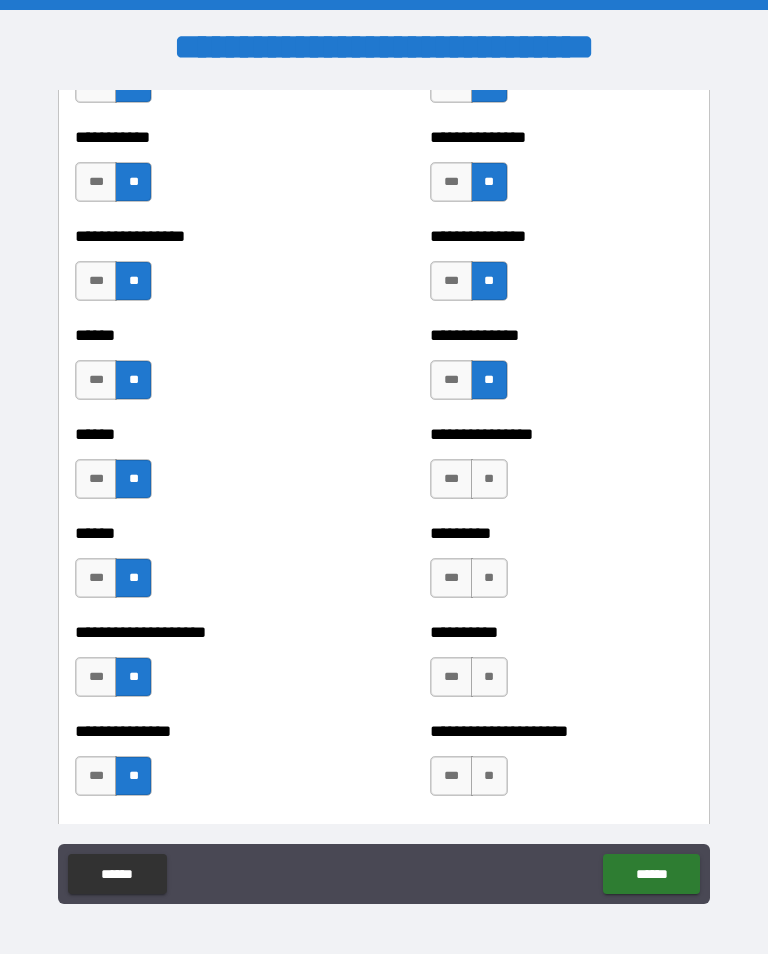 click on "**" at bounding box center [489, 479] 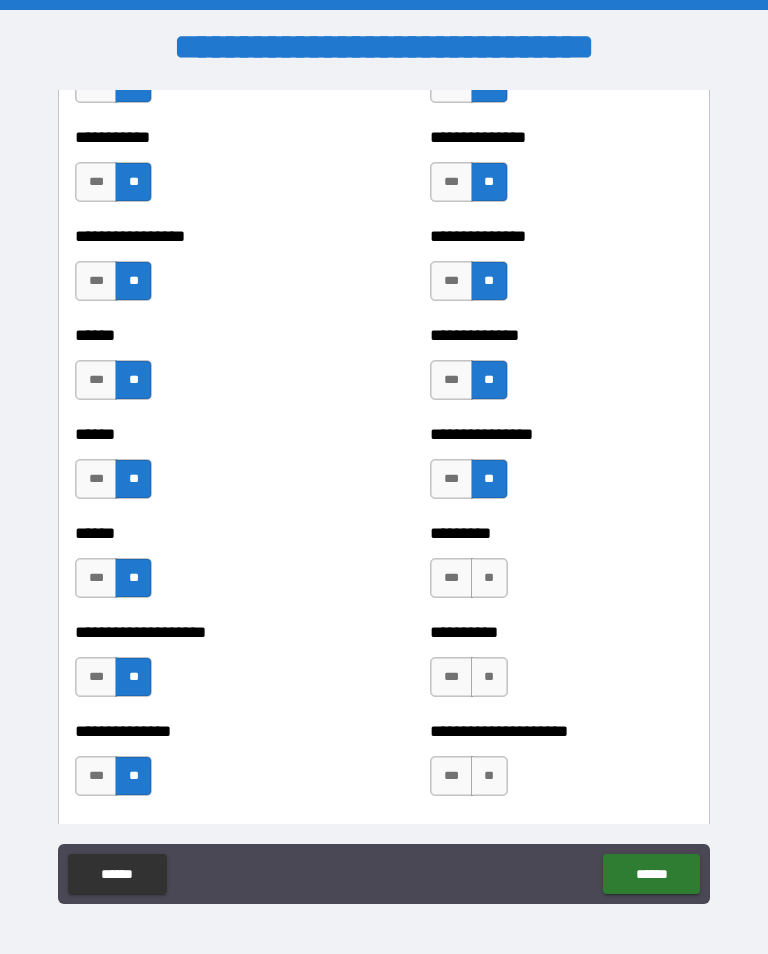 click on "**" at bounding box center (489, 578) 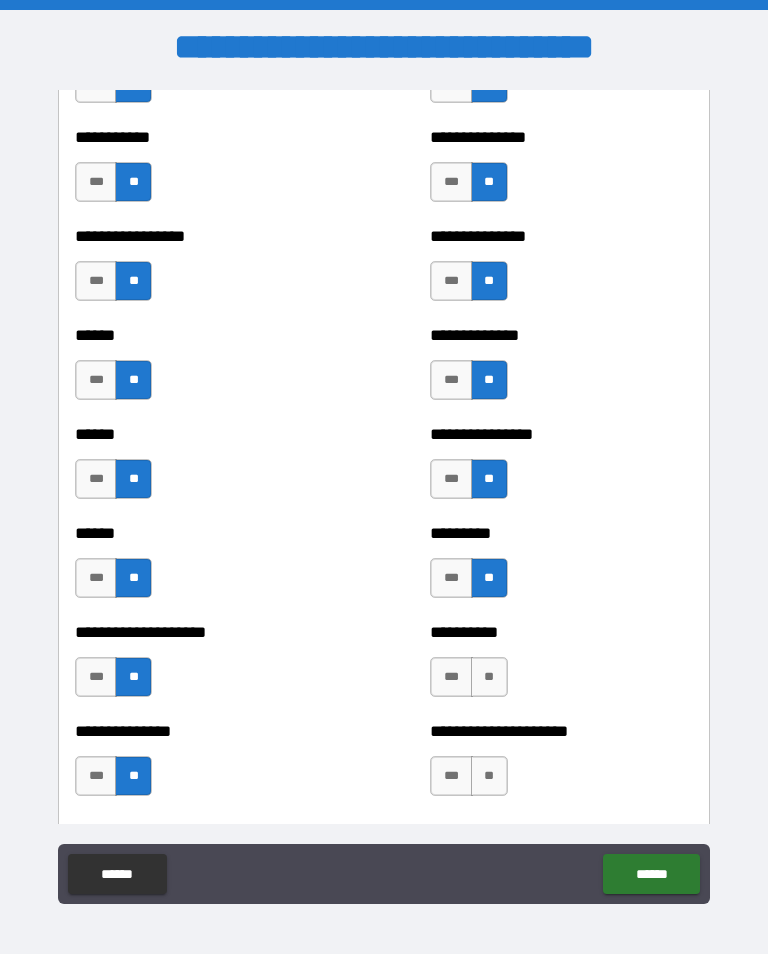 click on "**" at bounding box center (489, 677) 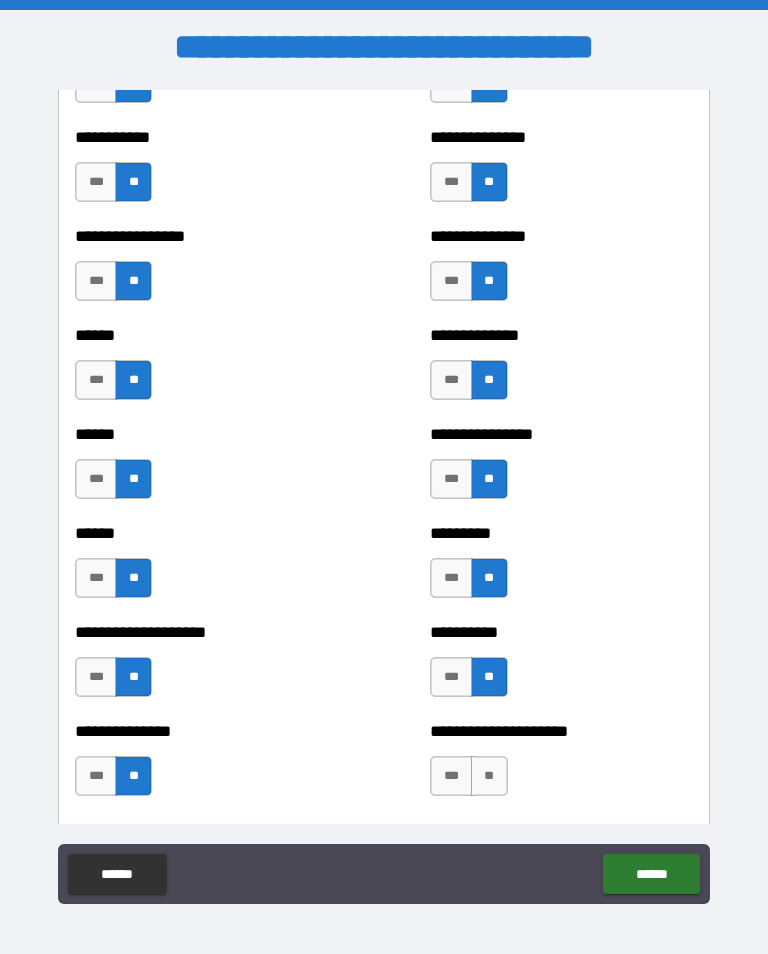 click on "**" at bounding box center [489, 776] 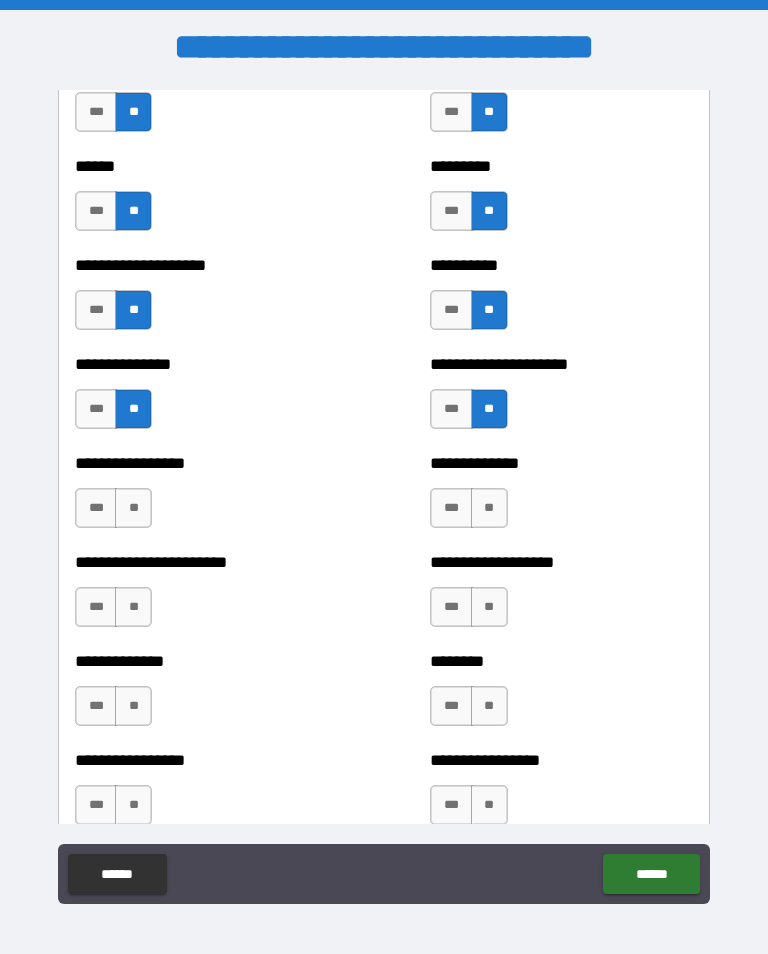 scroll, scrollTop: 3376, scrollLeft: 0, axis: vertical 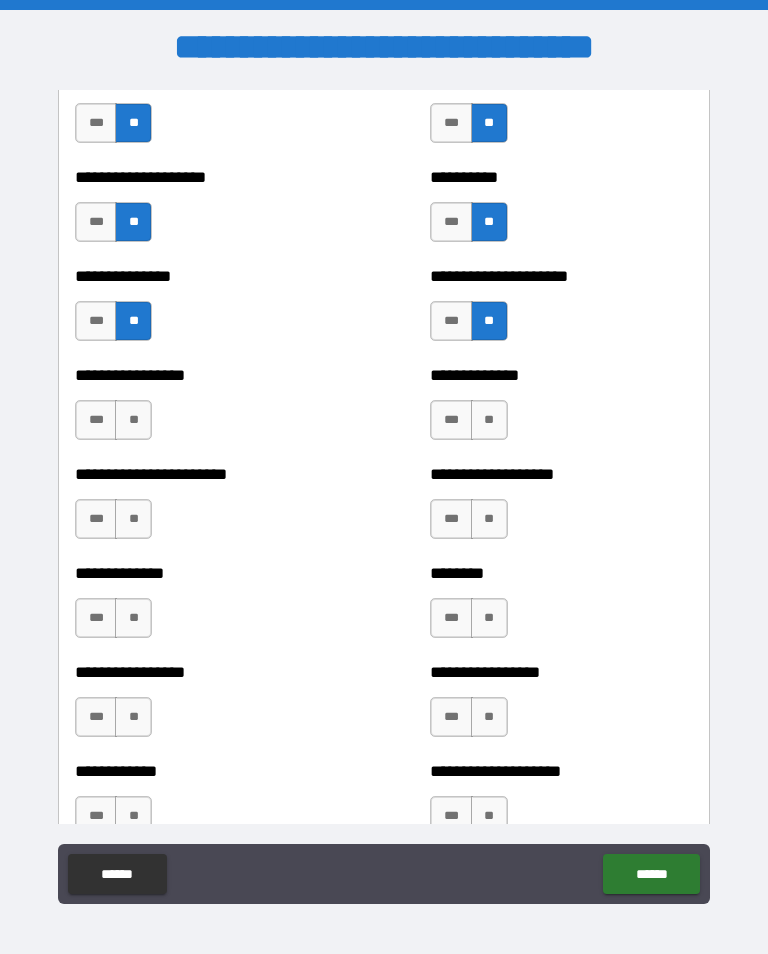 click on "**" at bounding box center [133, 420] 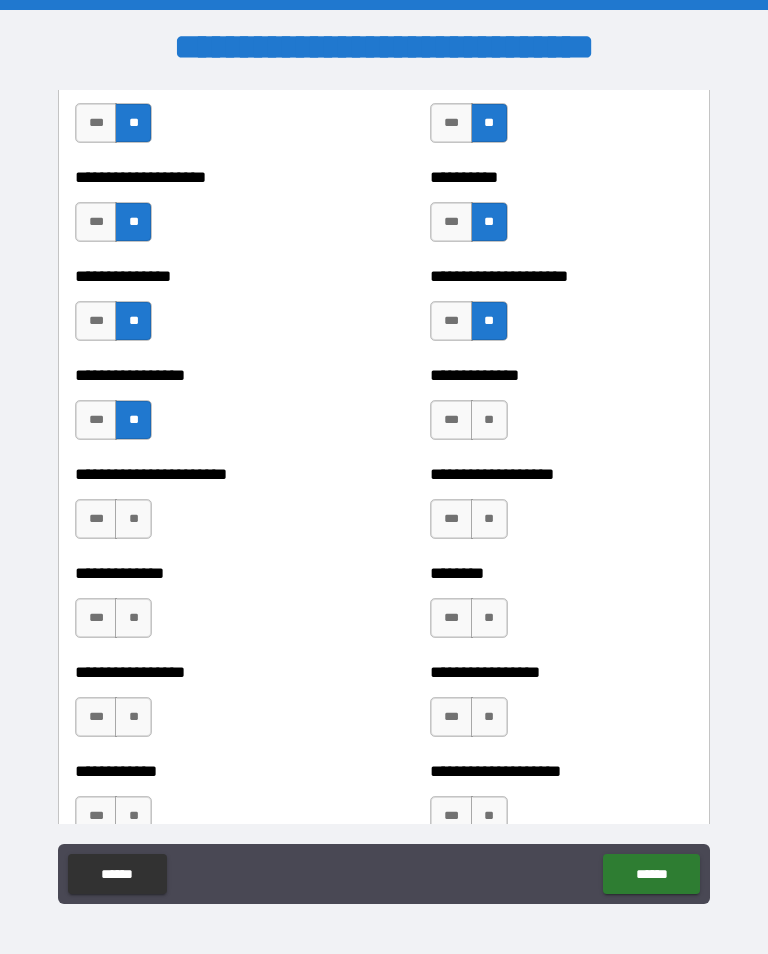 click on "**" at bounding box center (489, 420) 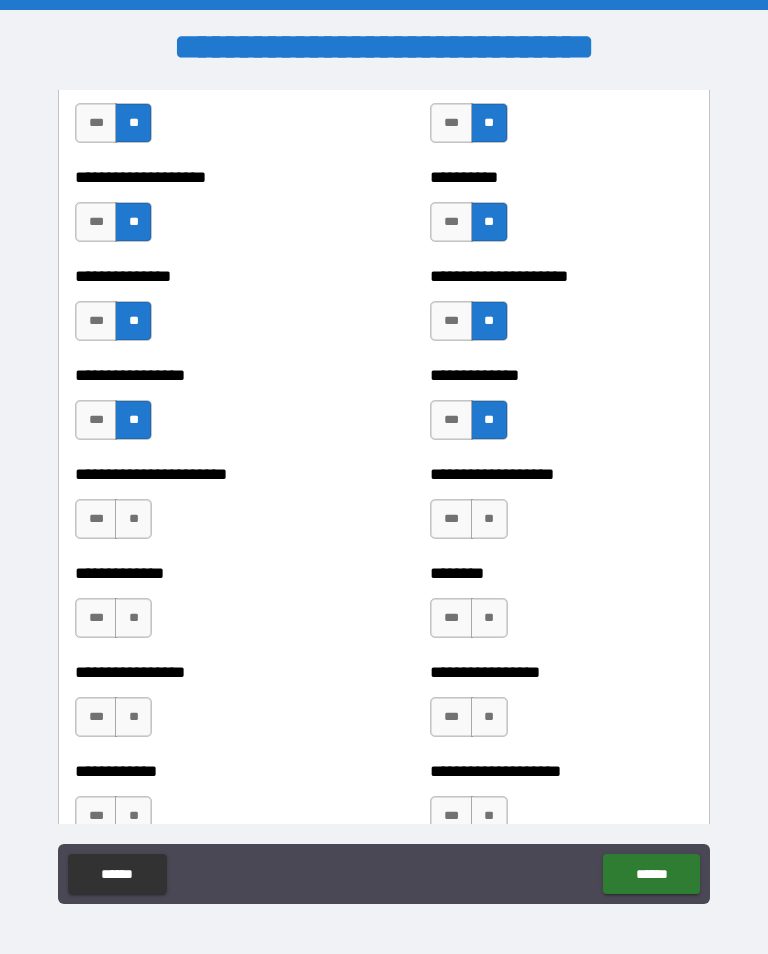 click on "**" at bounding box center (133, 519) 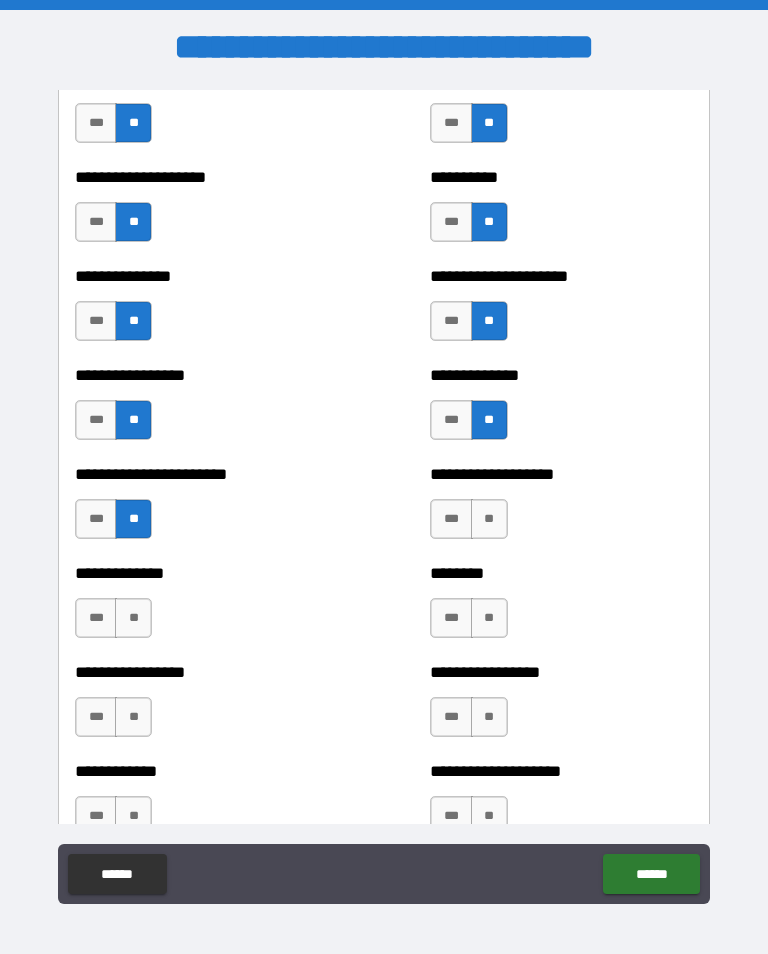 click on "**" at bounding box center [489, 519] 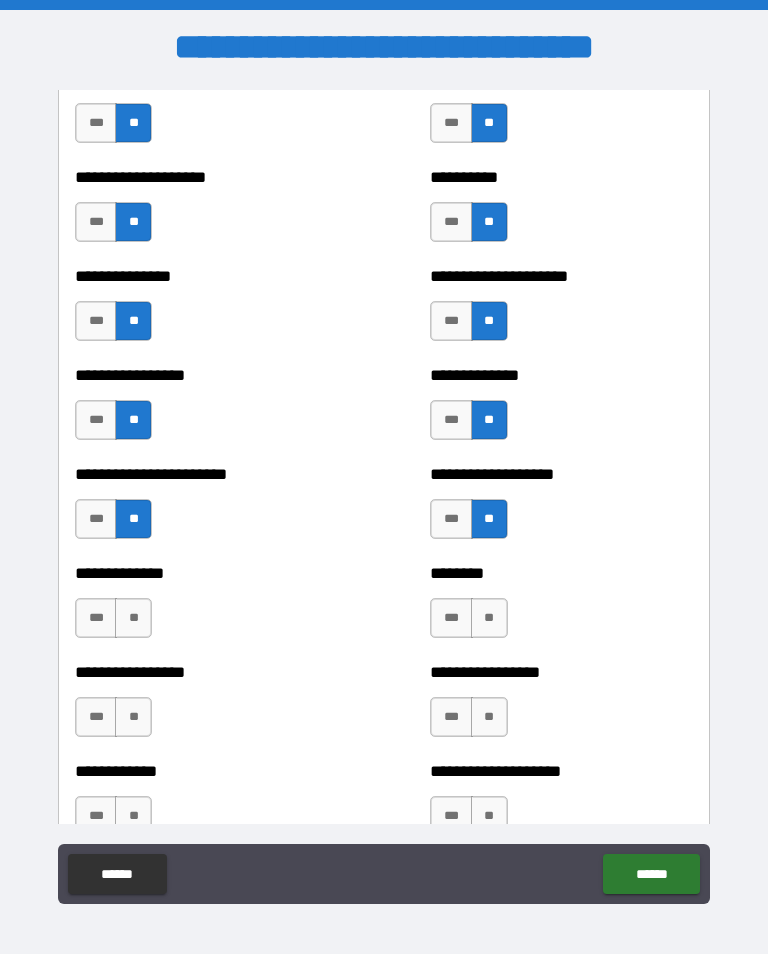 click on "**" at bounding box center [133, 618] 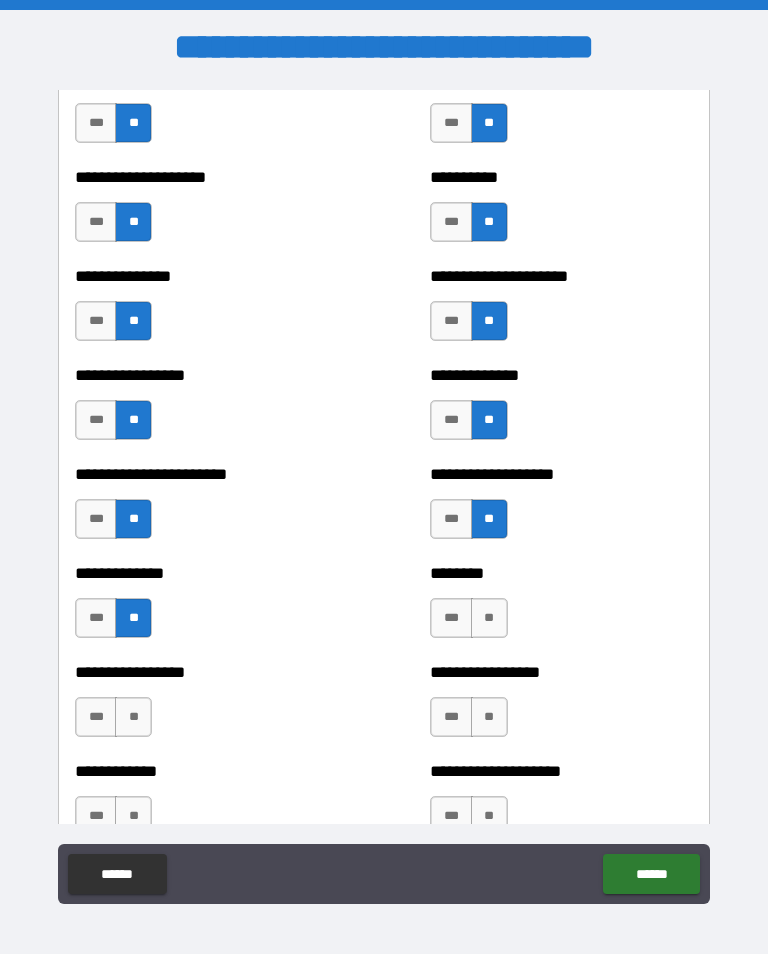 click on "**" at bounding box center [133, 717] 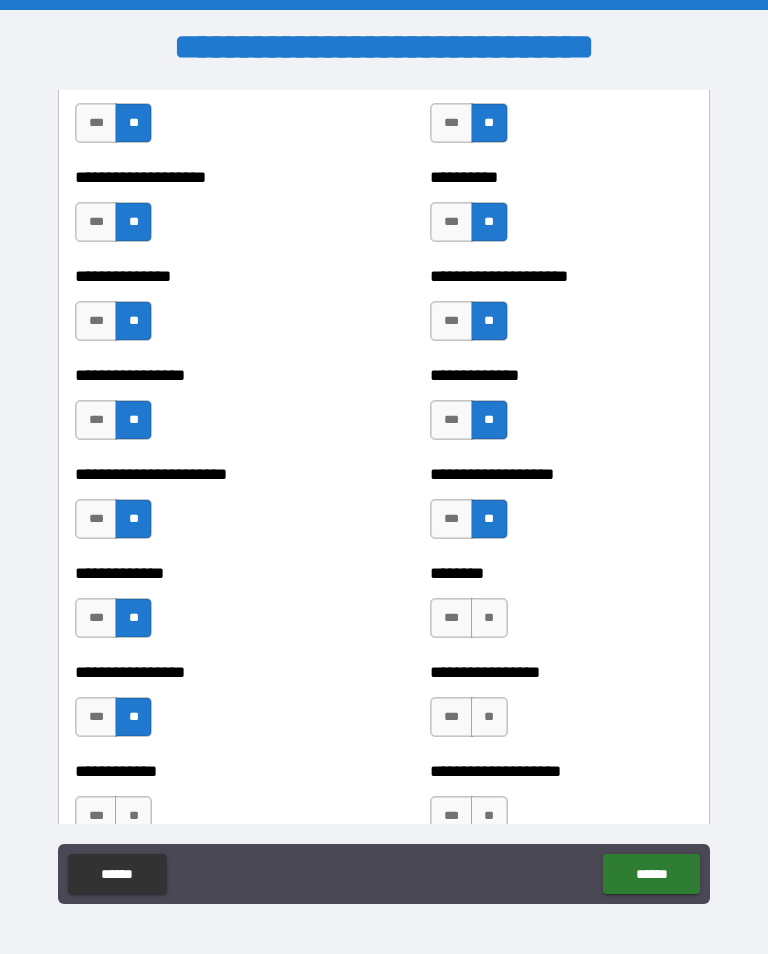 click on "**" at bounding box center (133, 816) 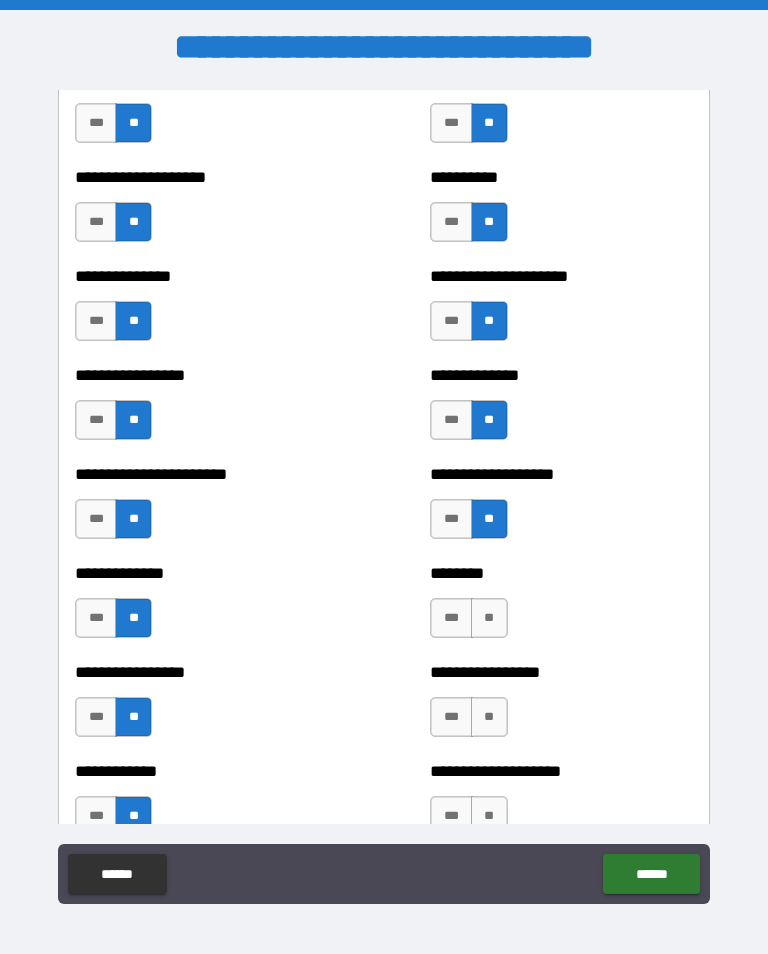 click on "**" at bounding box center [489, 618] 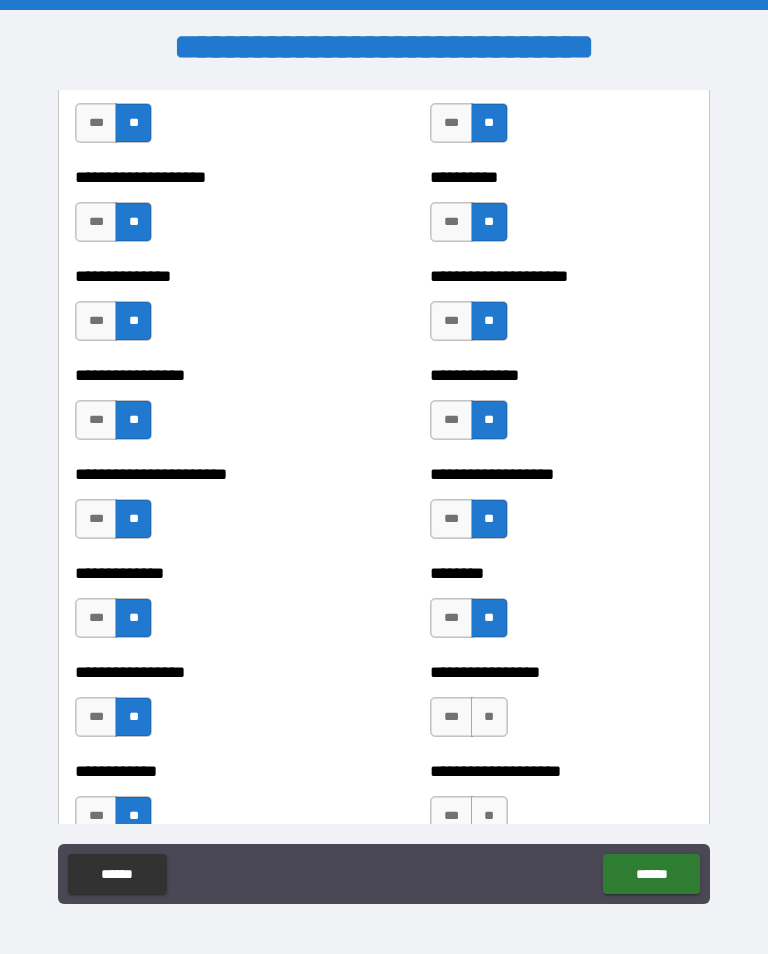 click on "**" at bounding box center [489, 717] 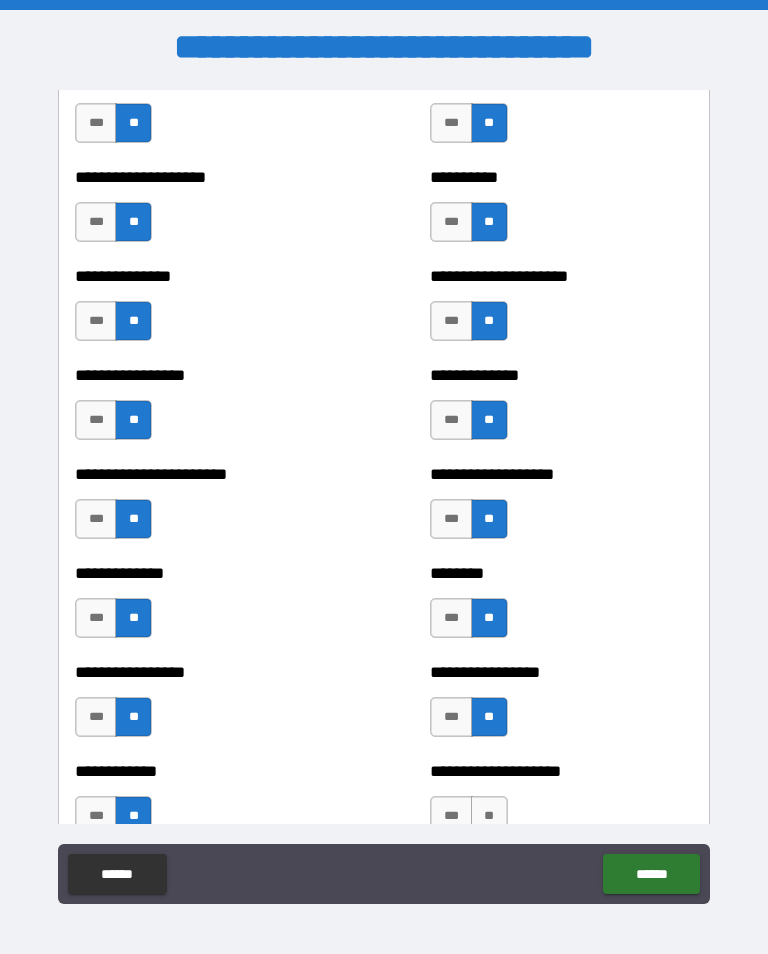 click on "**" at bounding box center [489, 816] 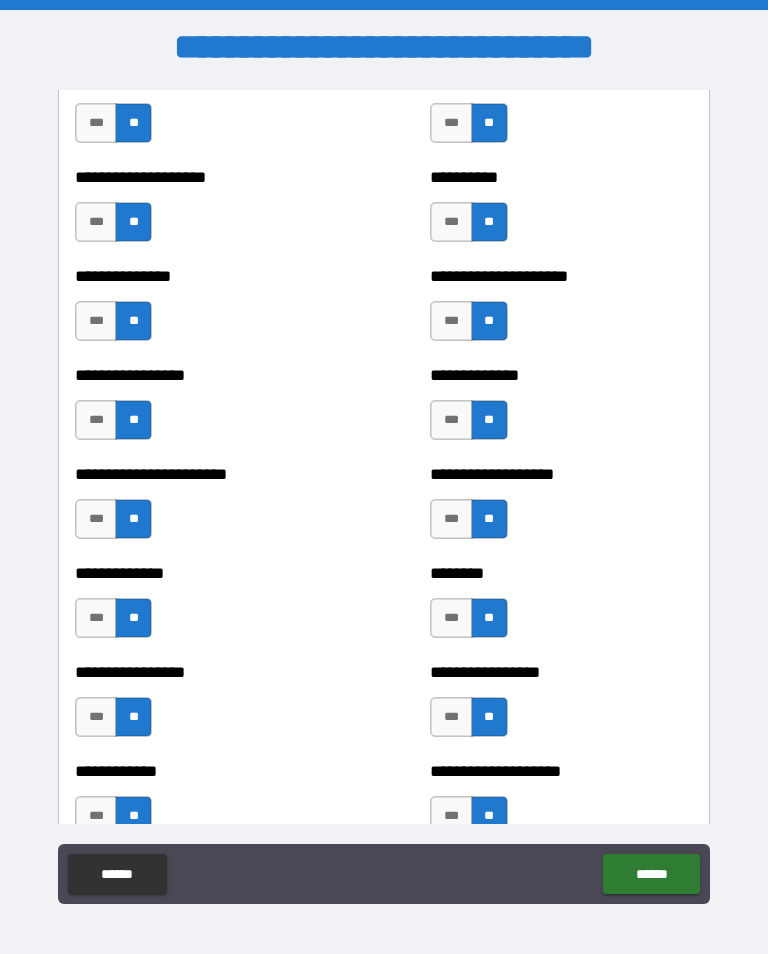 click on "***" at bounding box center [451, 420] 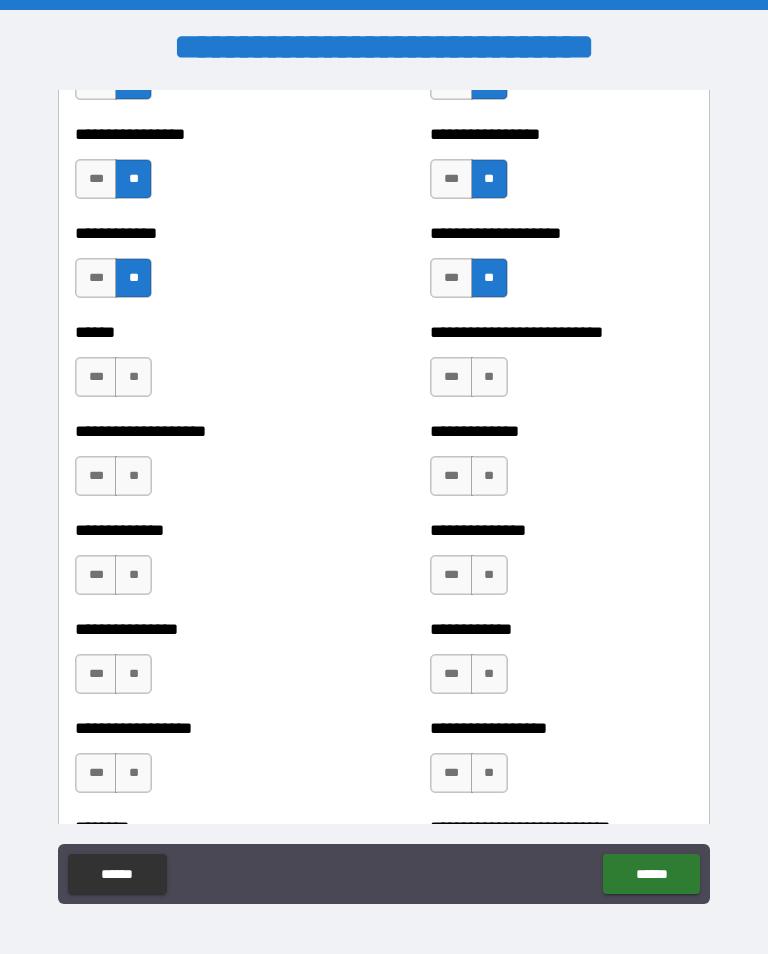 scroll, scrollTop: 3920, scrollLeft: 0, axis: vertical 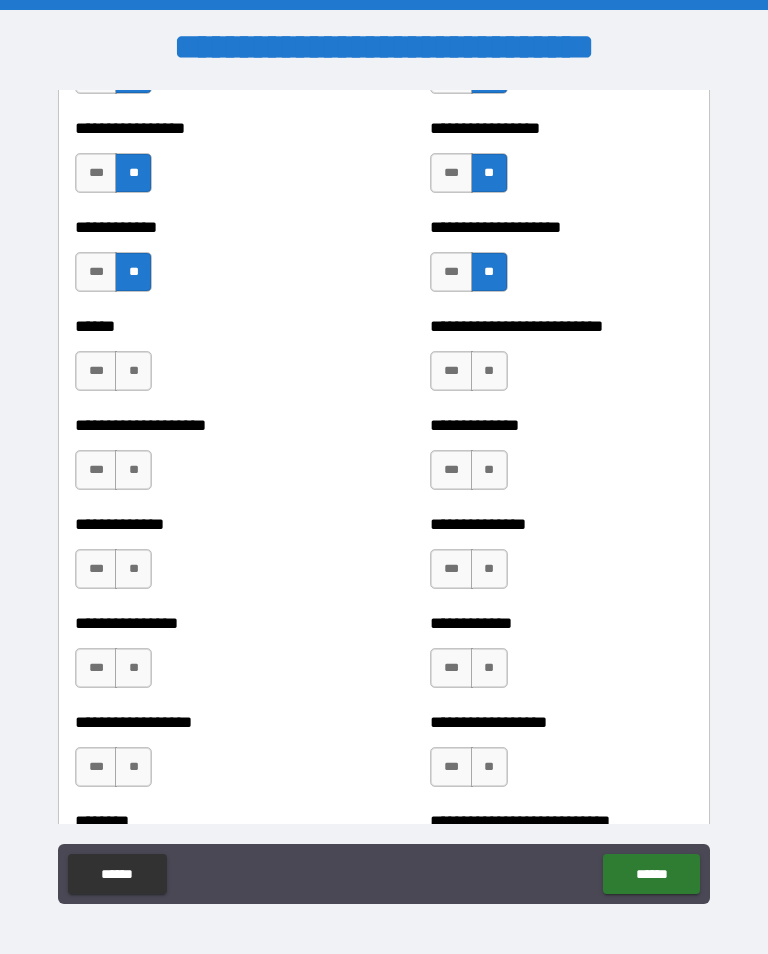click on "**" at bounding box center (133, 371) 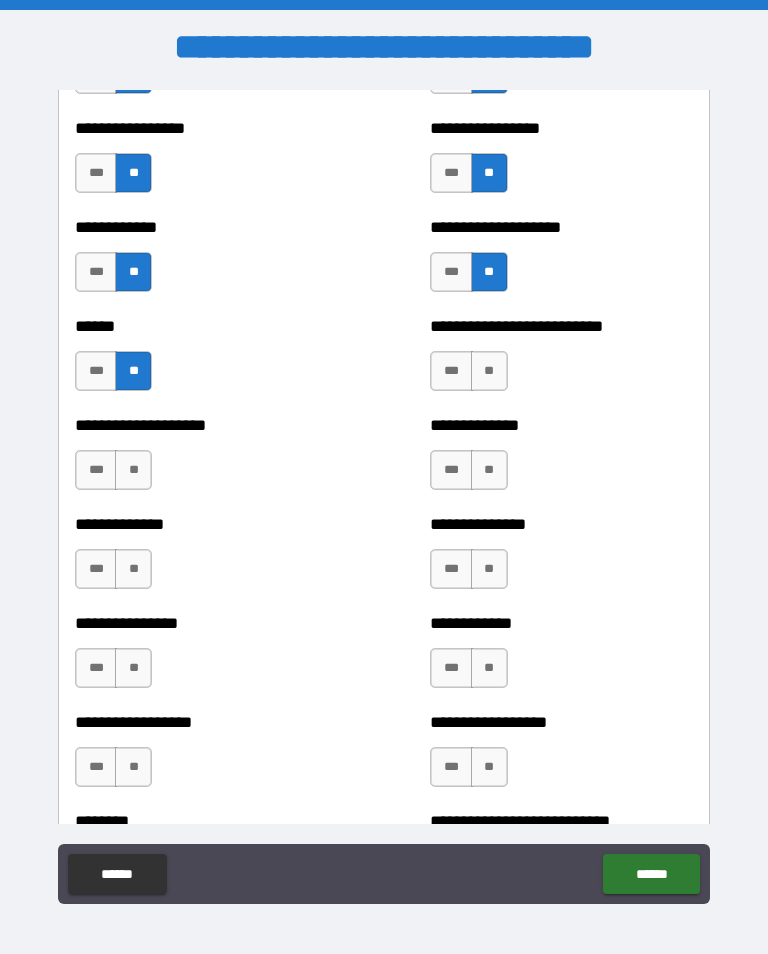 click on "**" at bounding box center [133, 470] 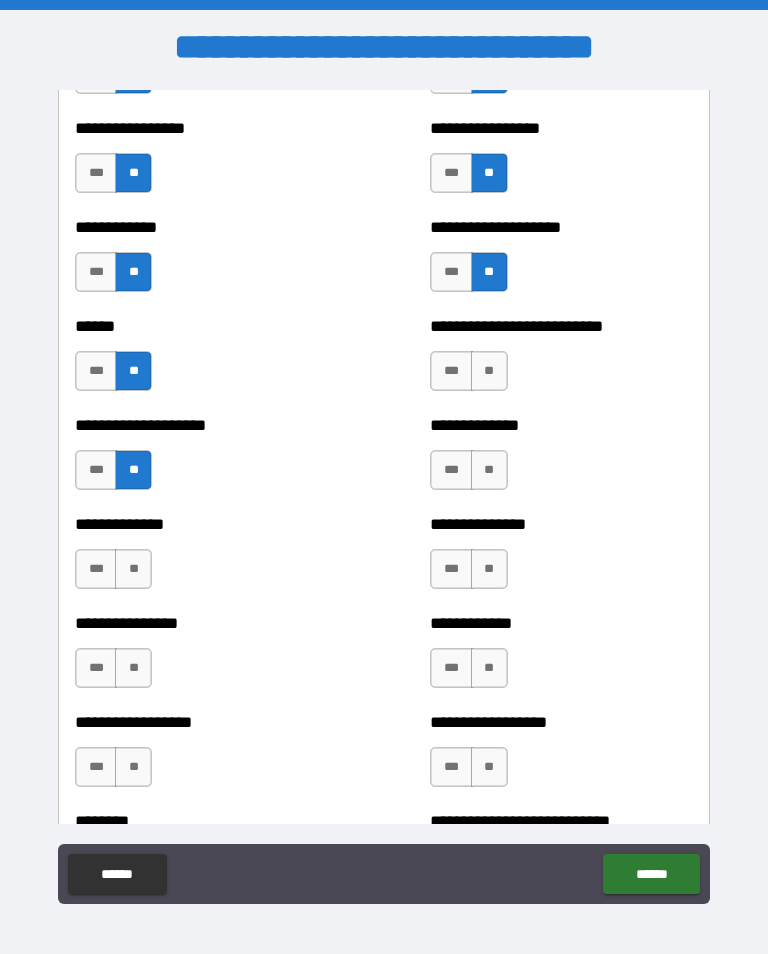 click on "**" at bounding box center (489, 371) 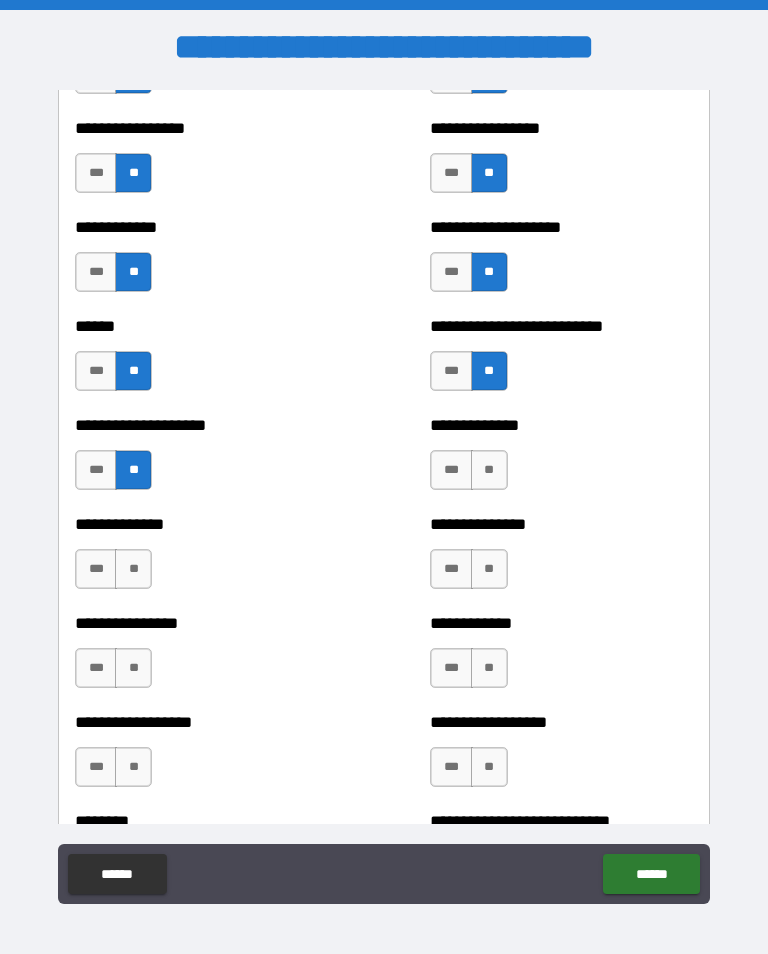 click on "***" at bounding box center (451, 470) 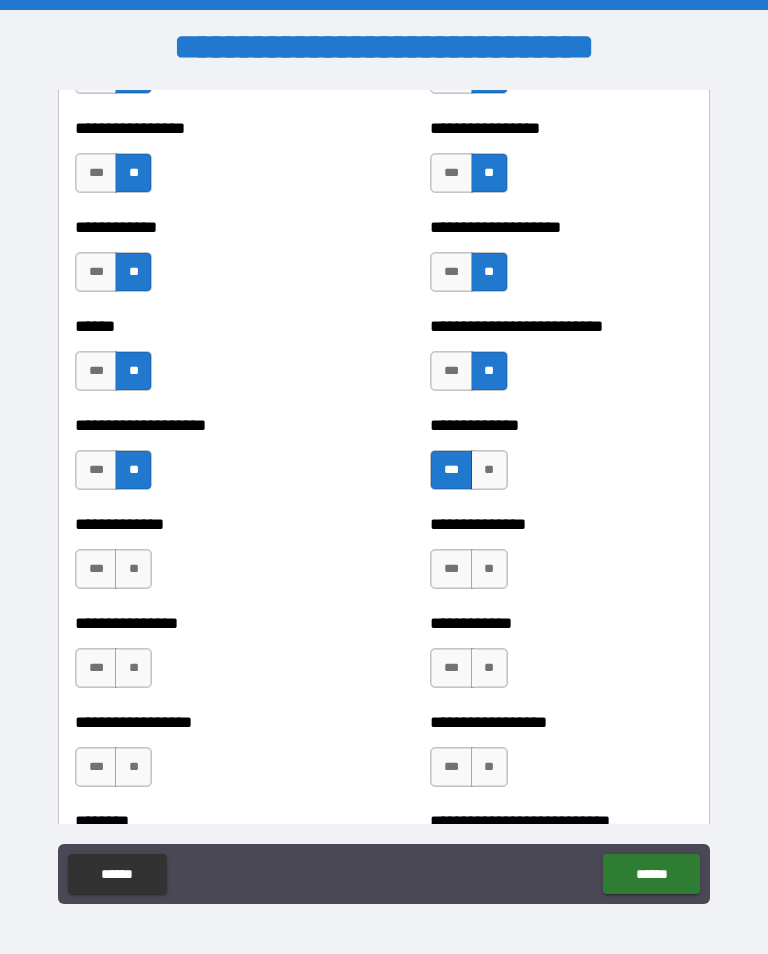 click on "**" at bounding box center (133, 569) 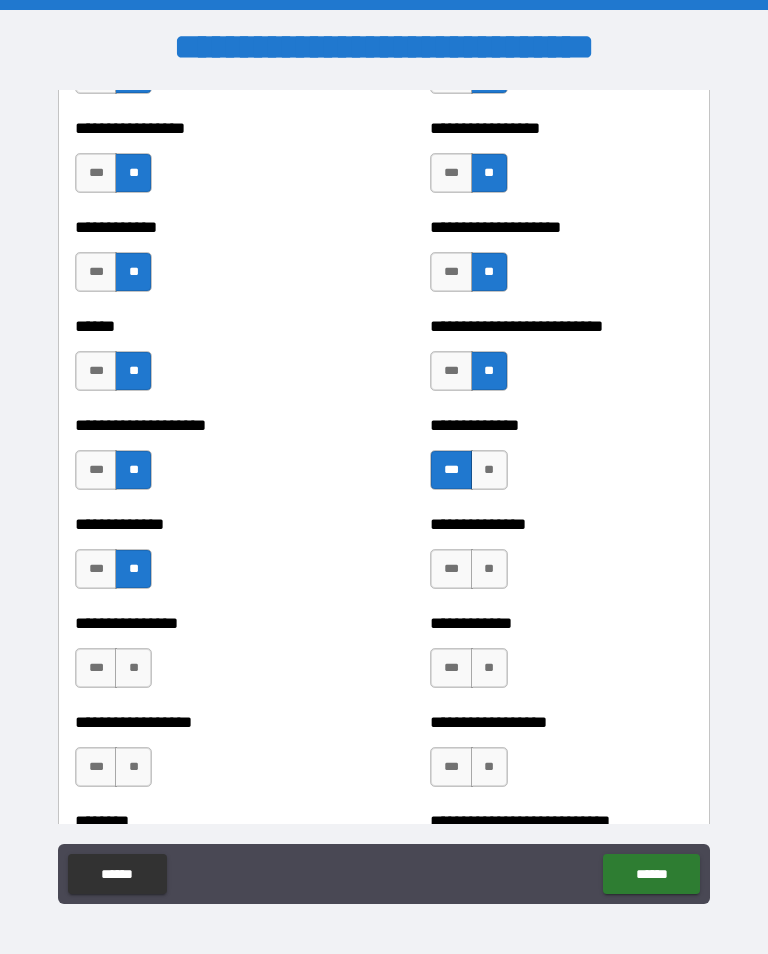click on "**" at bounding box center (133, 668) 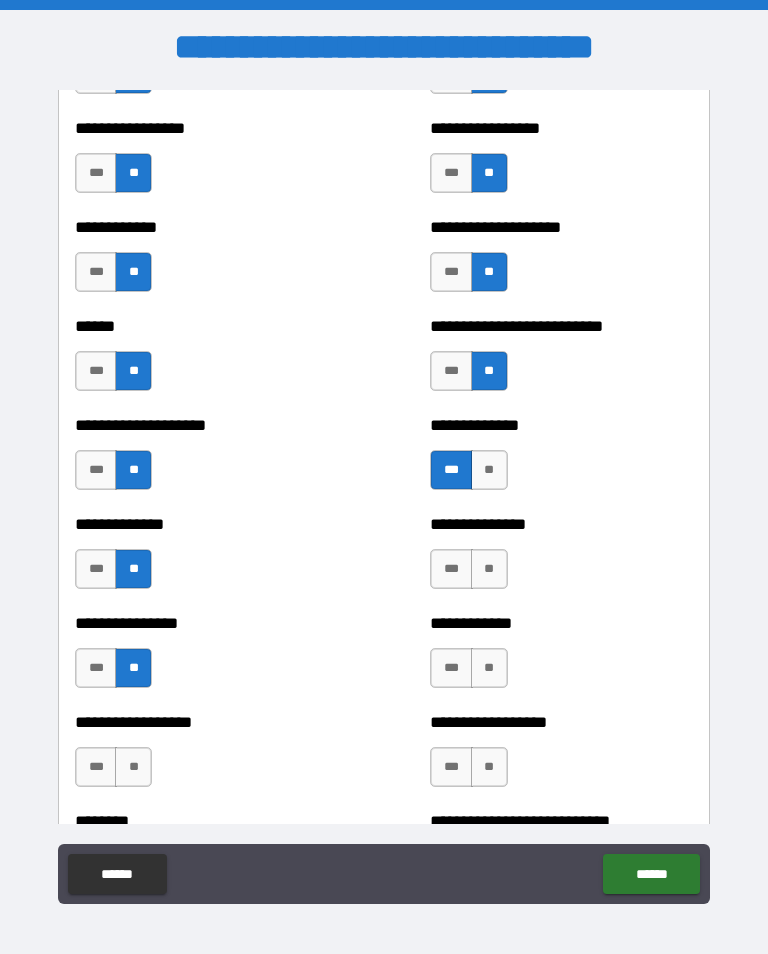 click on "**" at bounding box center [133, 767] 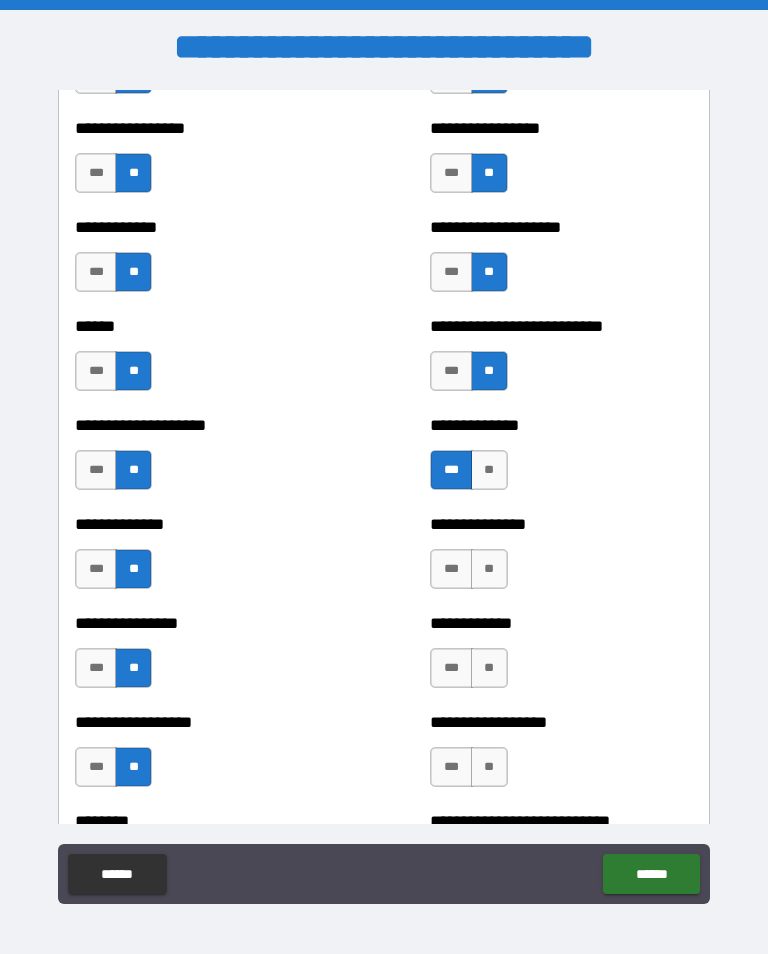 click on "**" at bounding box center [489, 569] 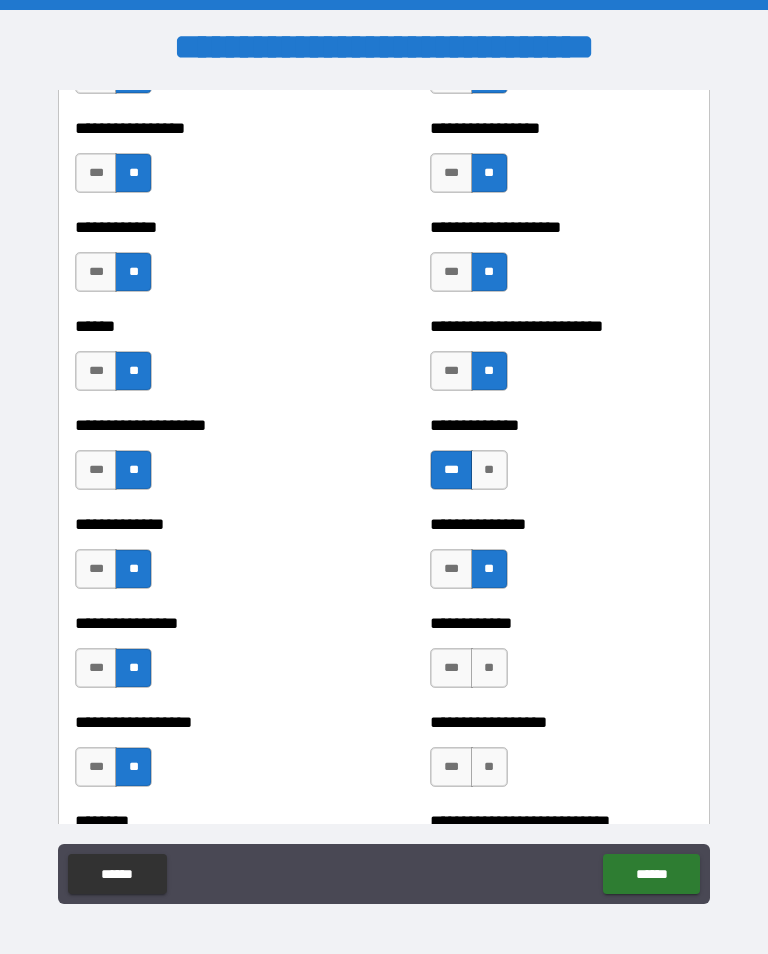 click on "**" at bounding box center [489, 668] 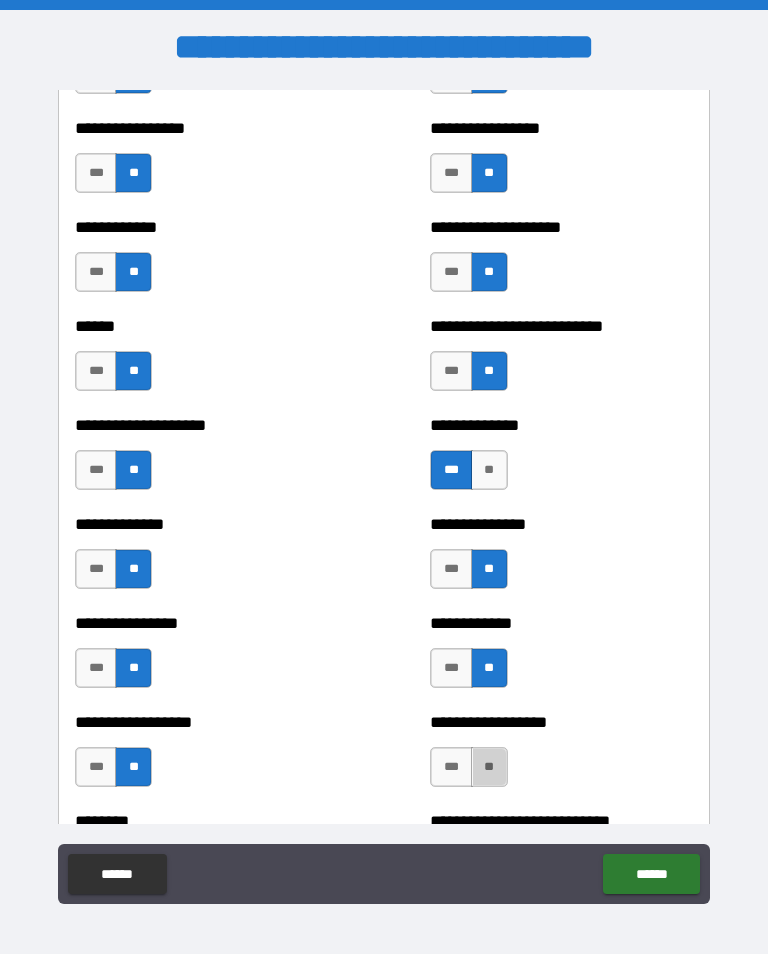 click on "**" at bounding box center [489, 767] 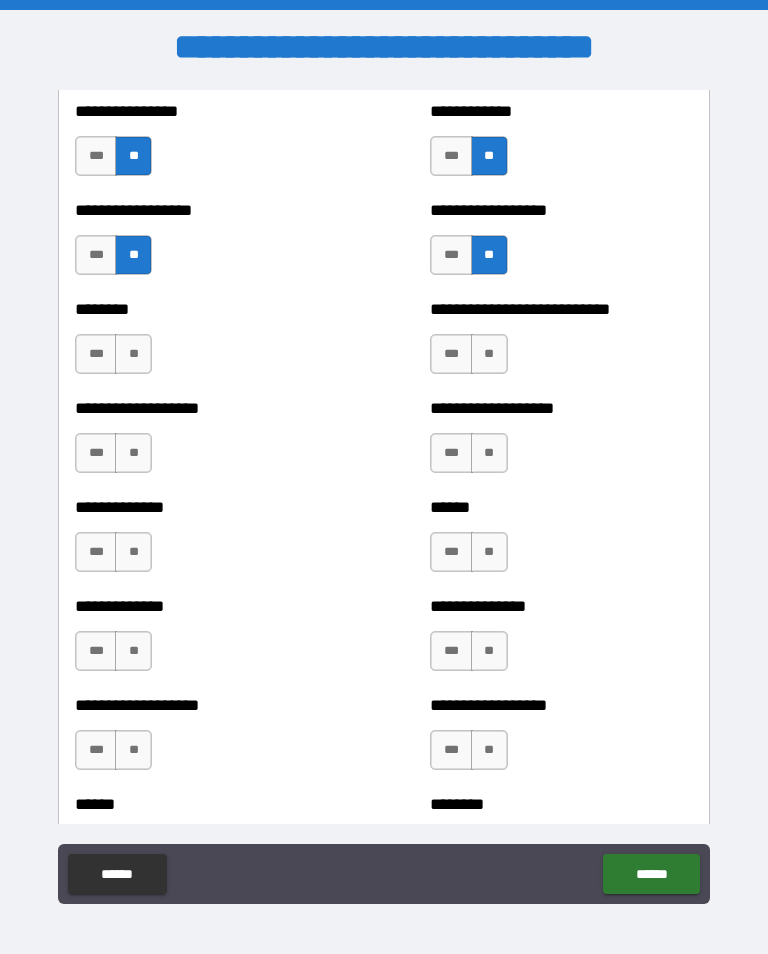 scroll, scrollTop: 4436, scrollLeft: 0, axis: vertical 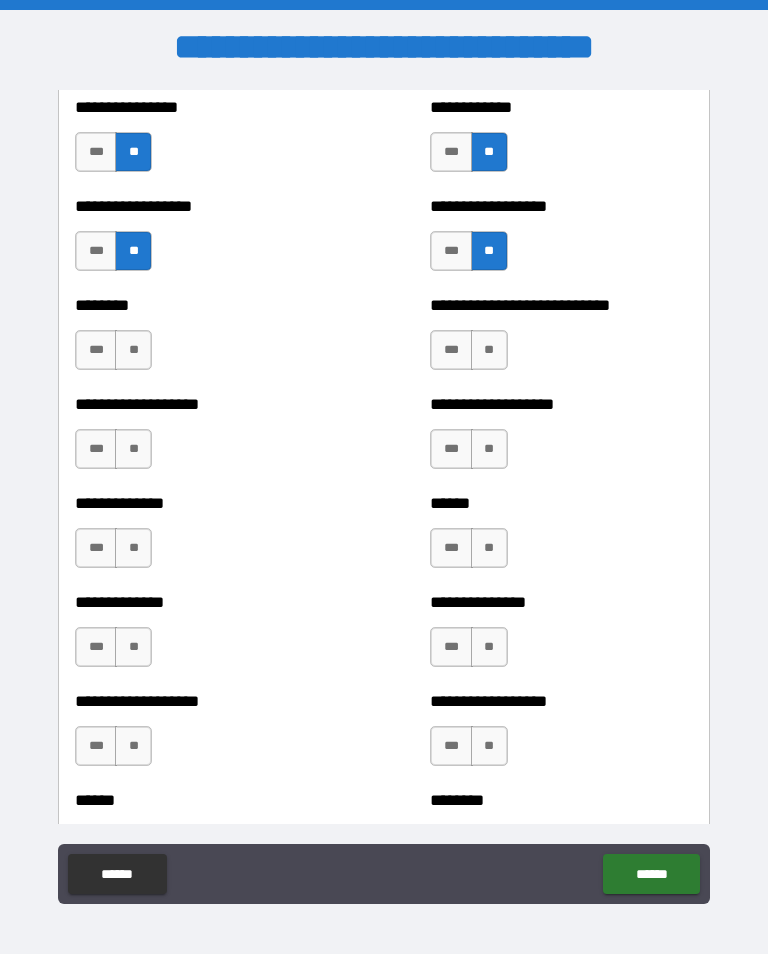 click on "**" at bounding box center [133, 350] 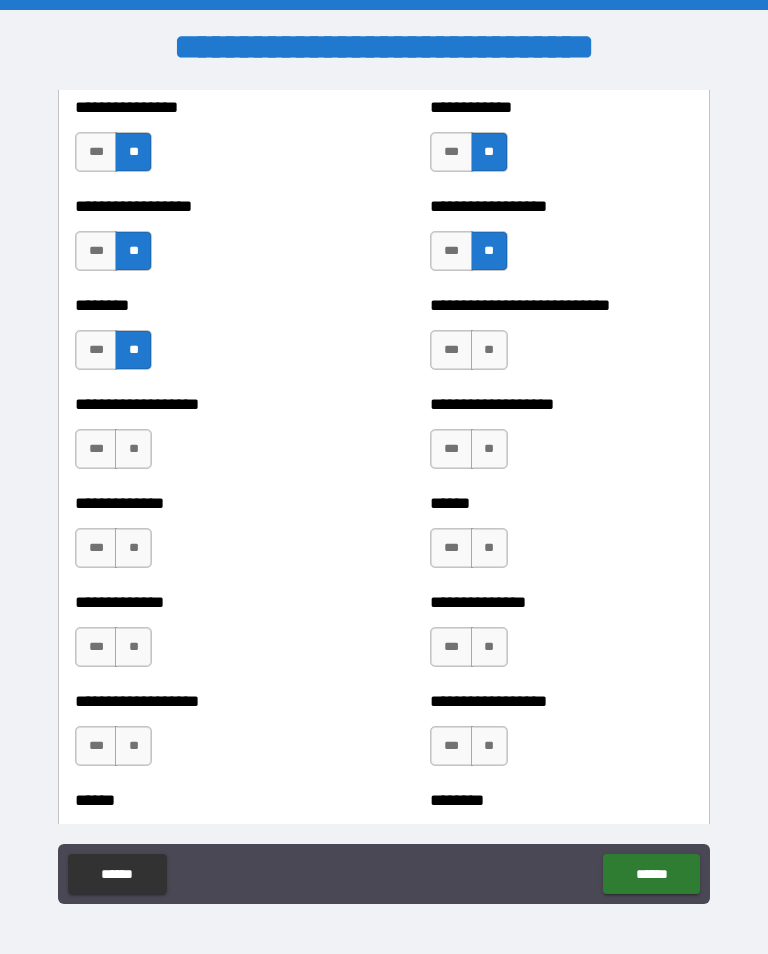 click on "**" at bounding box center [133, 449] 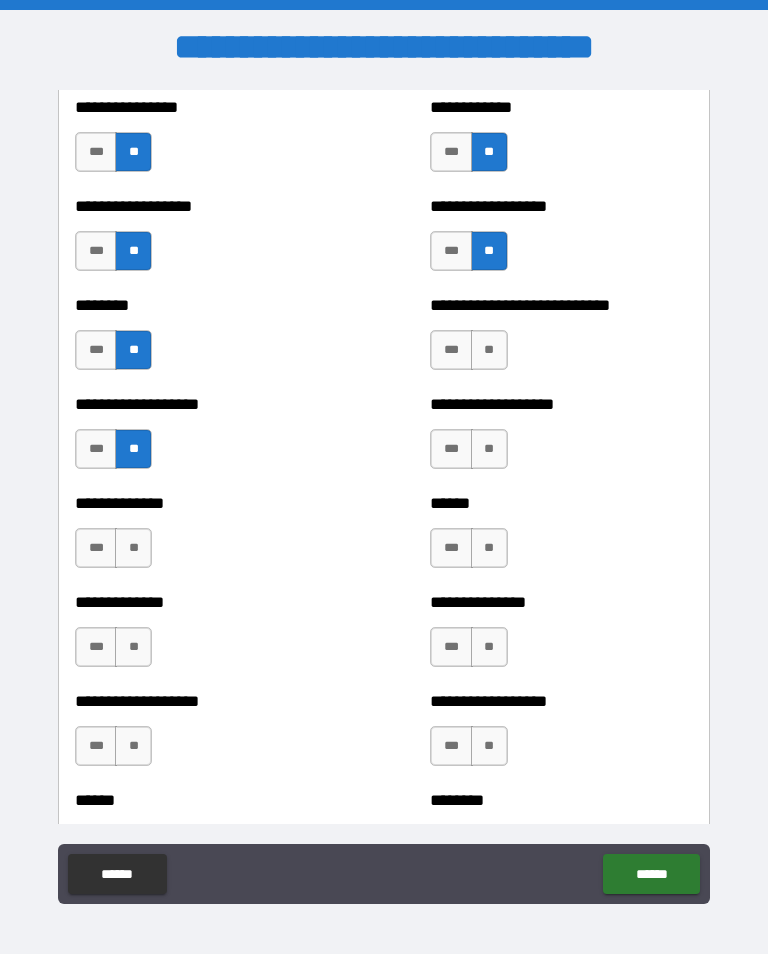 click on "**" at bounding box center (133, 548) 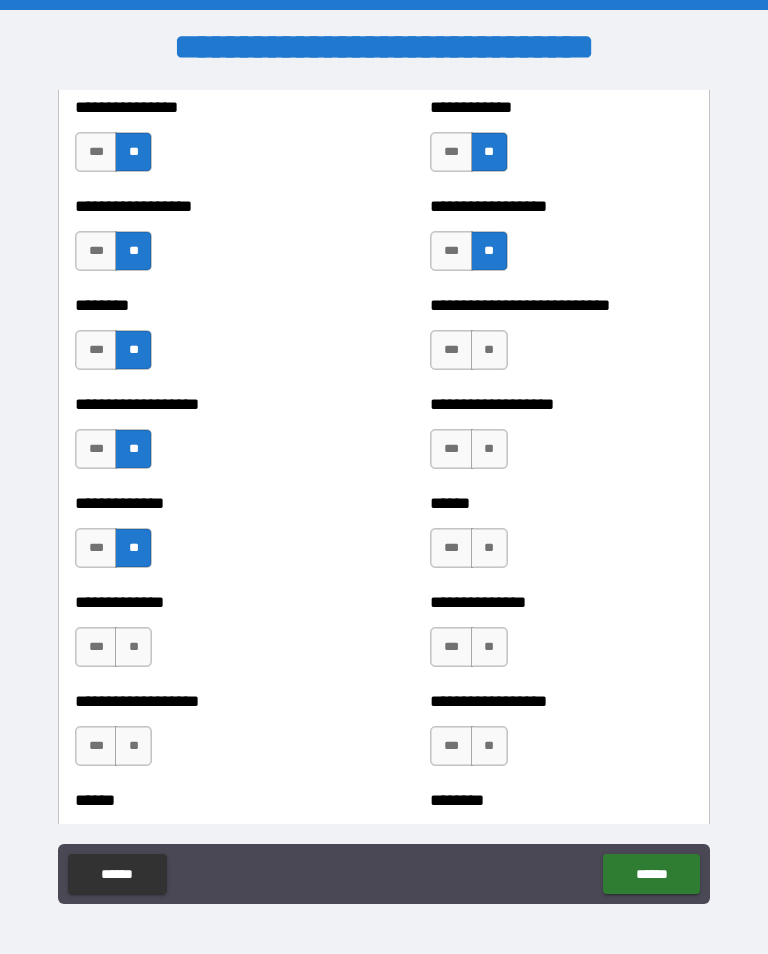 click on "**" at bounding box center (133, 647) 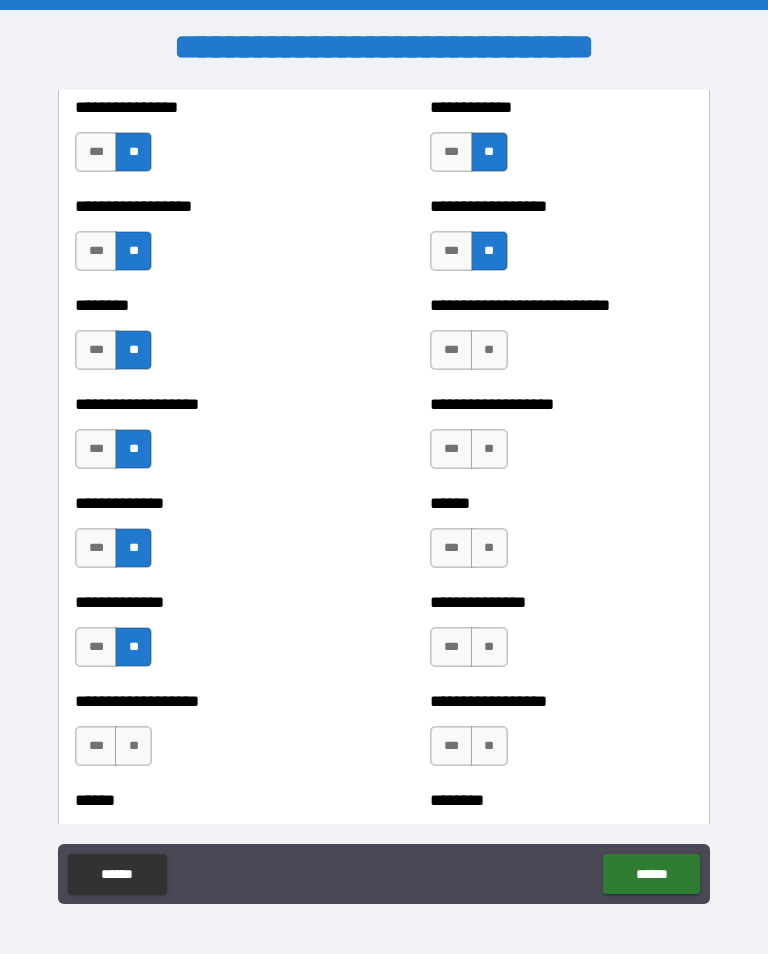 click on "**" at bounding box center (133, 746) 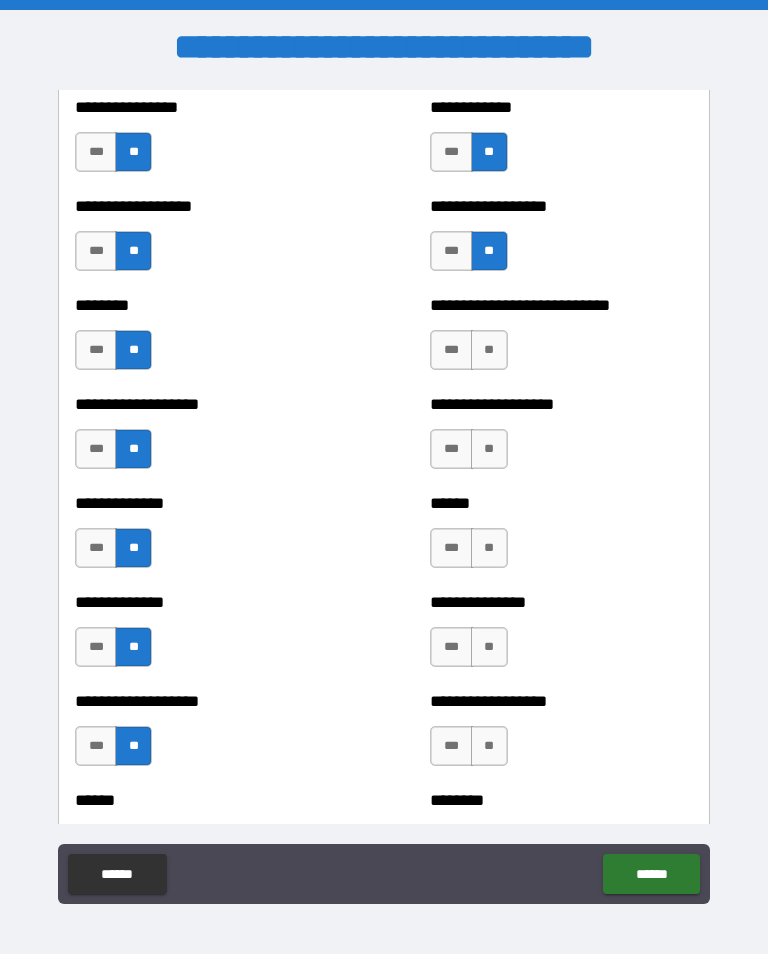 click on "**" at bounding box center (489, 746) 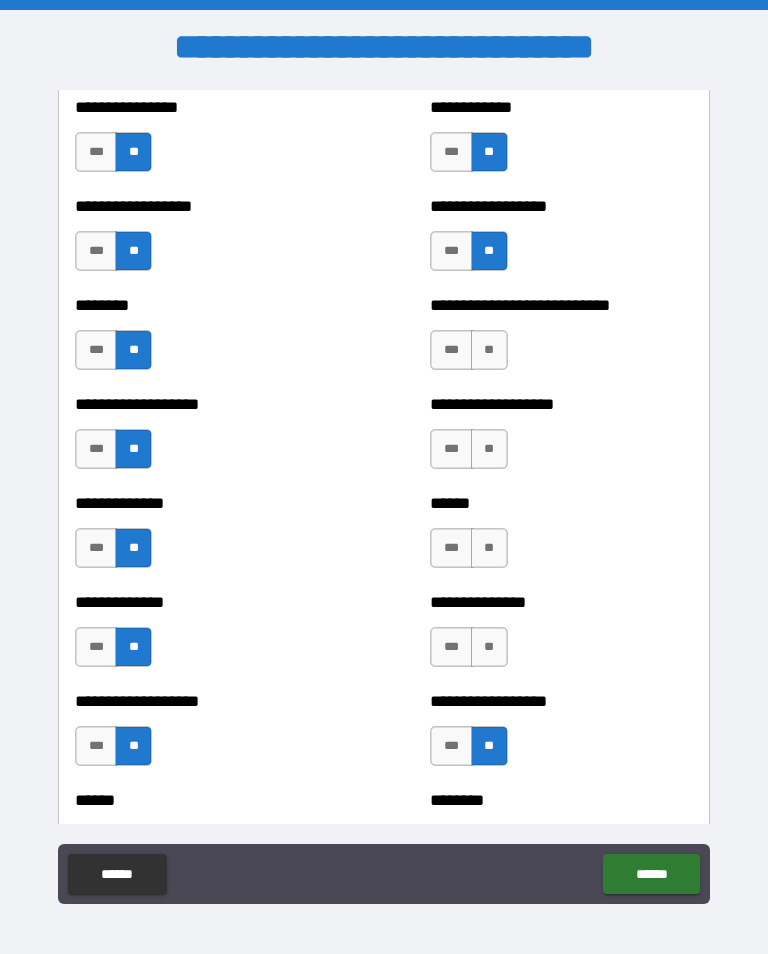 click on "**" at bounding box center [489, 647] 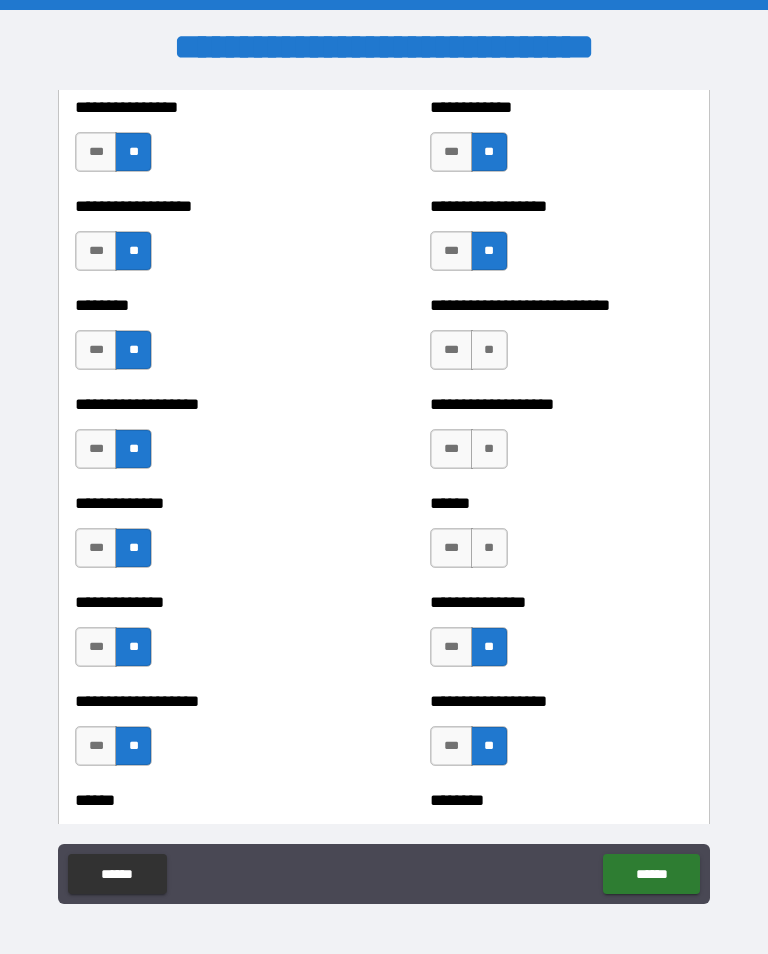 click on "**" at bounding box center (489, 548) 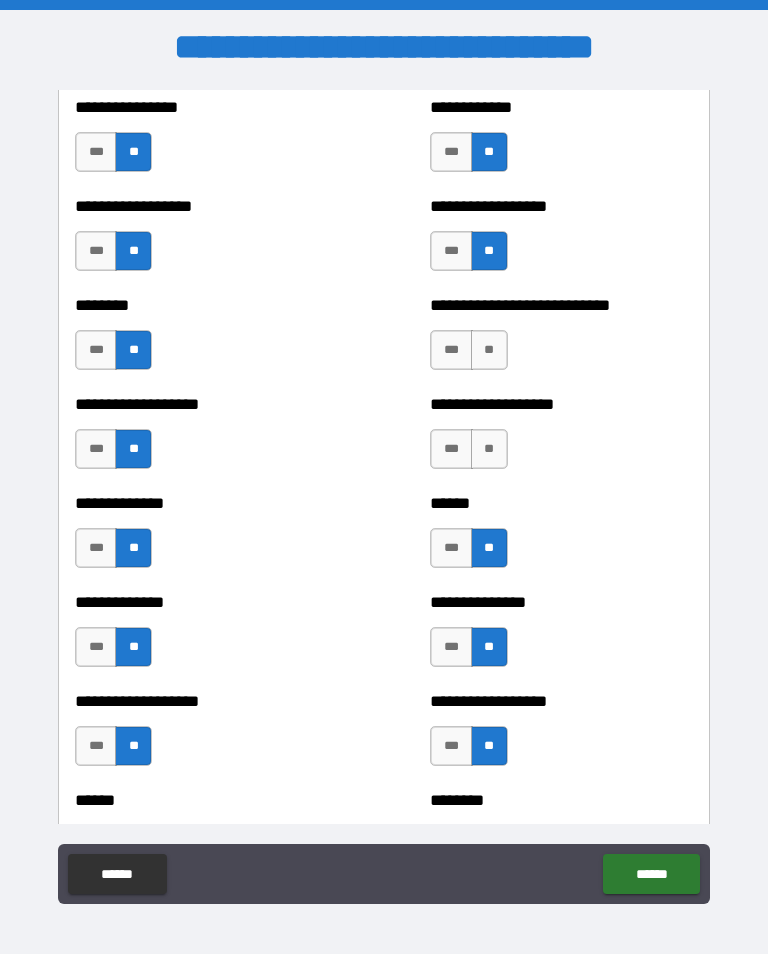 click on "**" at bounding box center [489, 449] 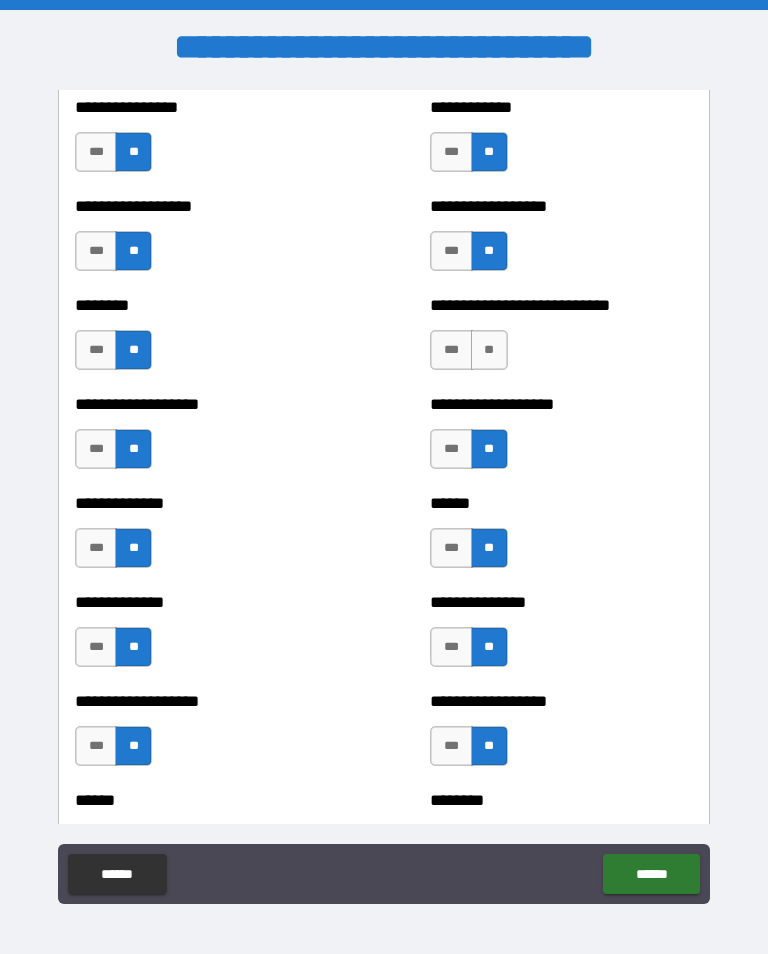click on "**" at bounding box center [489, 350] 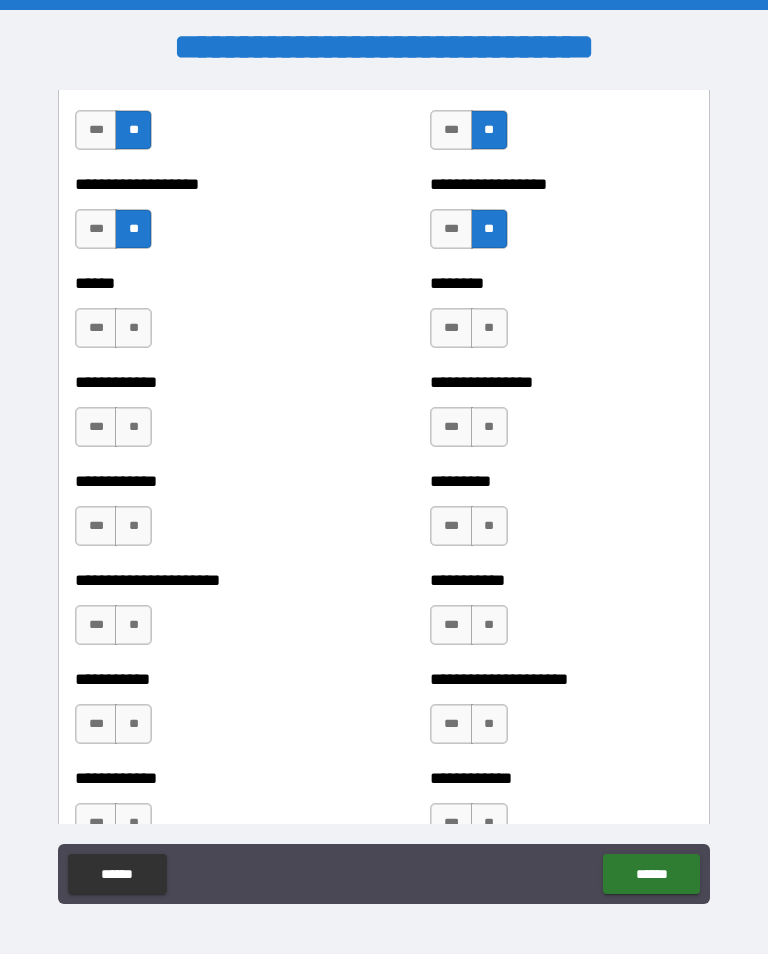 scroll, scrollTop: 4974, scrollLeft: 0, axis: vertical 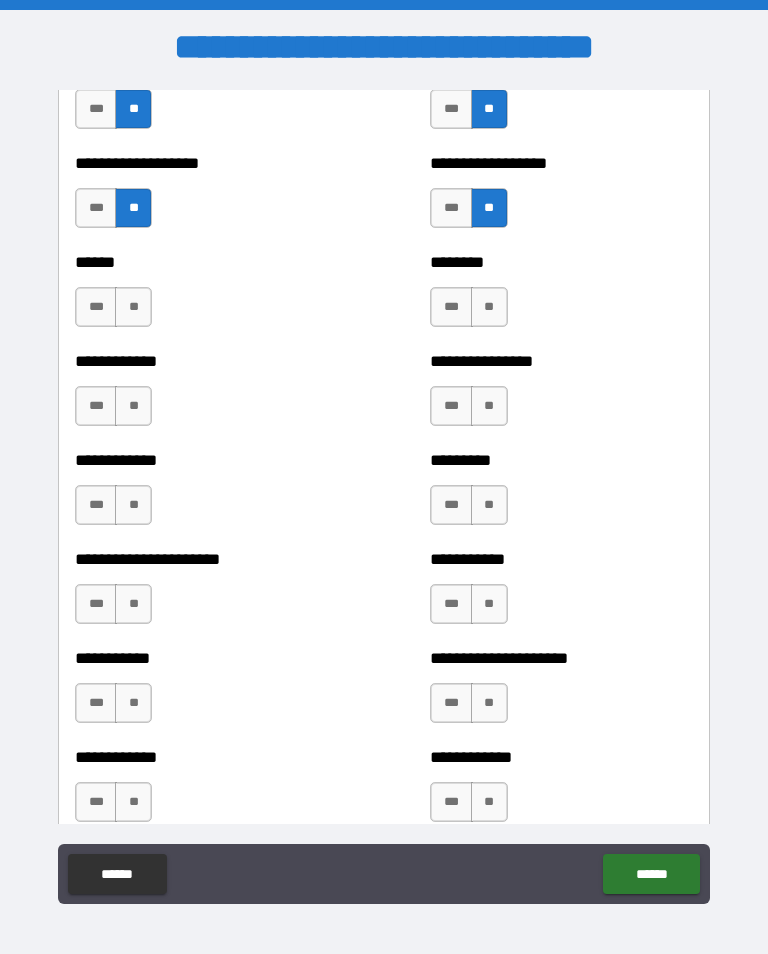 click on "**" at bounding box center [133, 307] 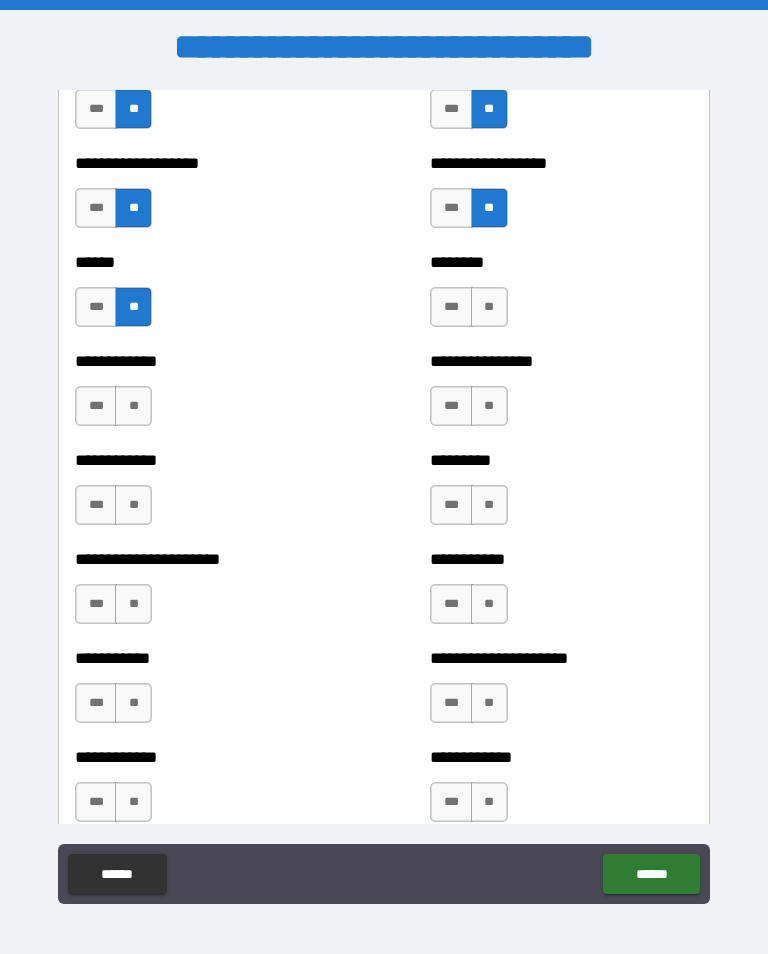 click on "**" at bounding box center (133, 406) 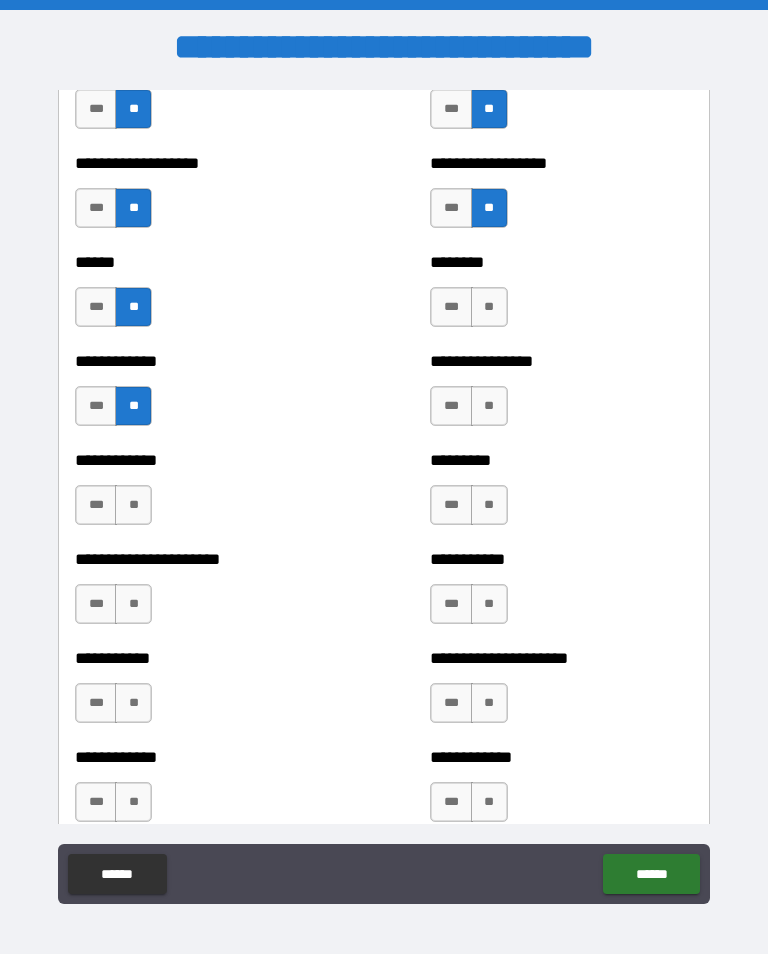 click on "**" at bounding box center (133, 505) 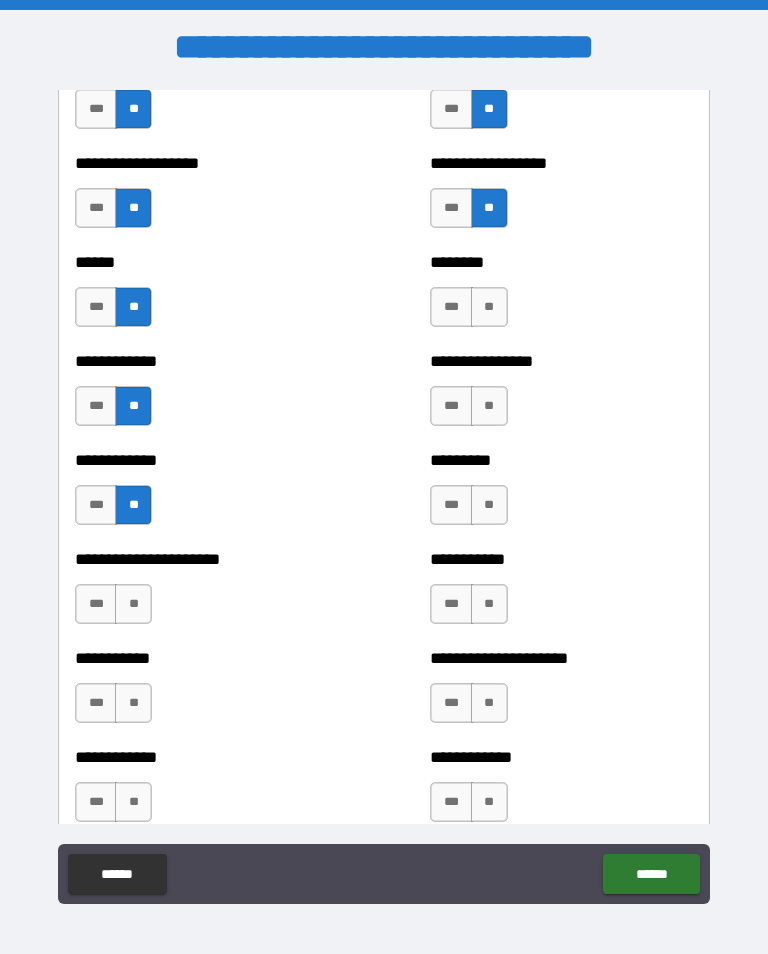 click on "**" at bounding box center (133, 604) 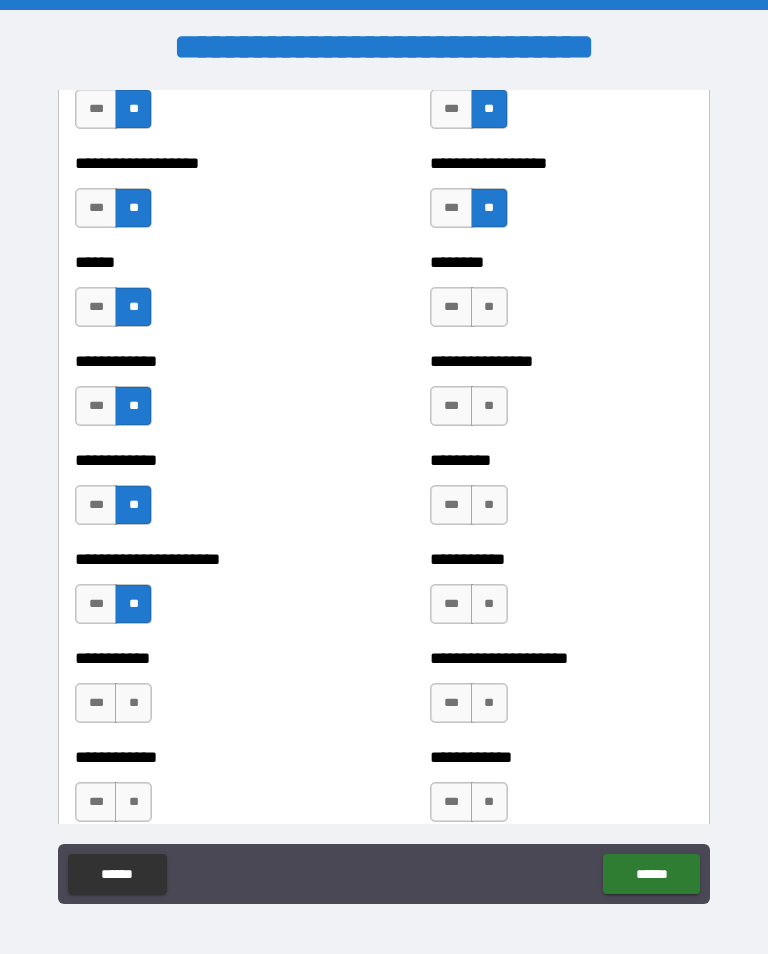 click on "**" at bounding box center [133, 703] 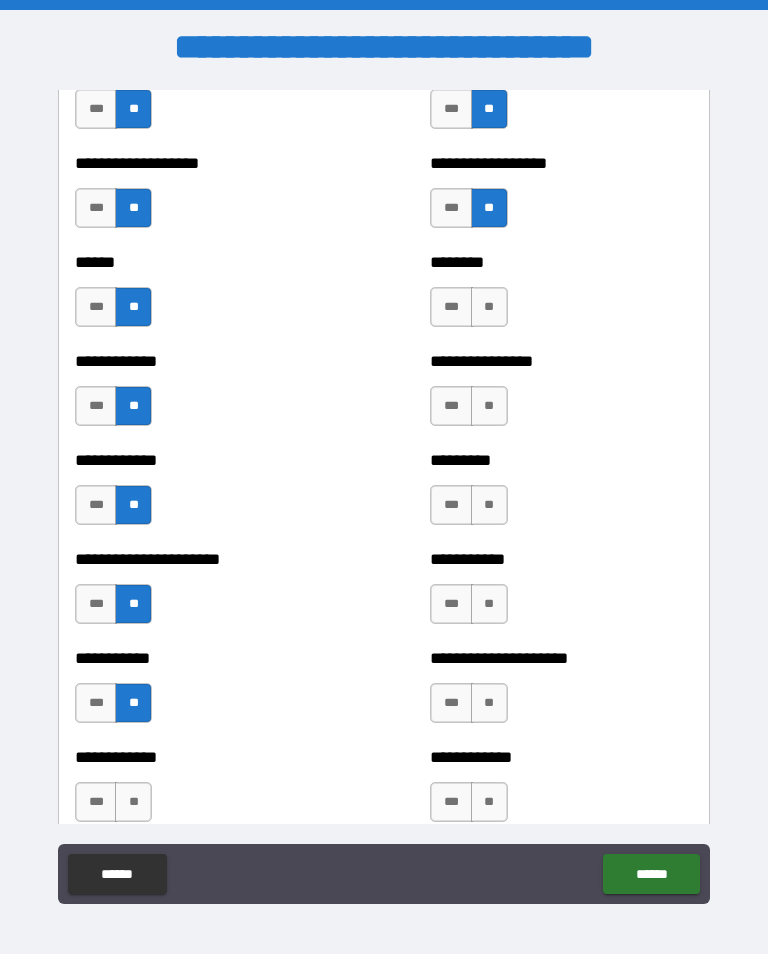 click on "**" at bounding box center (133, 802) 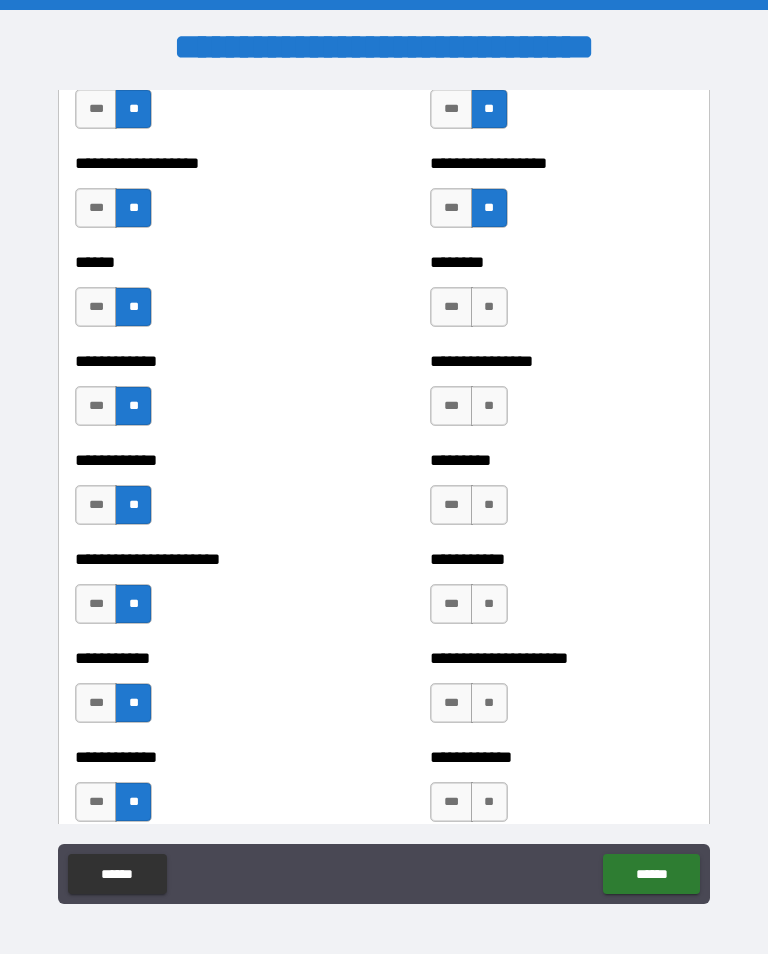 click on "**" at bounding box center (489, 802) 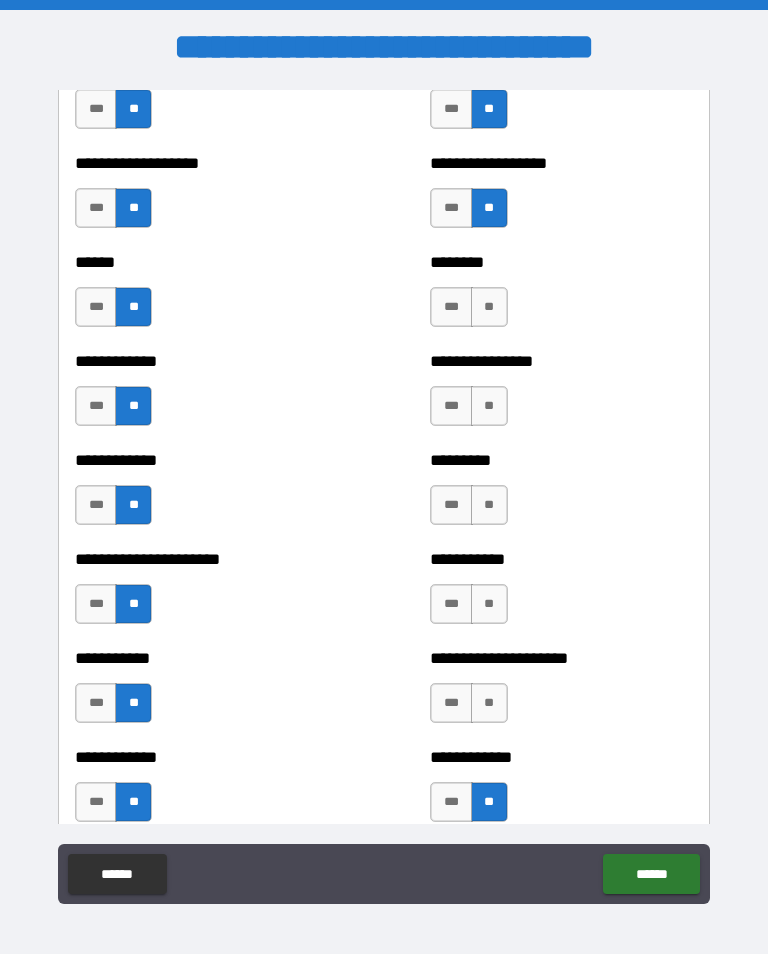 click on "**" at bounding box center [489, 703] 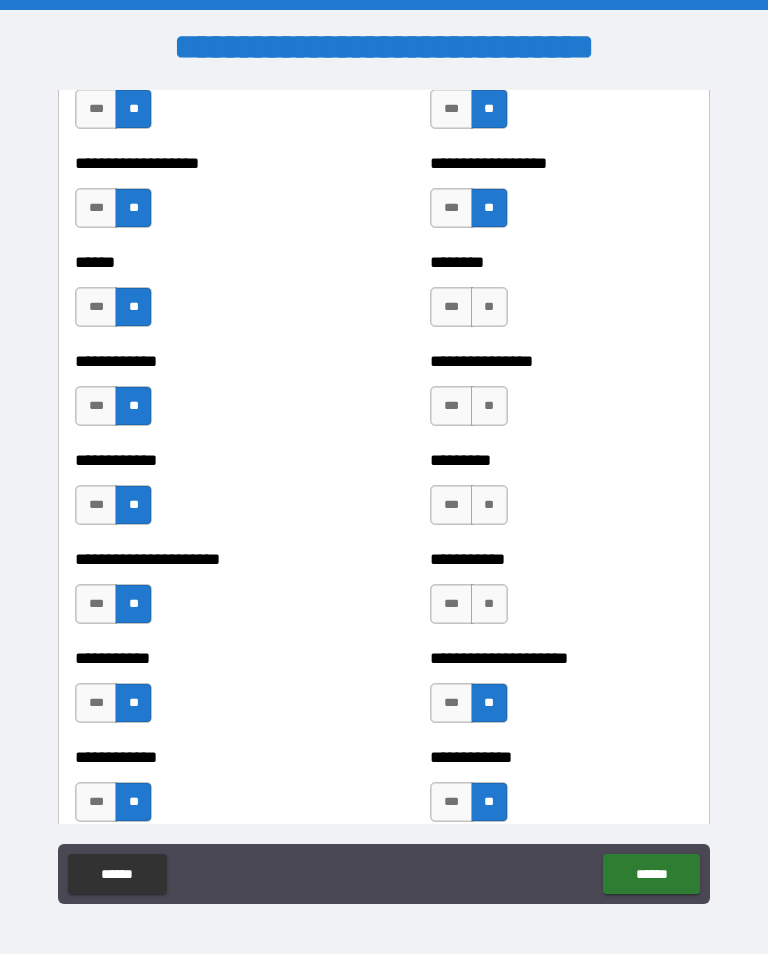click on "**" at bounding box center (489, 604) 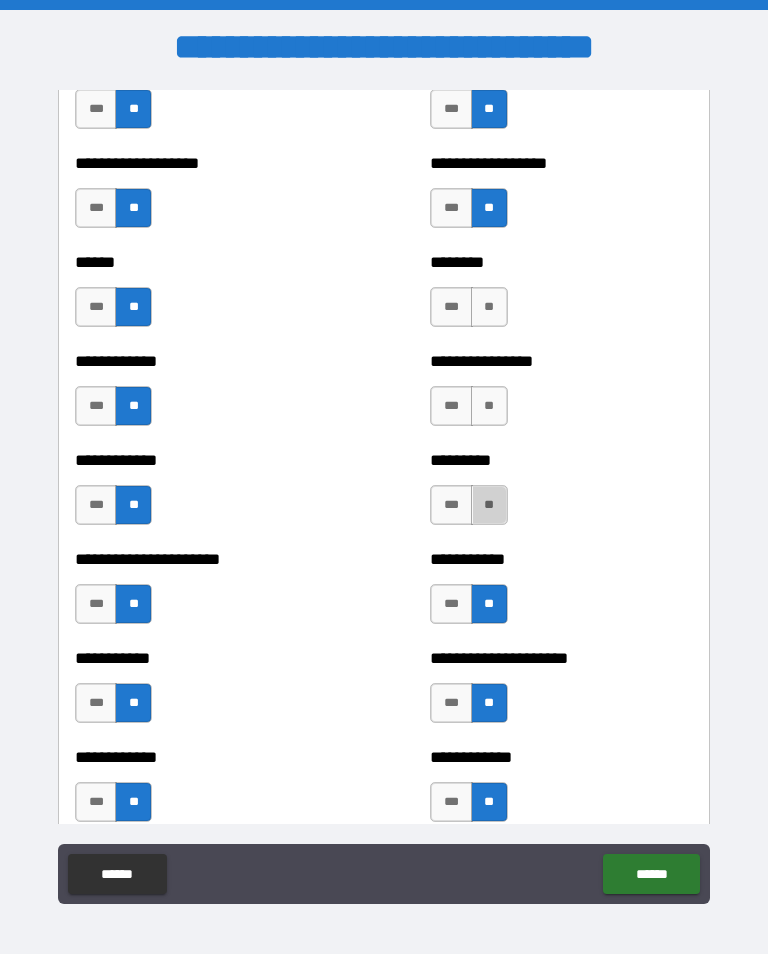click on "**" at bounding box center [489, 505] 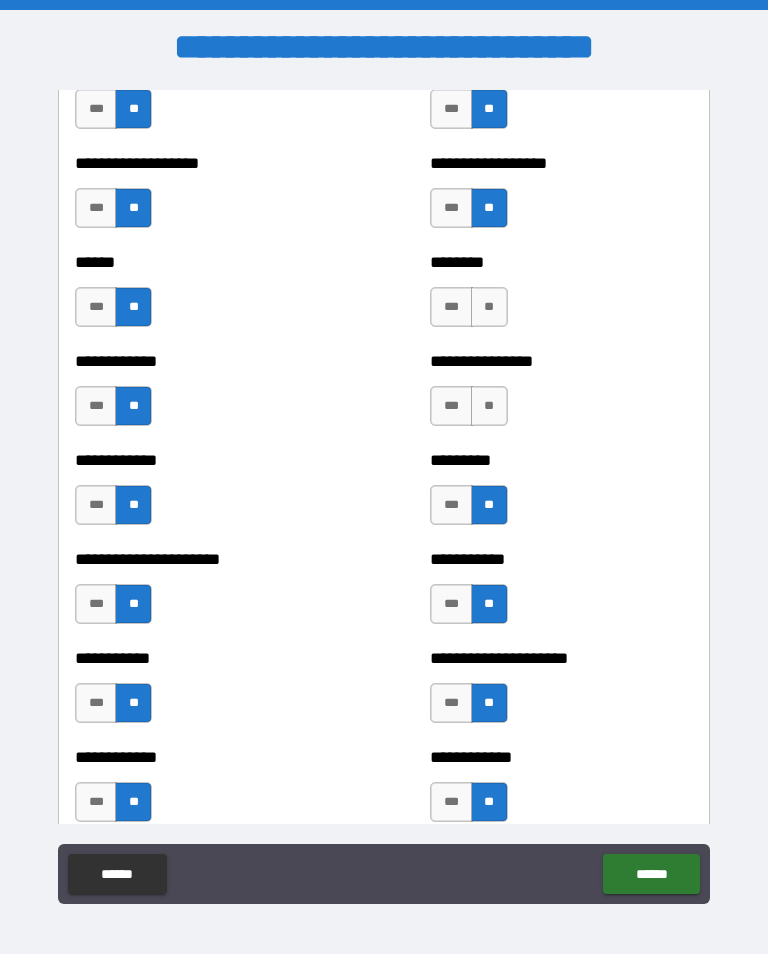 click on "**" at bounding box center (489, 406) 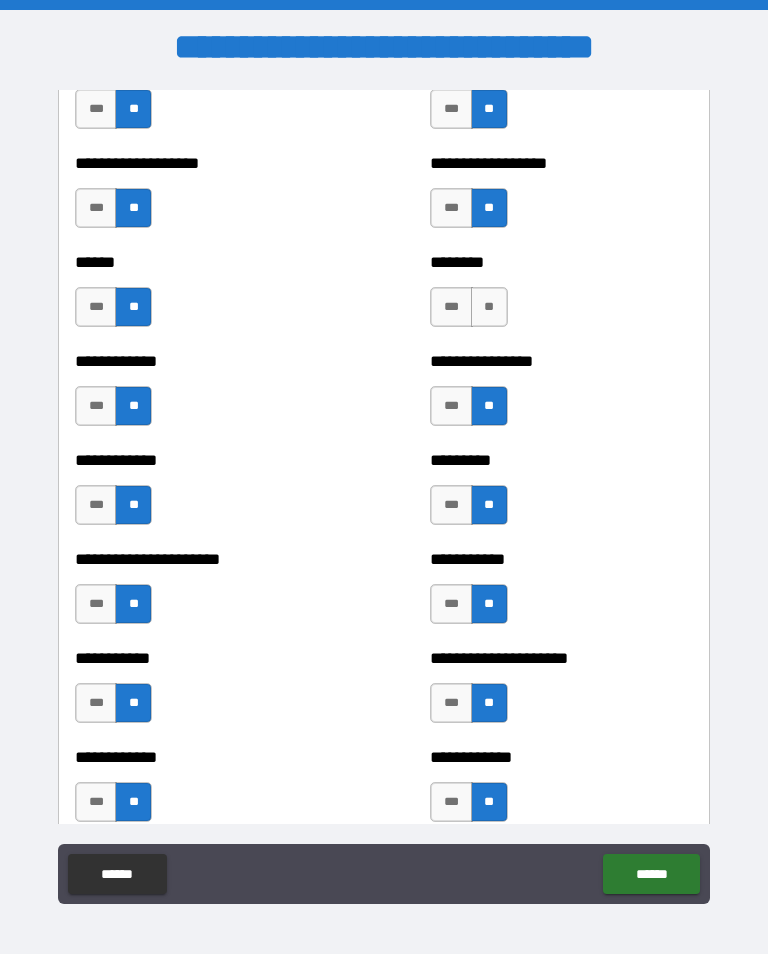 click on "**" at bounding box center (489, 307) 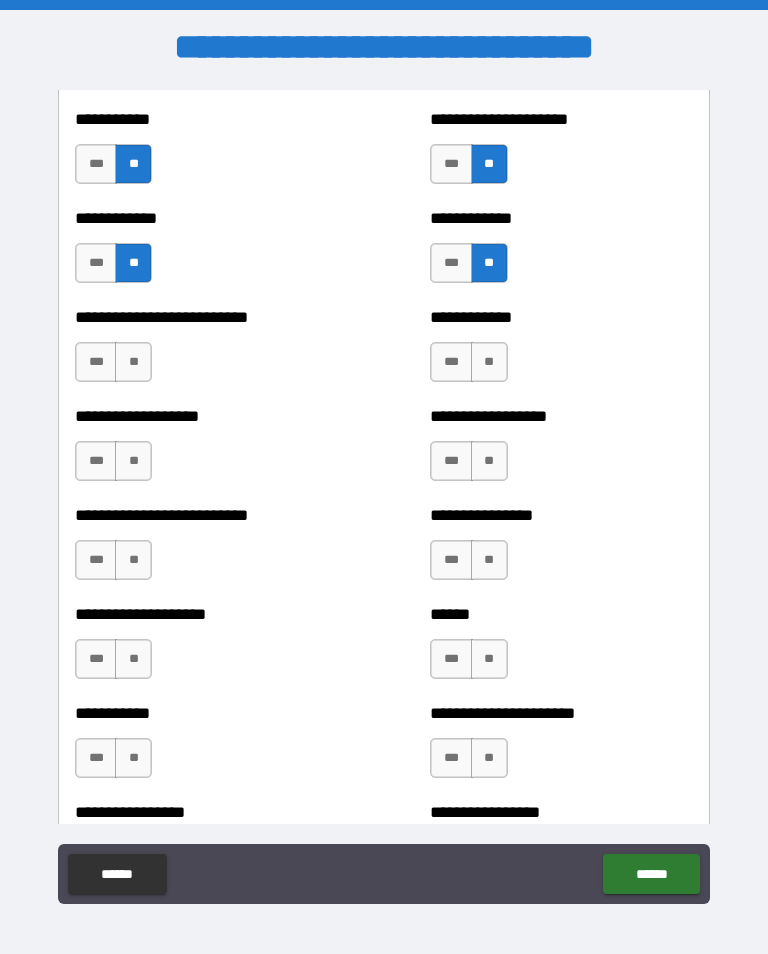 scroll, scrollTop: 5546, scrollLeft: 0, axis: vertical 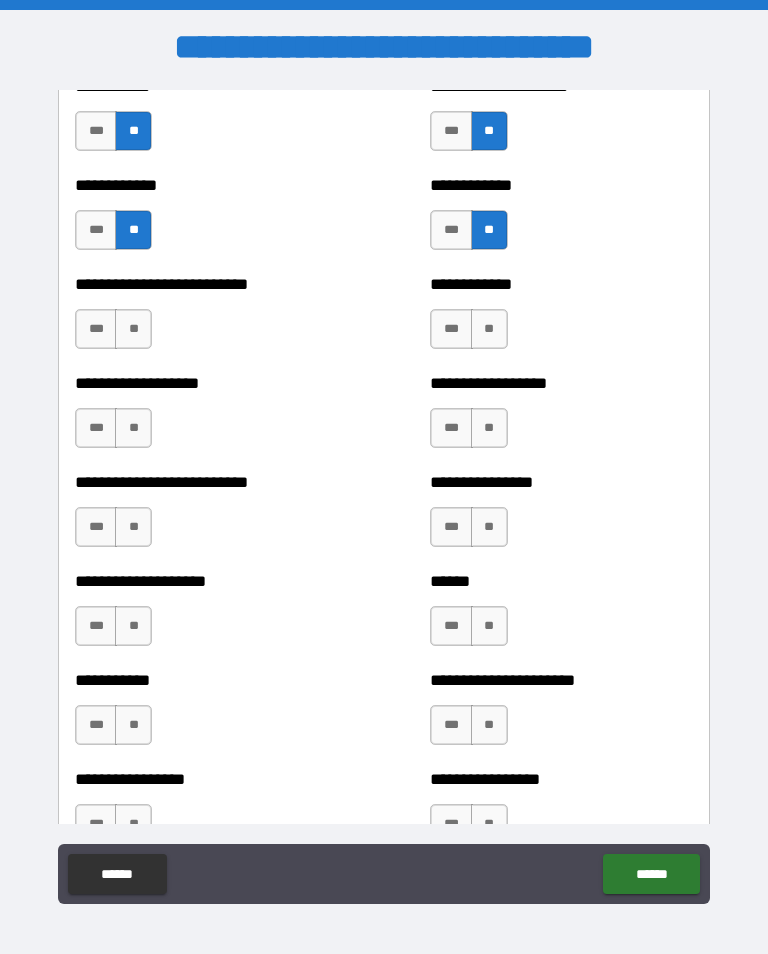 click on "**" at bounding box center [133, 329] 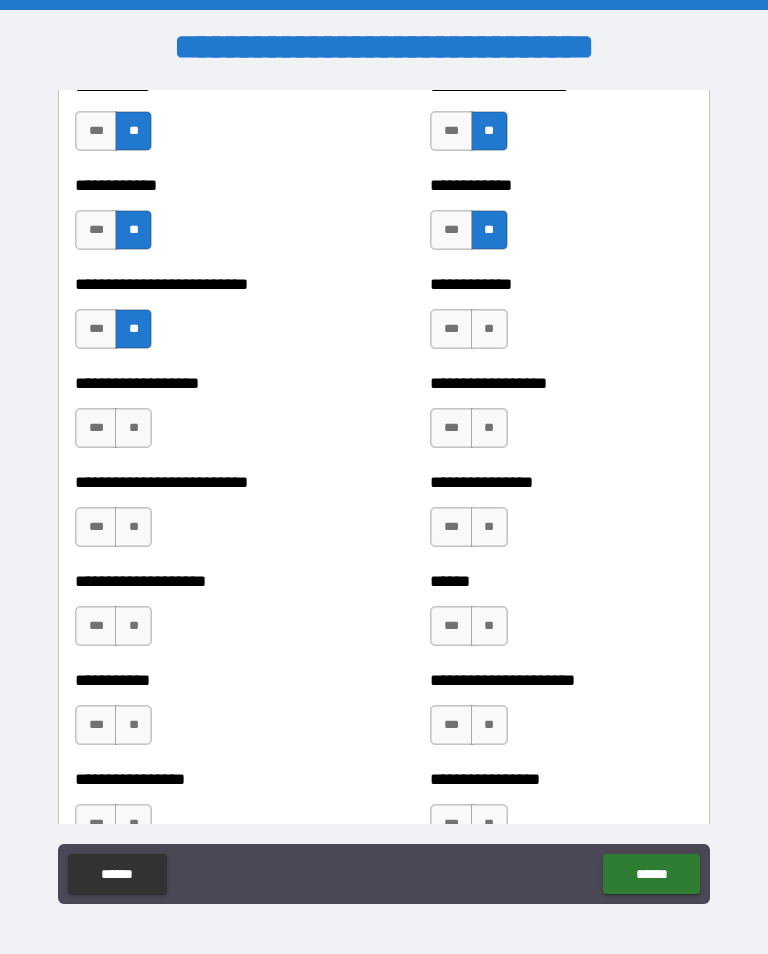 click on "**" at bounding box center [133, 428] 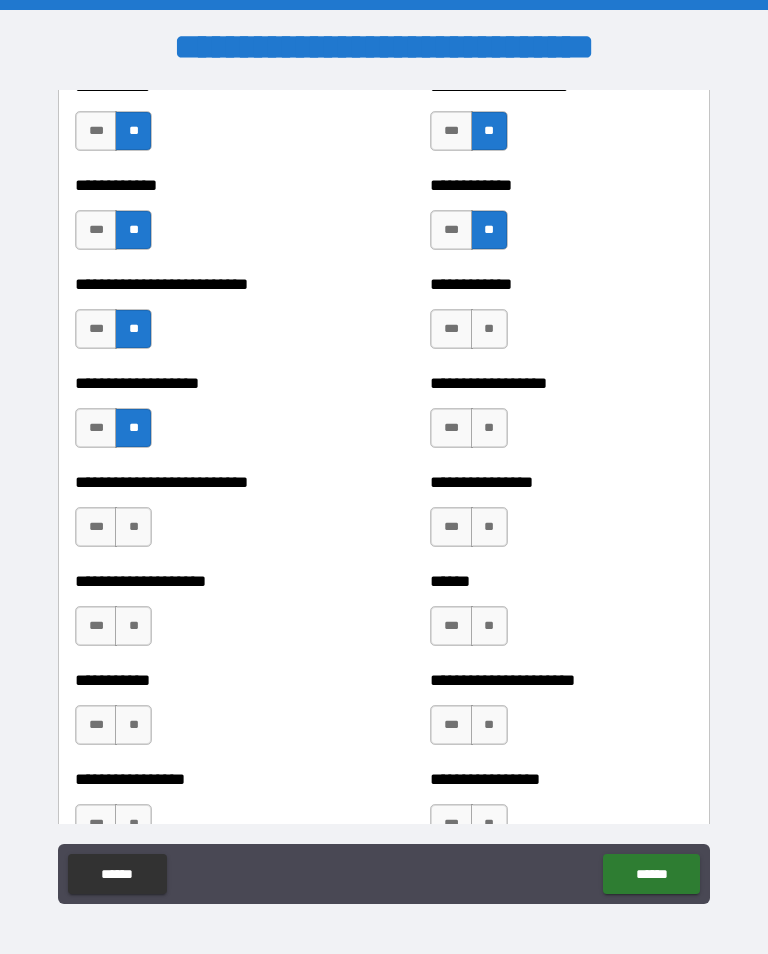 click on "**" at bounding box center [133, 527] 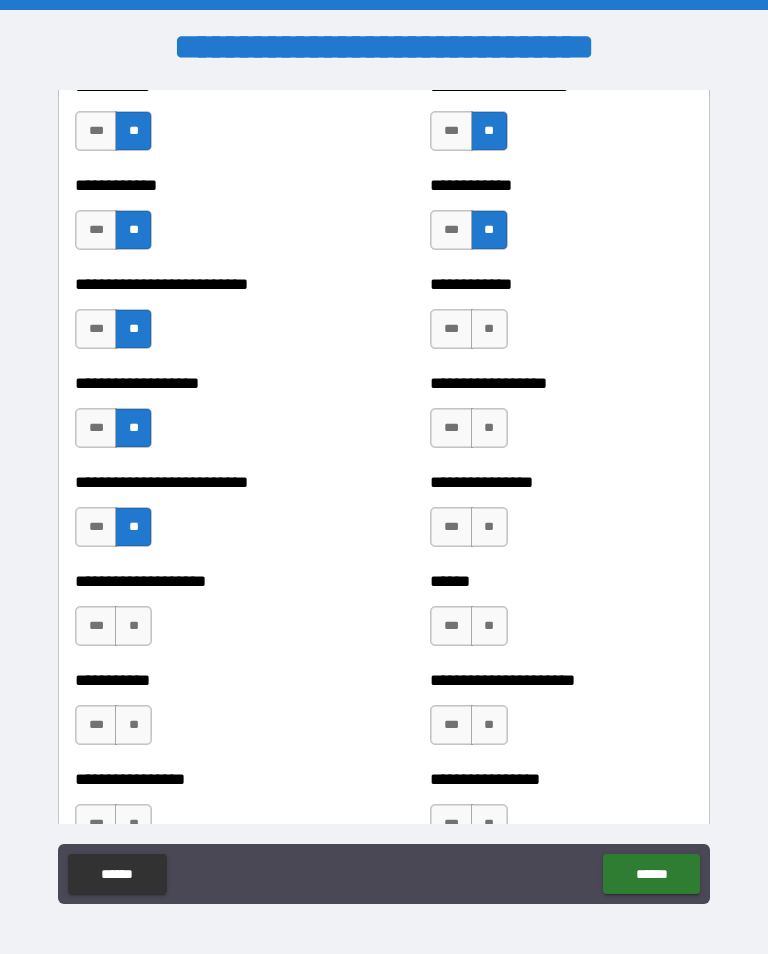click on "**" at bounding box center (133, 626) 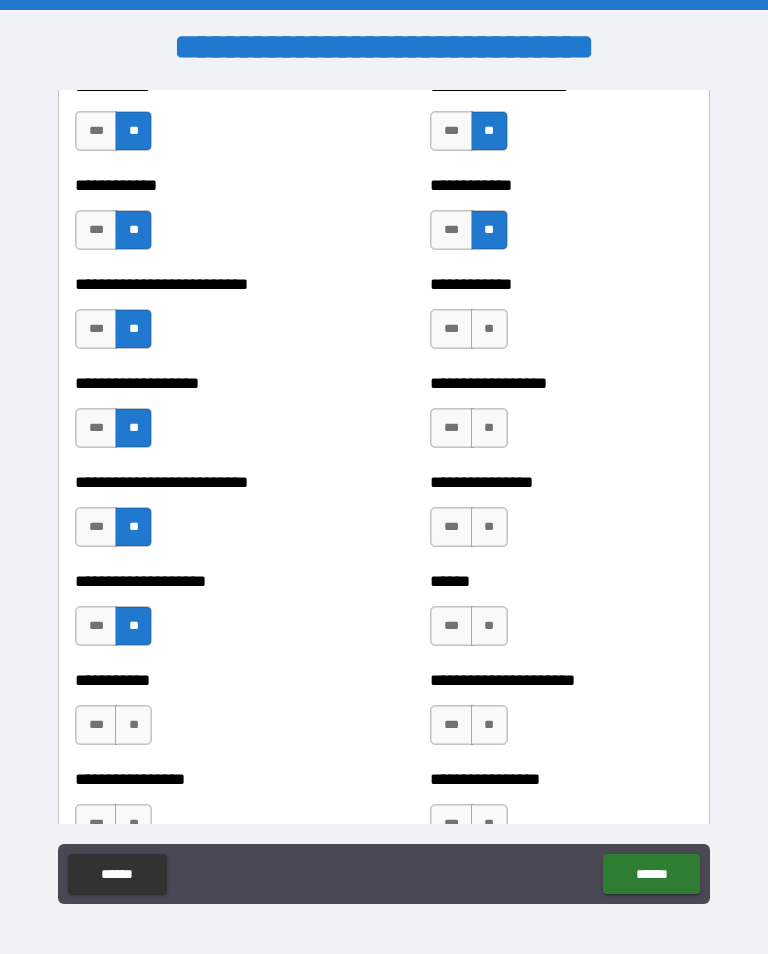 click on "**" at bounding box center [133, 725] 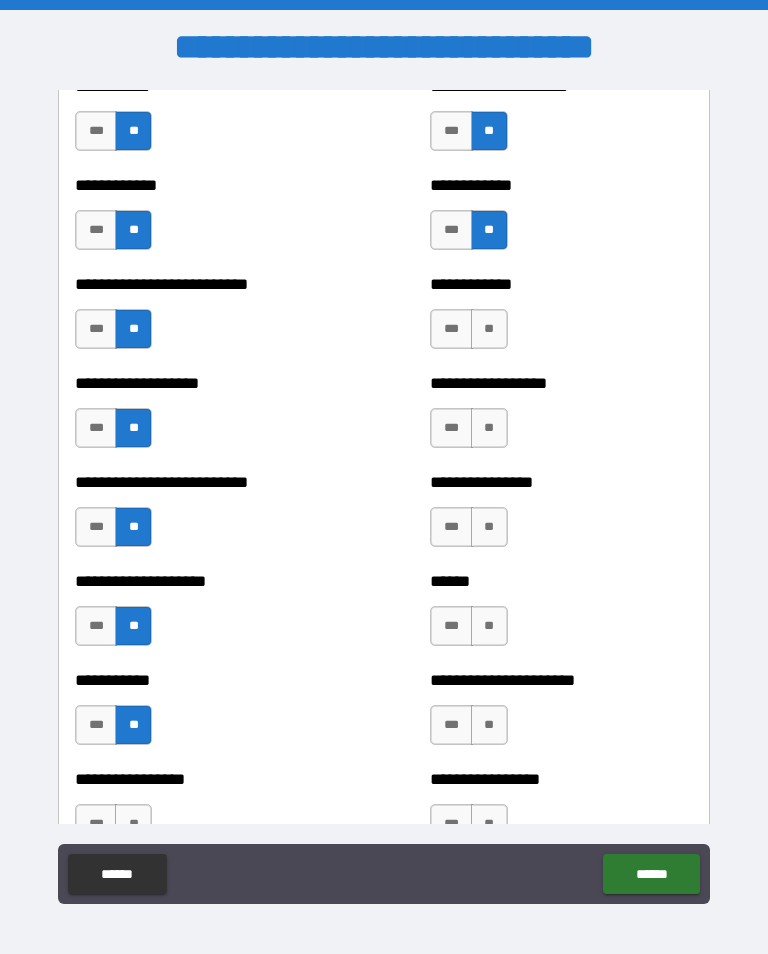 click on "**" at bounding box center [489, 329] 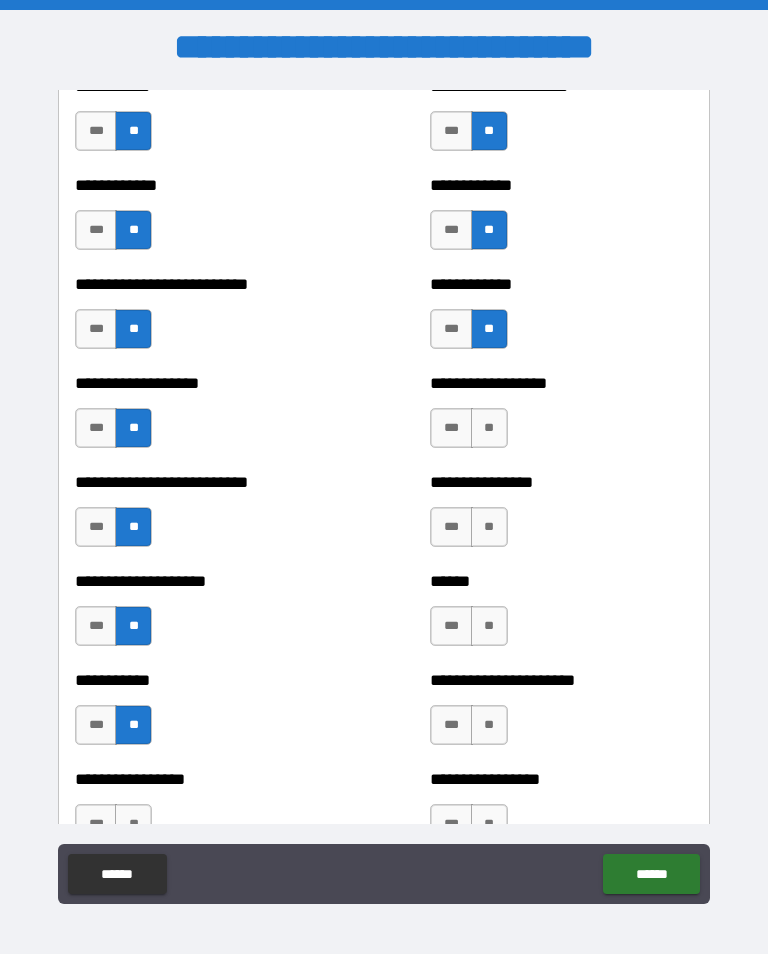 click on "**" at bounding box center [489, 428] 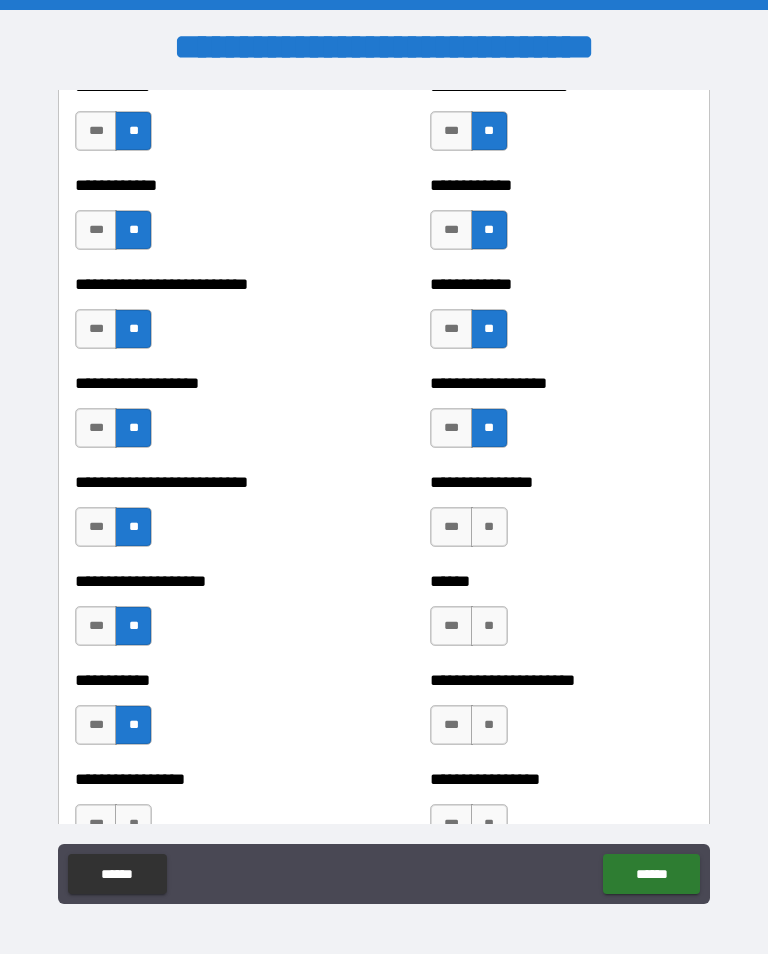 click on "**" at bounding box center (489, 527) 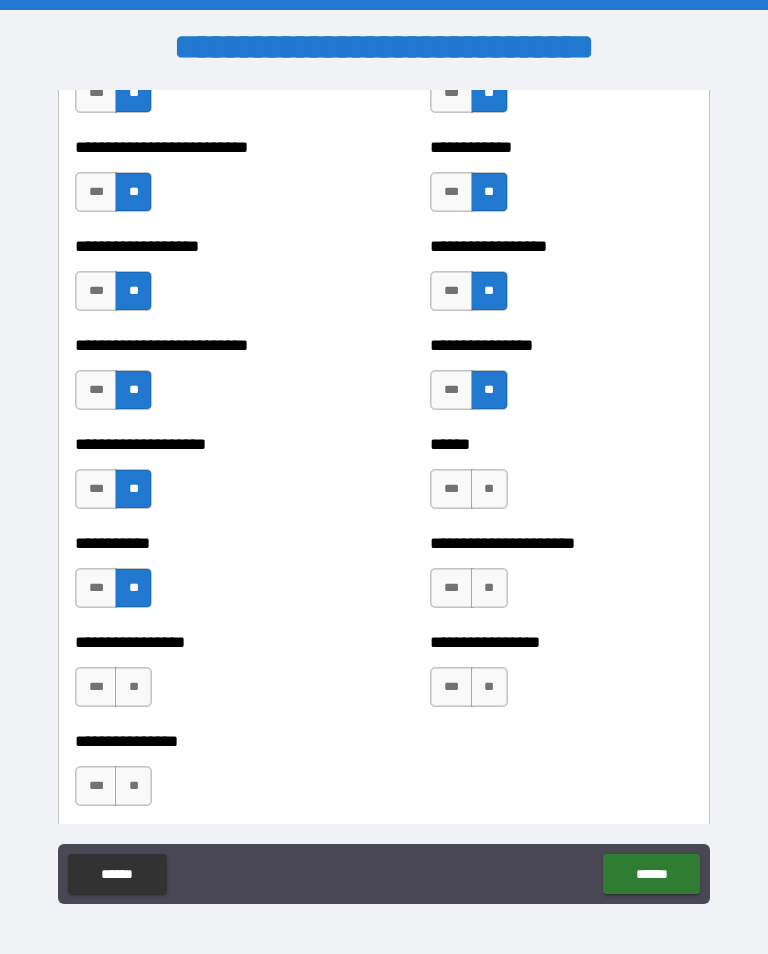 scroll, scrollTop: 5725, scrollLeft: 0, axis: vertical 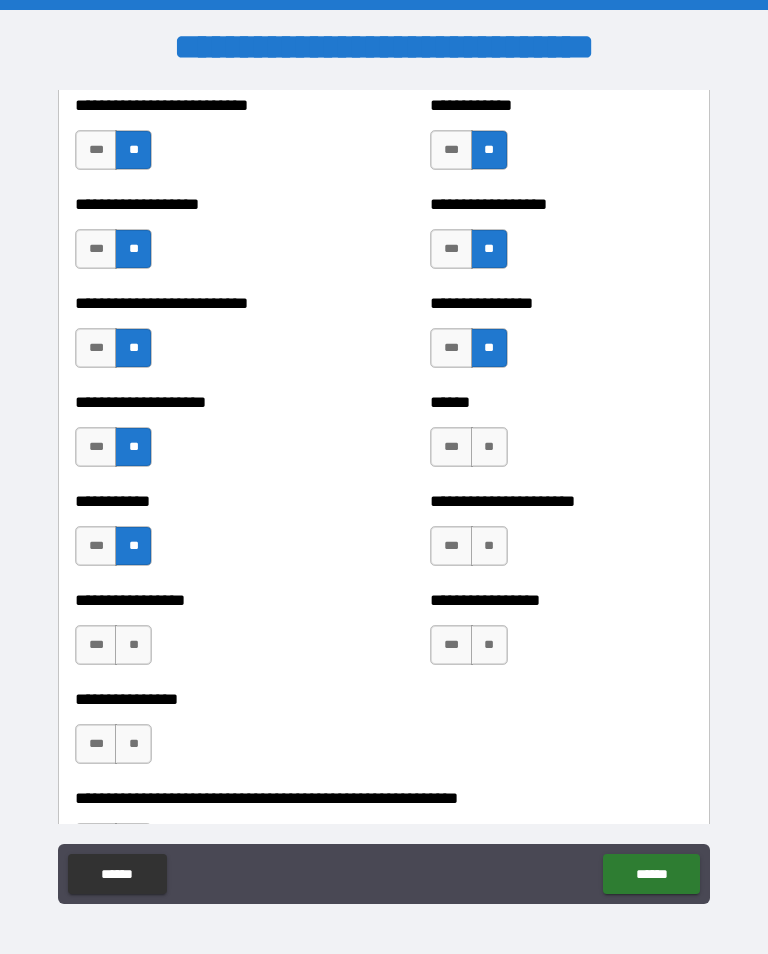 click on "**" at bounding box center [489, 447] 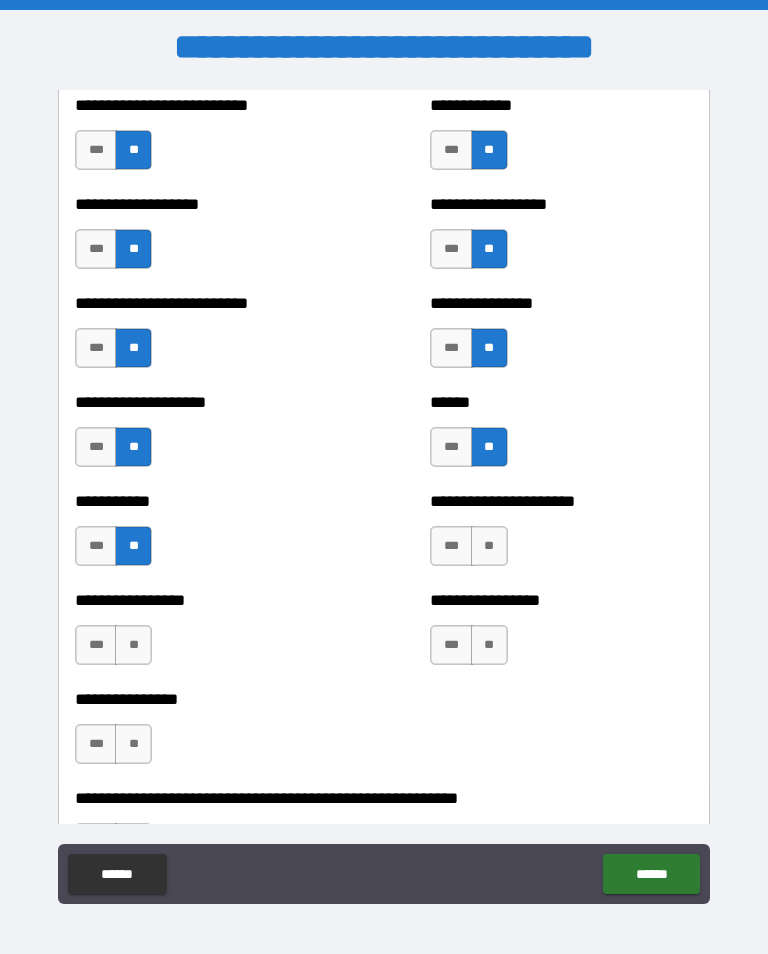 click on "**" at bounding box center [489, 546] 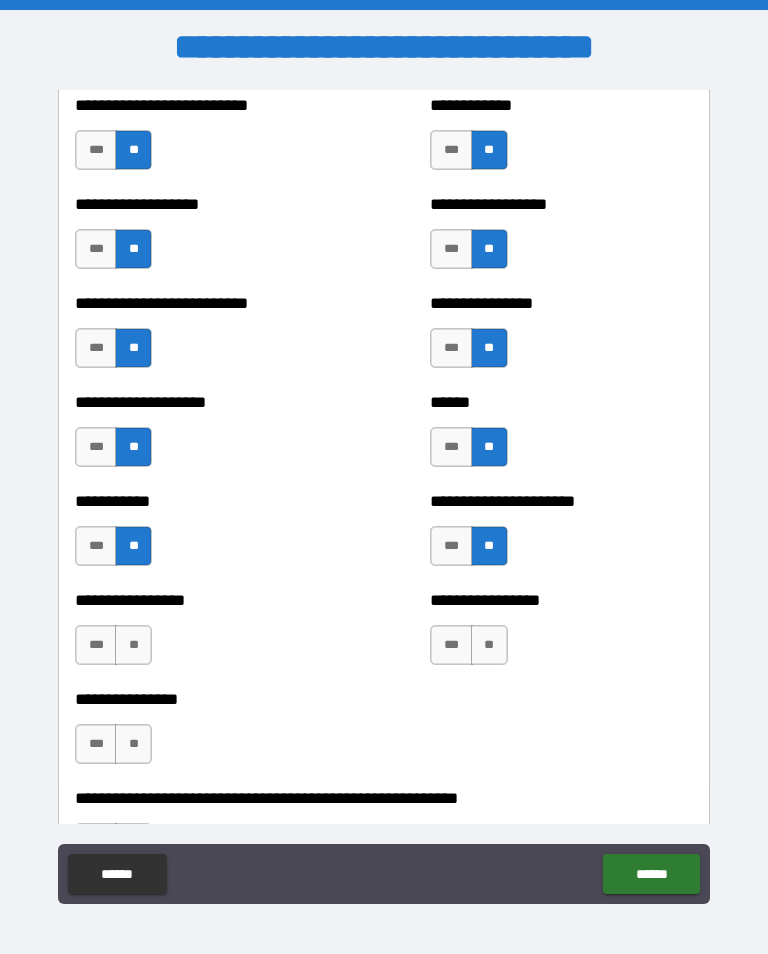 click on "**" at bounding box center [489, 645] 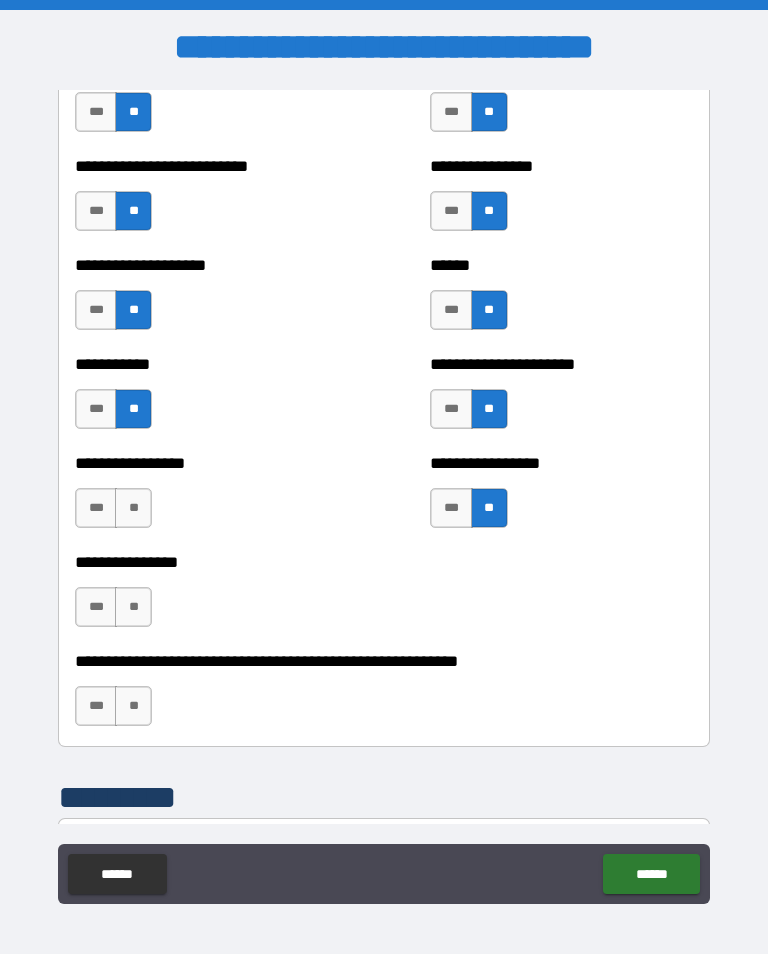 scroll, scrollTop: 5865, scrollLeft: 0, axis: vertical 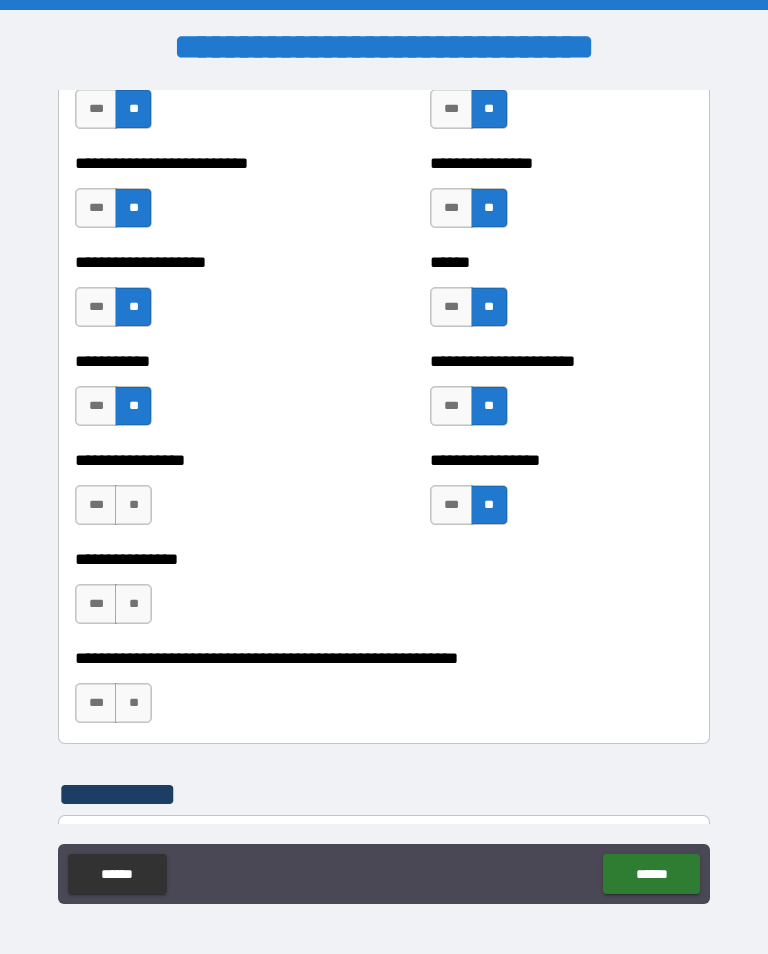 click on "**" at bounding box center (133, 505) 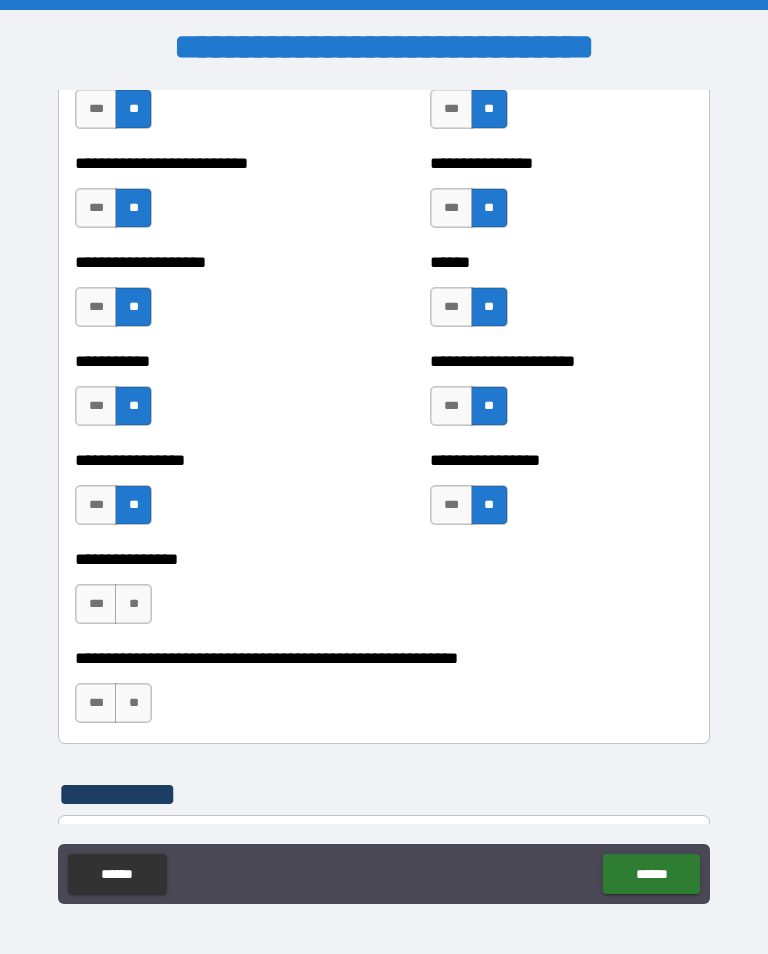 click on "**" at bounding box center [133, 604] 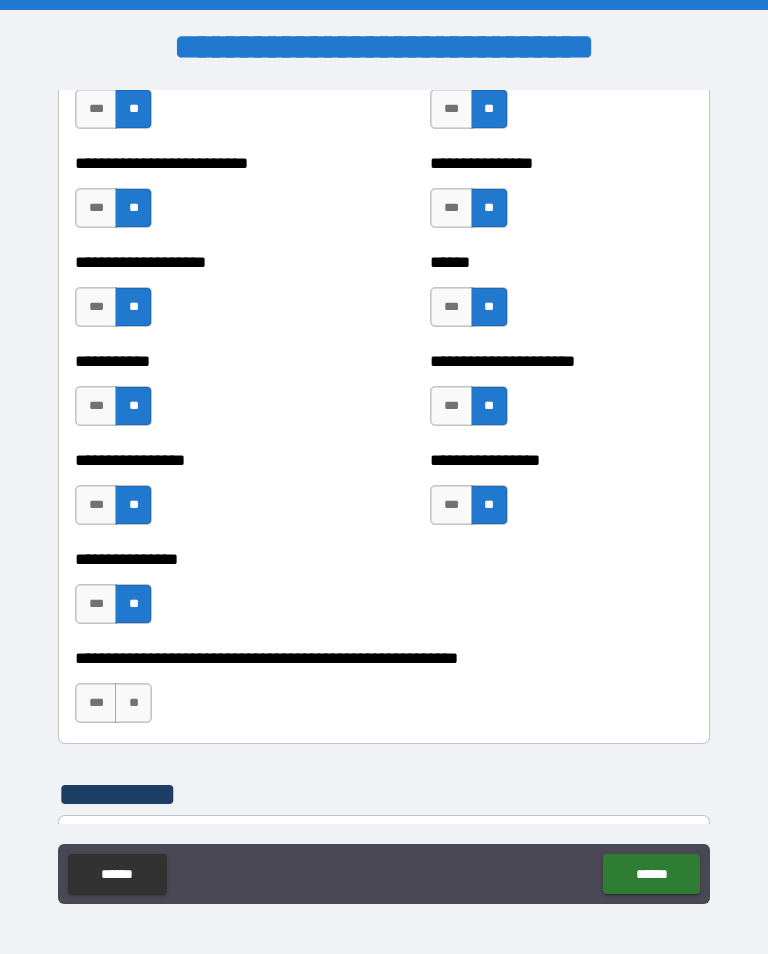 click on "**" at bounding box center (133, 703) 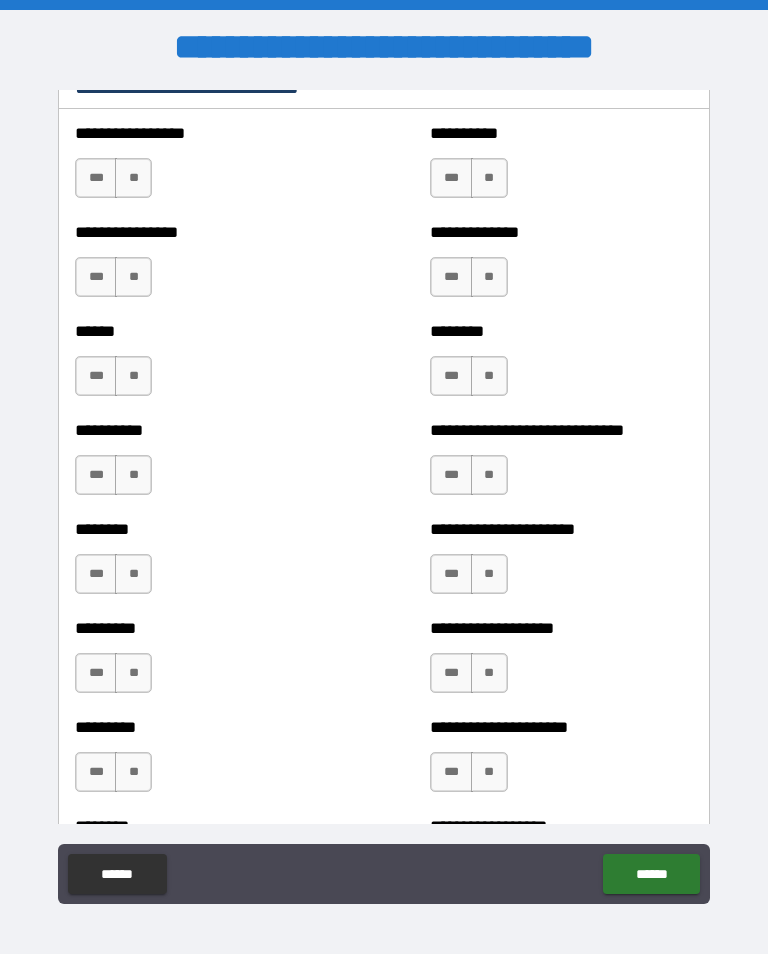scroll, scrollTop: 6809, scrollLeft: 0, axis: vertical 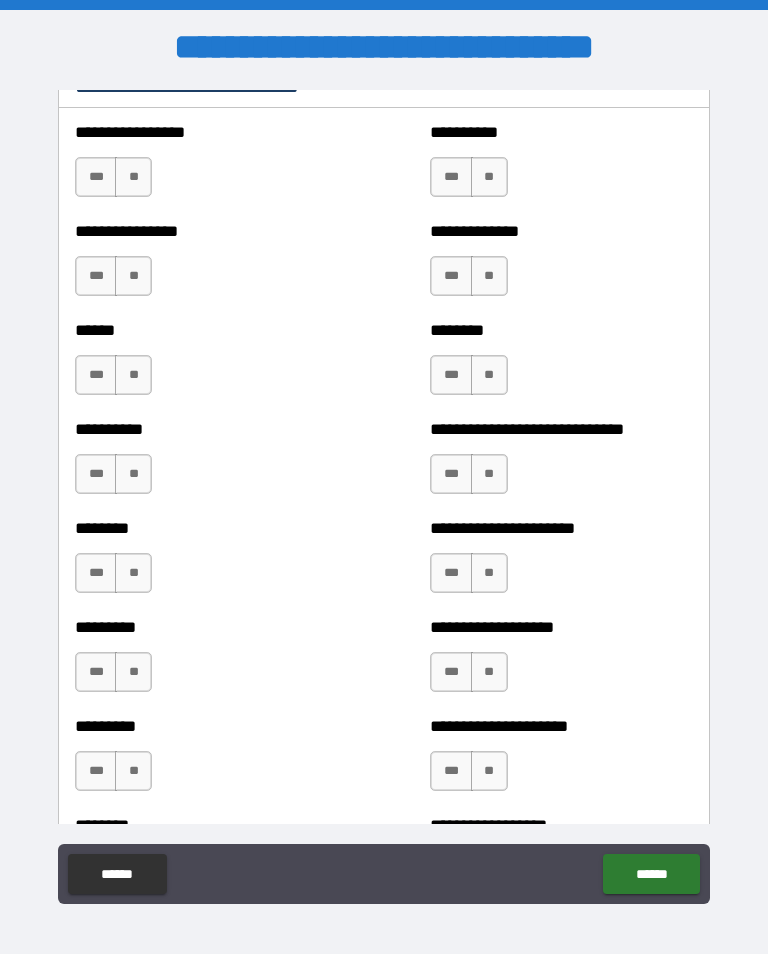 click on "***" at bounding box center (96, 177) 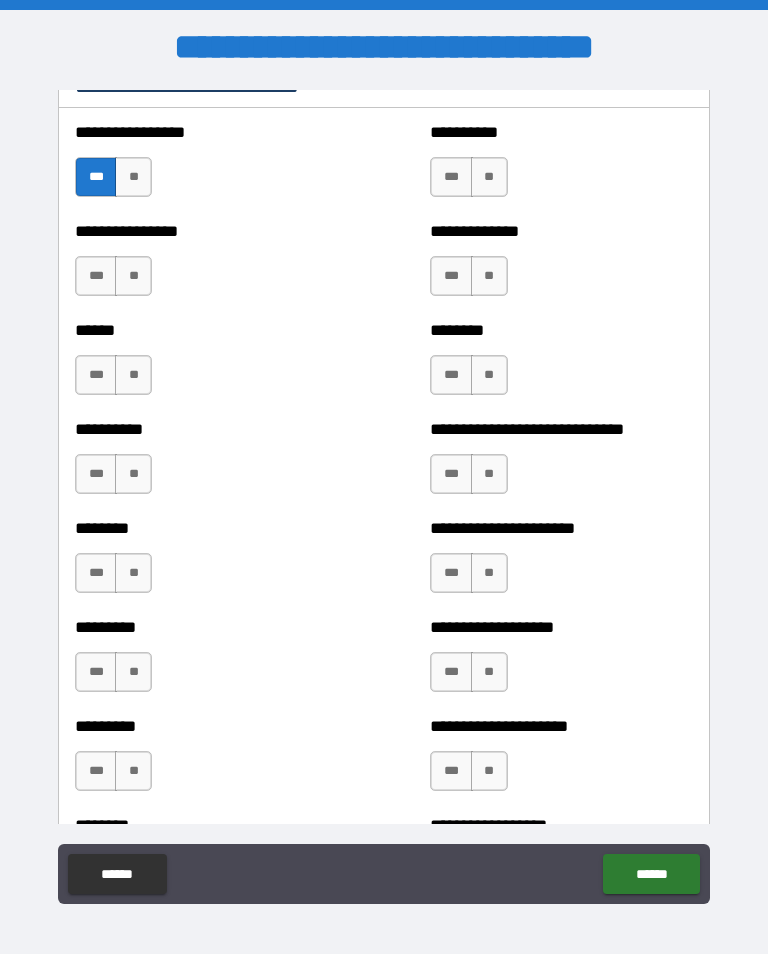 click on "**" at bounding box center (133, 276) 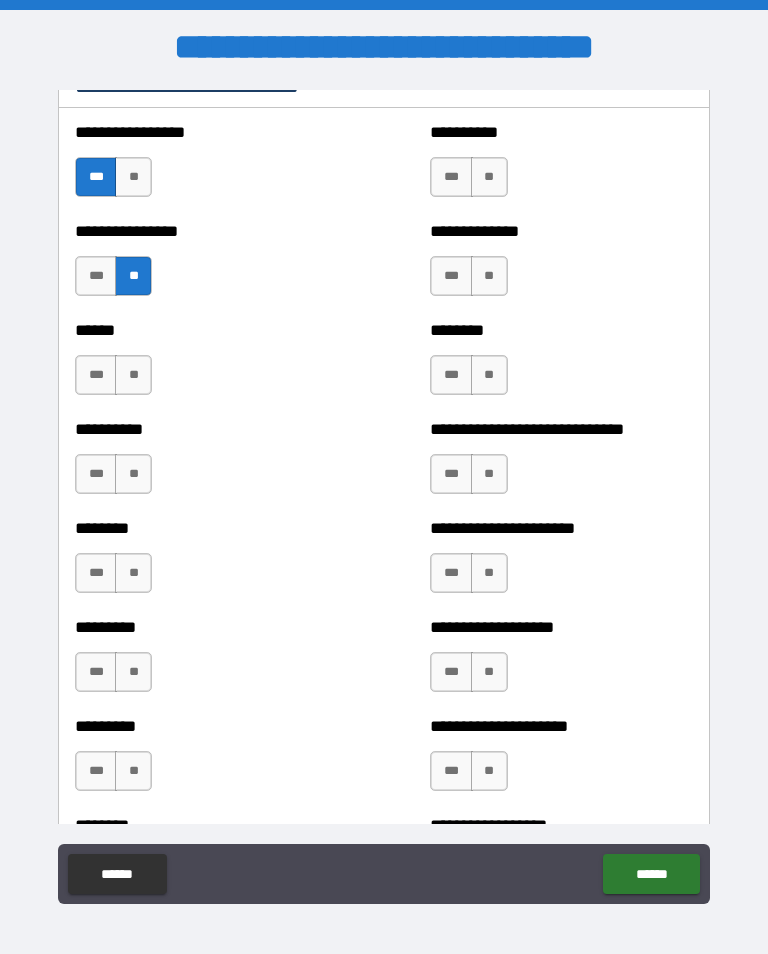 click on "**" at bounding box center [133, 375] 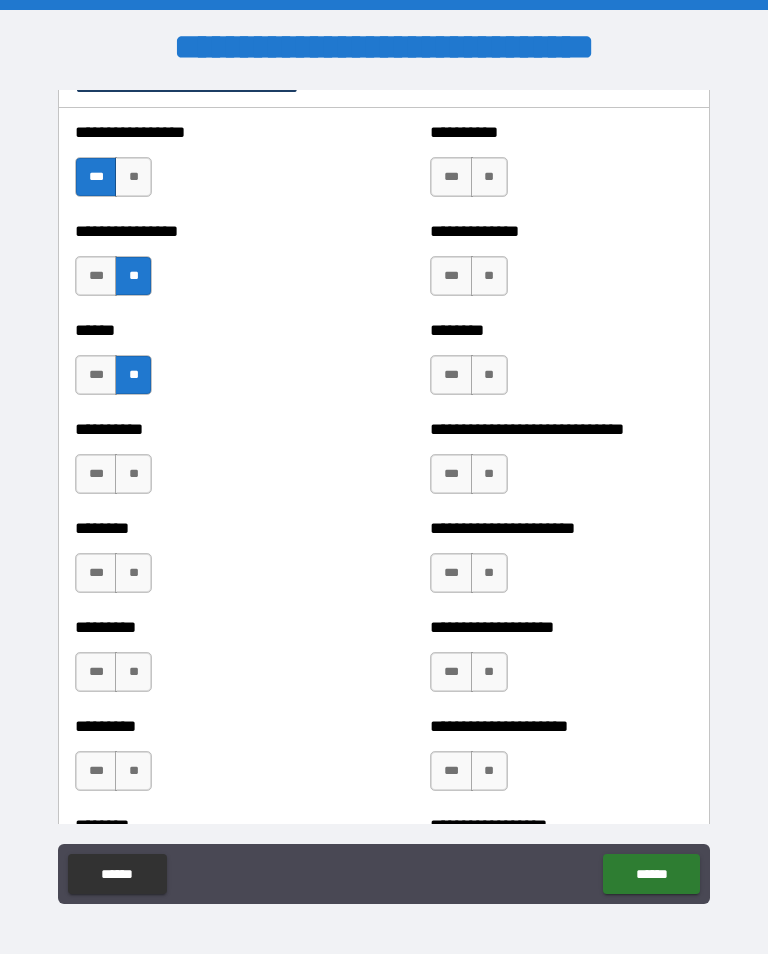 click on "**" at bounding box center (133, 474) 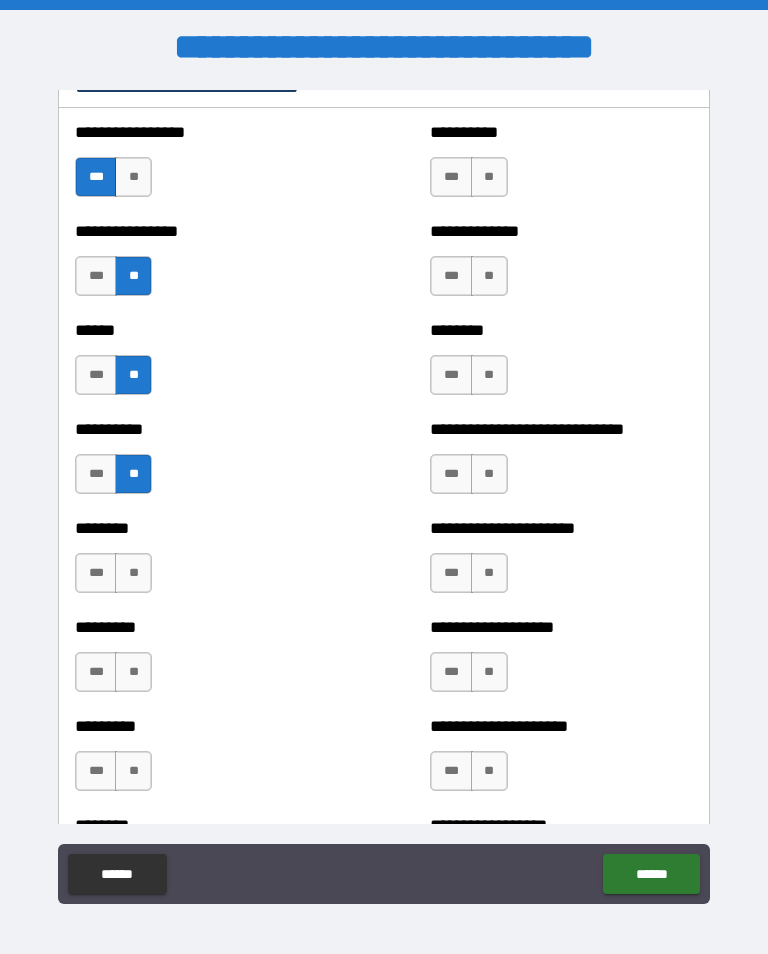 click on "**" at bounding box center (133, 573) 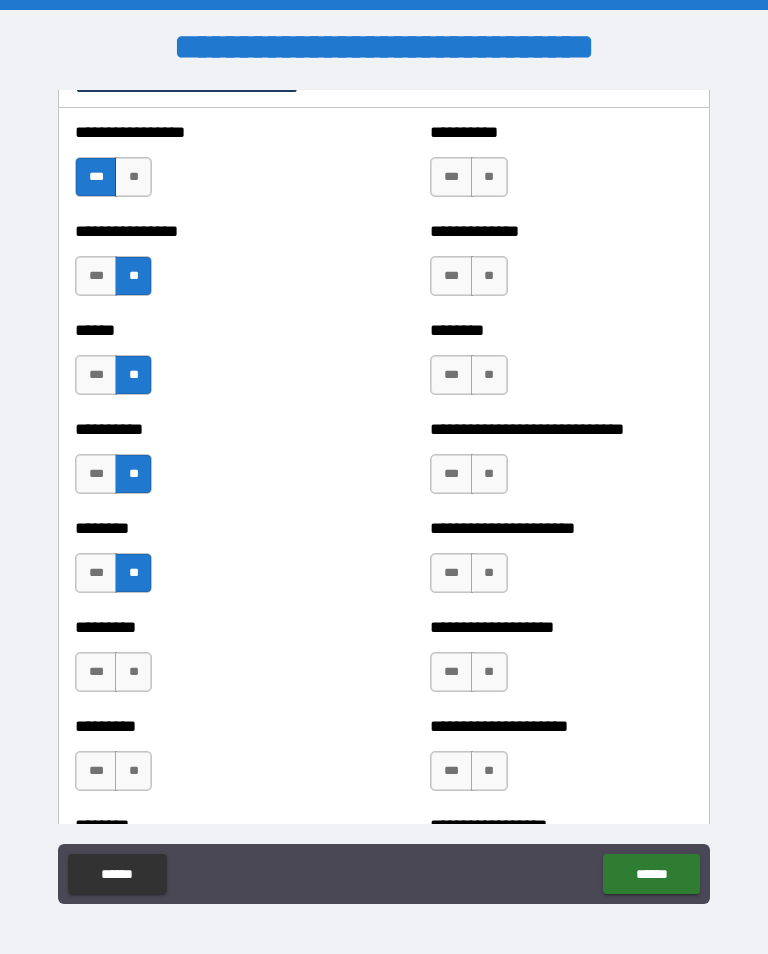 click on "**" at bounding box center [133, 672] 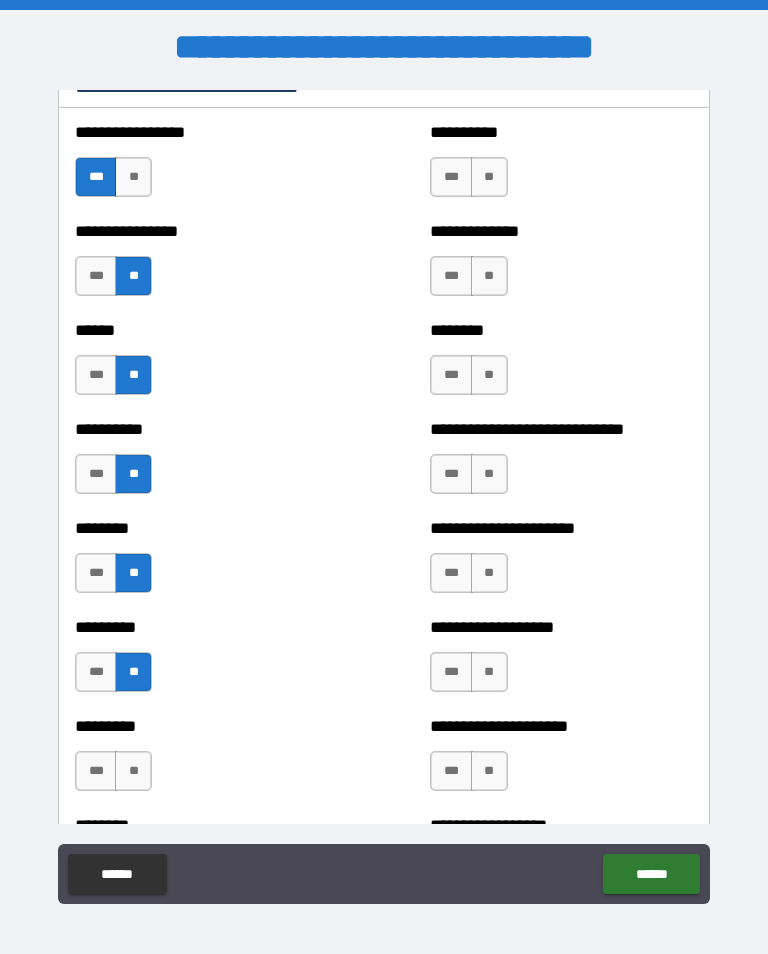 click on "**" at bounding box center (133, 771) 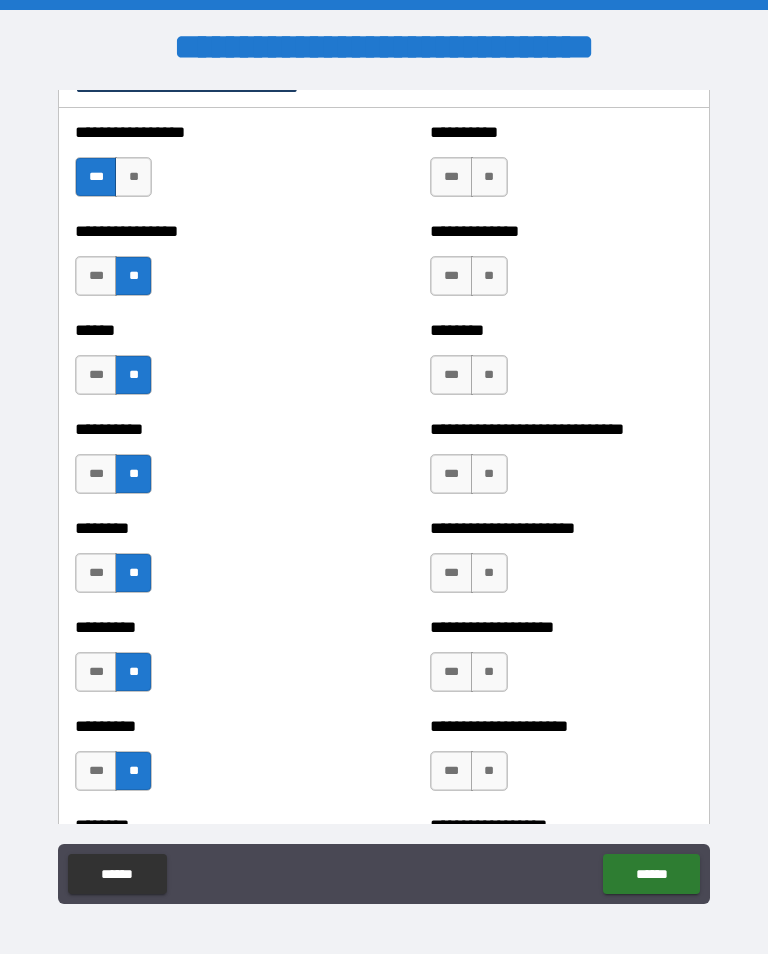 click on "**" at bounding box center [489, 177] 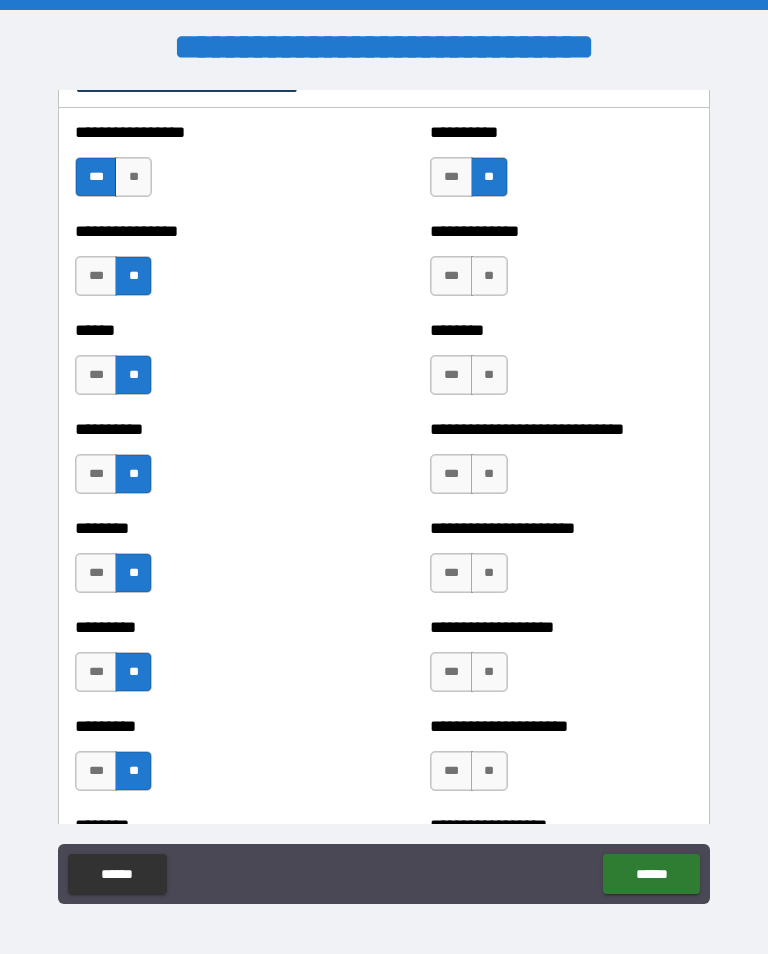 click on "**" at bounding box center [489, 276] 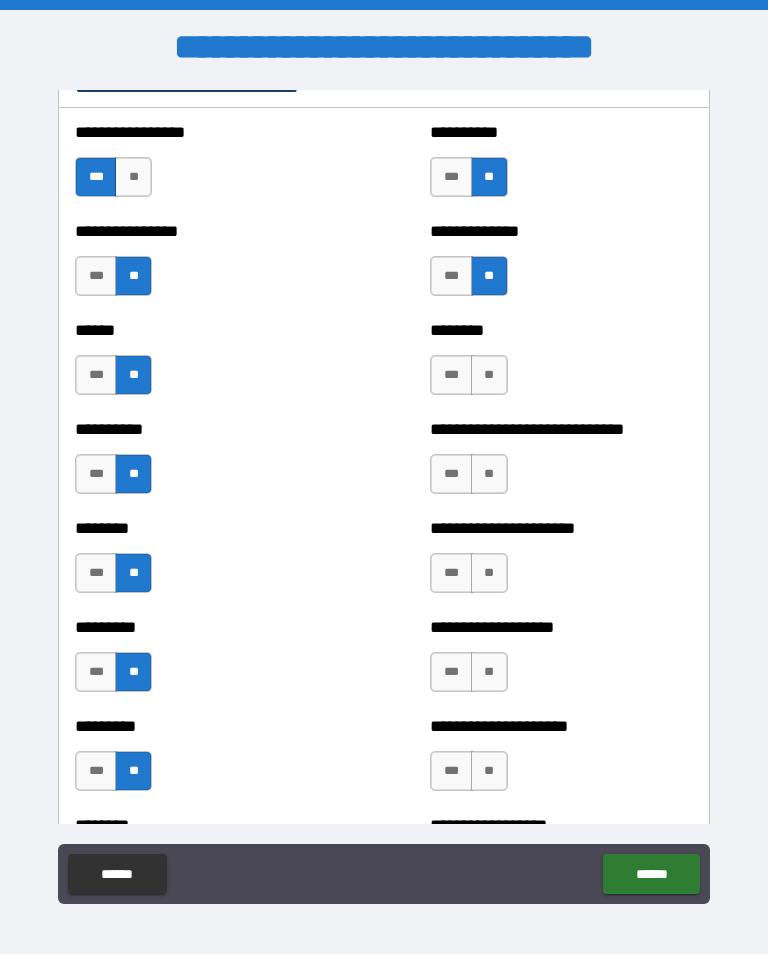 click on "**" at bounding box center [489, 375] 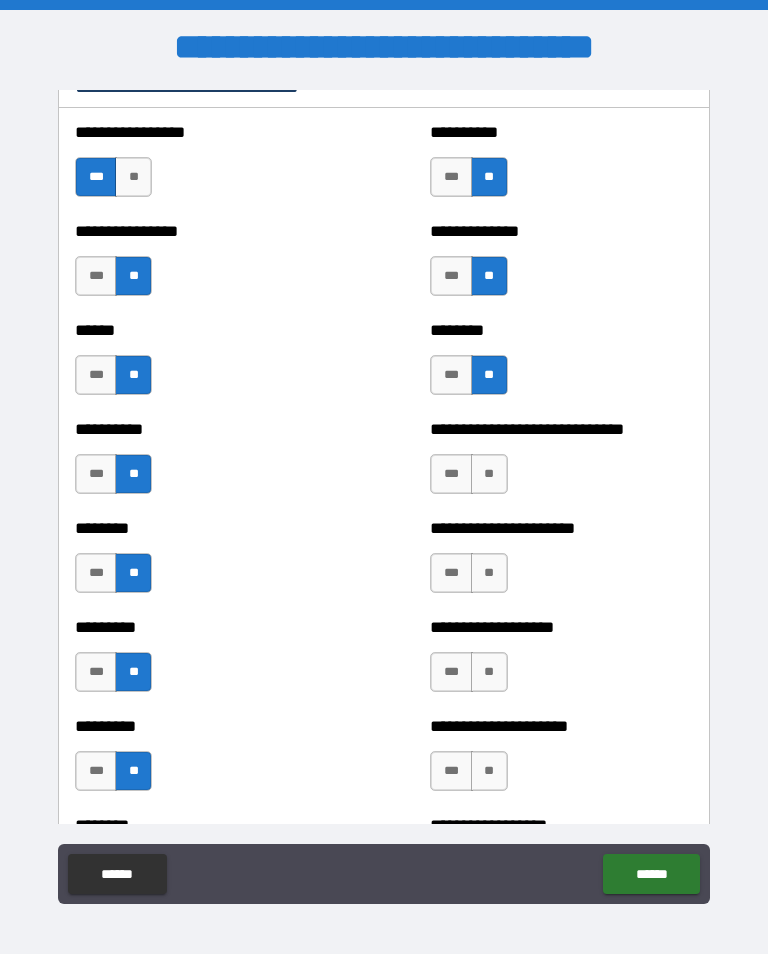 click on "***" at bounding box center [451, 375] 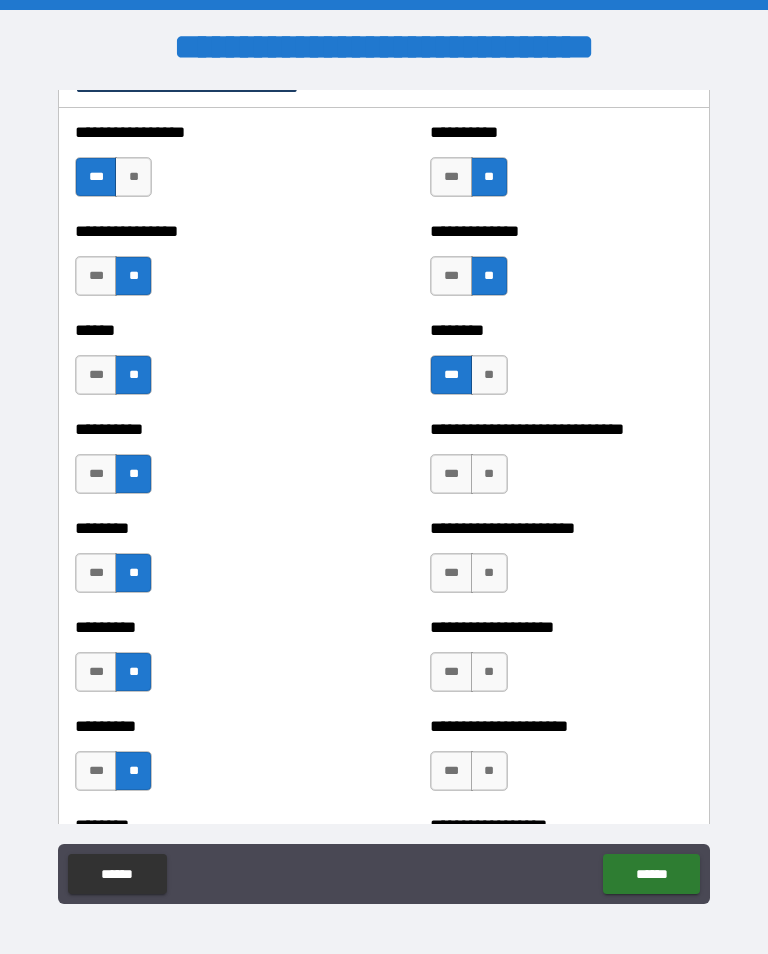 click on "**" at bounding box center (489, 375) 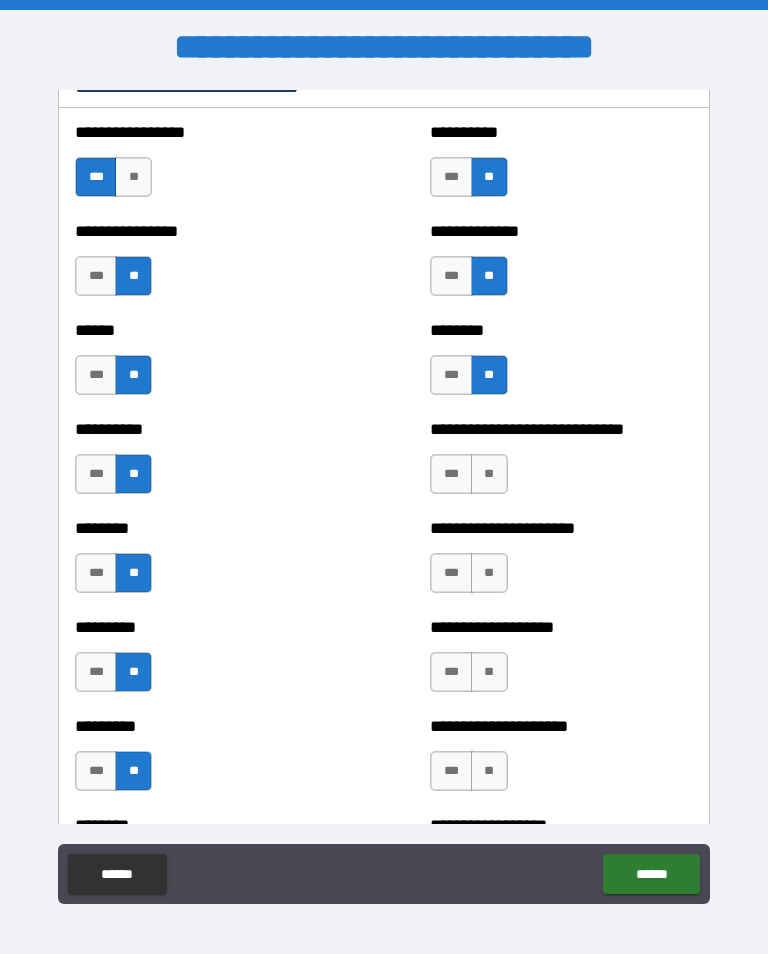 click on "***" at bounding box center [451, 474] 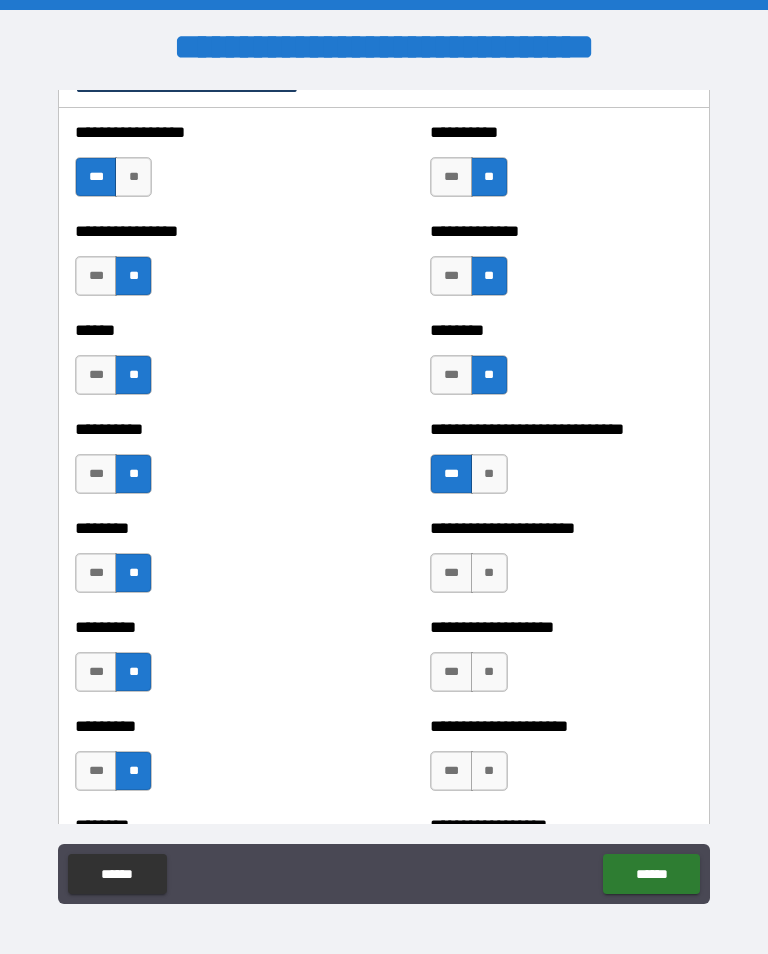 click on "**" at bounding box center [489, 573] 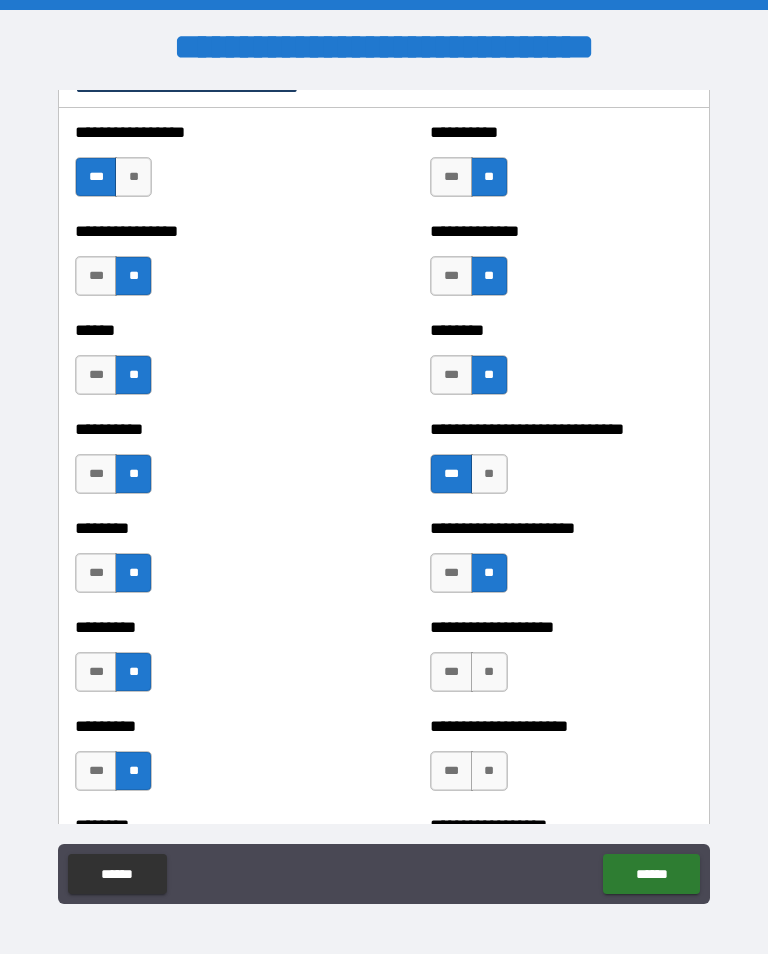 click on "**" at bounding box center (489, 672) 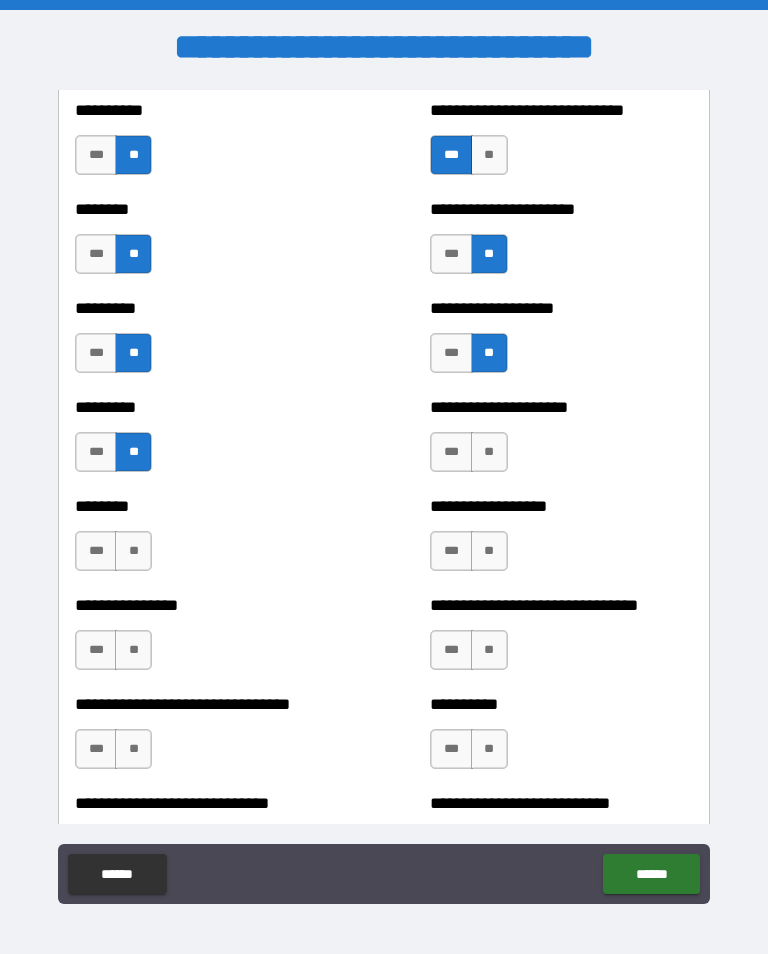 scroll, scrollTop: 7145, scrollLeft: 0, axis: vertical 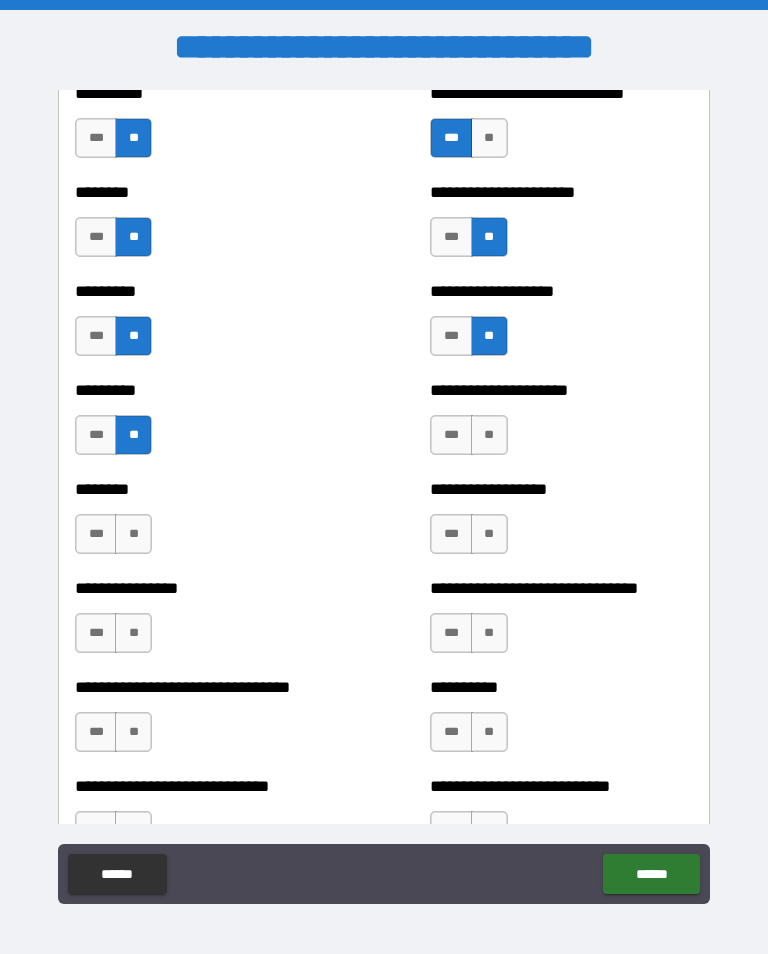 click on "**" at bounding box center (489, 435) 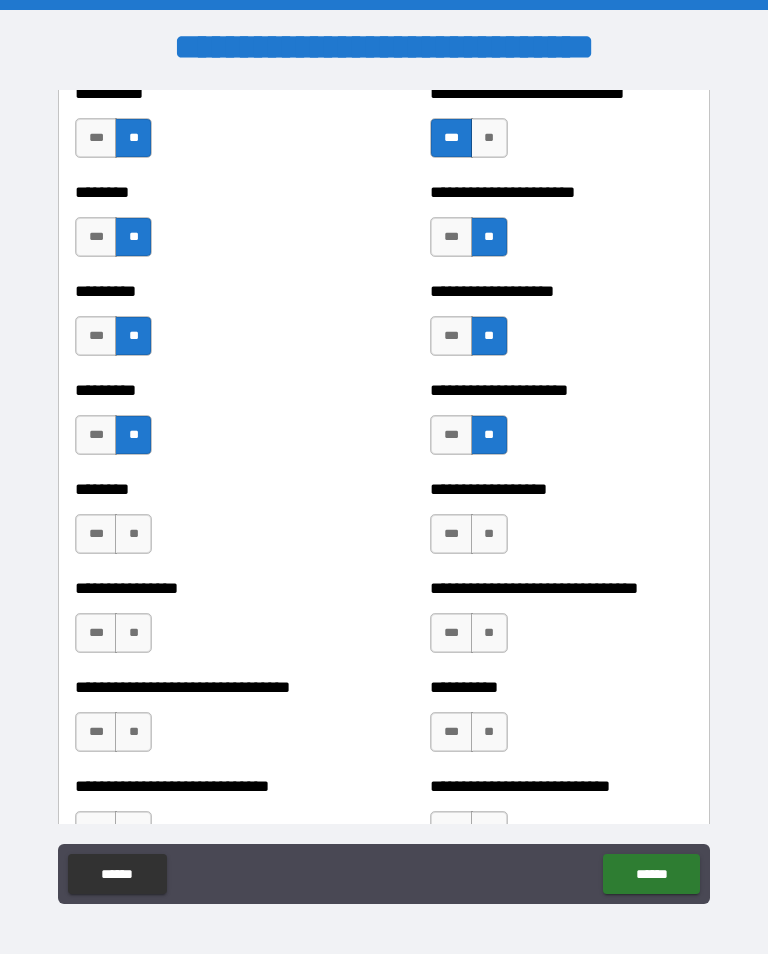 click on "**" at bounding box center [133, 534] 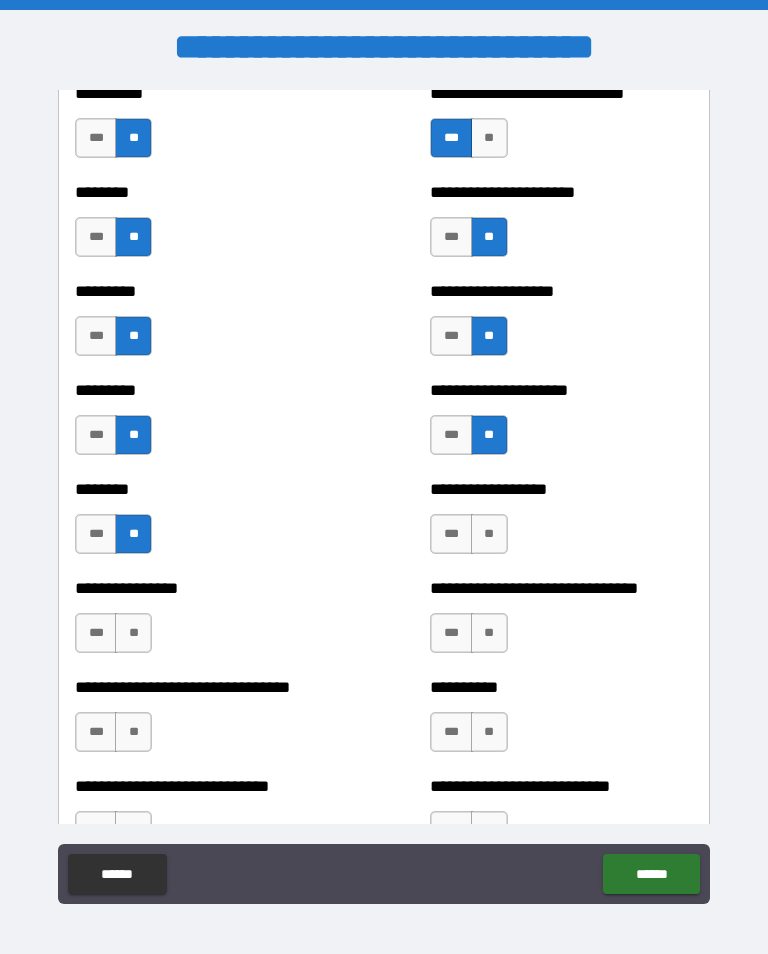 click on "**" at bounding box center [489, 534] 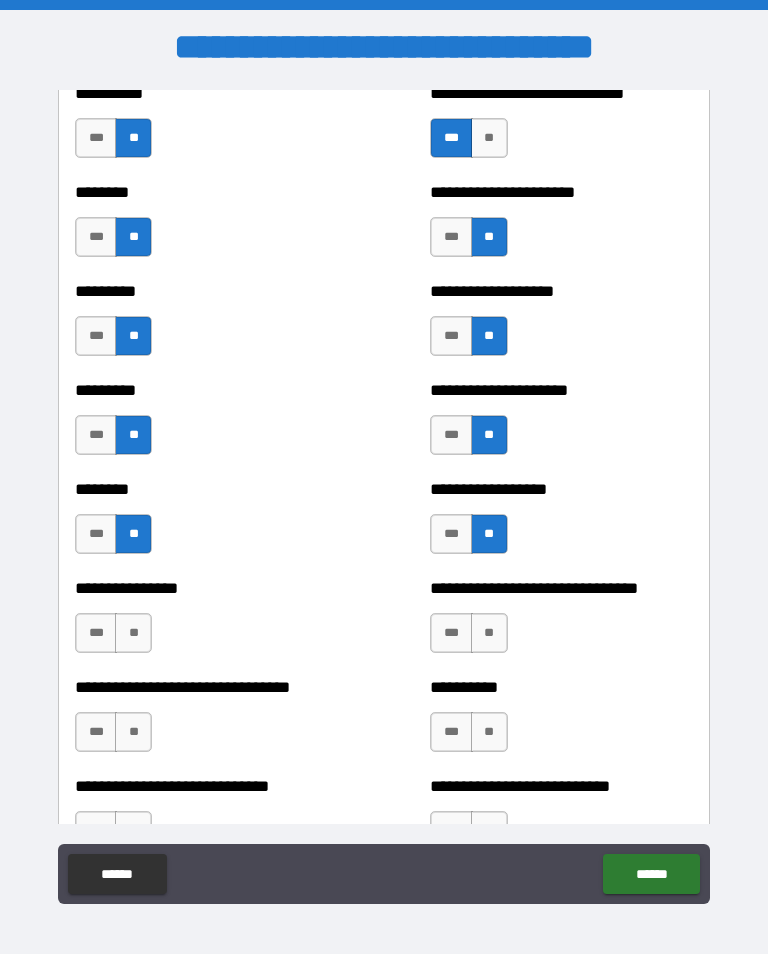 click on "***" at bounding box center [96, 633] 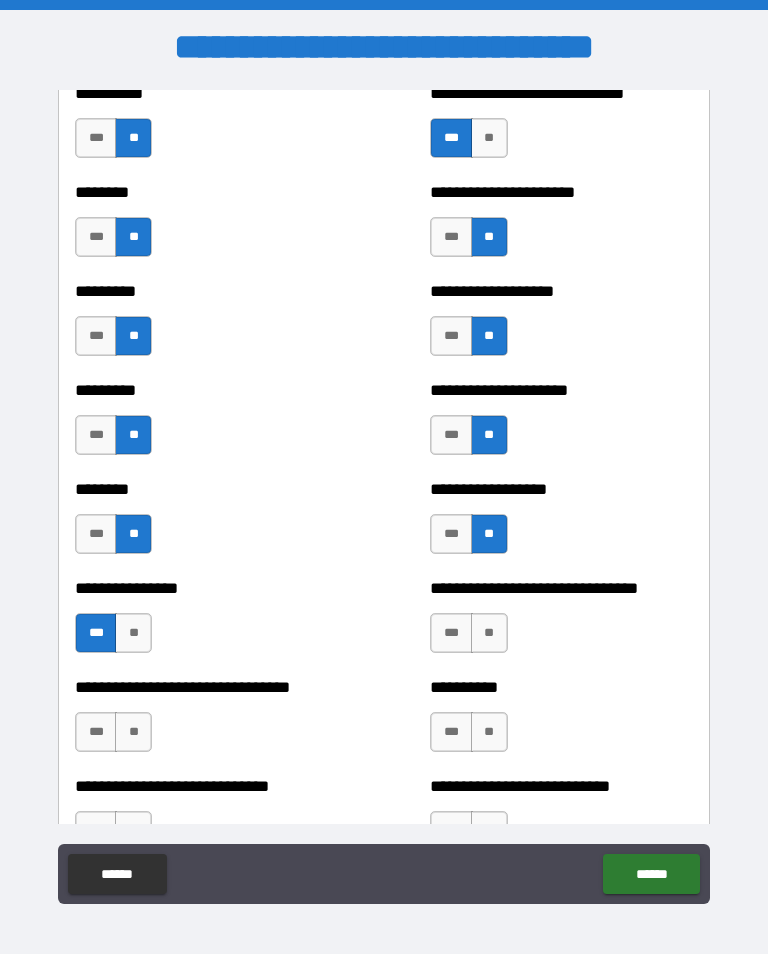 click on "**" at bounding box center [133, 633] 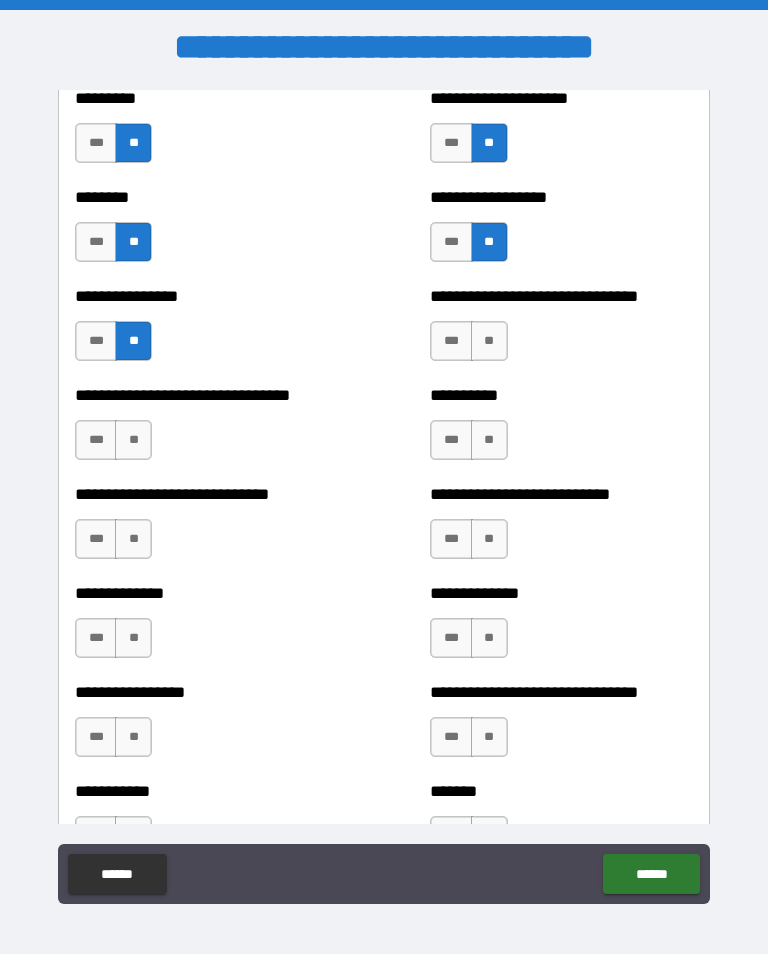 scroll, scrollTop: 7437, scrollLeft: 0, axis: vertical 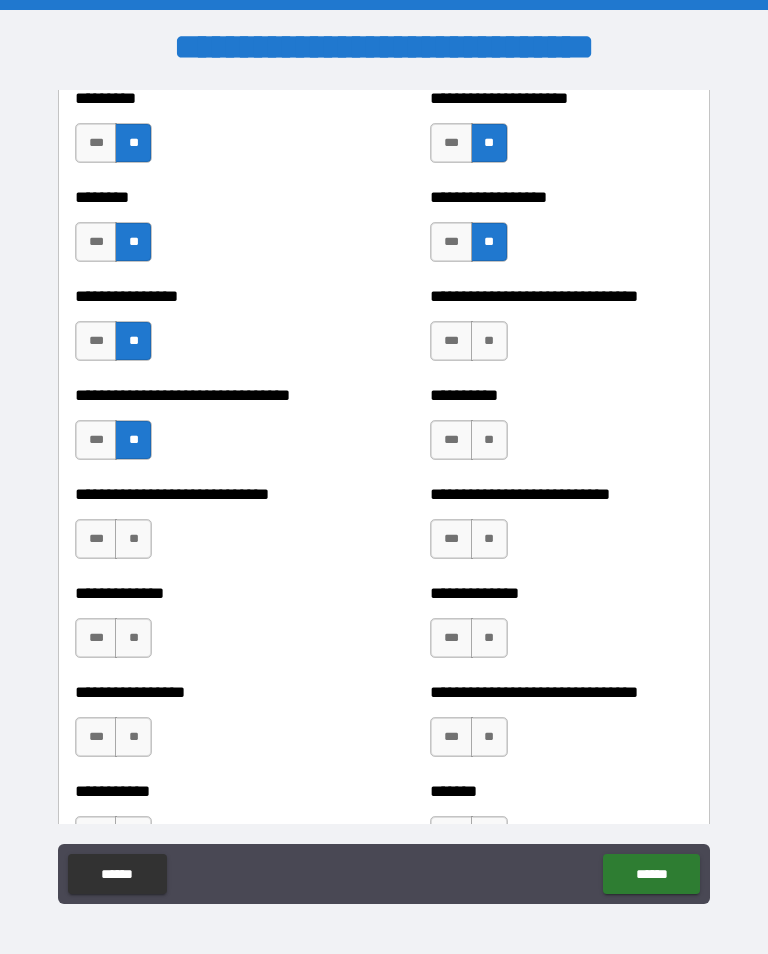 click on "**" at bounding box center [133, 539] 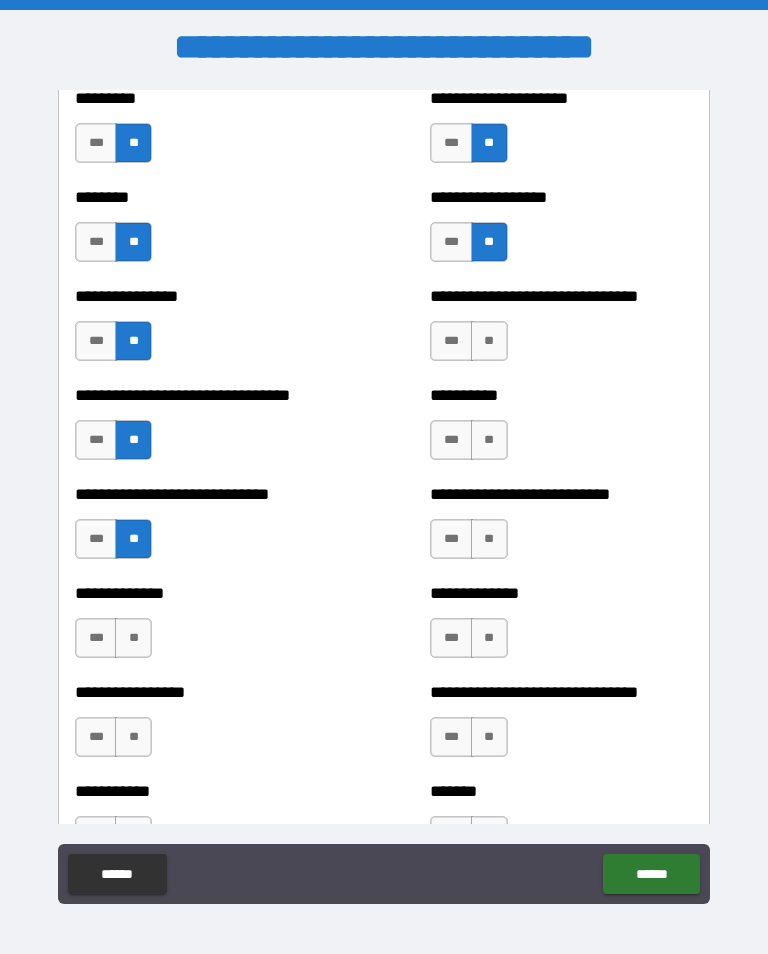 click on "**" at bounding box center (133, 638) 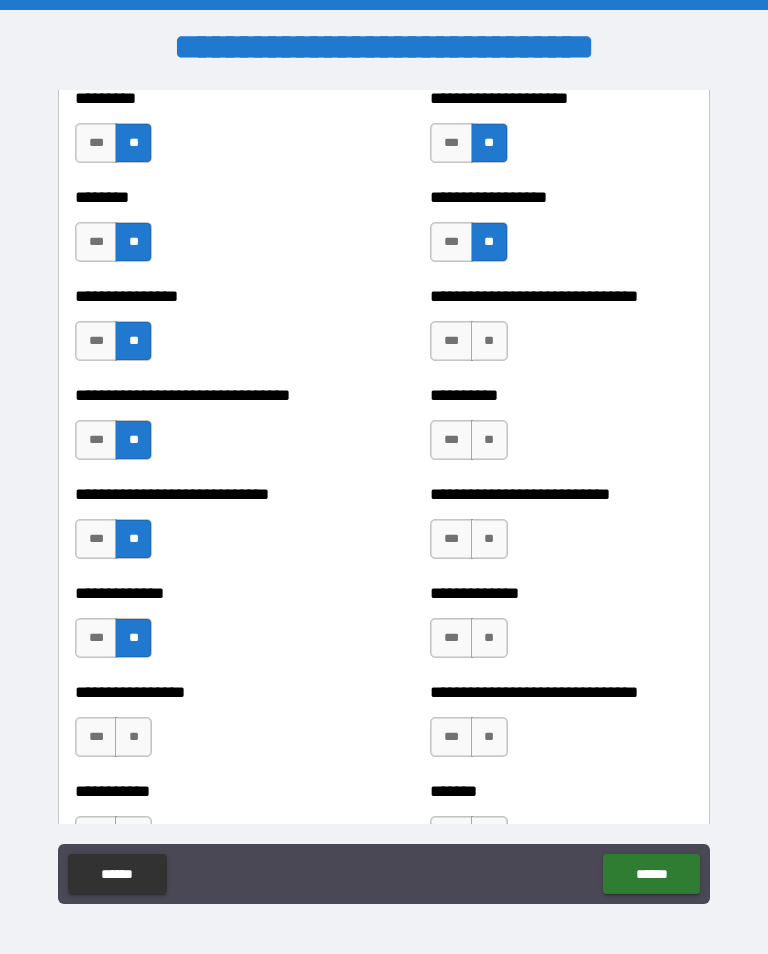 click on "**" at bounding box center [133, 737] 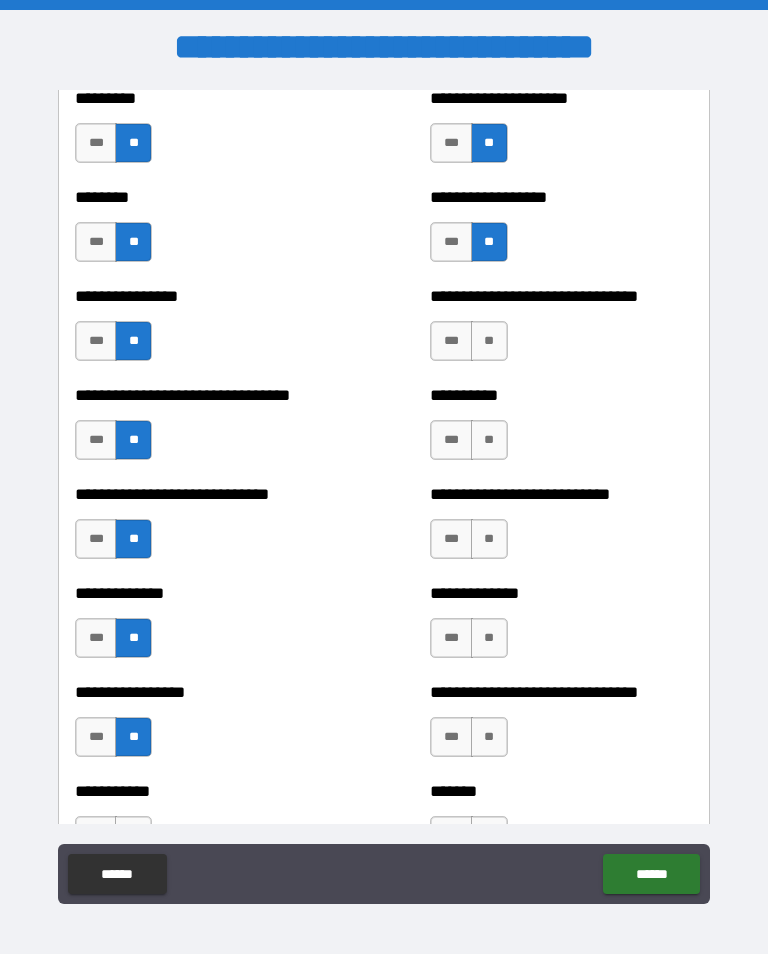 click on "**" at bounding box center [489, 341] 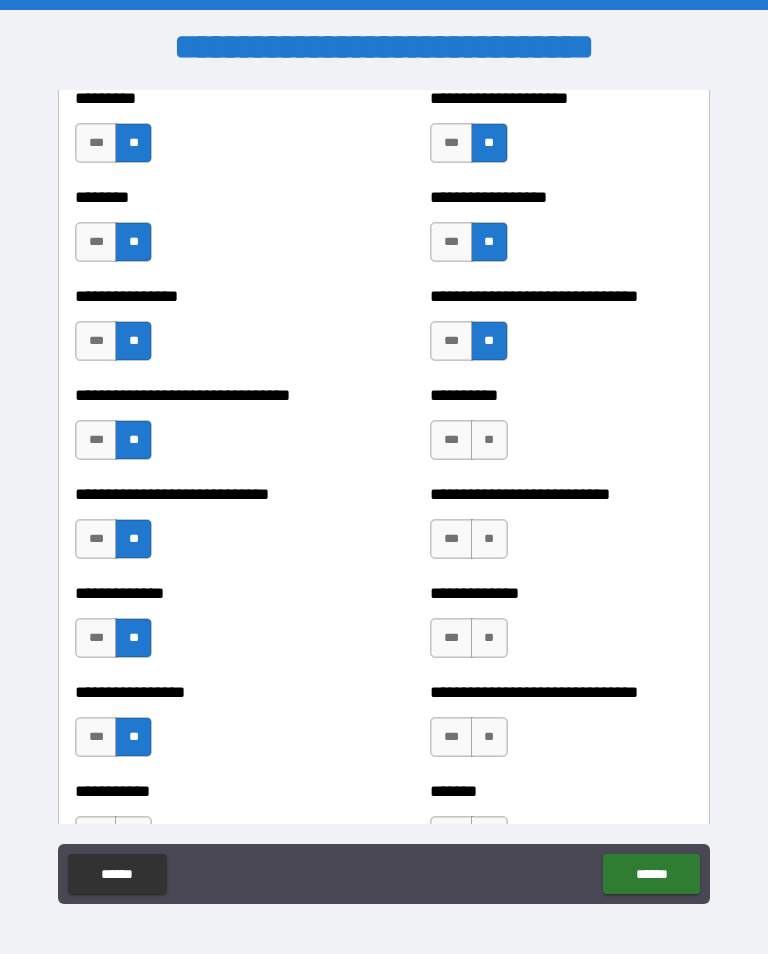 click on "**" at bounding box center (489, 440) 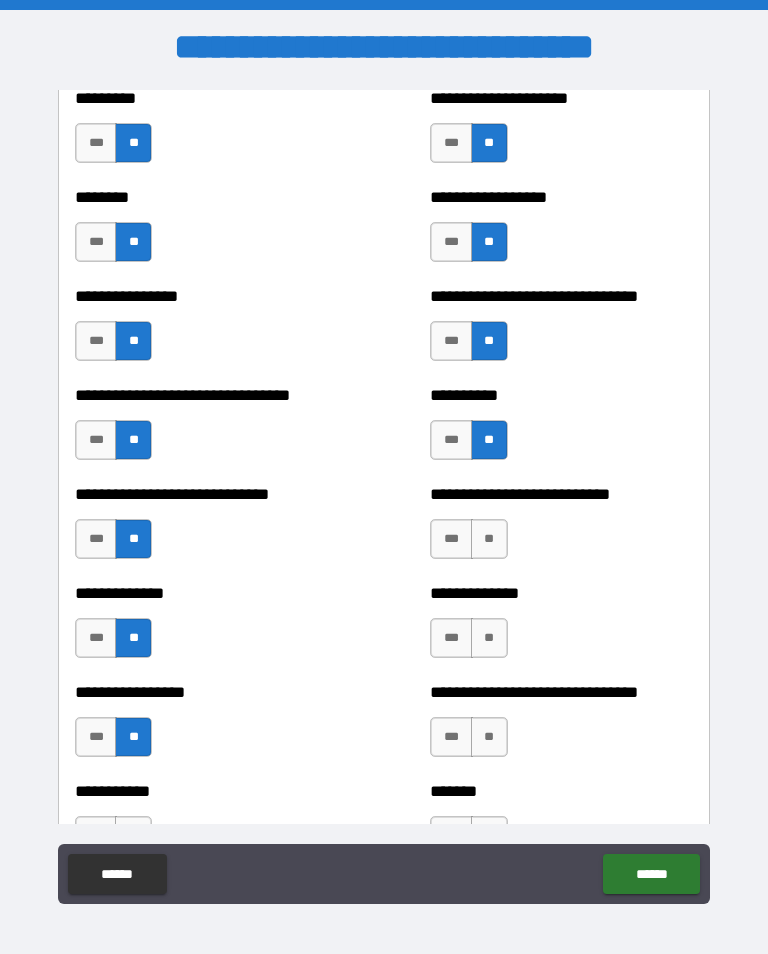 click on "**" at bounding box center (489, 539) 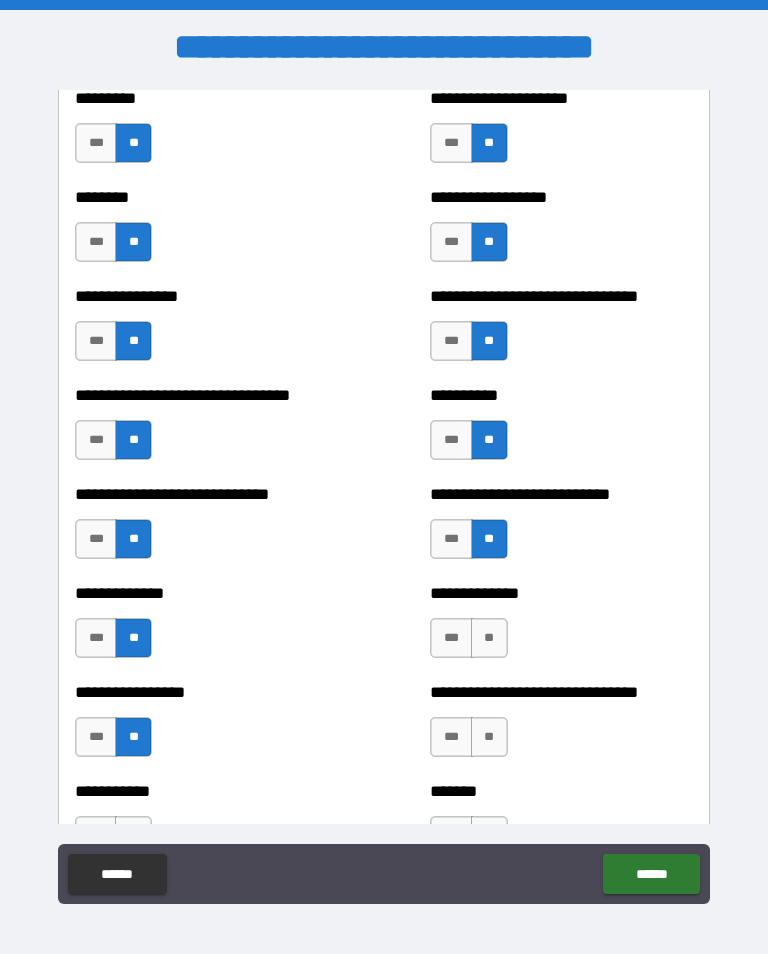 click on "**" at bounding box center (489, 638) 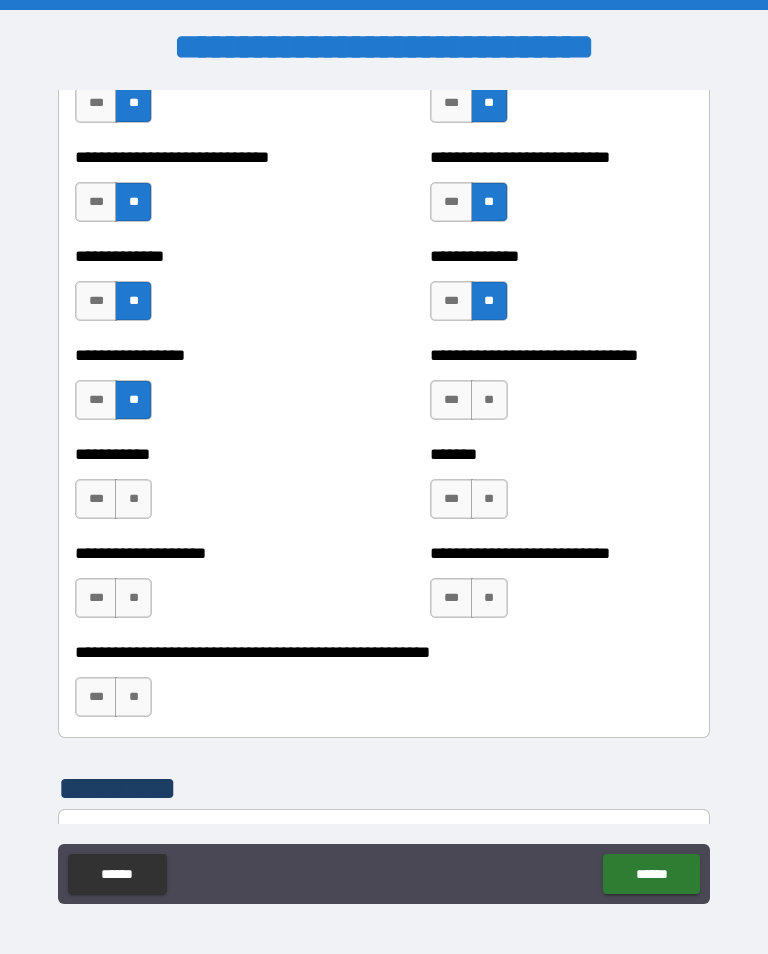 scroll, scrollTop: 7793, scrollLeft: 0, axis: vertical 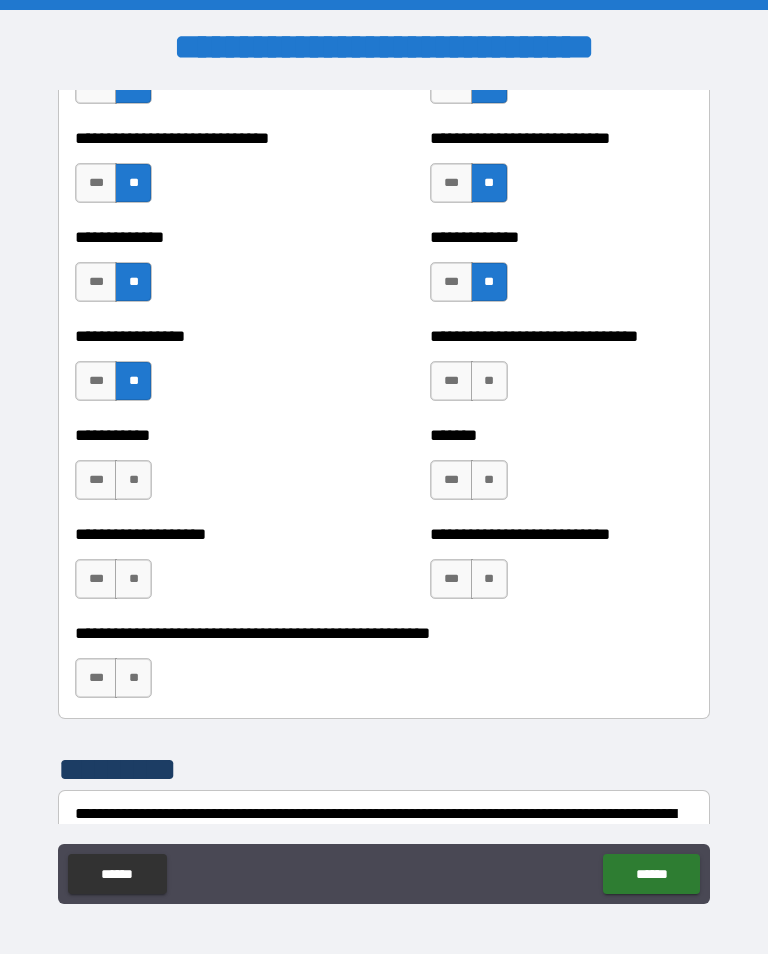click on "**" at bounding box center [489, 381] 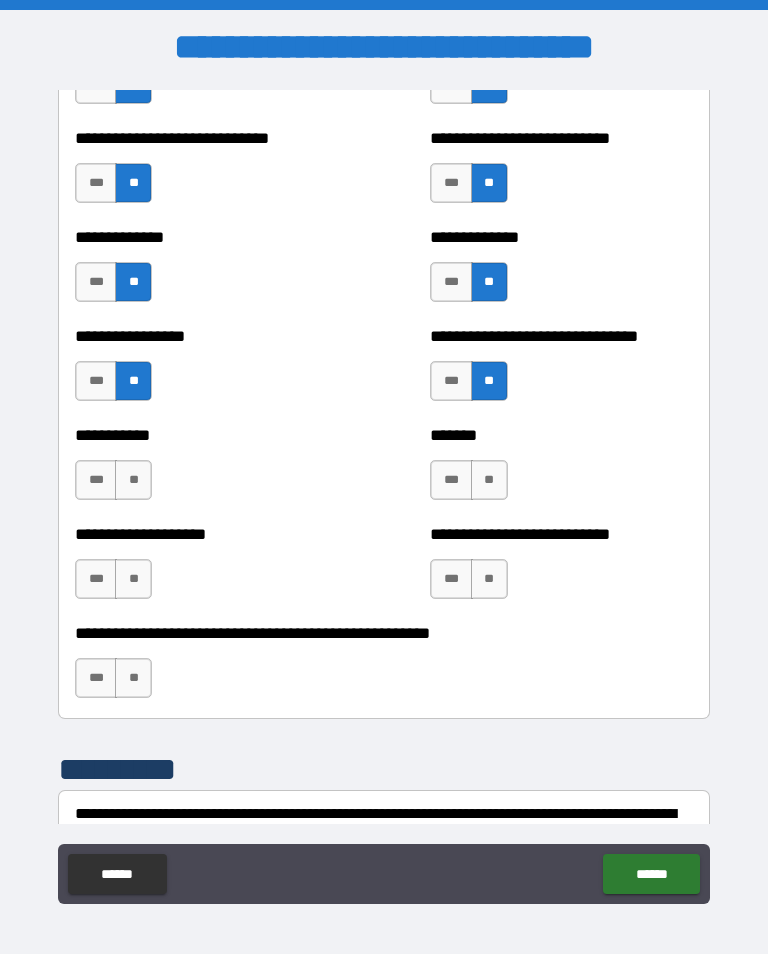 click on "***" at bounding box center (451, 480) 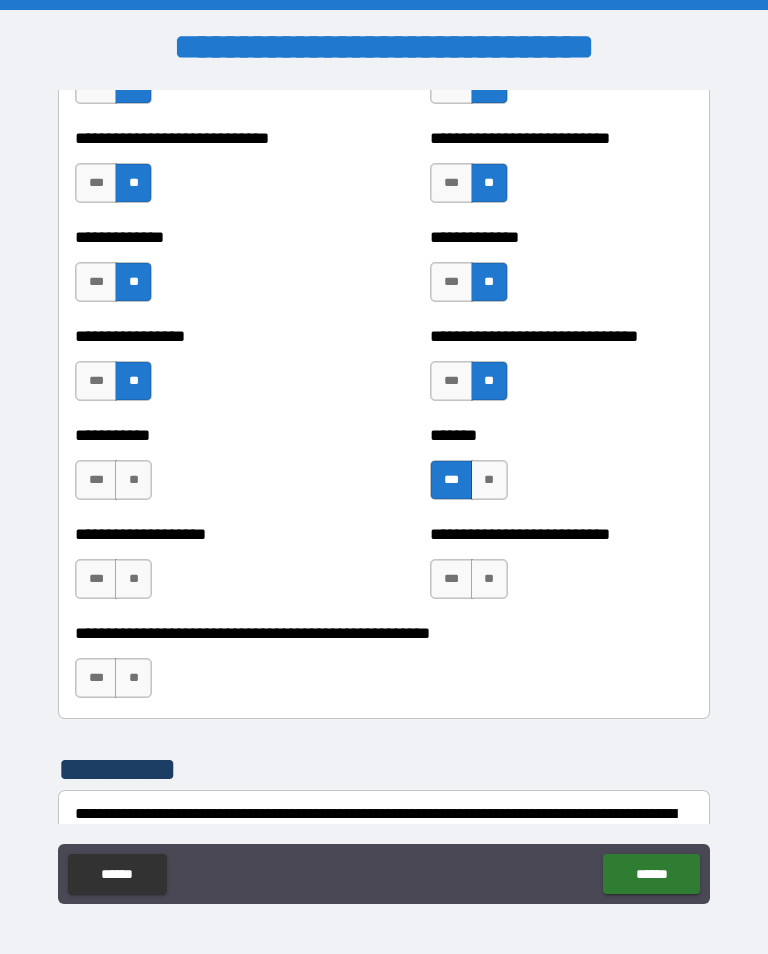 click on "**" at bounding box center (489, 579) 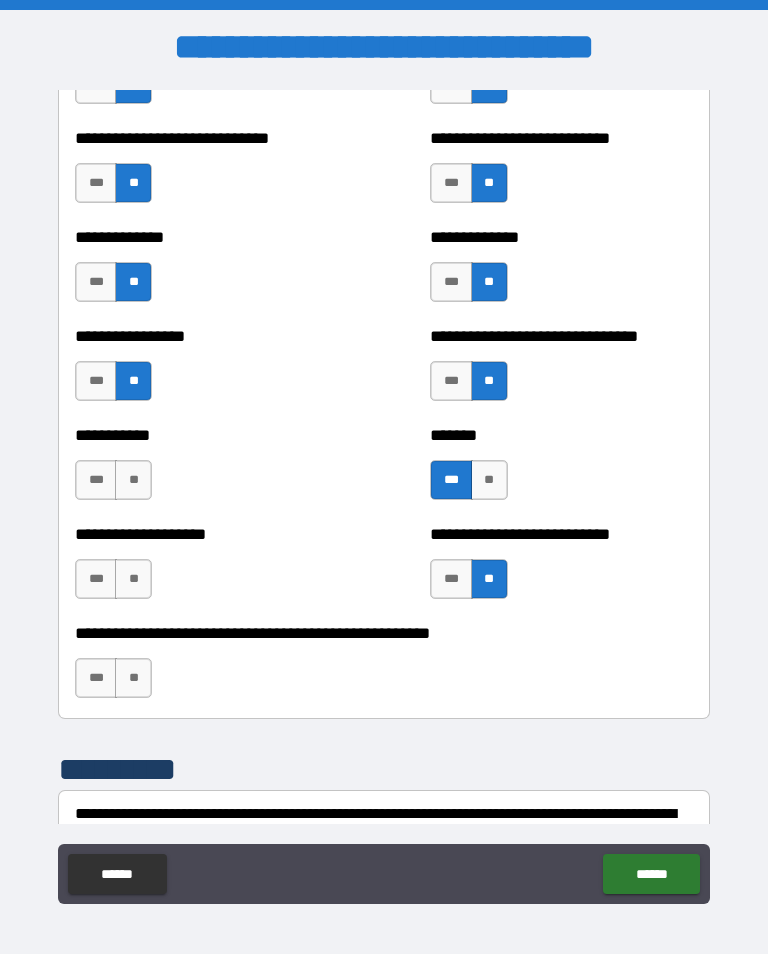 click on "**********" at bounding box center [384, 669] 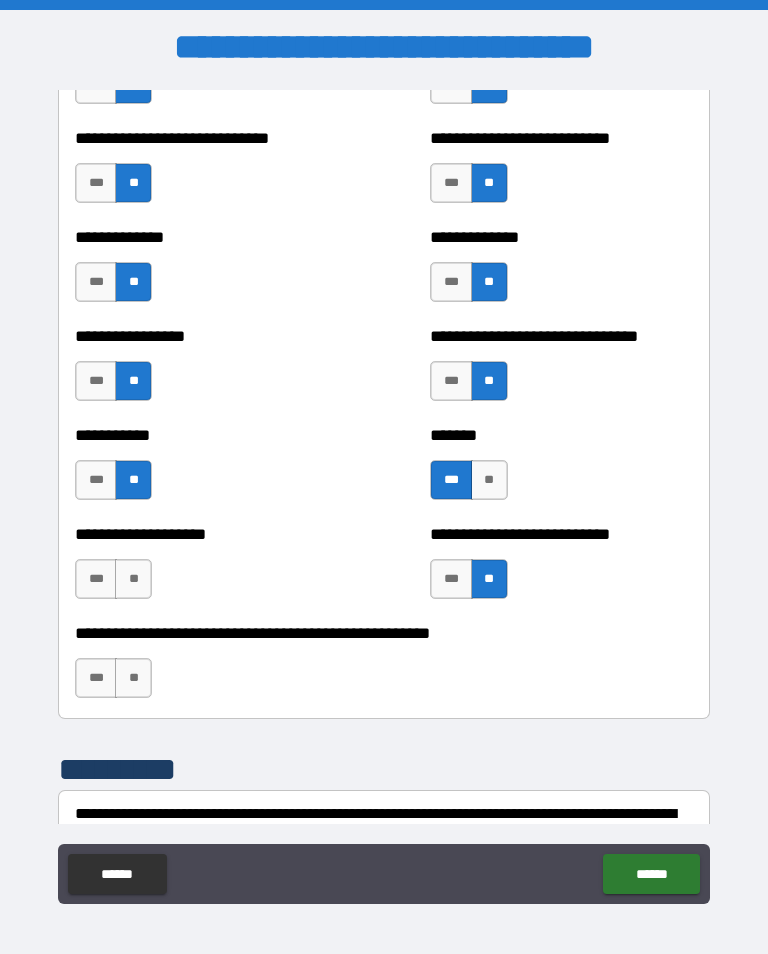 click on "**" at bounding box center [133, 579] 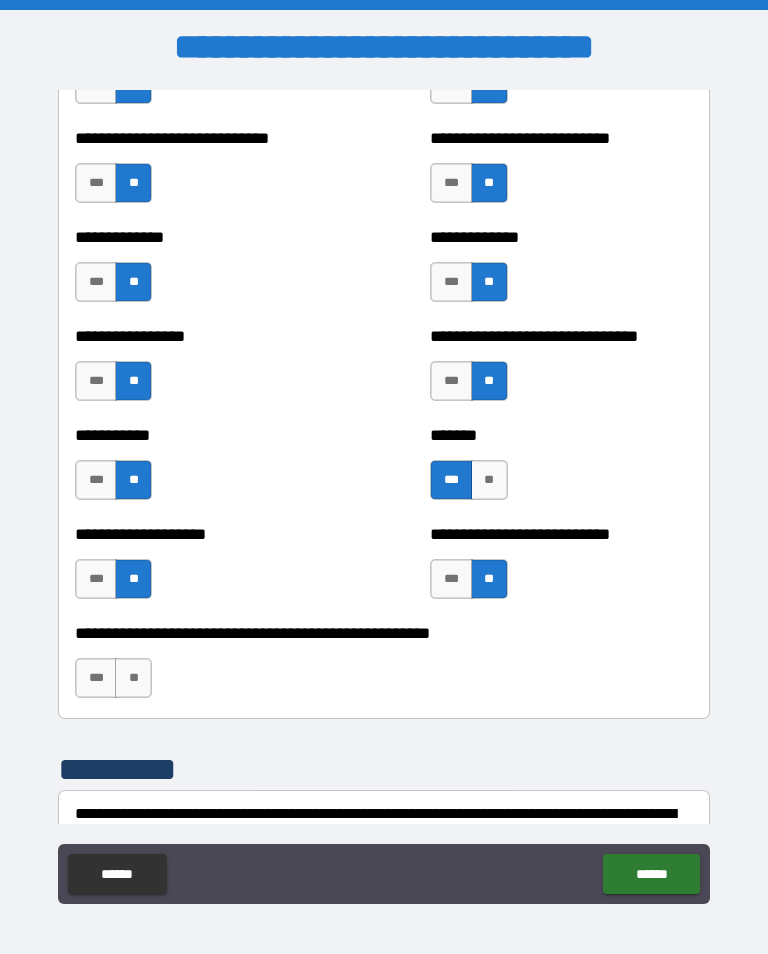 click on "***" at bounding box center (96, 678) 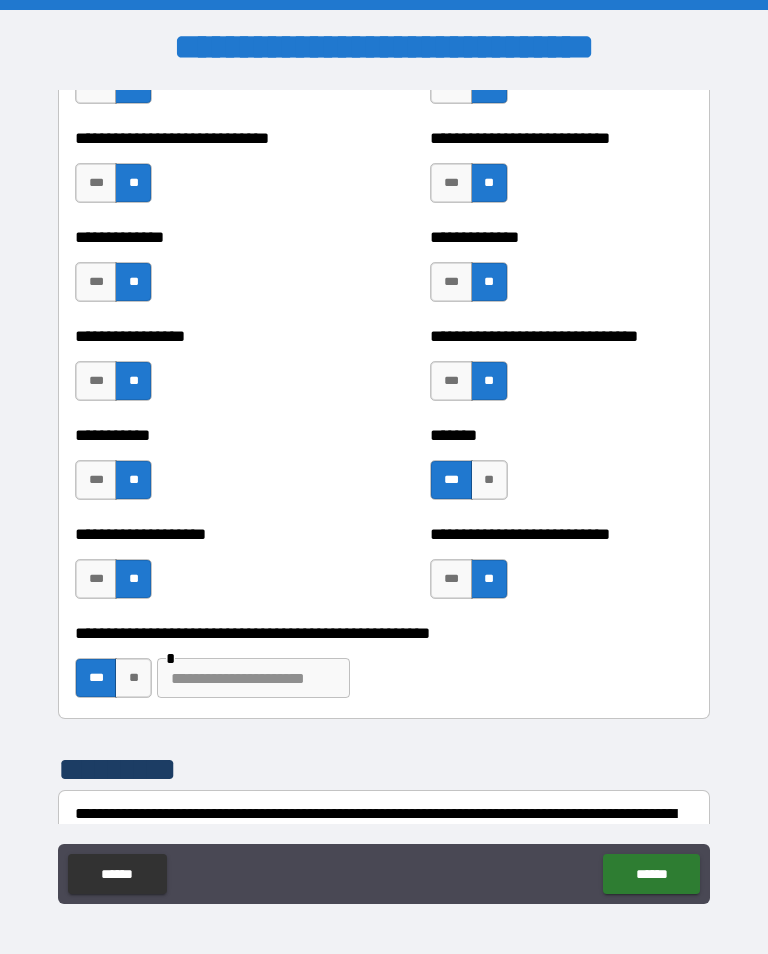 click at bounding box center (253, 678) 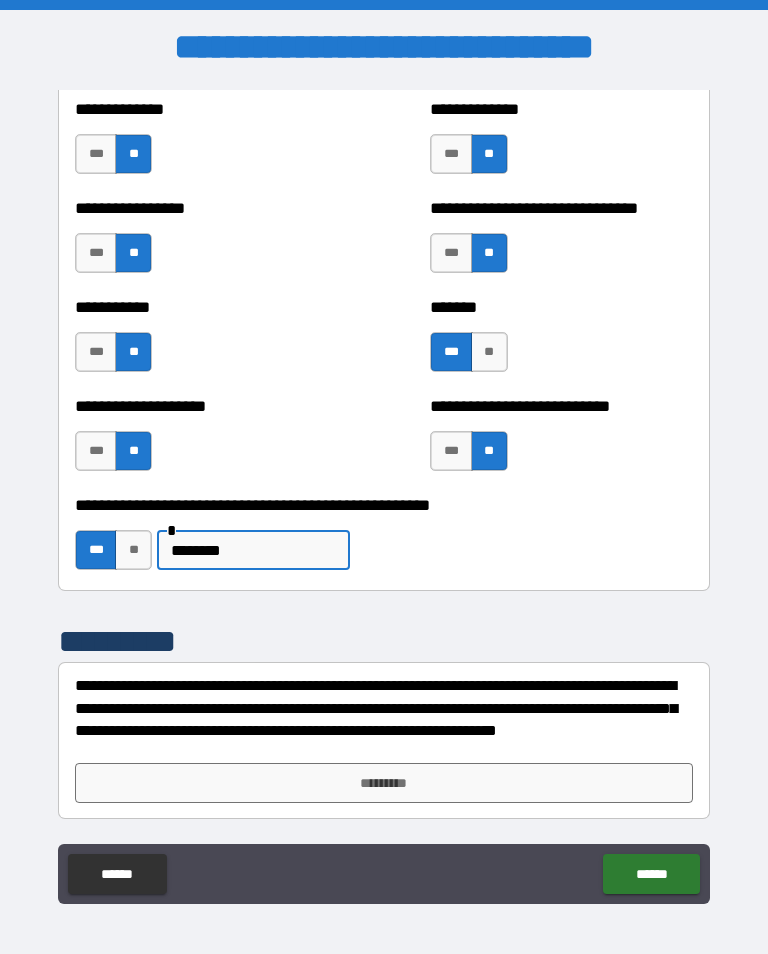 scroll, scrollTop: 7921, scrollLeft: 0, axis: vertical 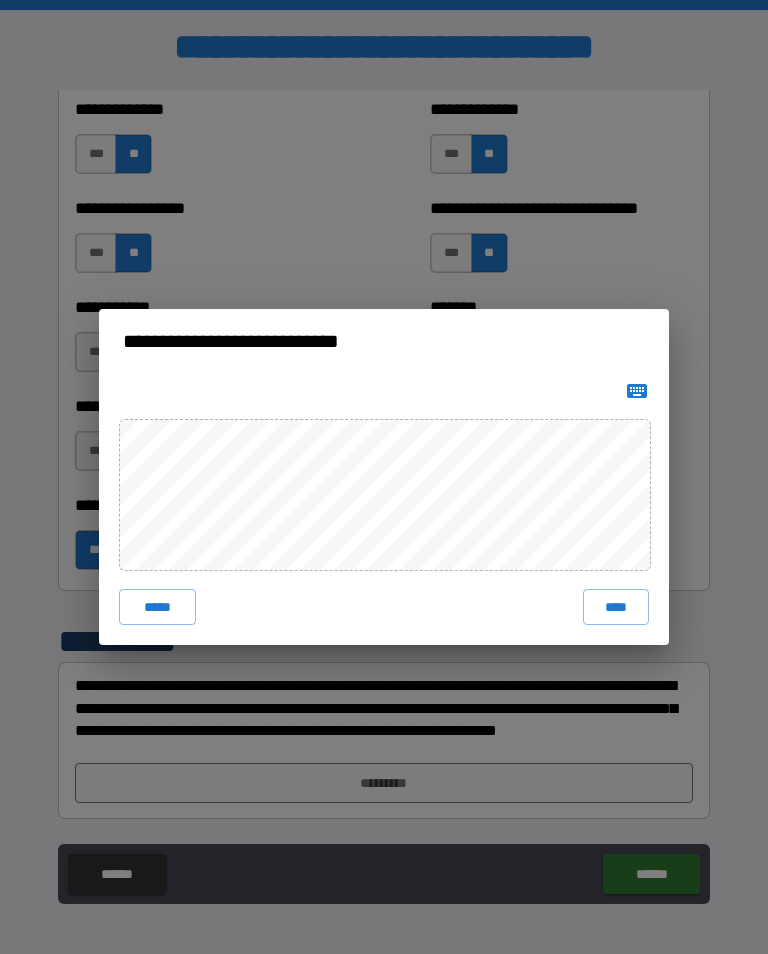 click on "****" at bounding box center (616, 607) 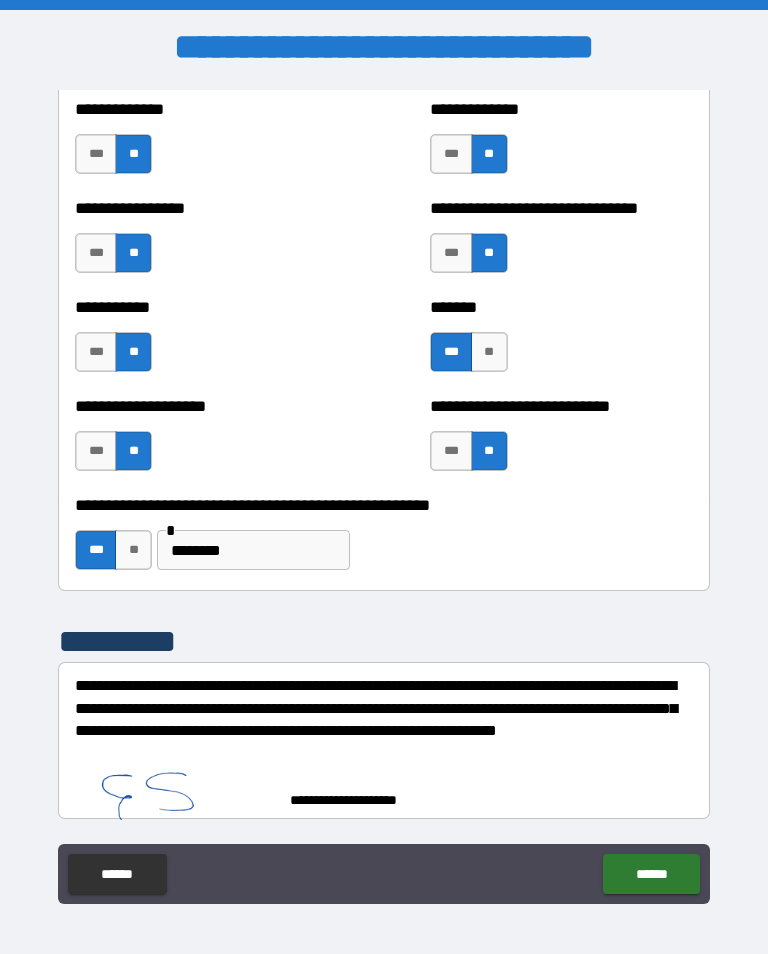 scroll, scrollTop: 7911, scrollLeft: 0, axis: vertical 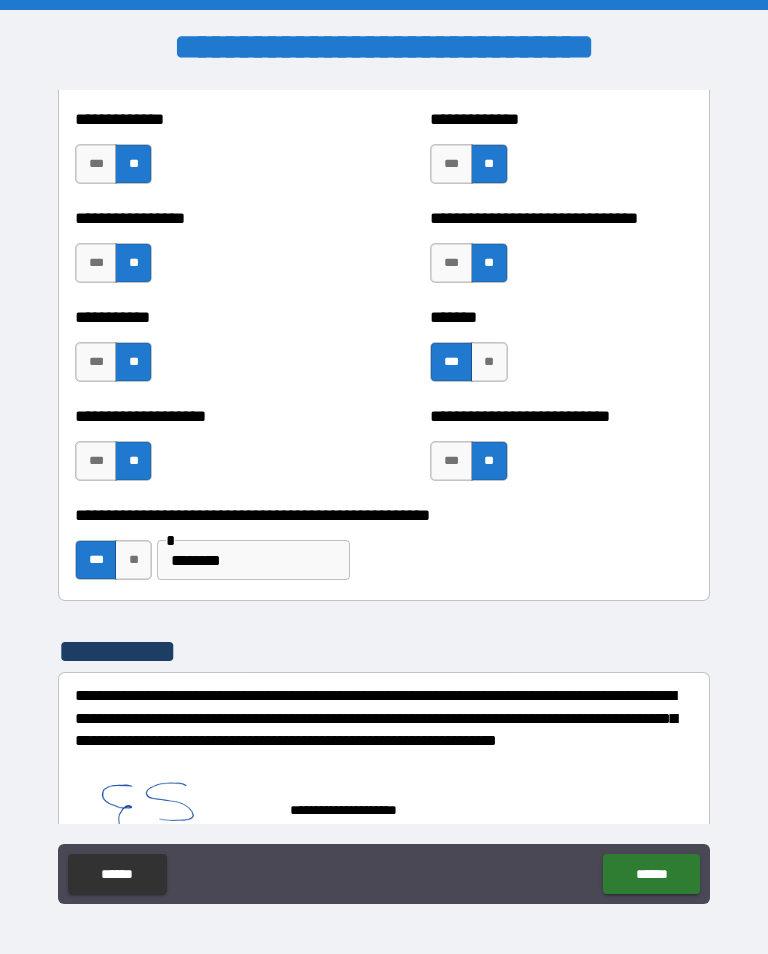 click on "******" at bounding box center [651, 874] 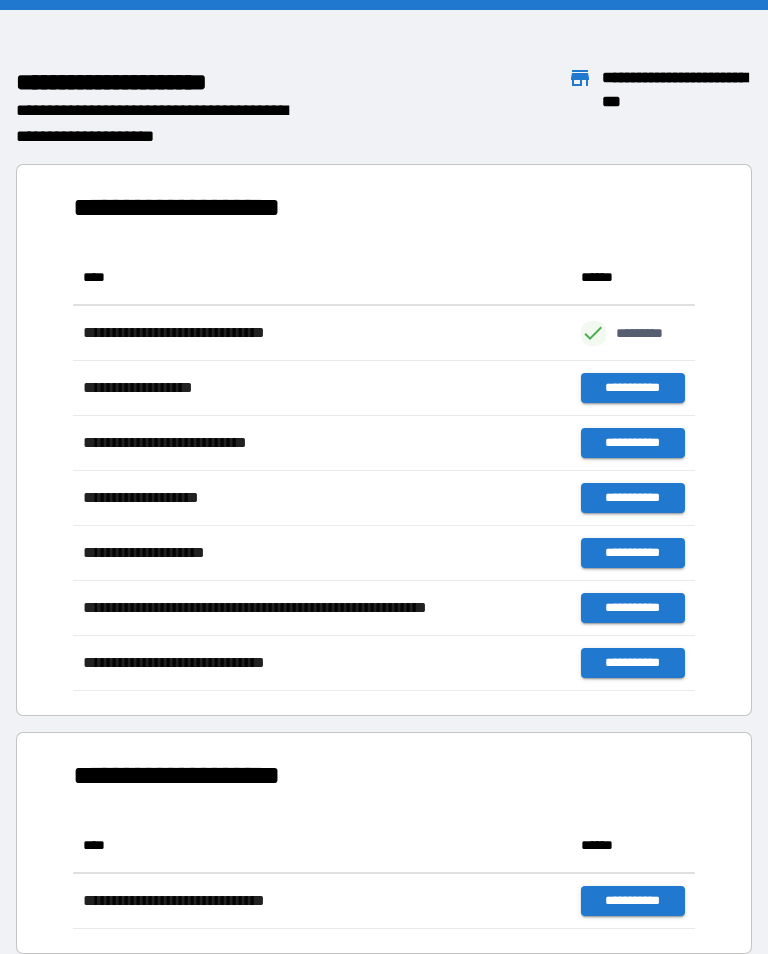 scroll, scrollTop: 441, scrollLeft: 622, axis: both 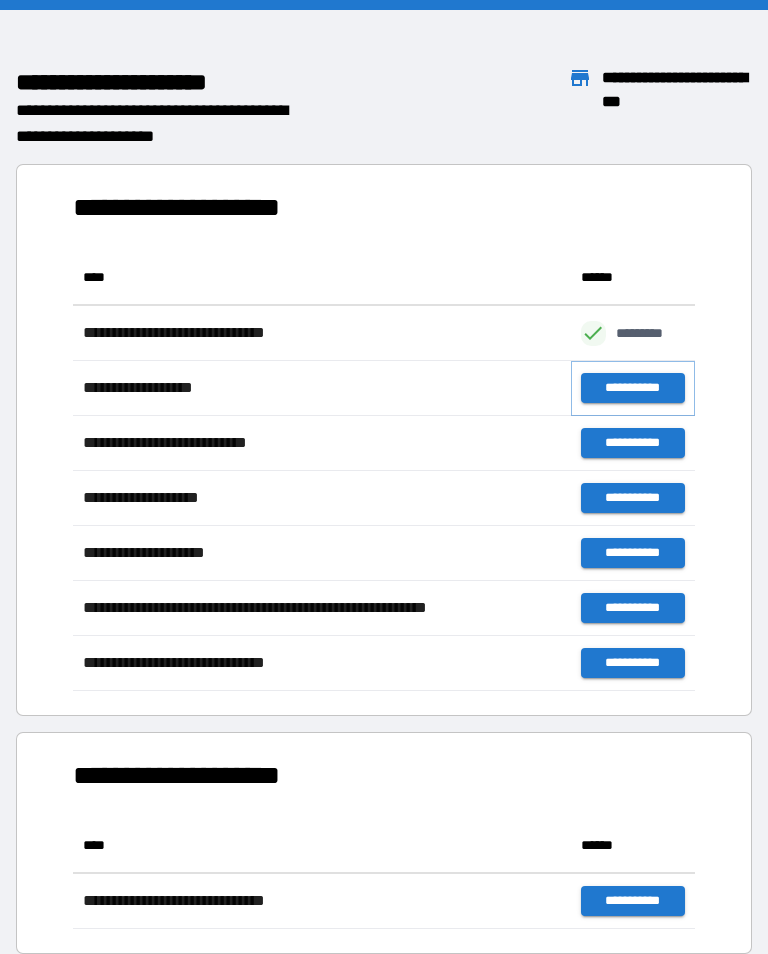 click on "**********" at bounding box center (633, 388) 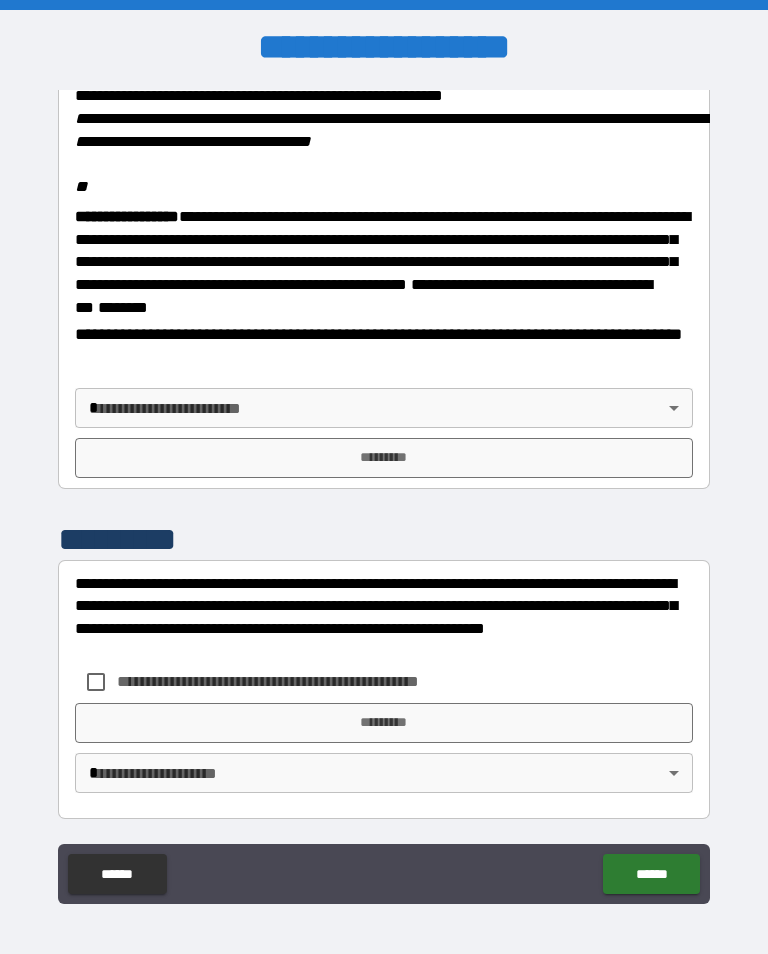 scroll, scrollTop: 2448, scrollLeft: 0, axis: vertical 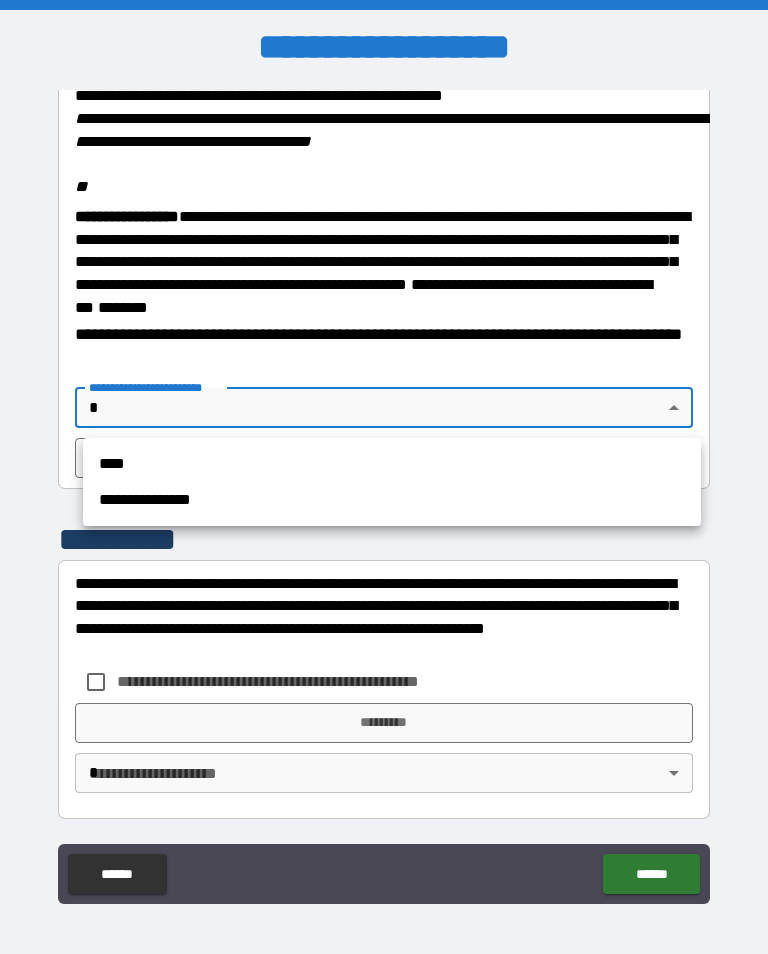 click on "****" at bounding box center [392, 464] 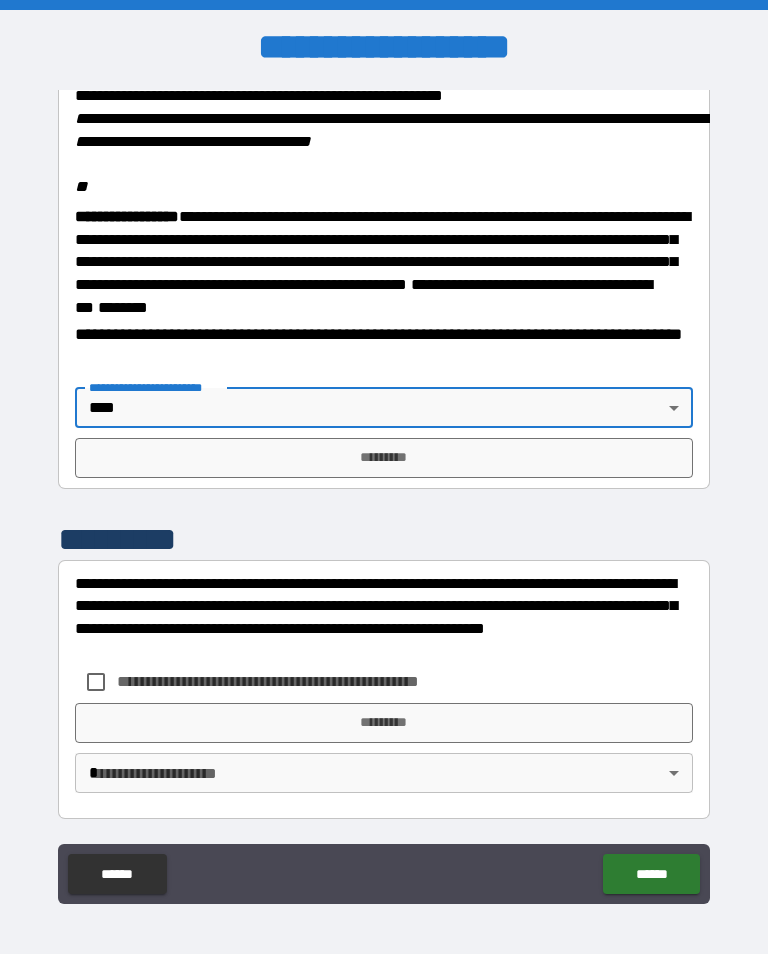 click on "*********" at bounding box center [384, 458] 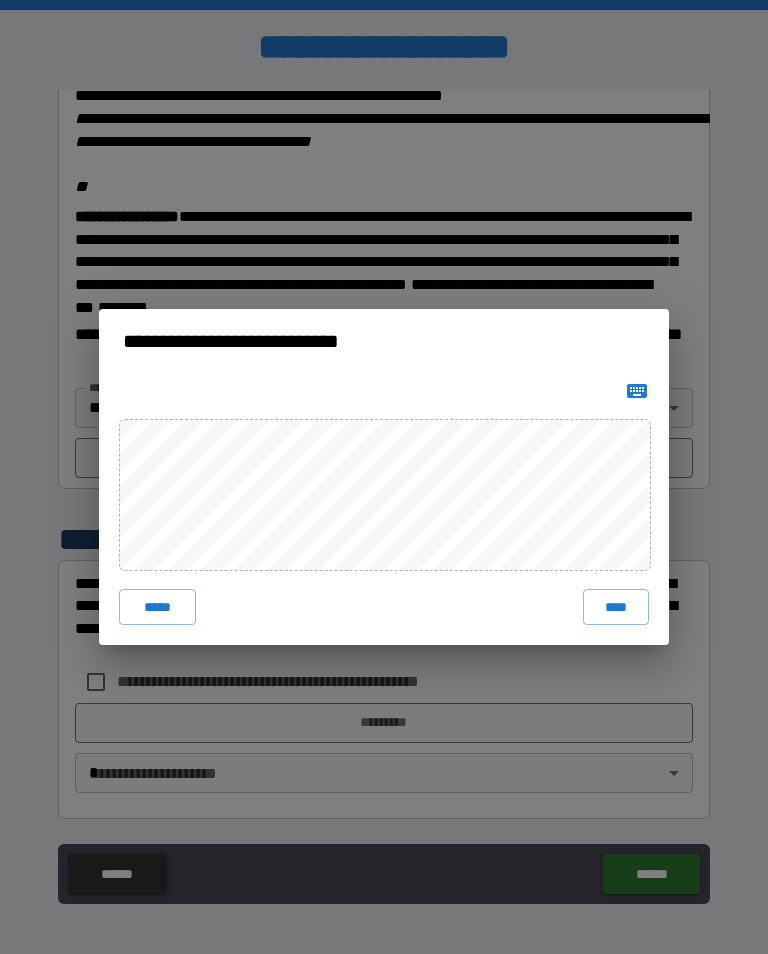 click on "****" at bounding box center (616, 607) 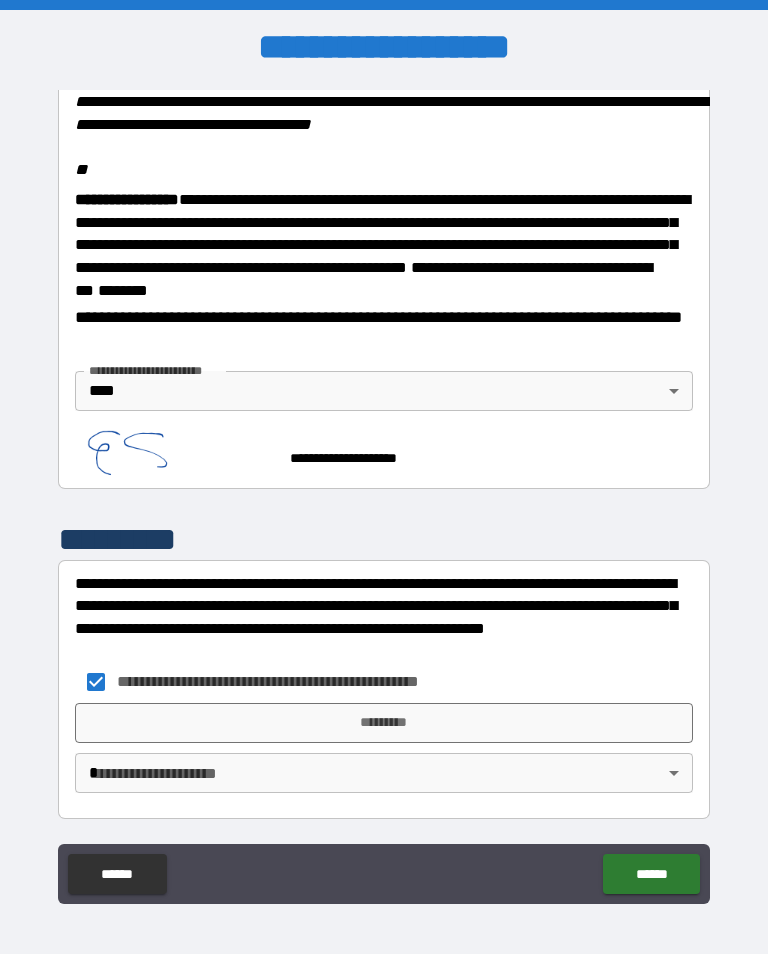click on "*********" at bounding box center (384, 723) 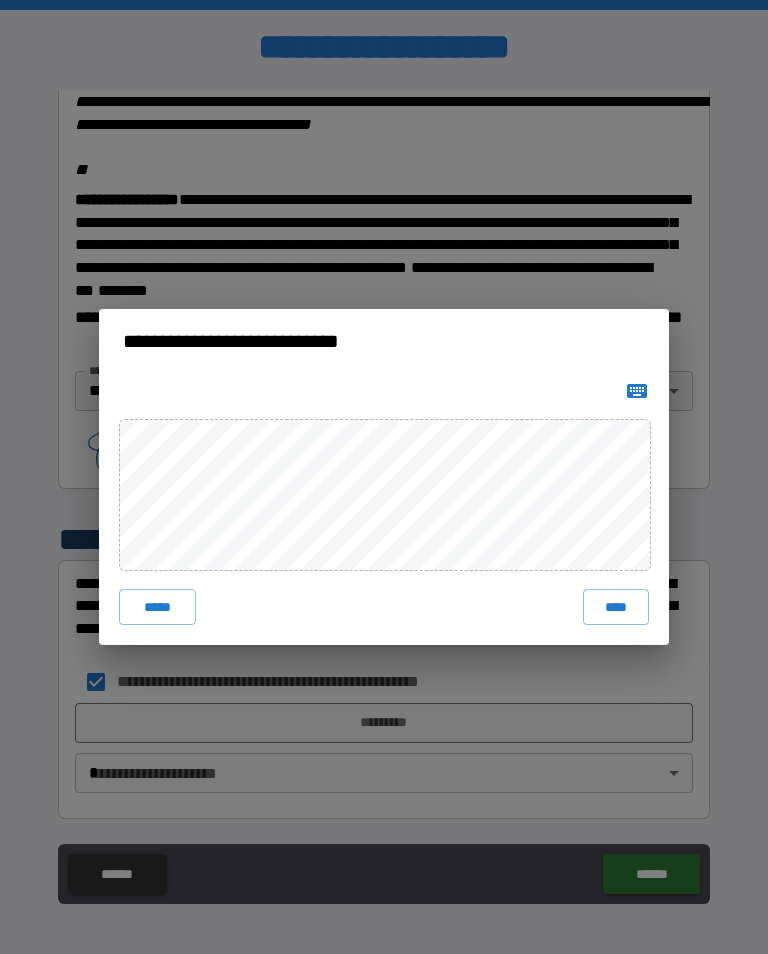 click on "****" at bounding box center (616, 607) 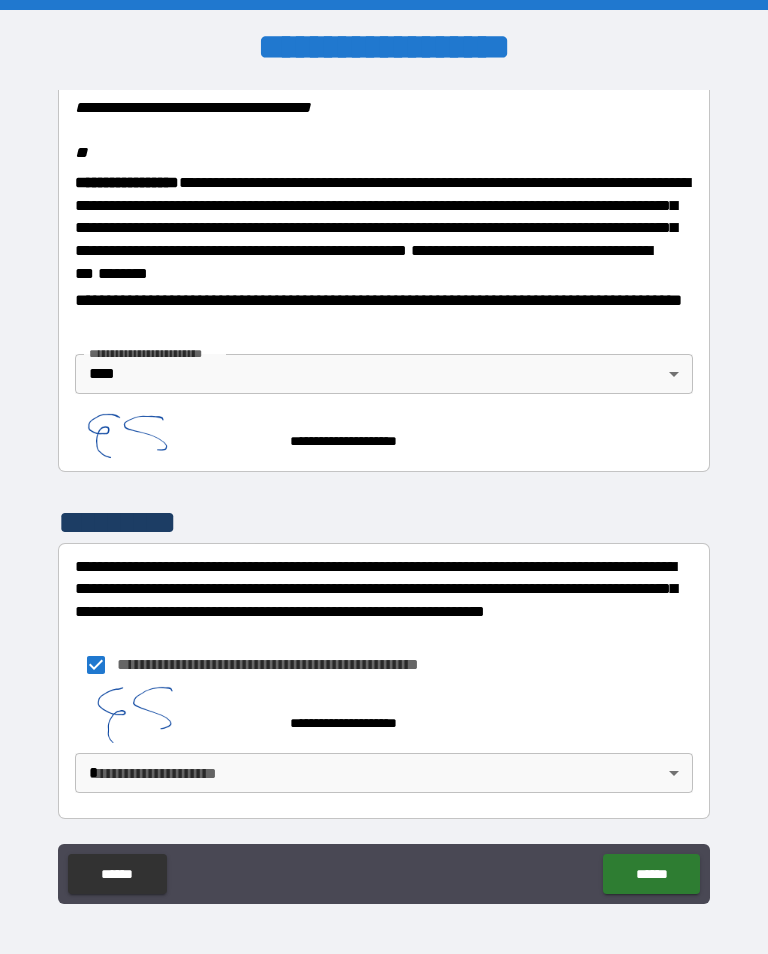 scroll, scrollTop: 2482, scrollLeft: 0, axis: vertical 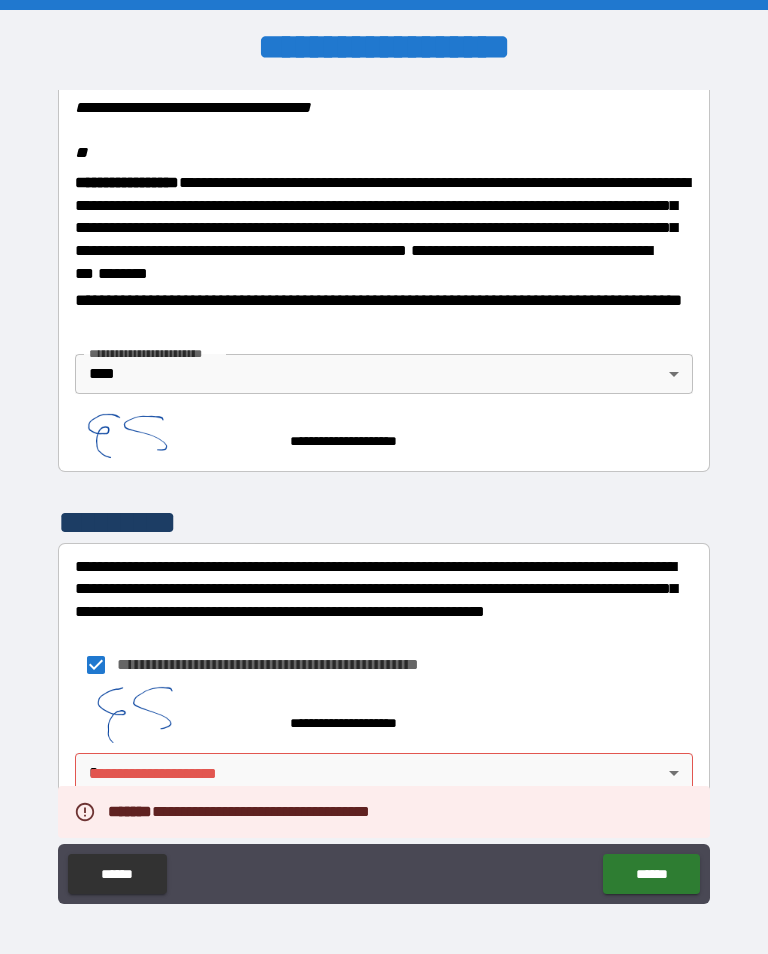 click on "**********" at bounding box center [384, 492] 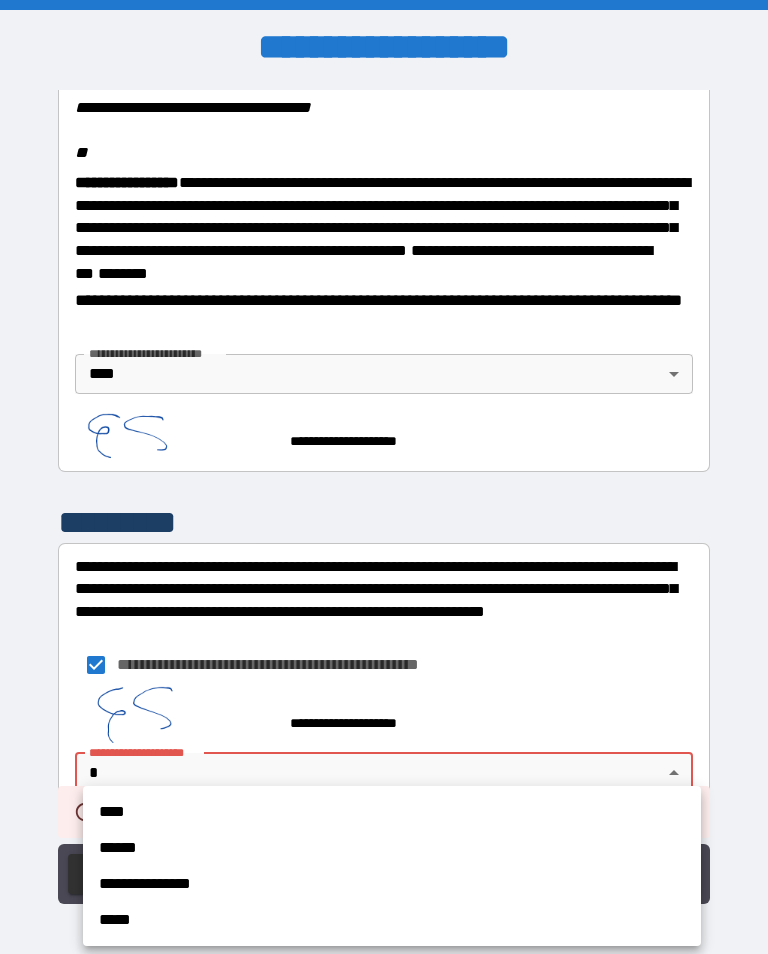 click on "****" at bounding box center [392, 812] 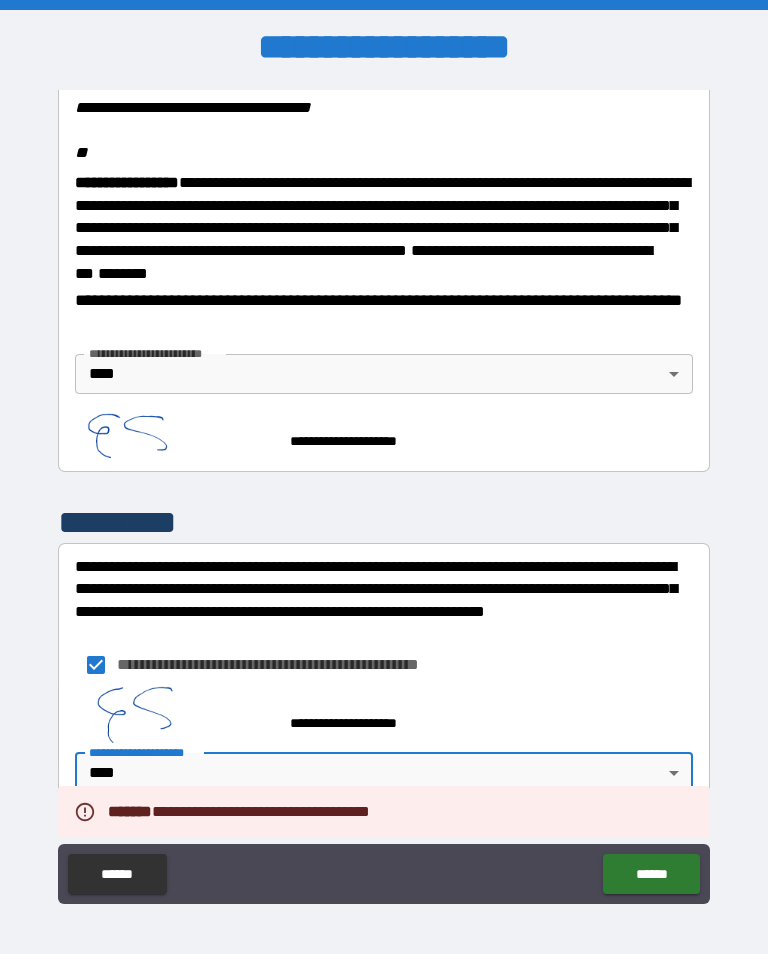 type on "****" 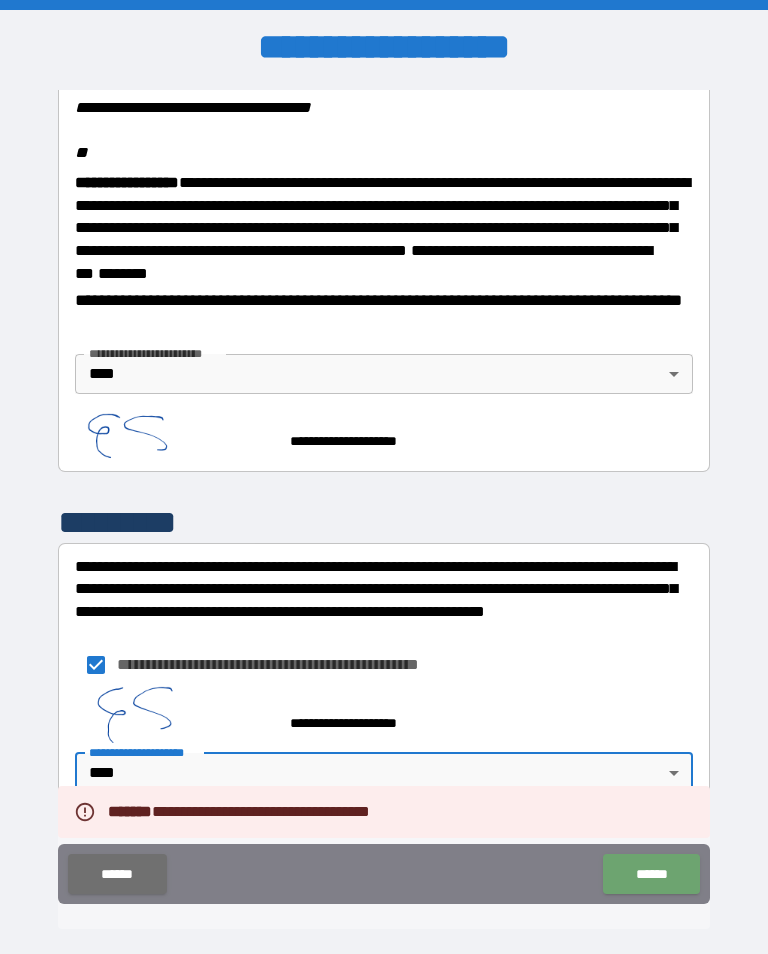 click on "******" at bounding box center [651, 874] 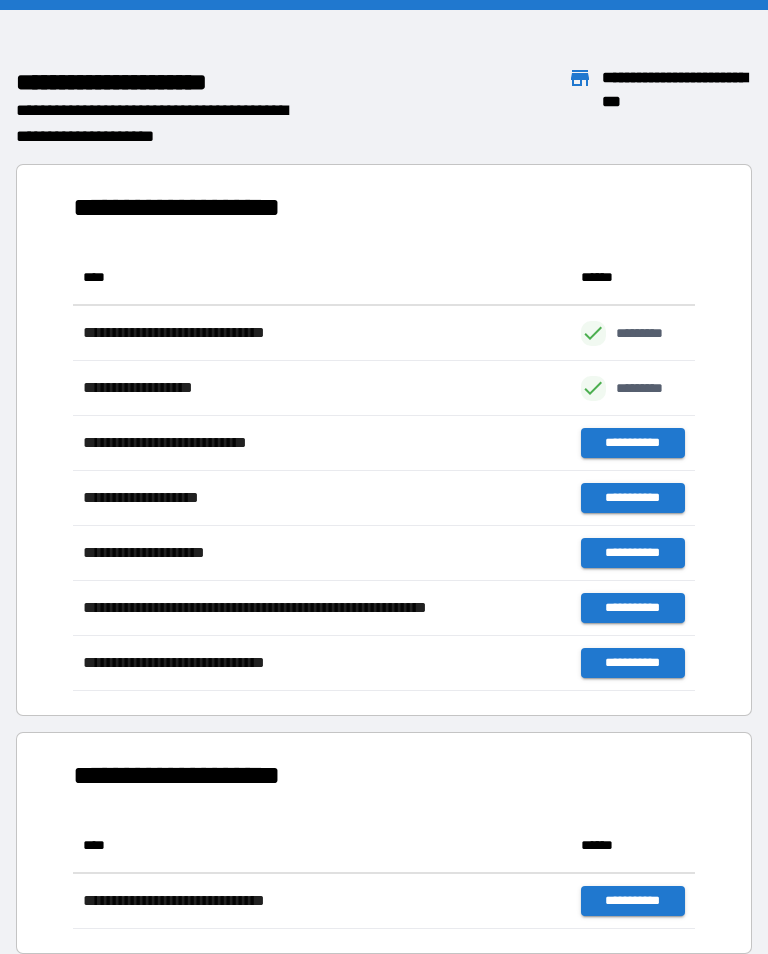 scroll, scrollTop: 441, scrollLeft: 622, axis: both 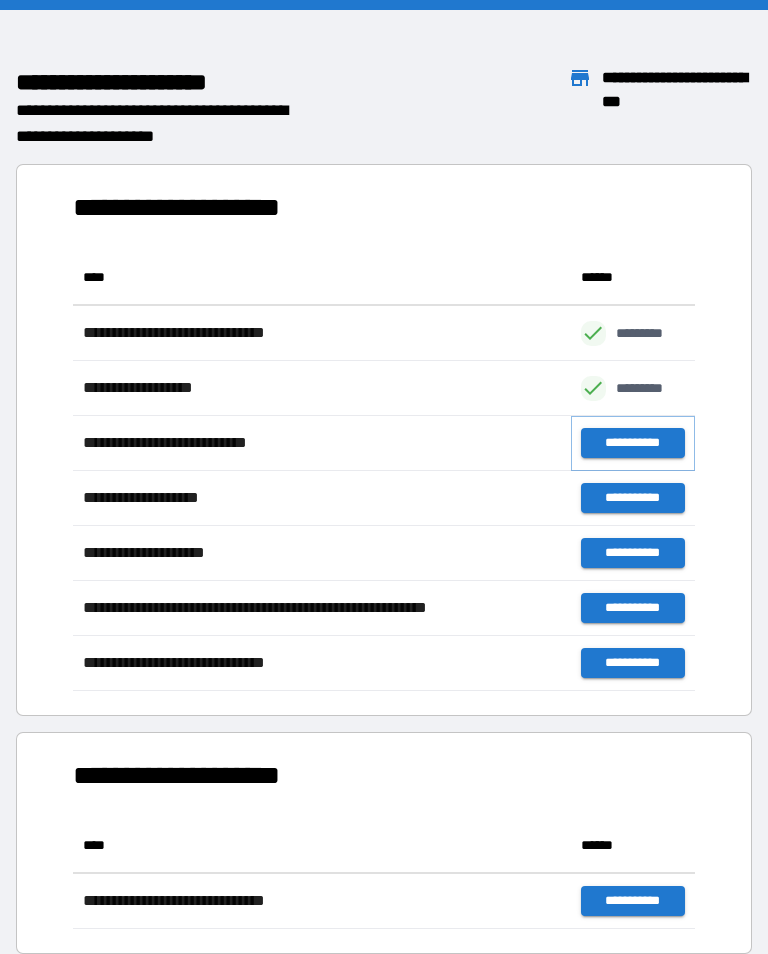 click on "**********" at bounding box center [633, 443] 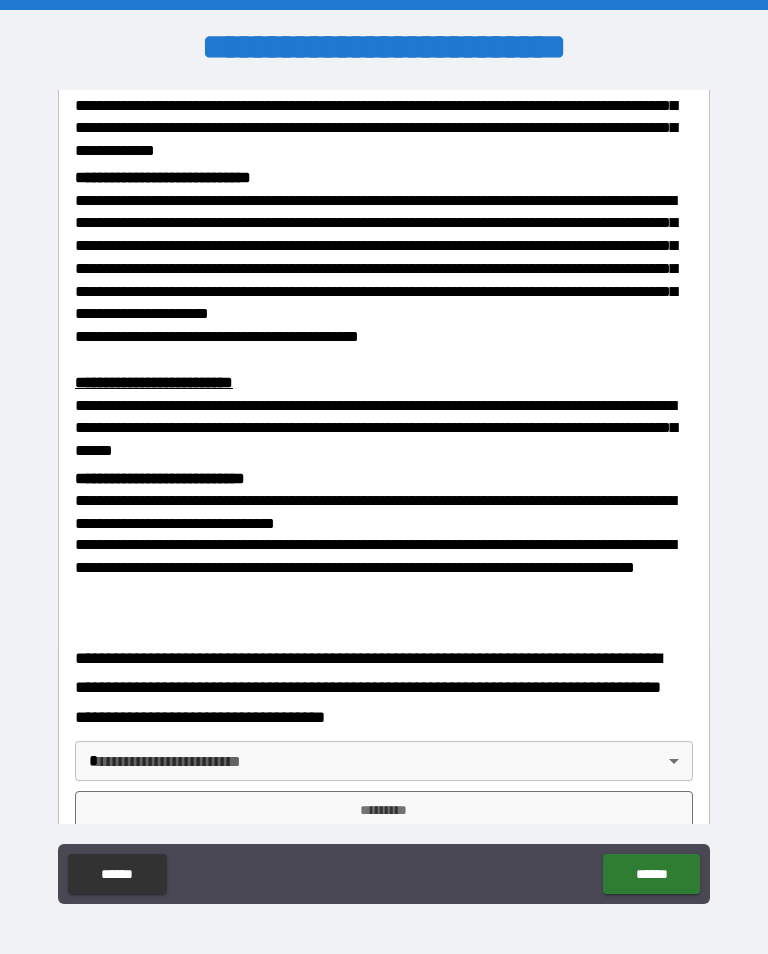 scroll, scrollTop: 435, scrollLeft: 0, axis: vertical 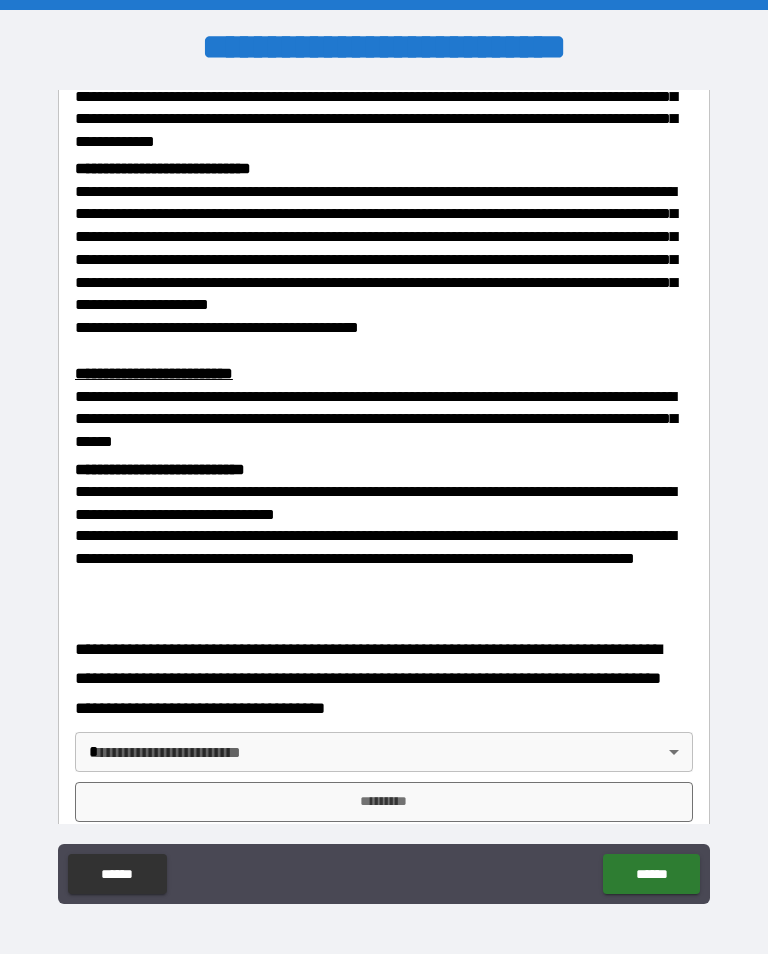 click on "**********" at bounding box center (384, 492) 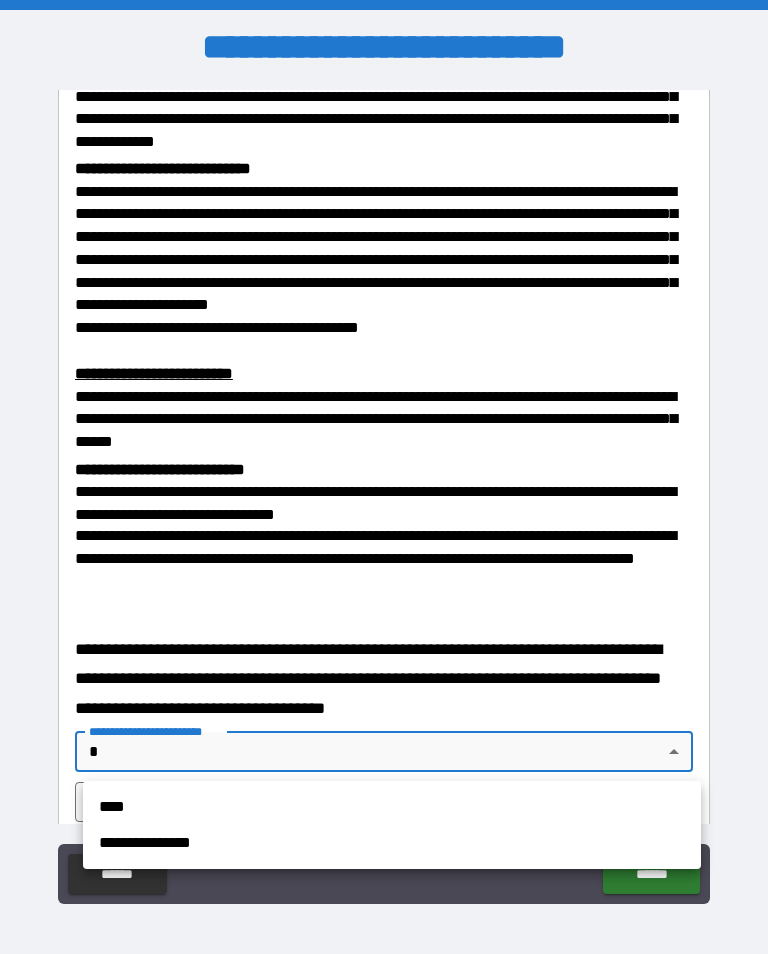 click on "****" at bounding box center [392, 807] 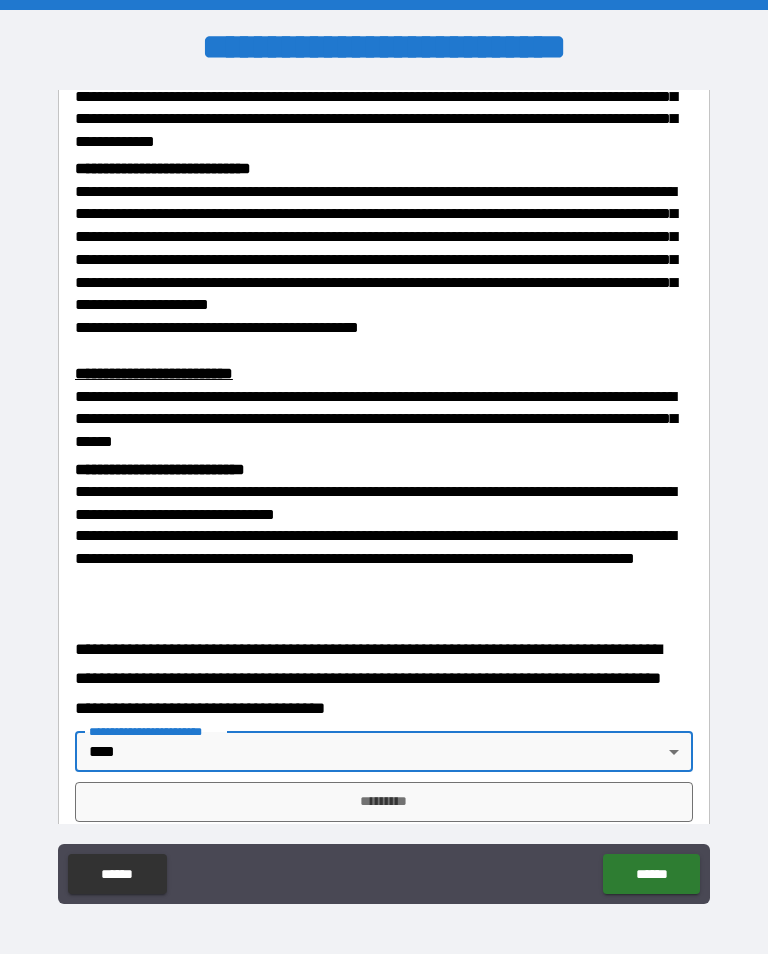 click on "*********" at bounding box center [384, 802] 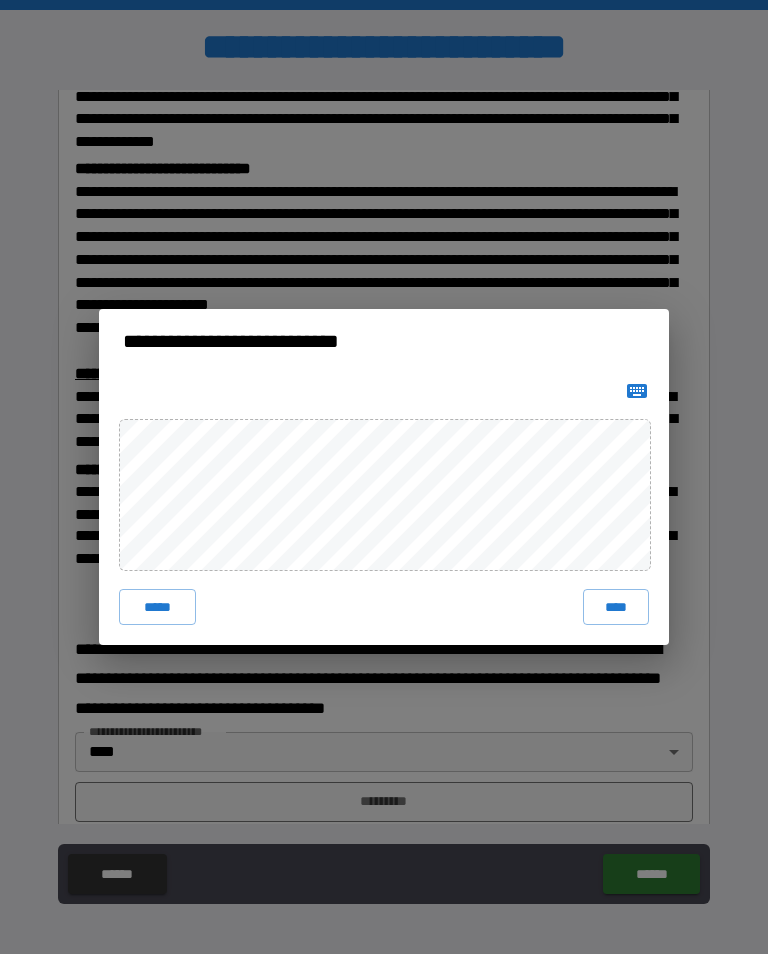 click on "****" at bounding box center [616, 607] 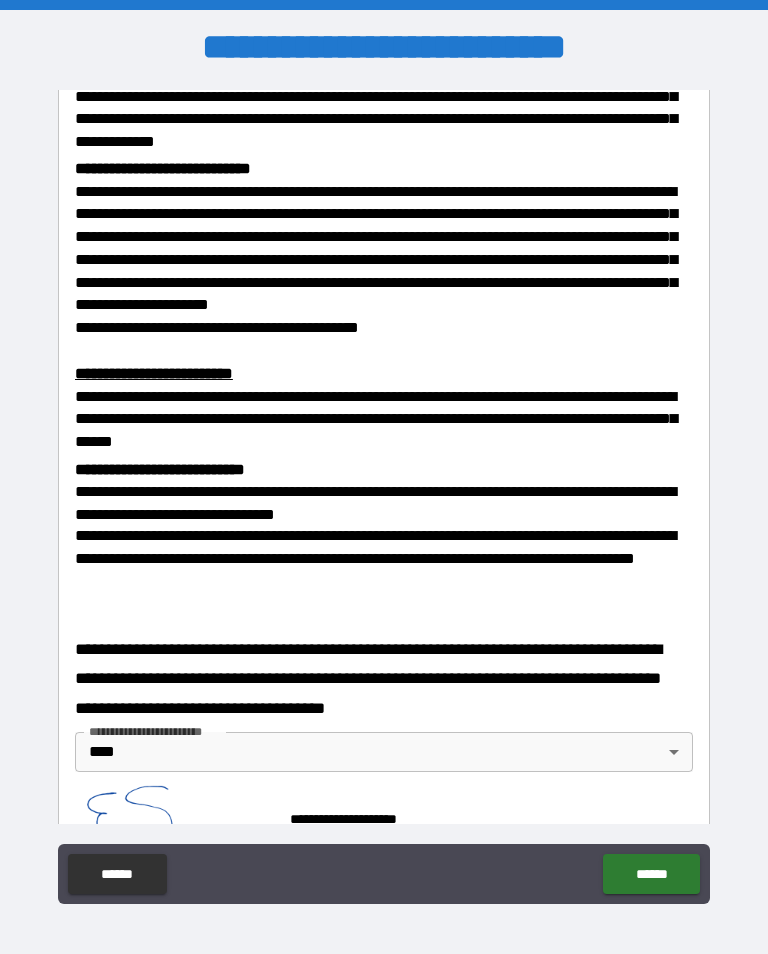 click on "******" at bounding box center (651, 874) 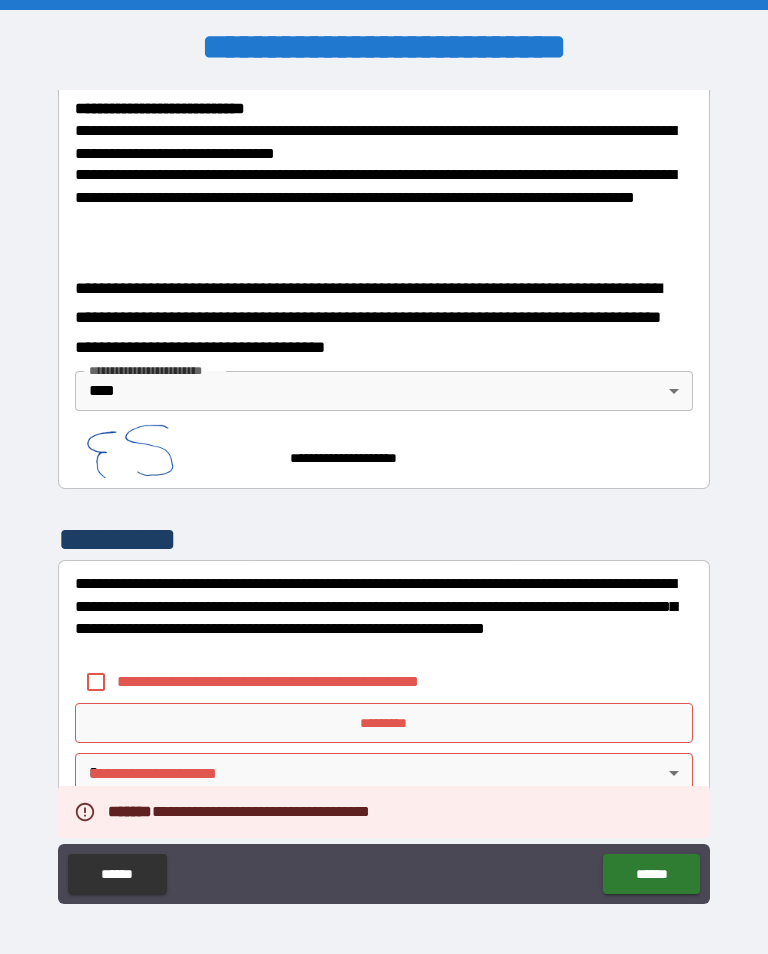scroll, scrollTop: 795, scrollLeft: 0, axis: vertical 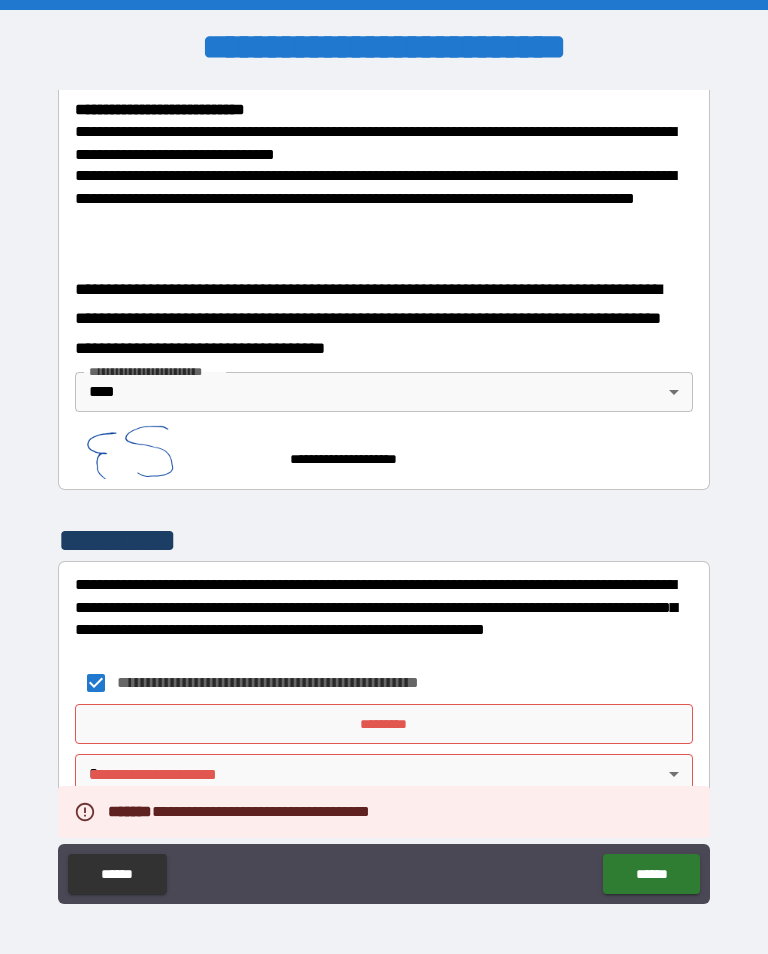 click on "*********" at bounding box center [384, 724] 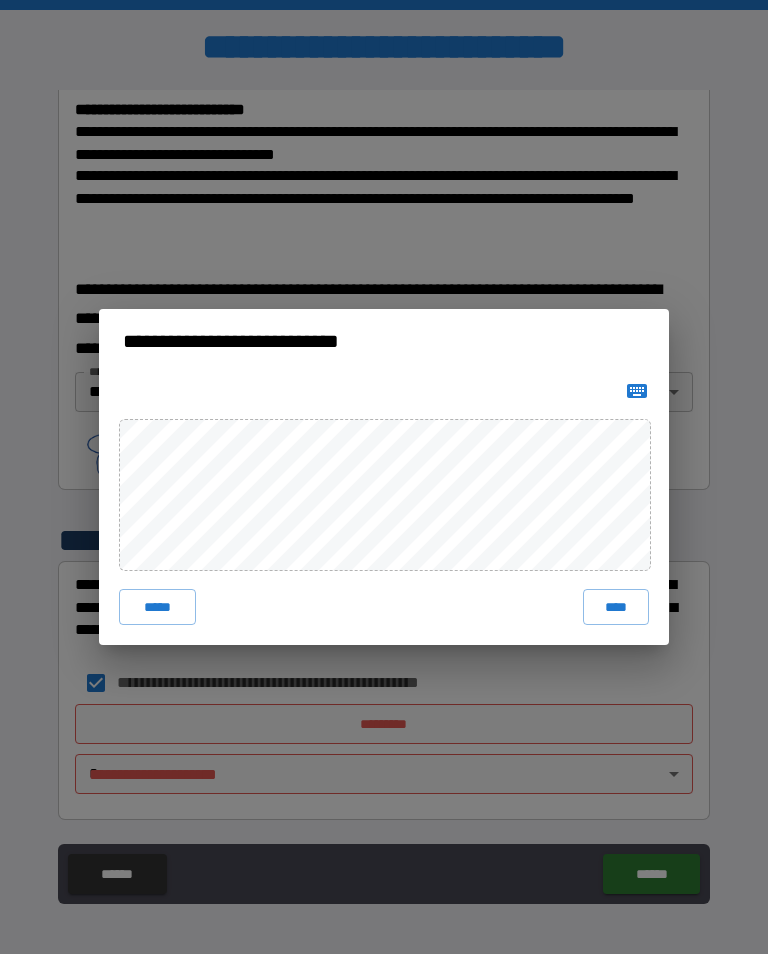 click on "****" at bounding box center (616, 607) 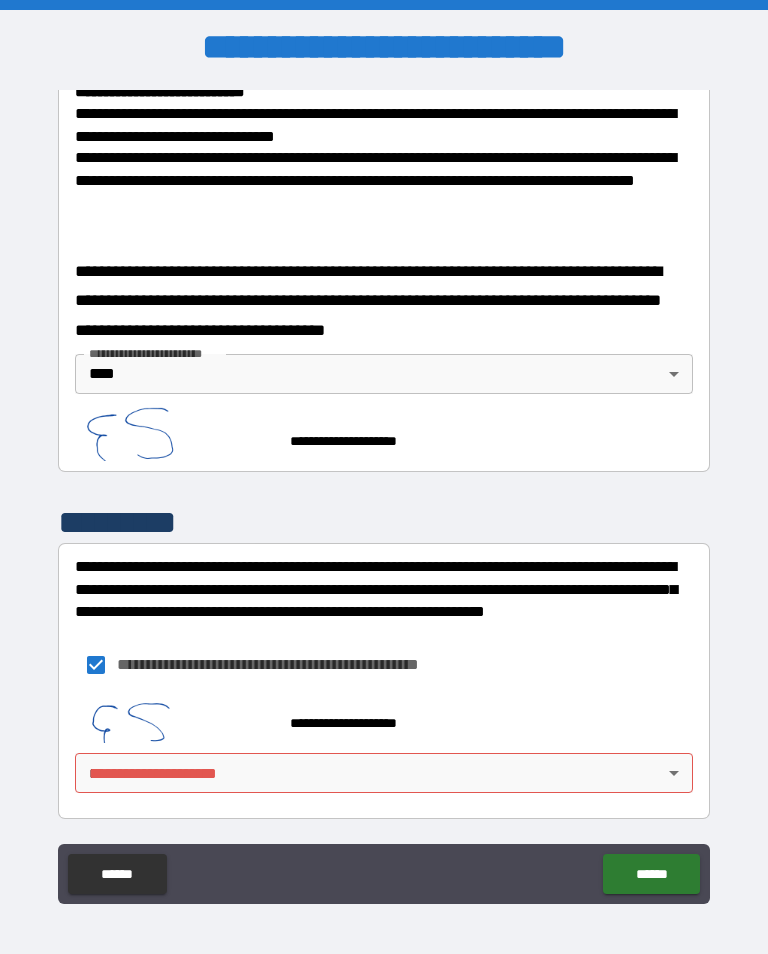 scroll, scrollTop: 812, scrollLeft: 0, axis: vertical 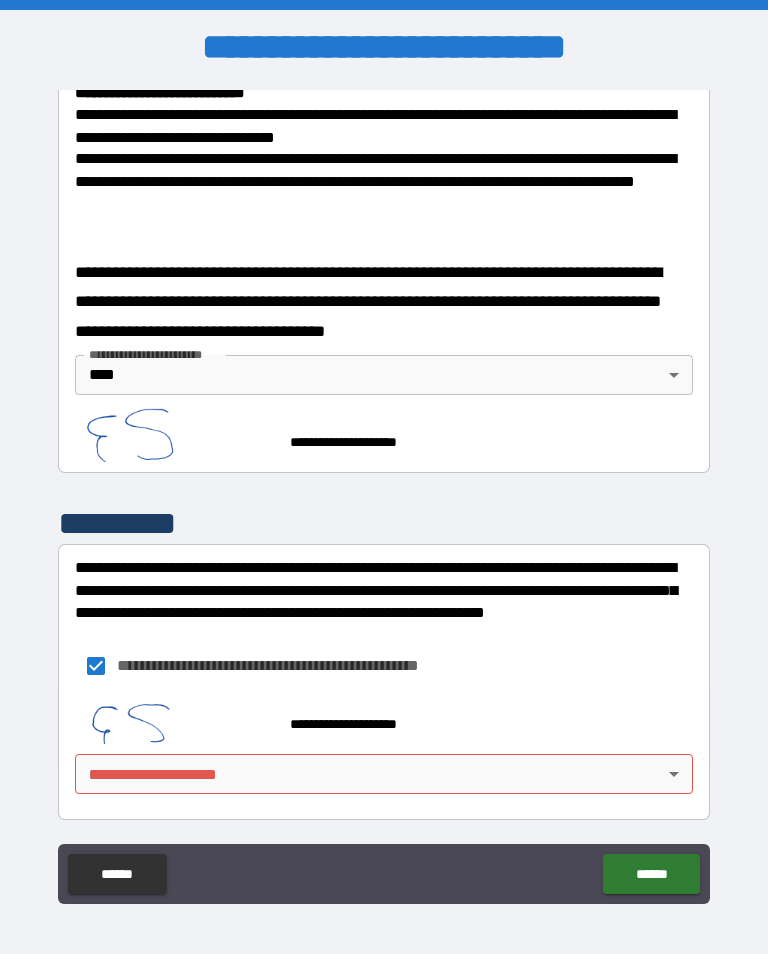 click on "**********" at bounding box center (384, 492) 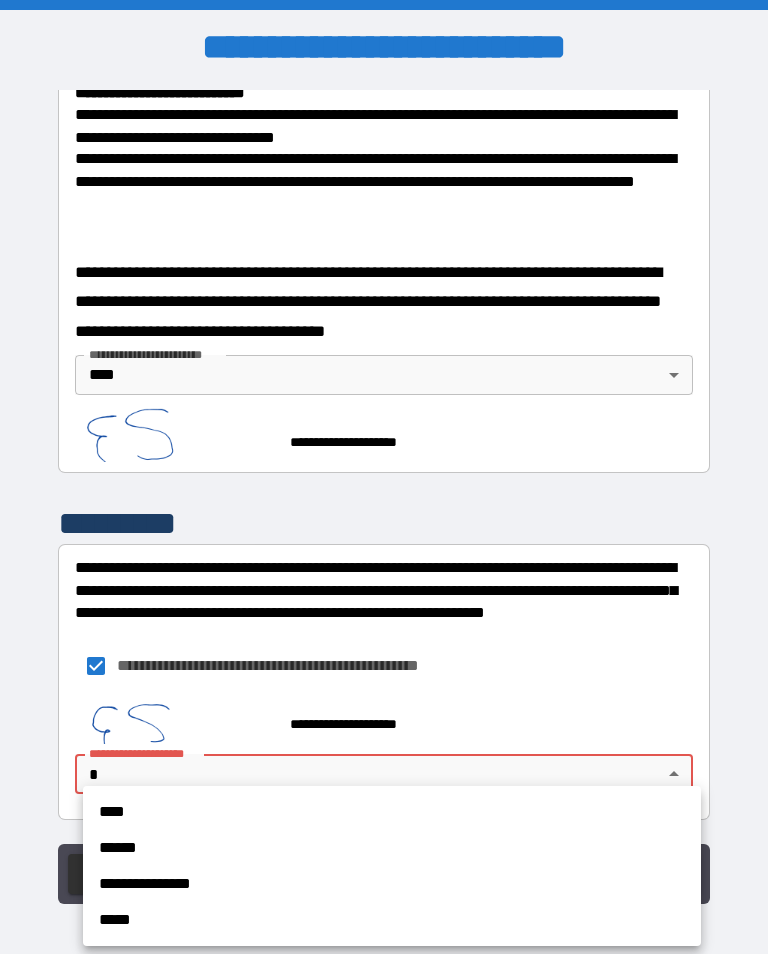 click on "****" at bounding box center [392, 812] 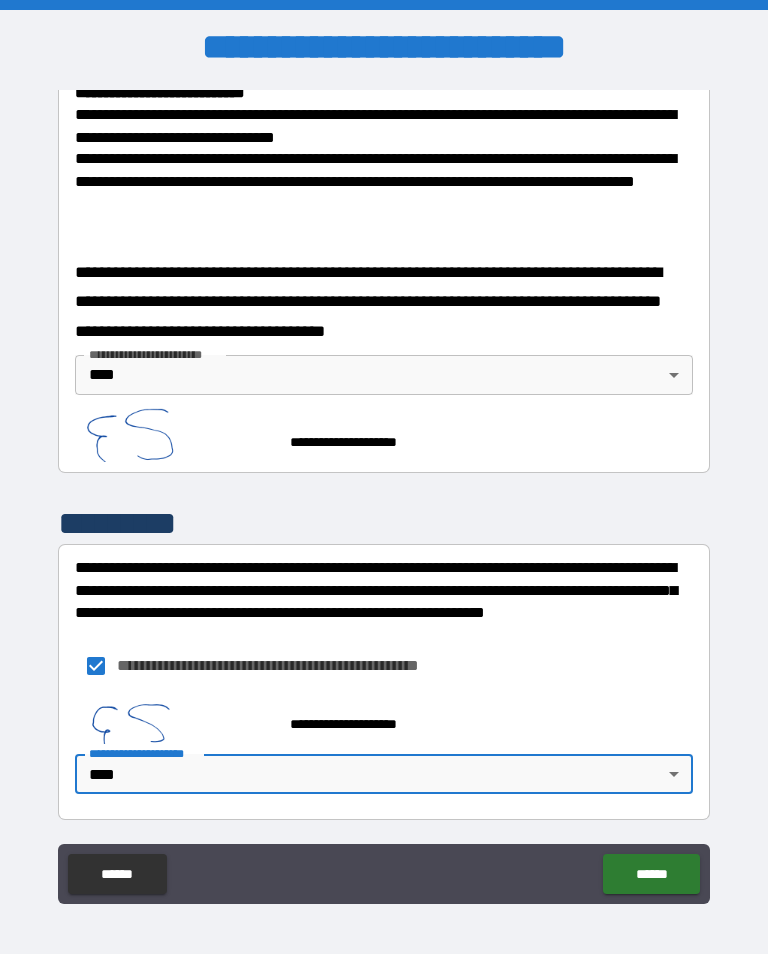 type on "****" 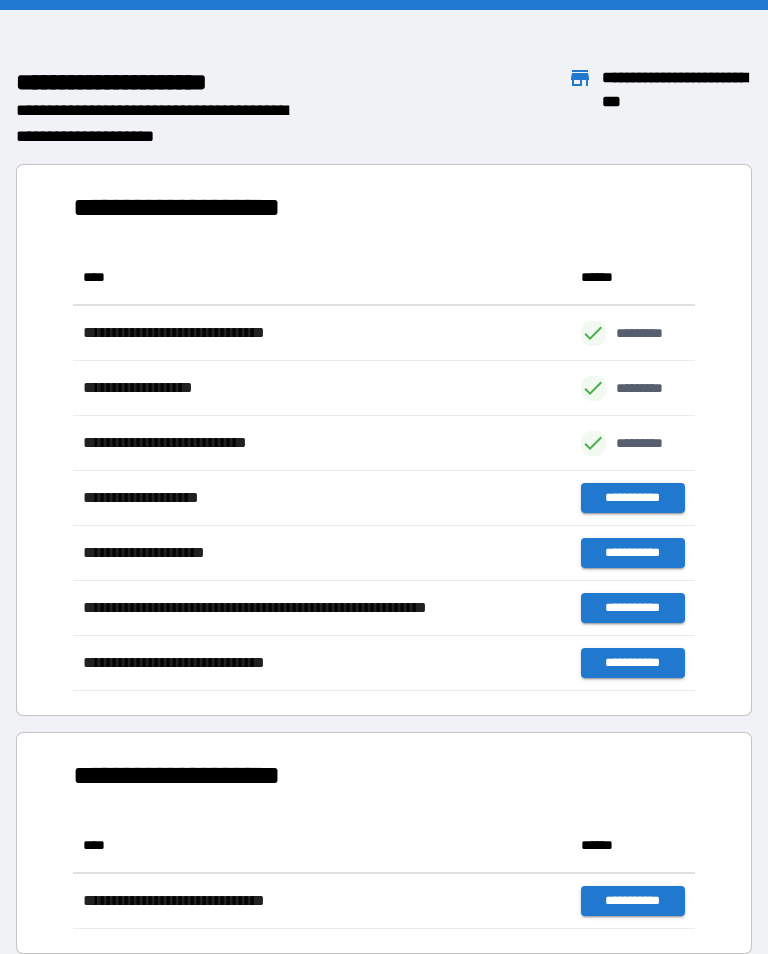 scroll, scrollTop: 441, scrollLeft: 622, axis: both 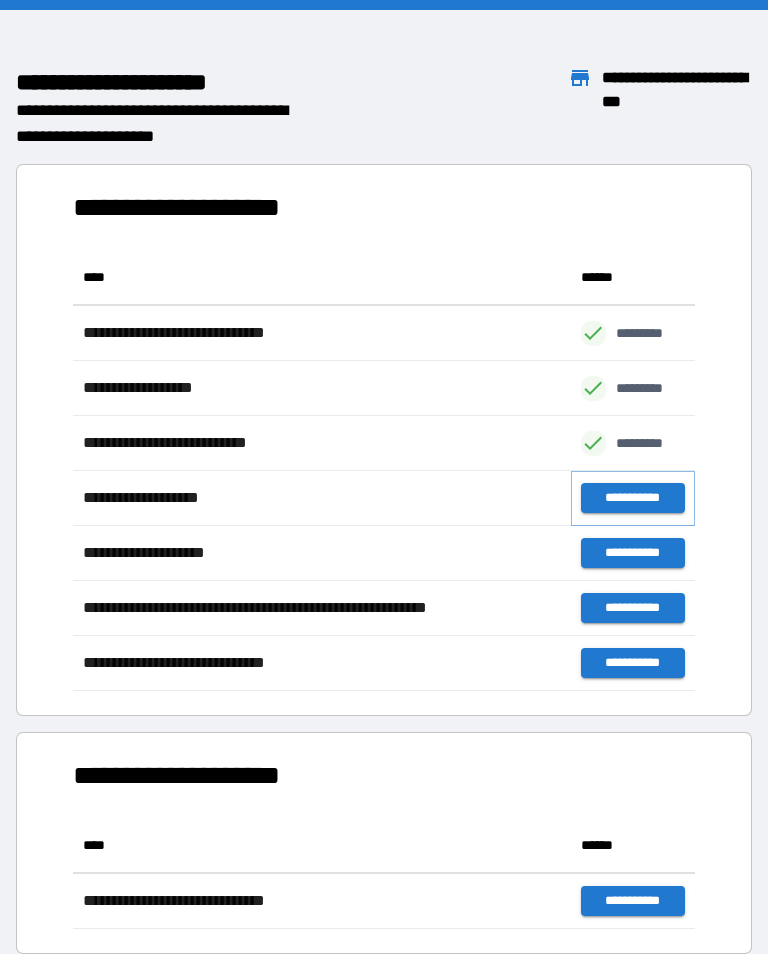 click on "**********" at bounding box center [633, 498] 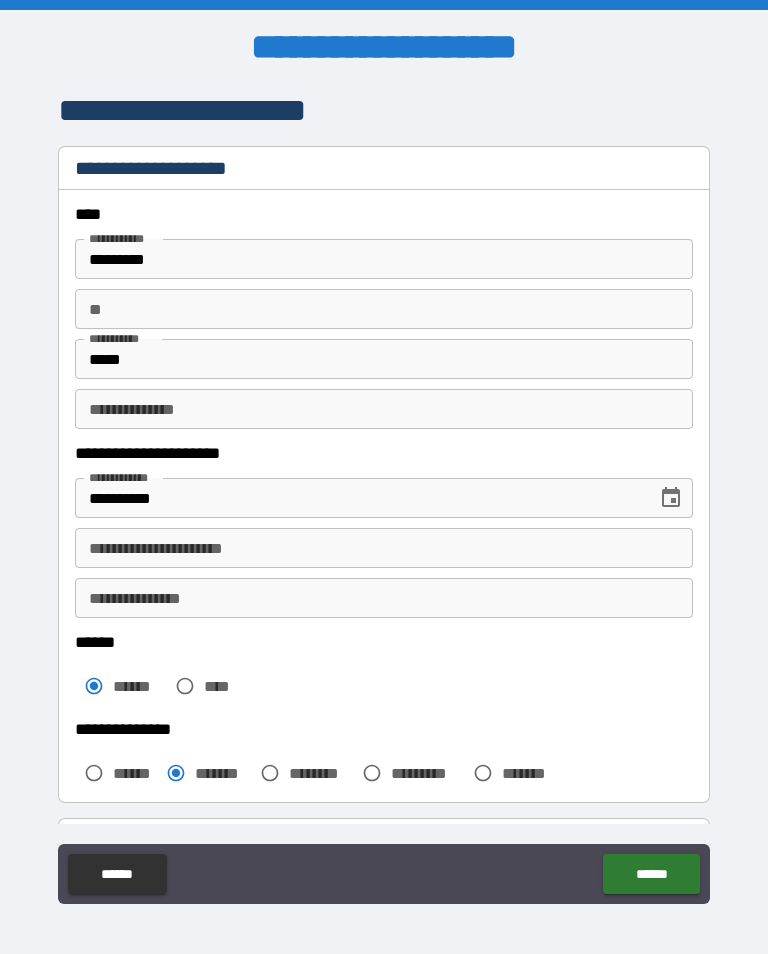 click on "**********" at bounding box center (384, 548) 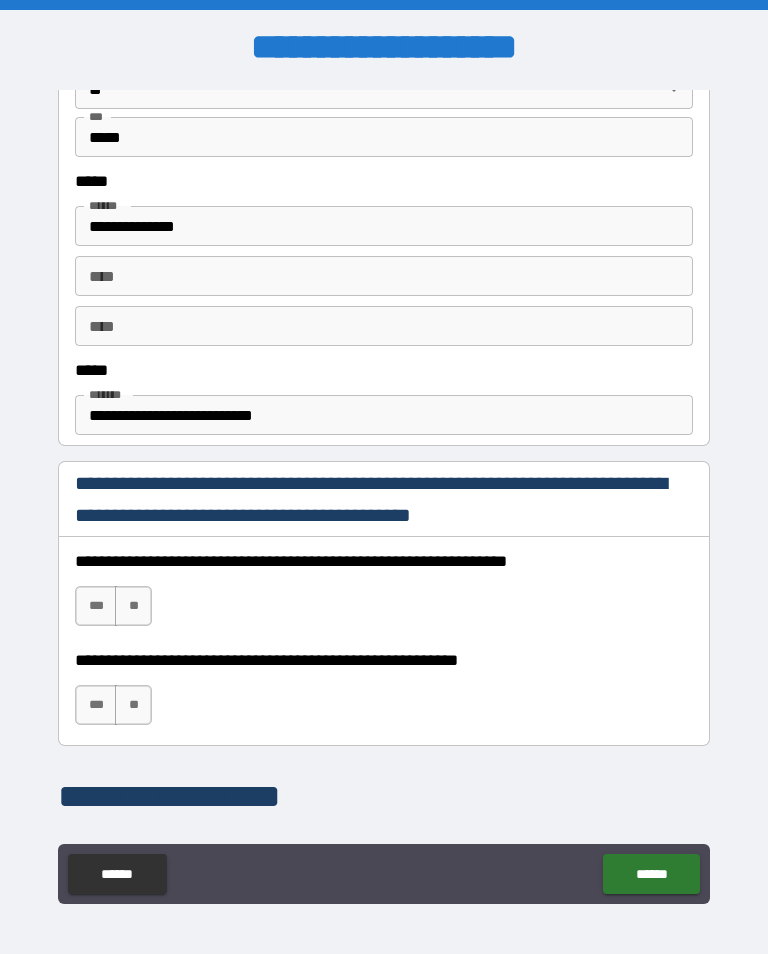 scroll, scrollTop: 988, scrollLeft: 0, axis: vertical 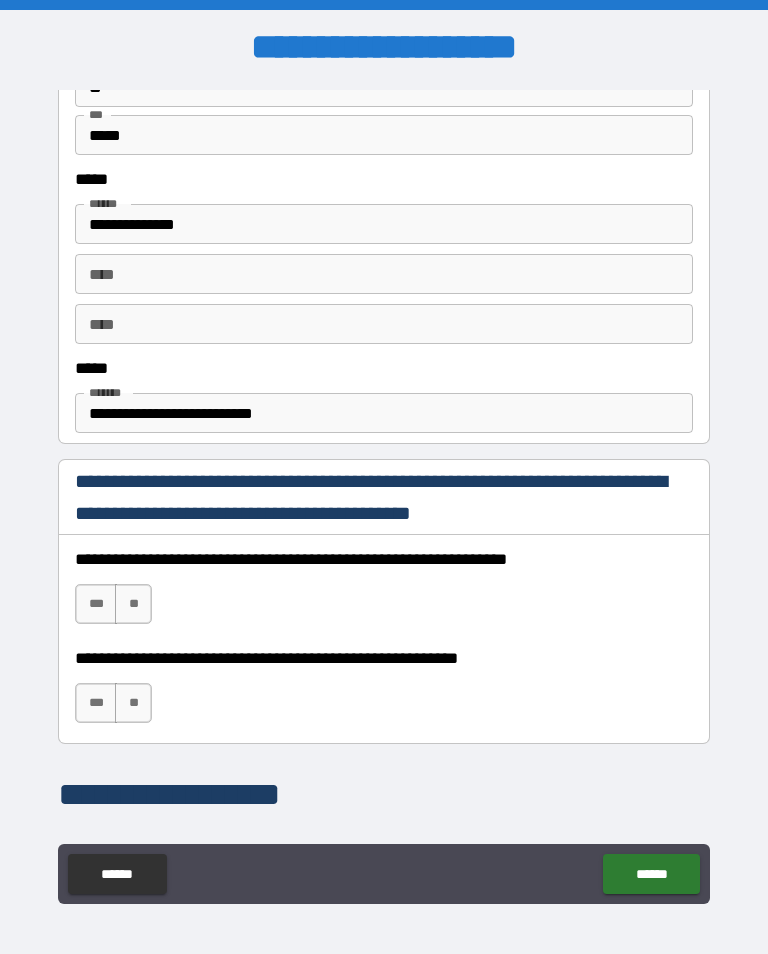 type on "**********" 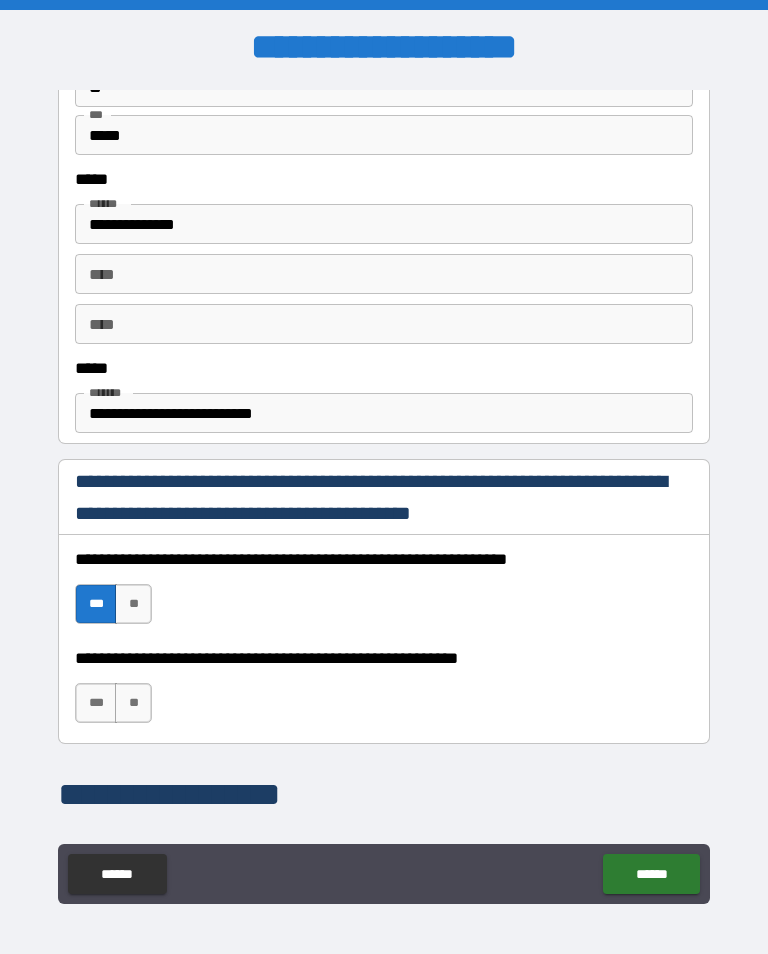 click on "***" at bounding box center (96, 703) 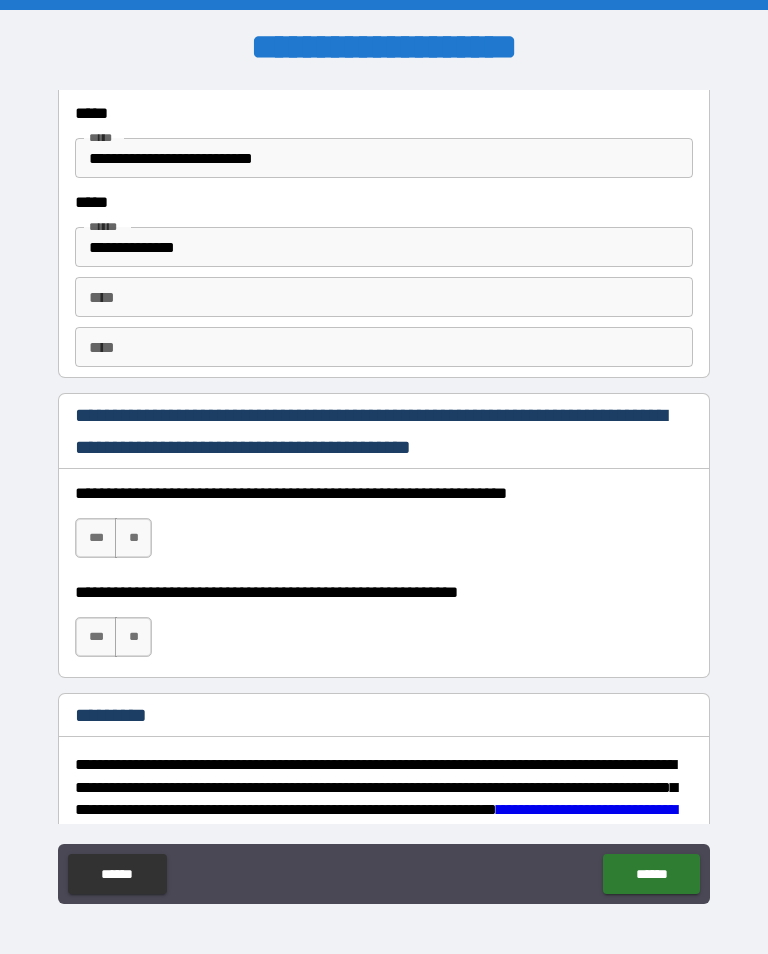 scroll, scrollTop: 2696, scrollLeft: 0, axis: vertical 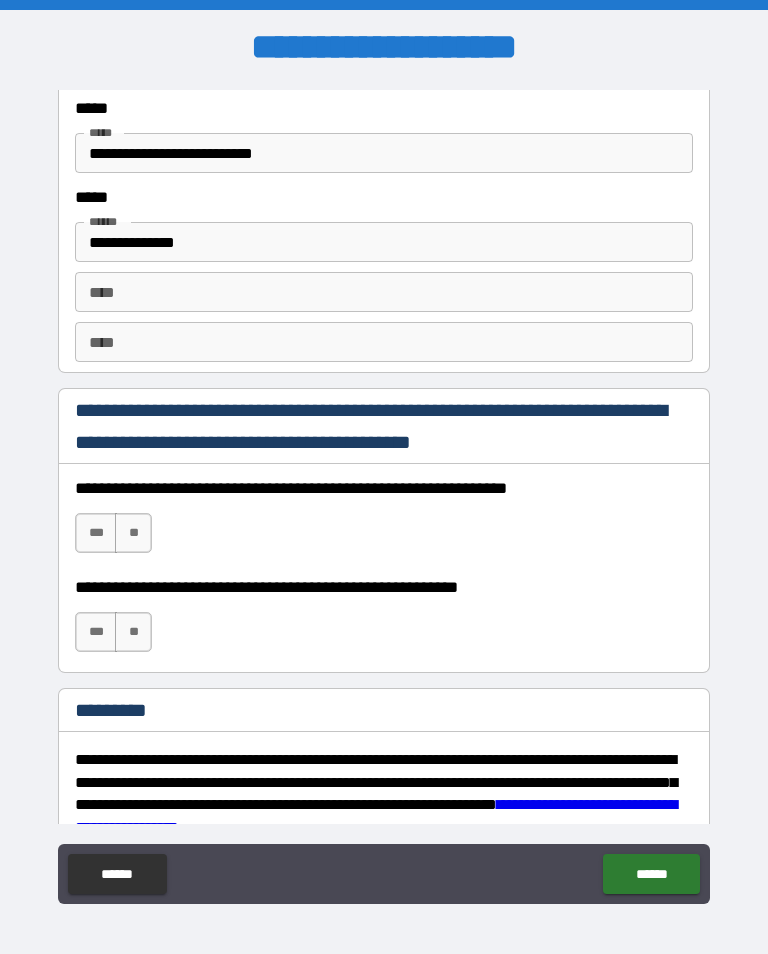 click on "***" at bounding box center (96, 533) 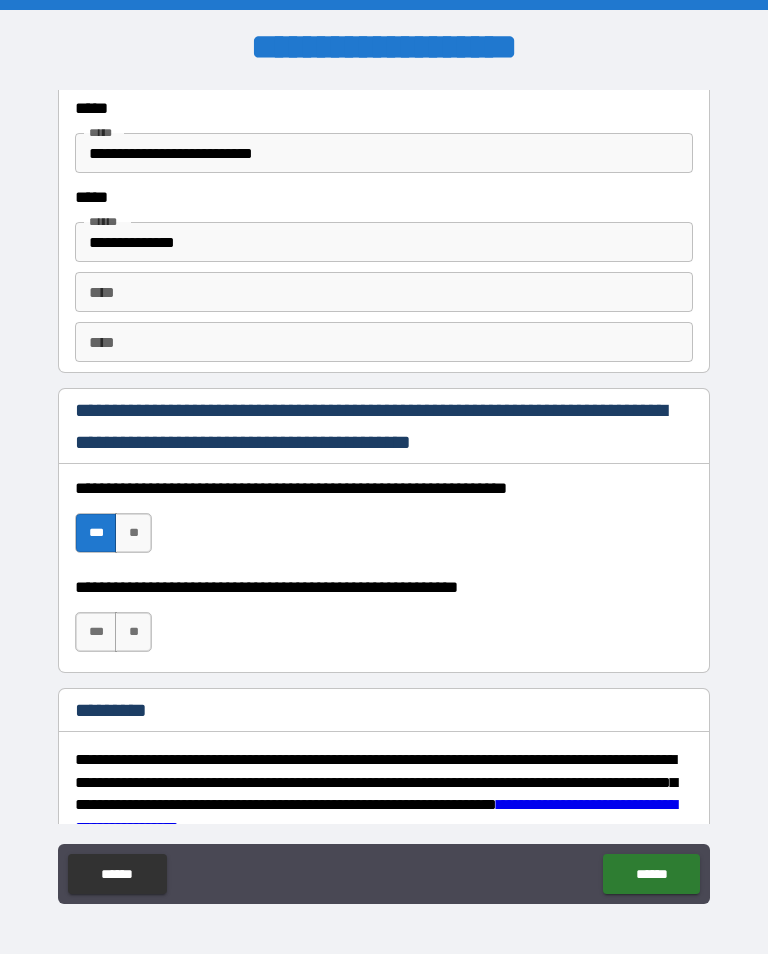 click on "***" at bounding box center (96, 632) 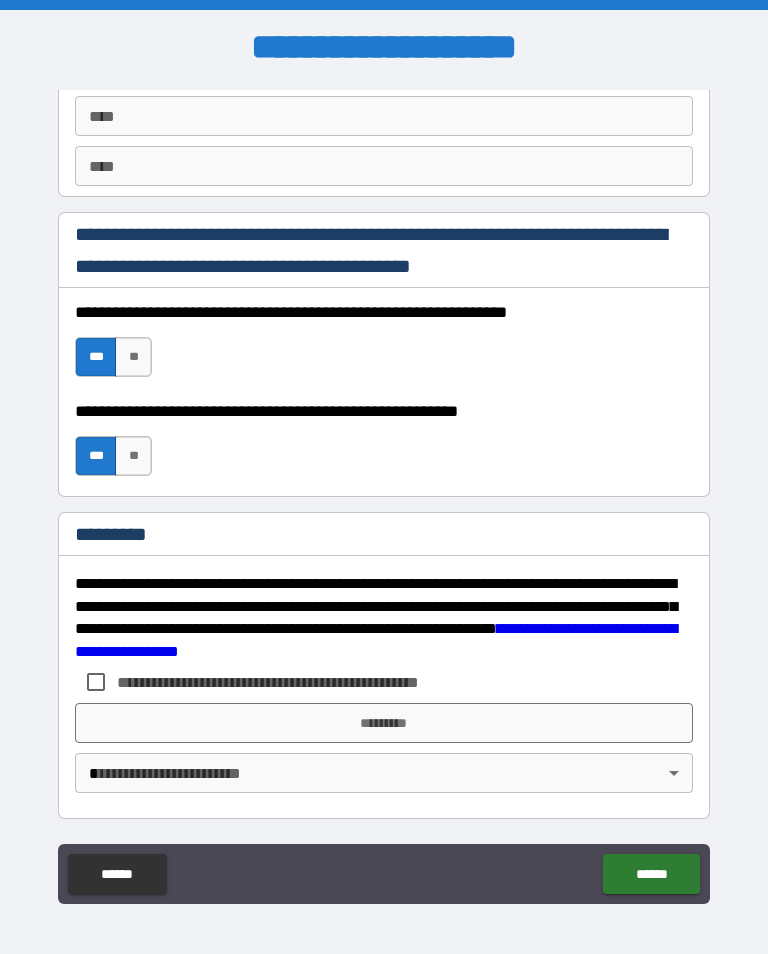 scroll, scrollTop: 2872, scrollLeft: 0, axis: vertical 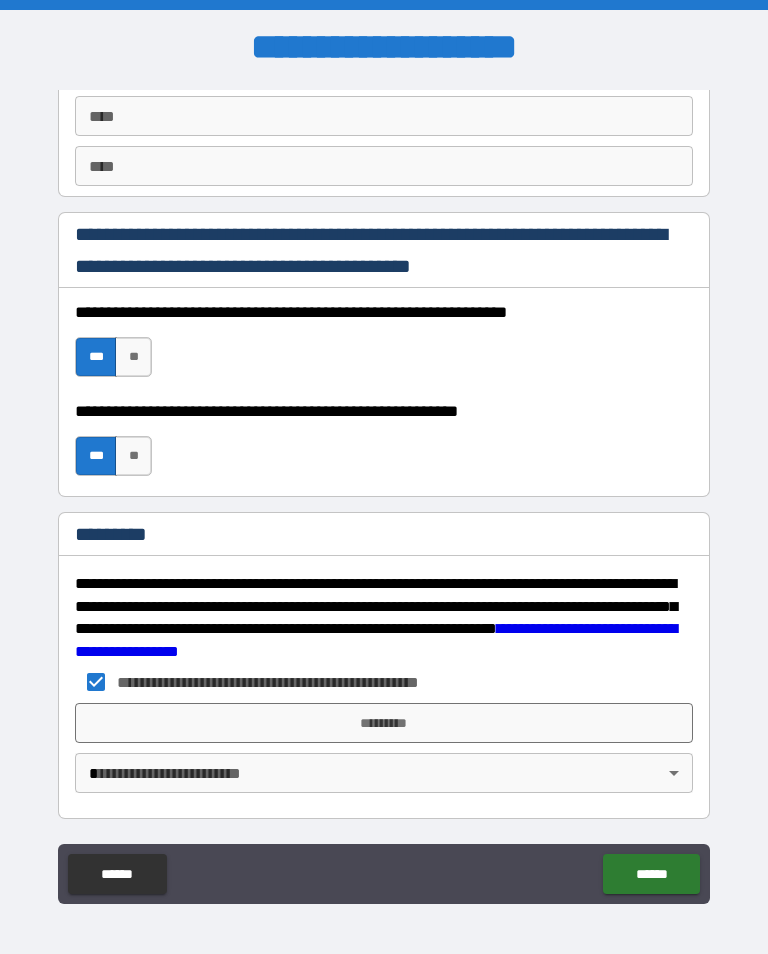 click on "*********" at bounding box center [384, 723] 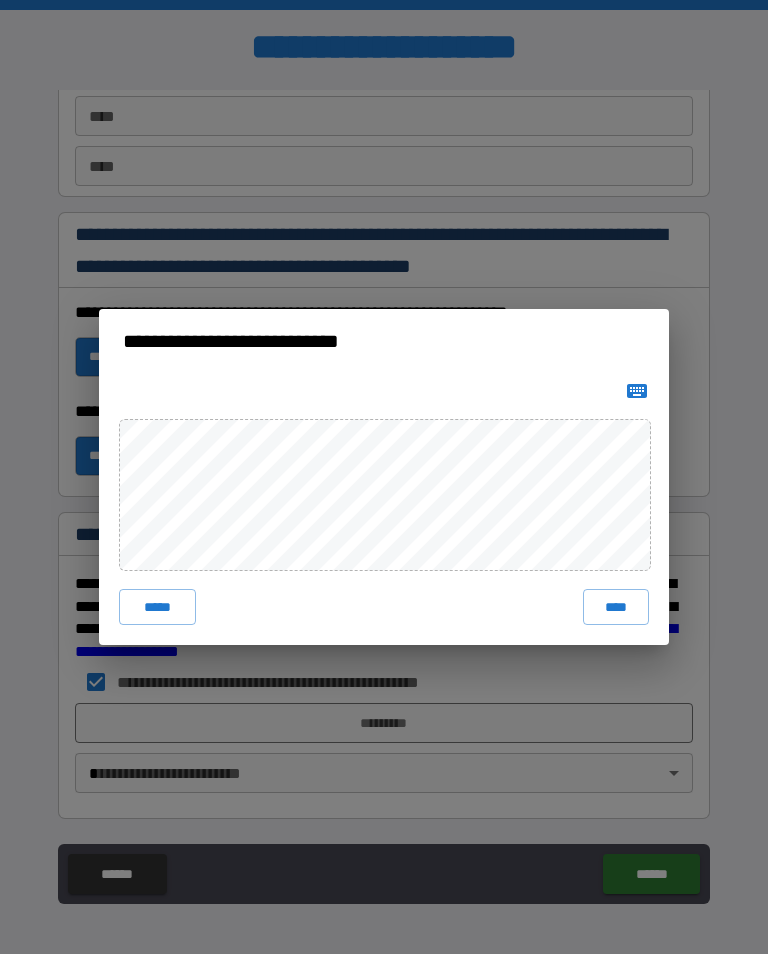 click on "****" at bounding box center [616, 607] 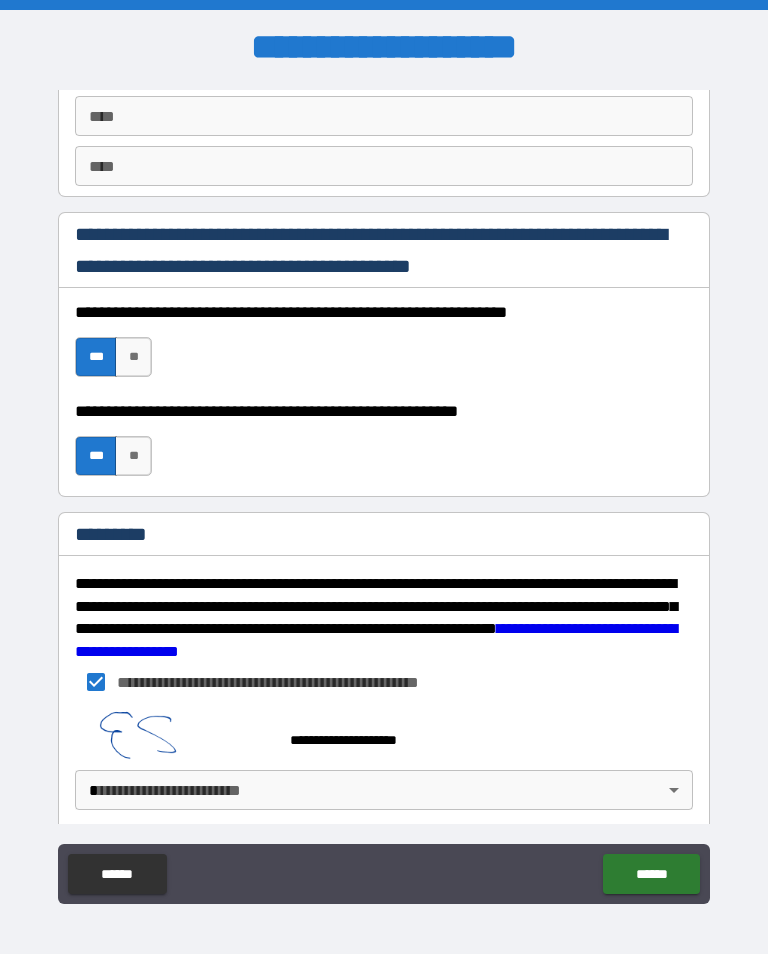 click on "**********" at bounding box center (384, 492) 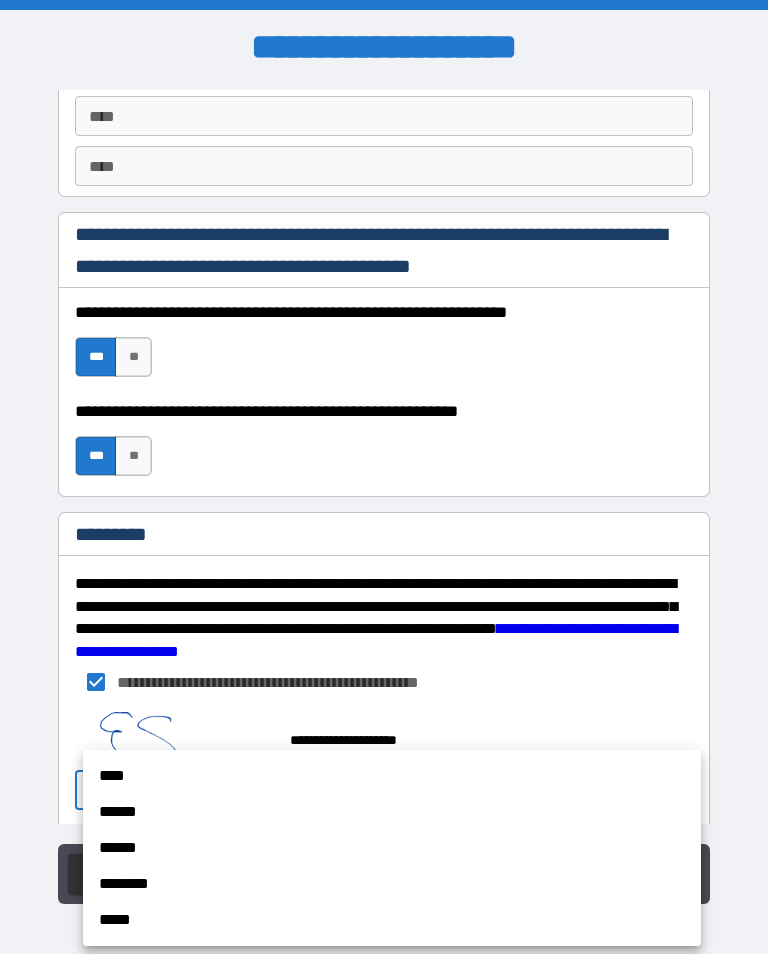 click on "****" at bounding box center (392, 776) 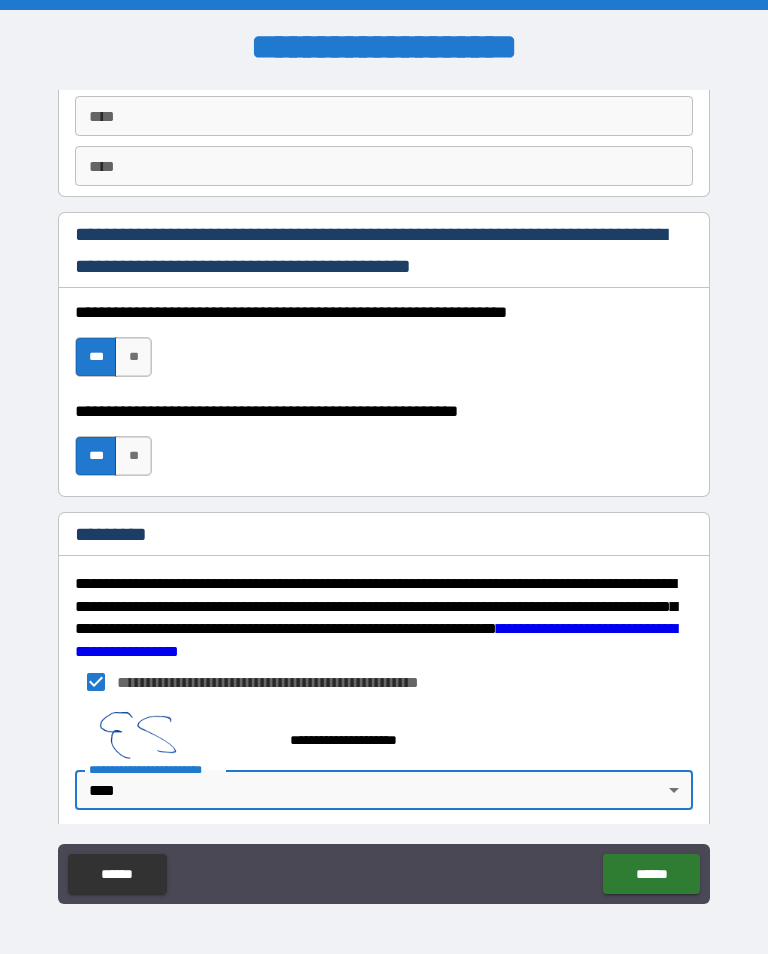 click on "******" at bounding box center (651, 874) 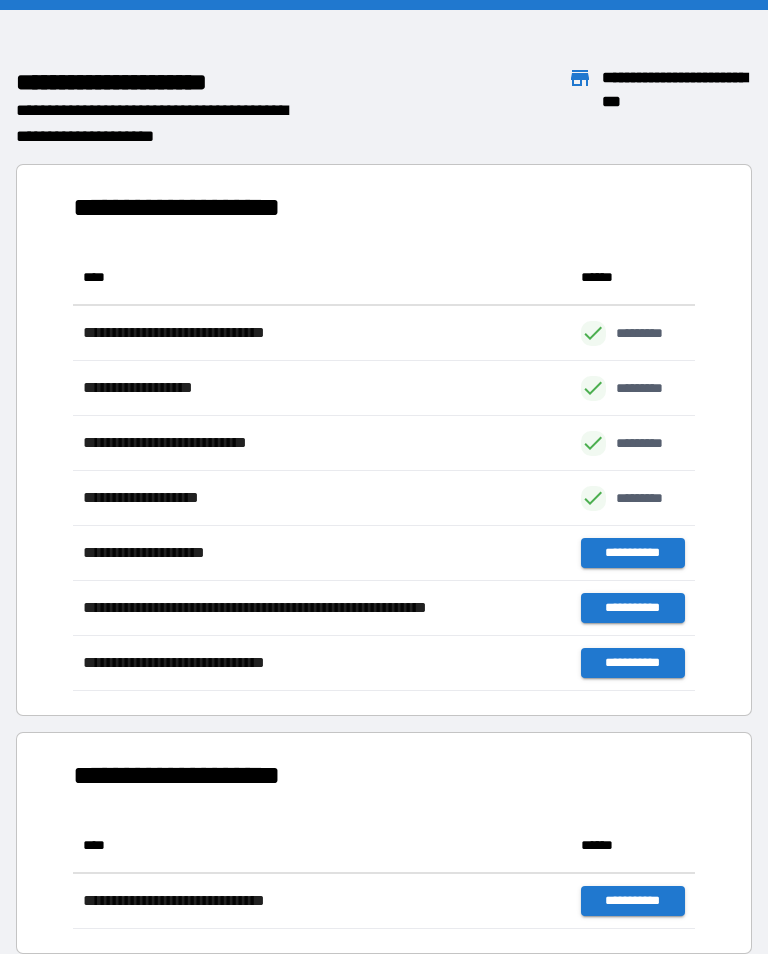 scroll, scrollTop: 441, scrollLeft: 622, axis: both 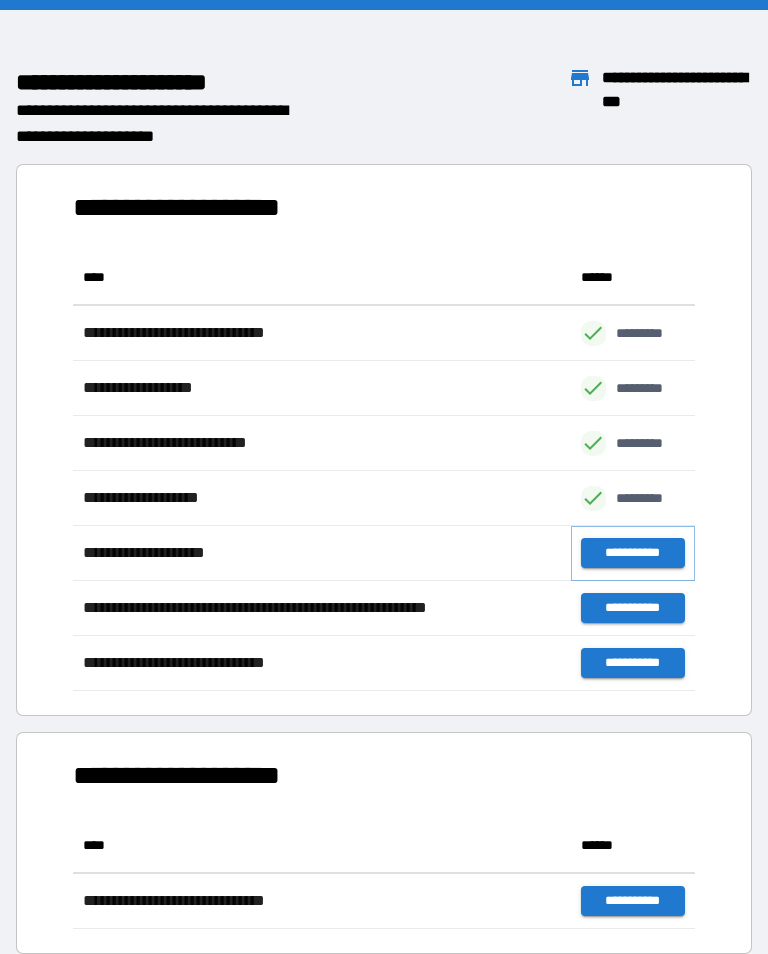 click on "**********" at bounding box center (633, 553) 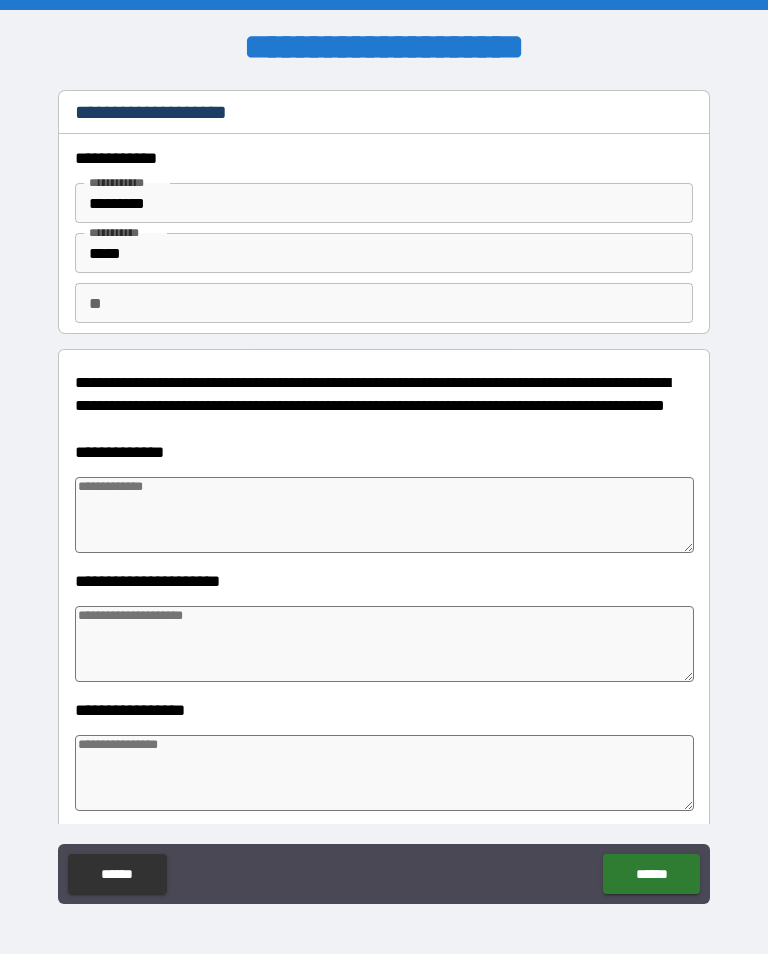 type on "*" 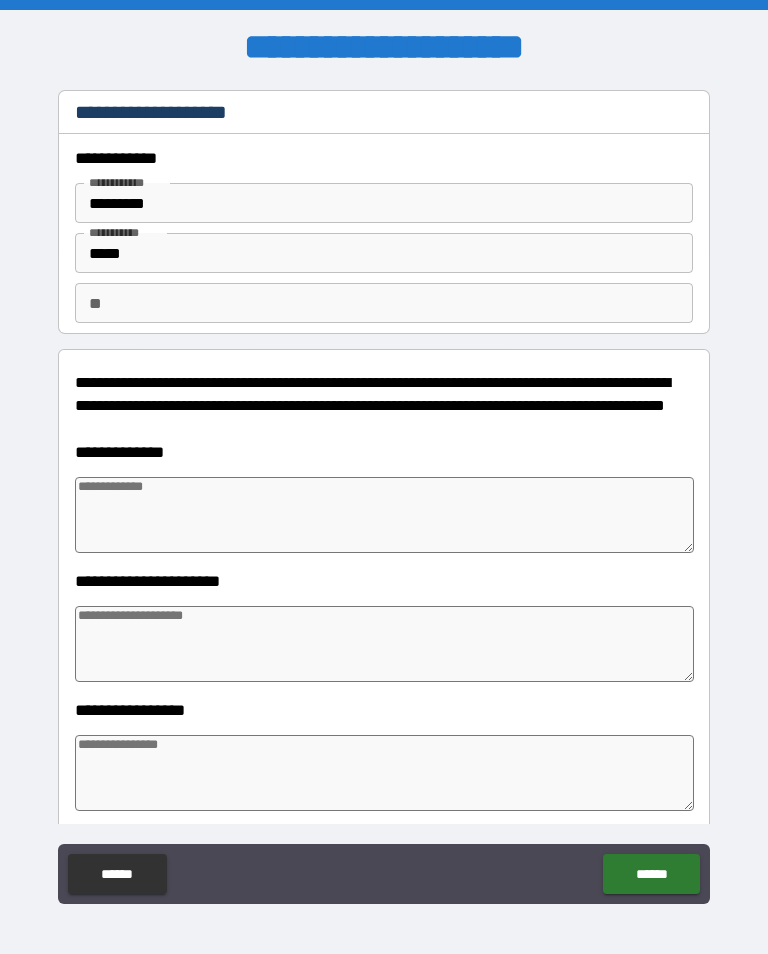 type on "*" 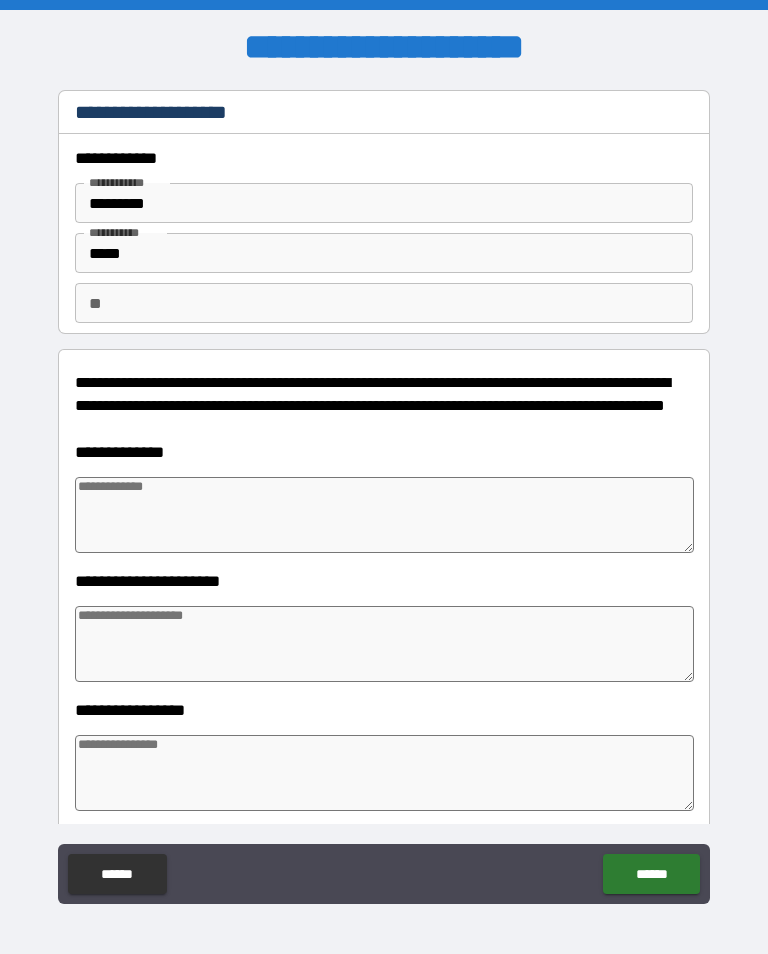 type on "*" 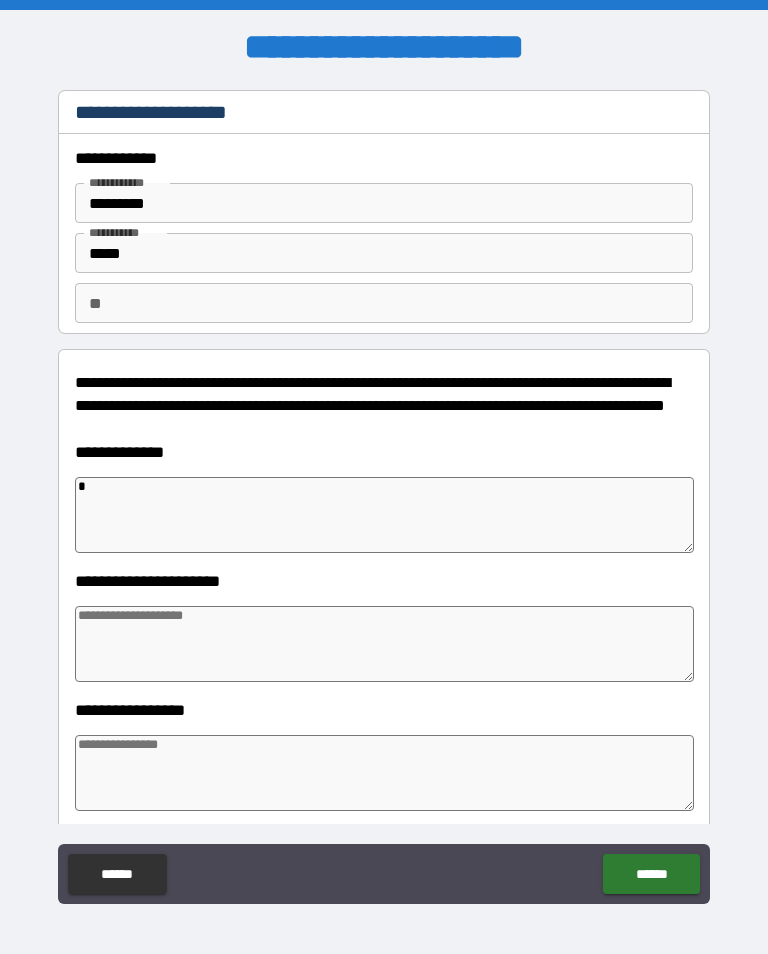type on "*" 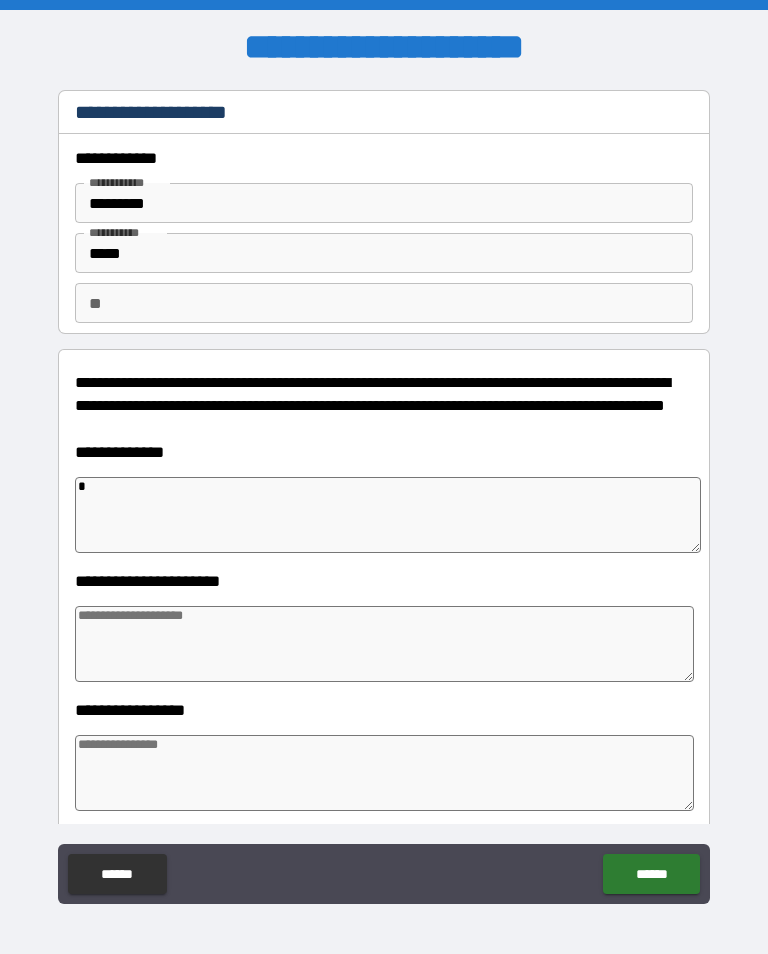 type on "*" 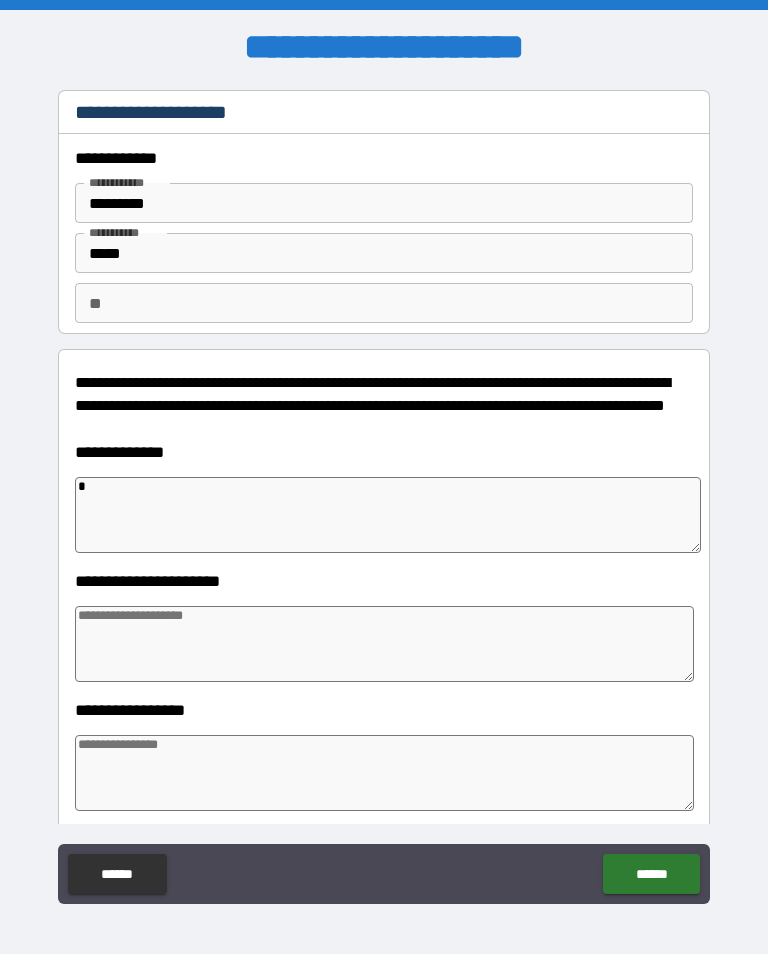 type on "*" 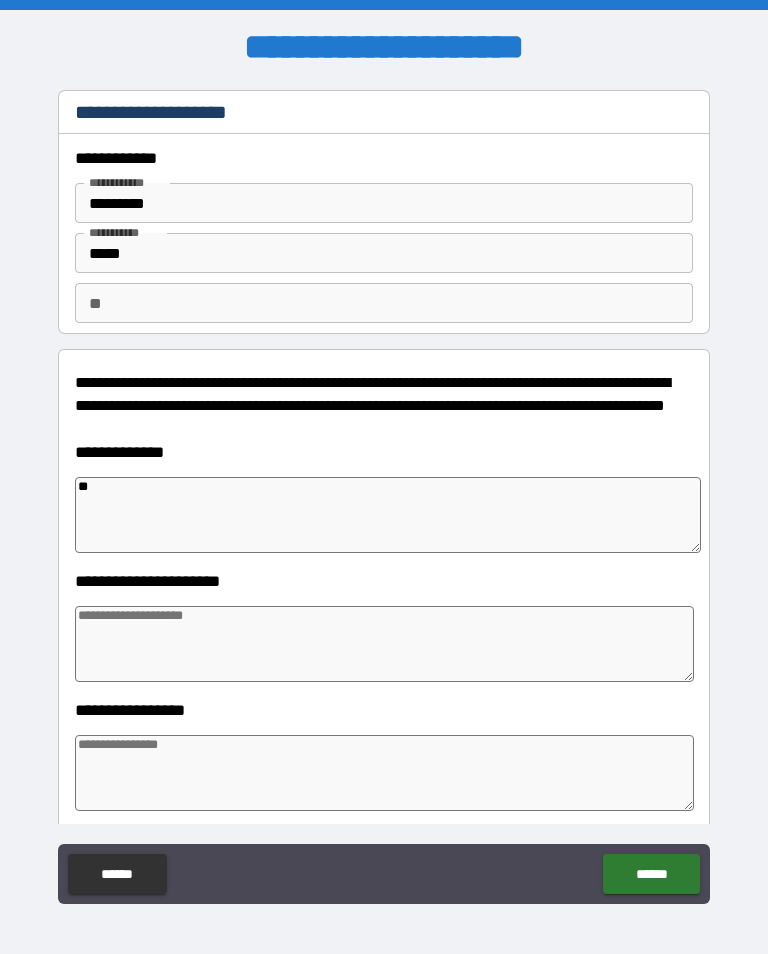 type on "*" 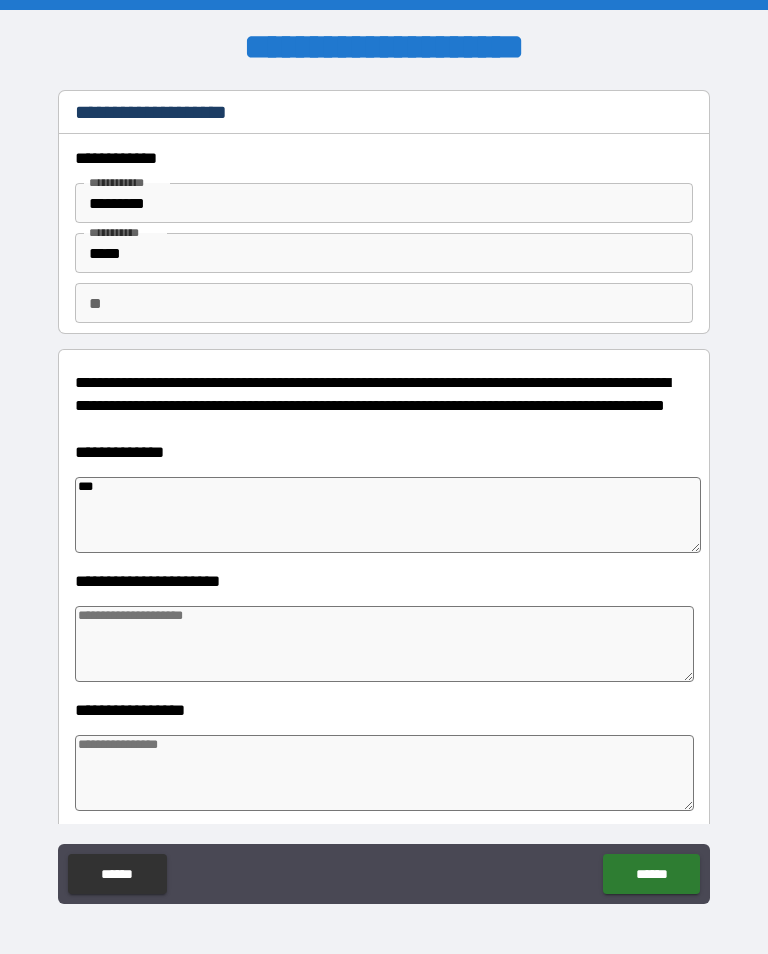 type on "*" 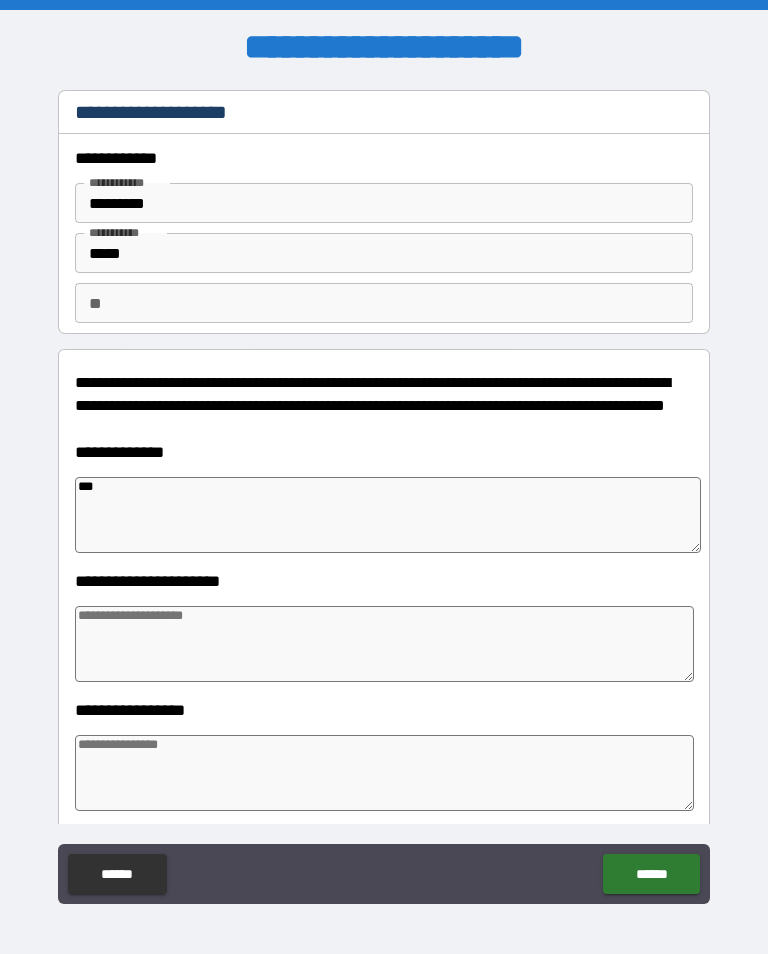 click at bounding box center (384, 773) 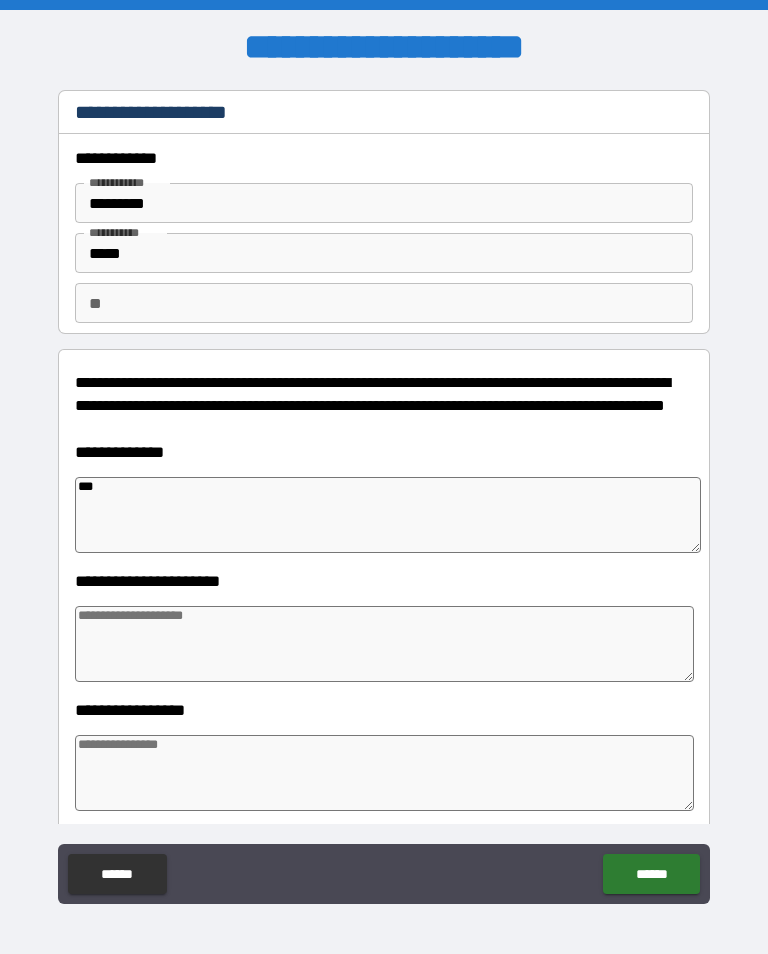type on "*" 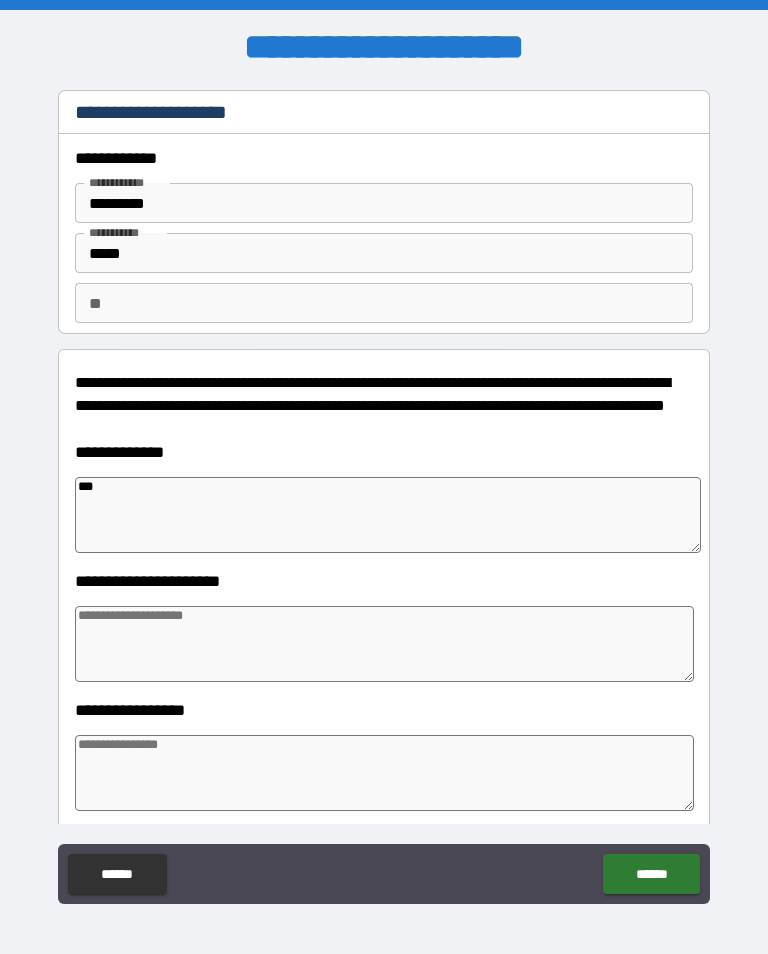 type on "*" 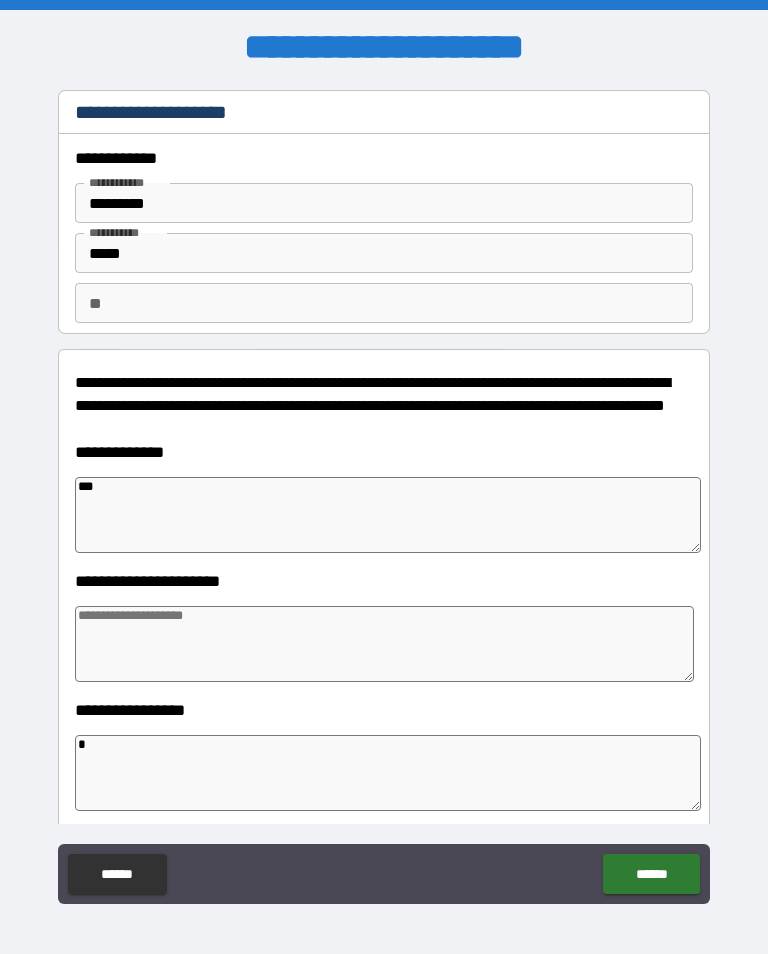 type on "*" 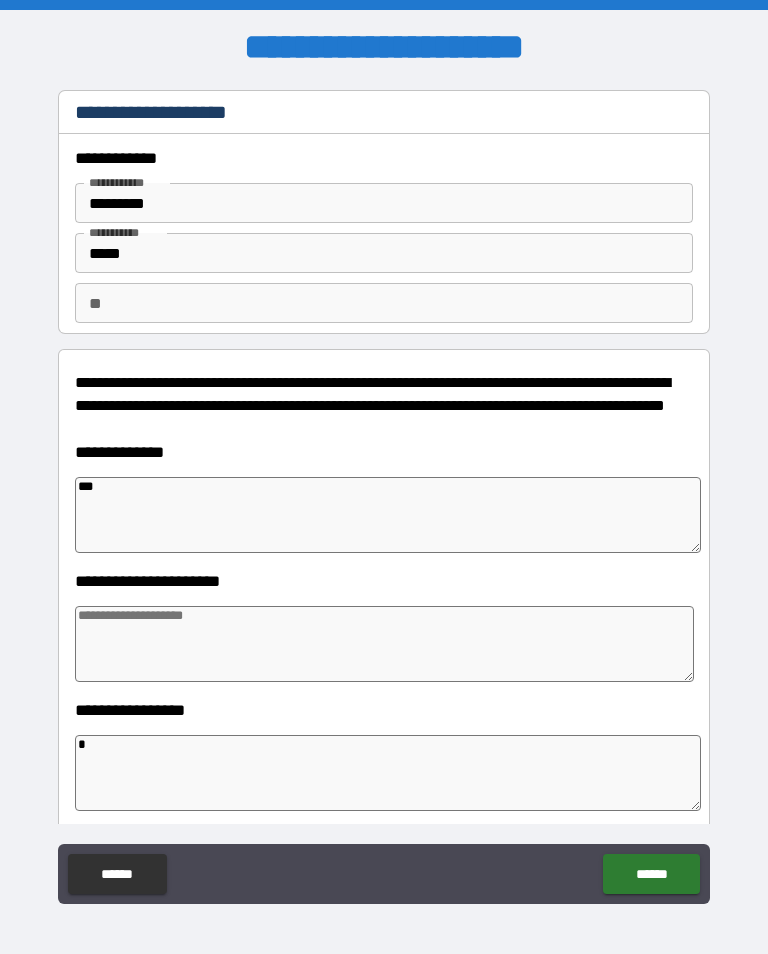 type on "*" 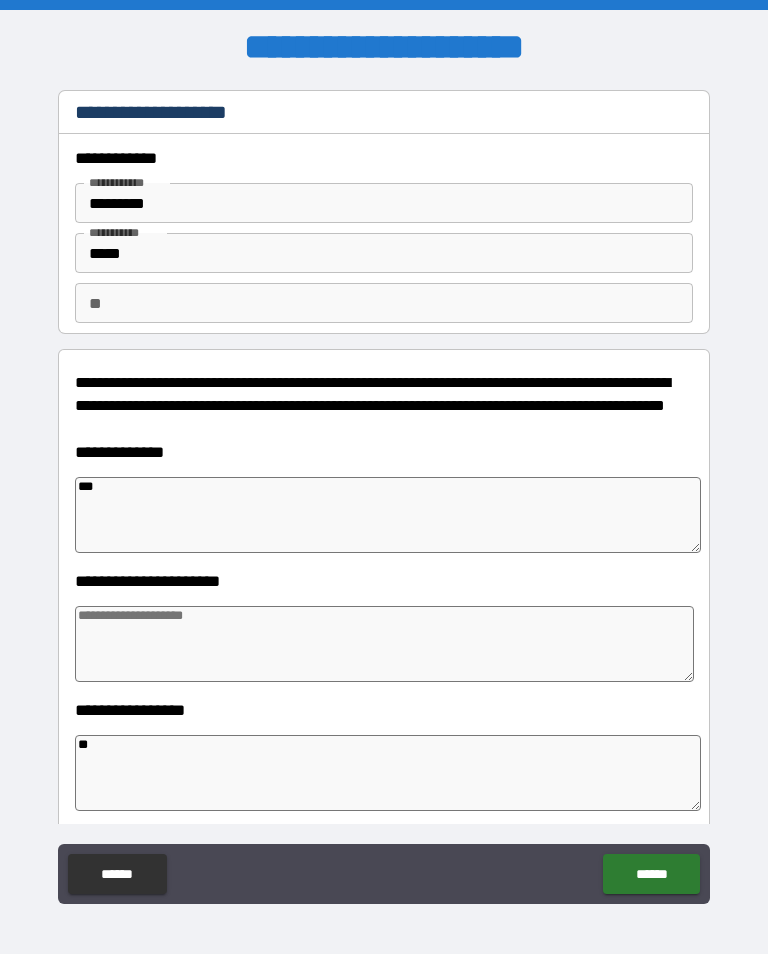 type on "*" 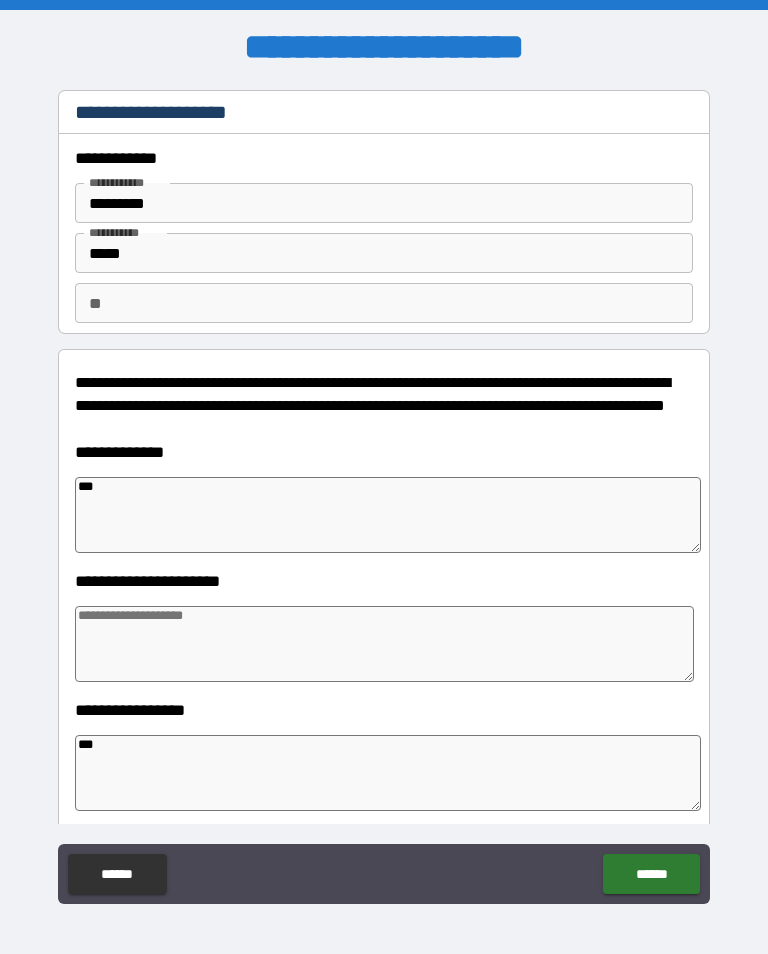 type on "*" 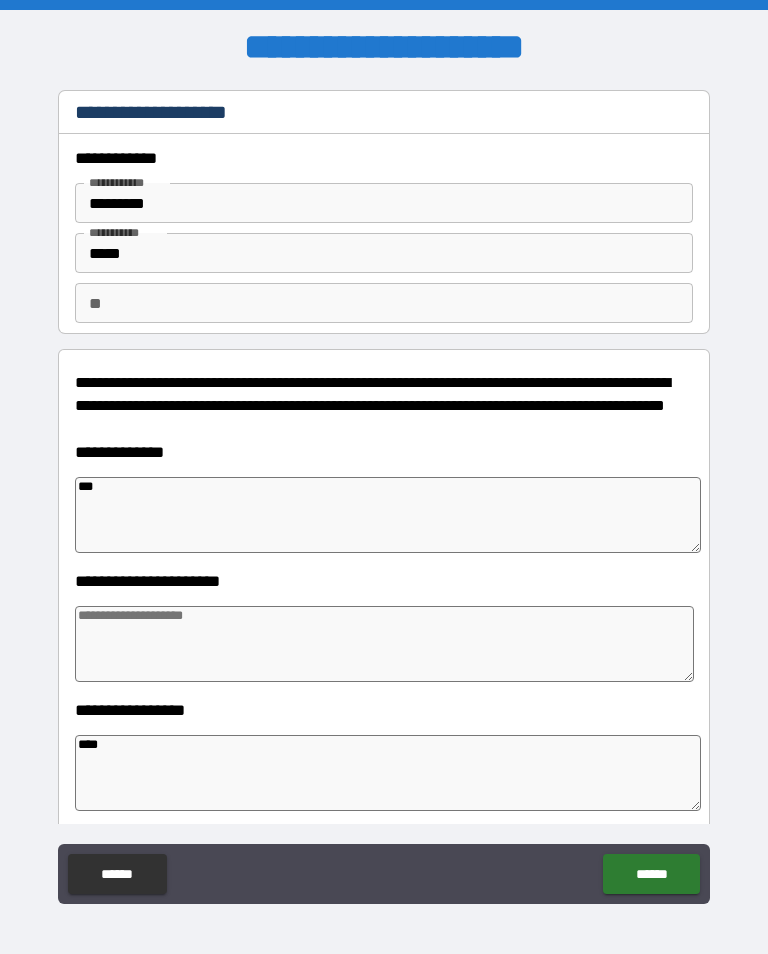 type on "*" 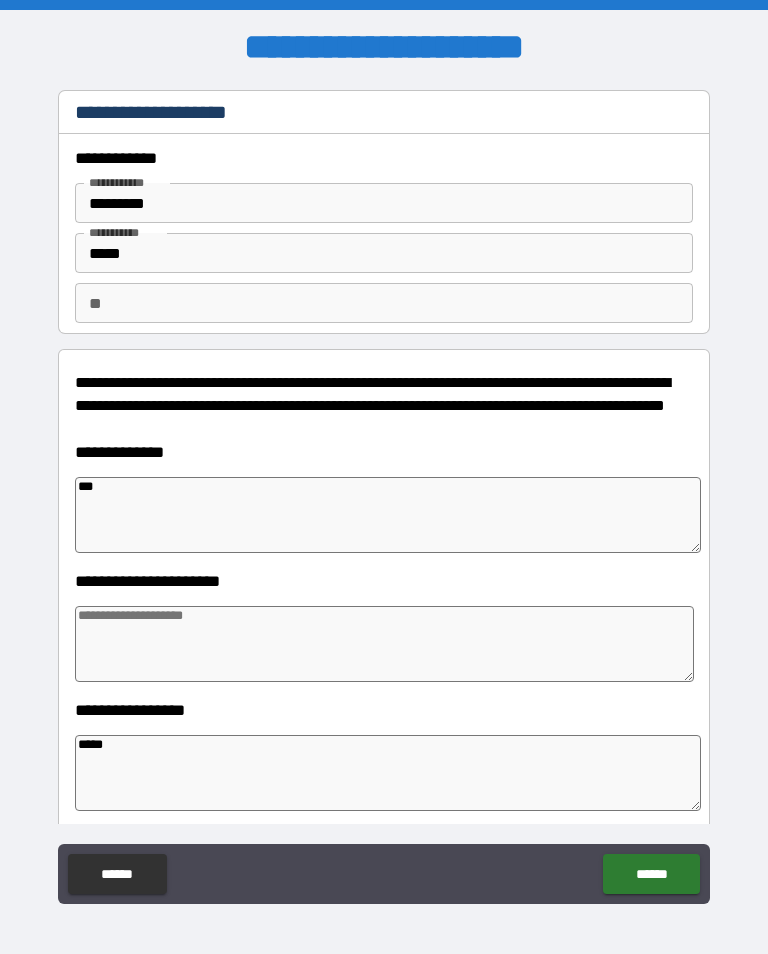 type on "******" 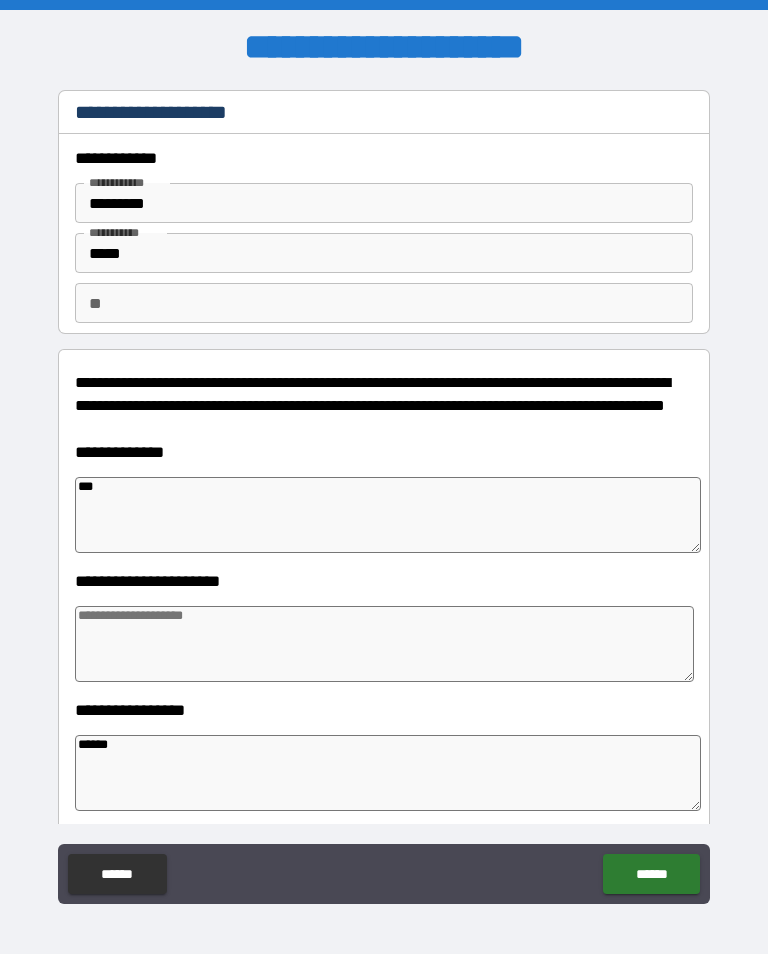 type on "*" 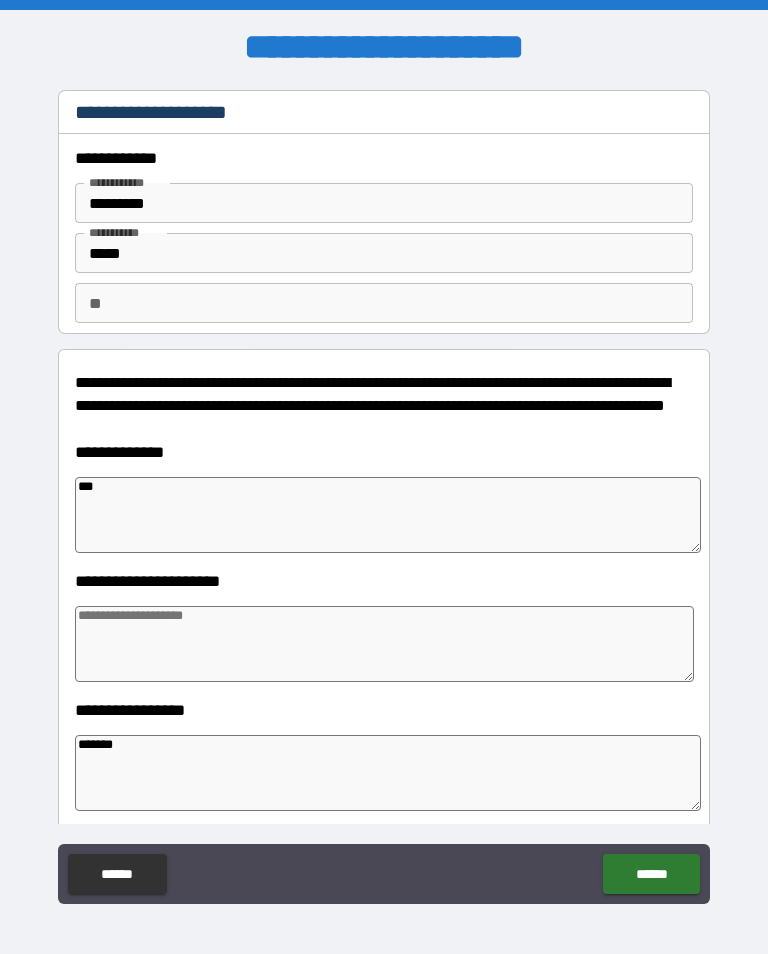 type on "*" 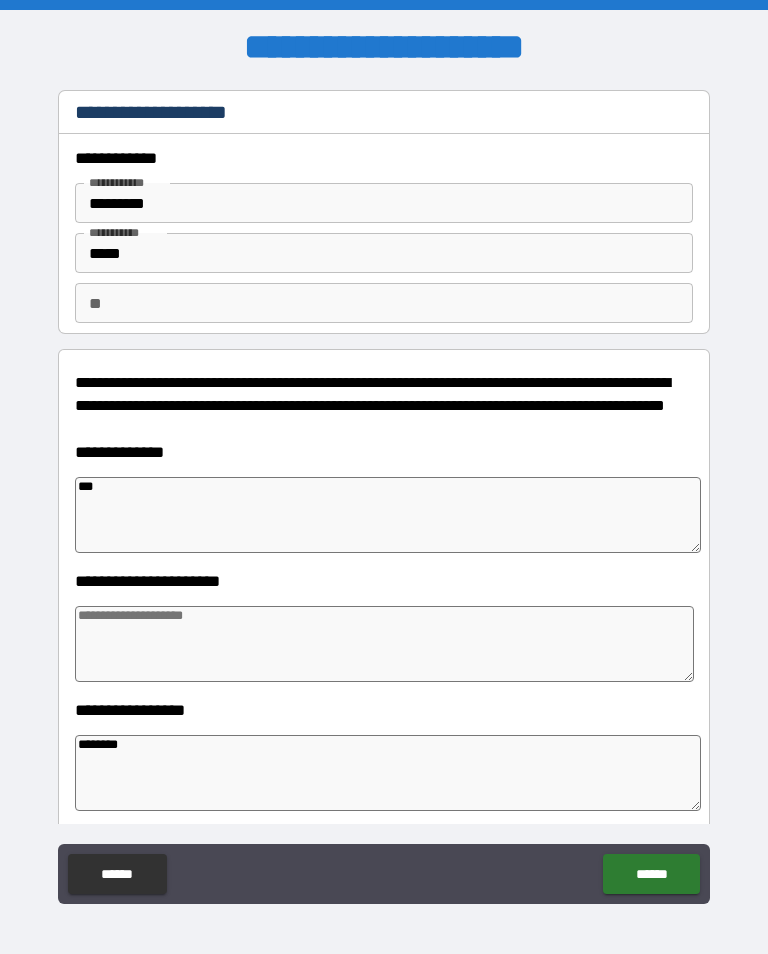 type on "*" 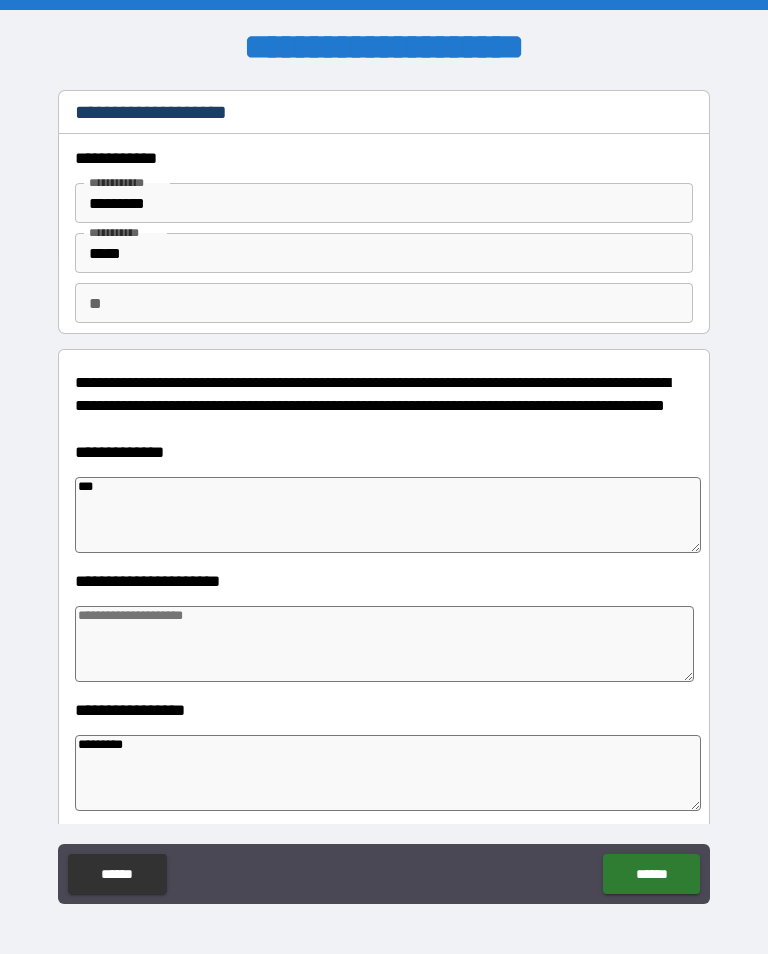 type on "*" 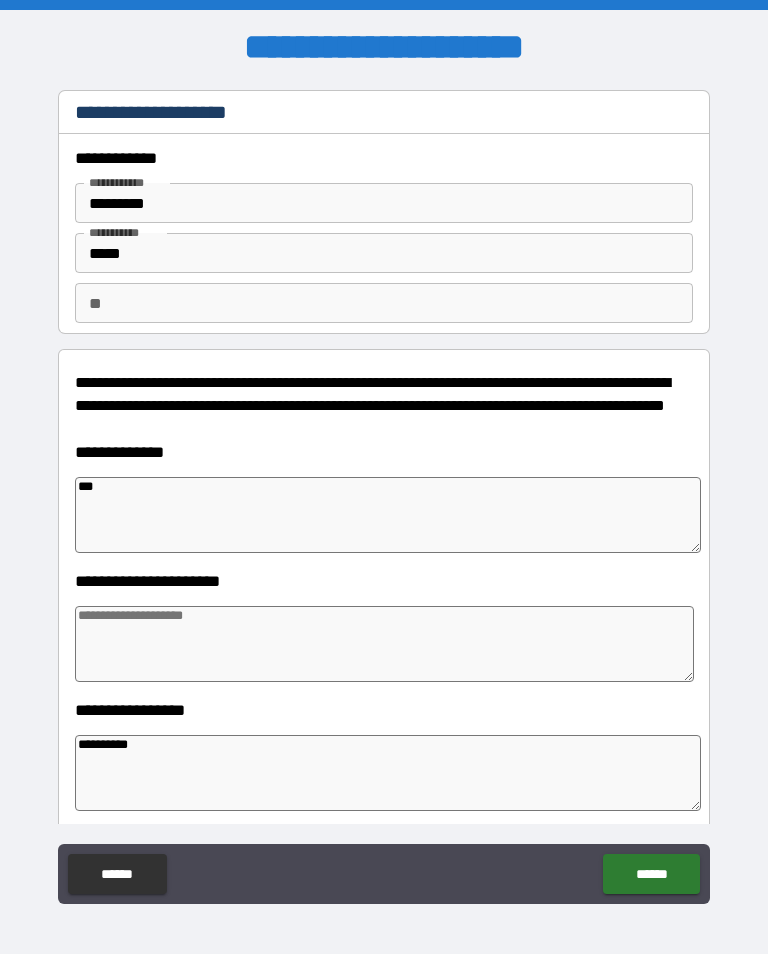type on "*" 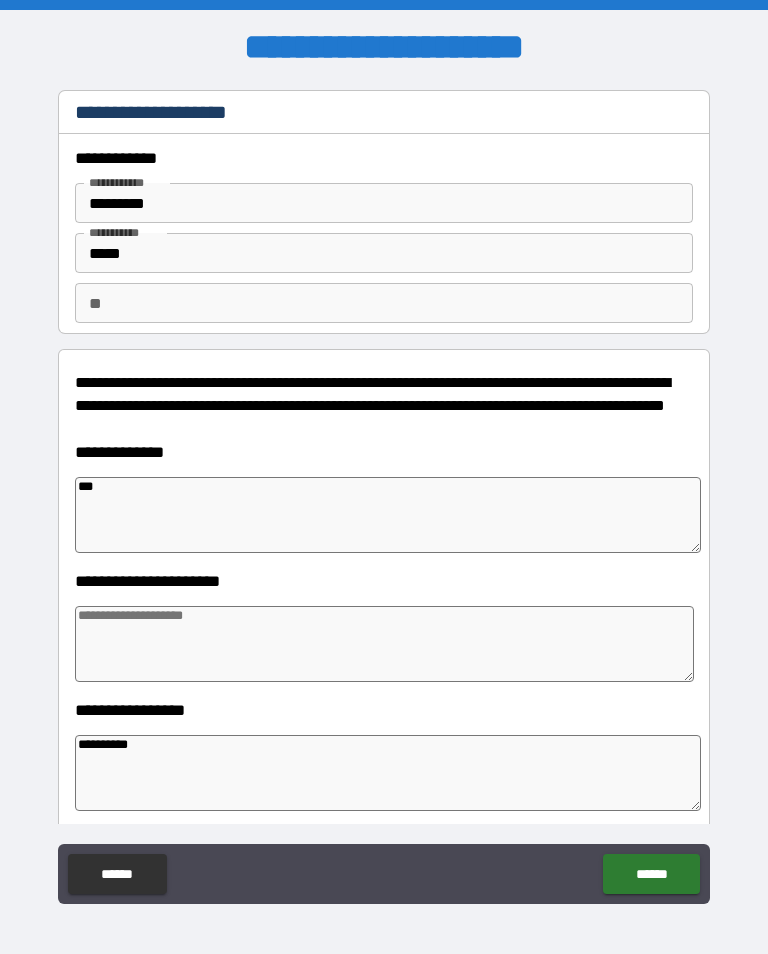 type on "*" 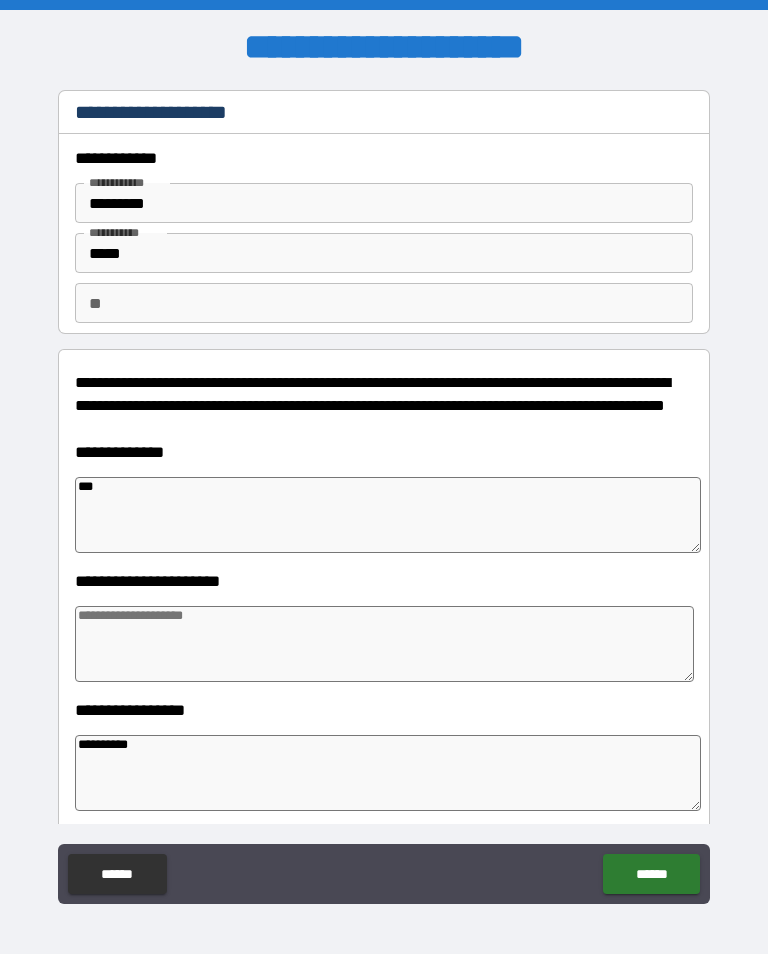 type on "*" 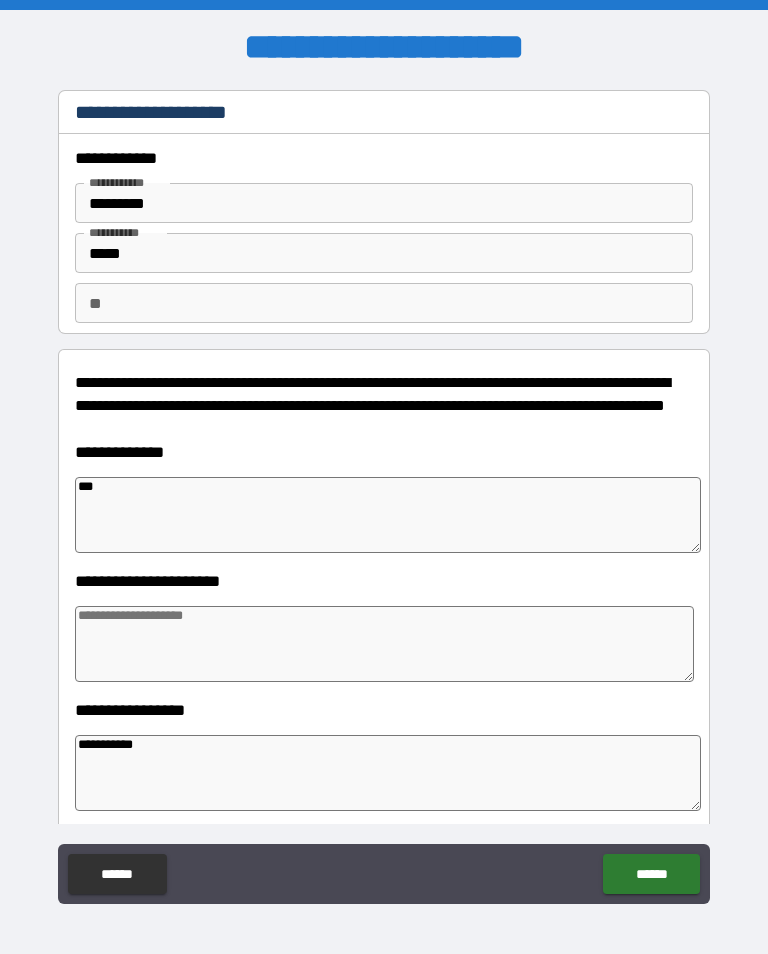 type on "*" 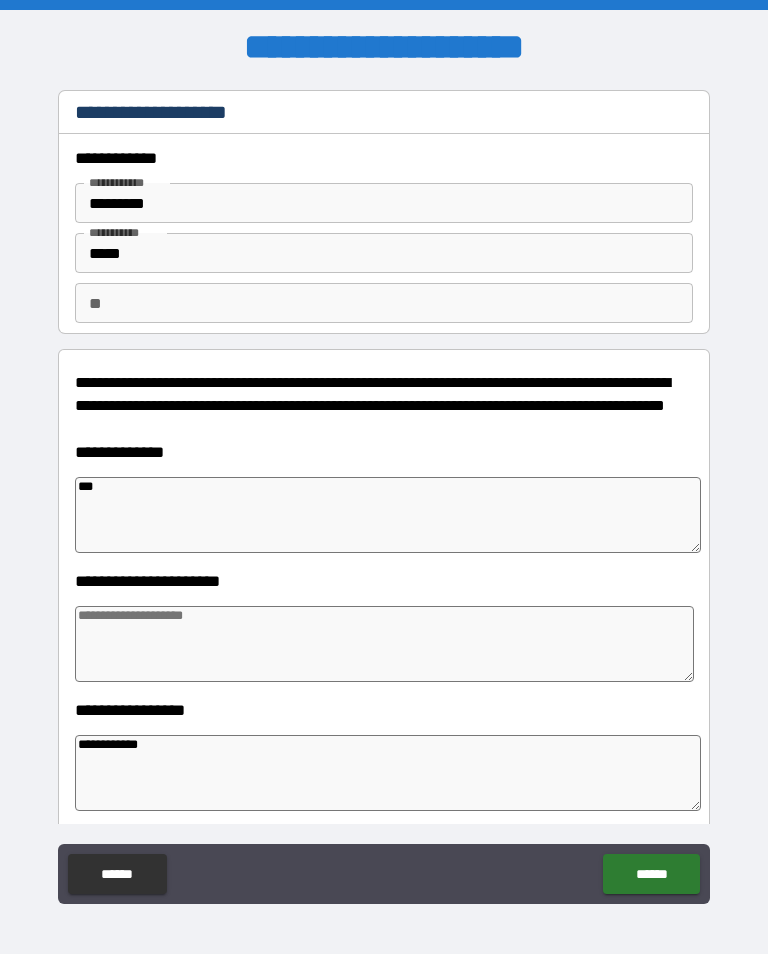 type on "*" 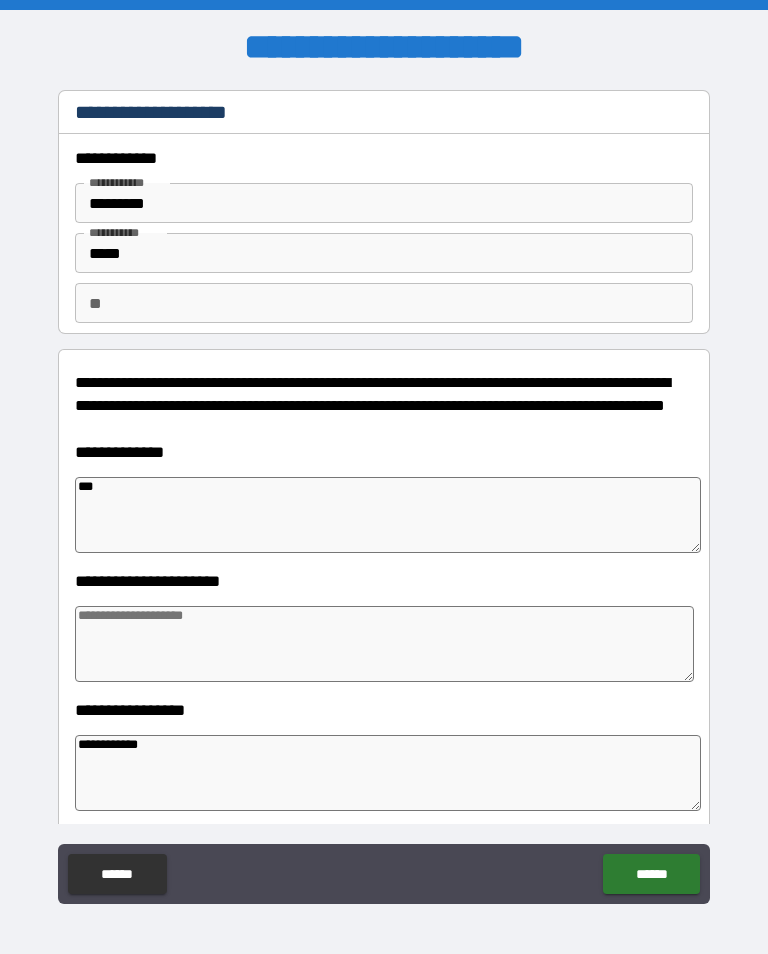 type on "**********" 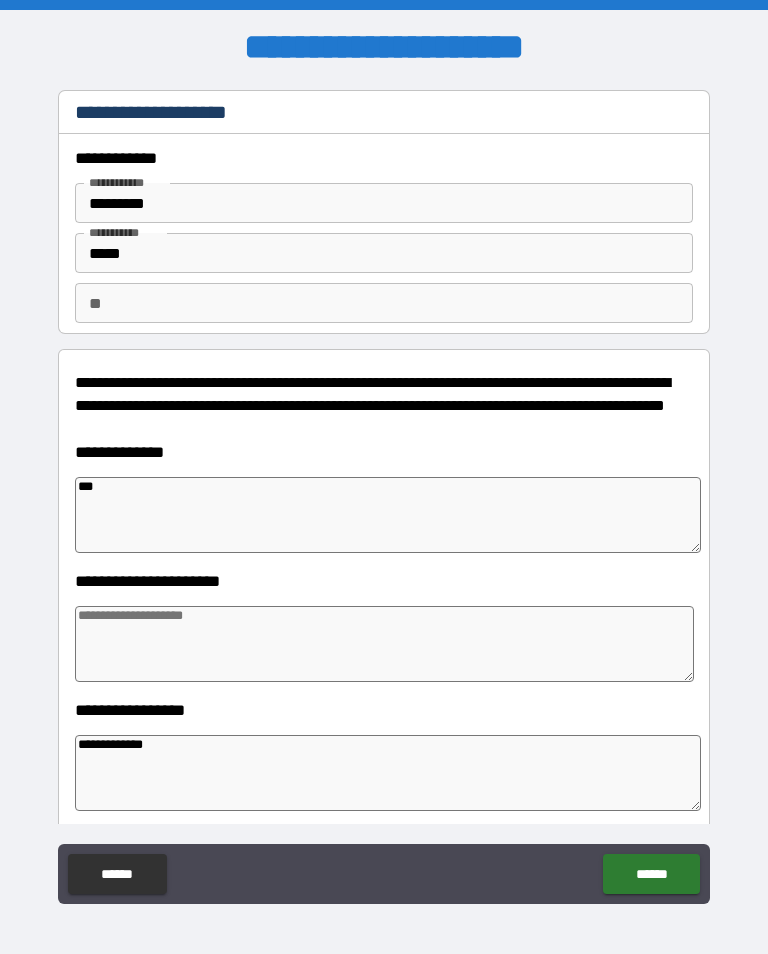 type on "*" 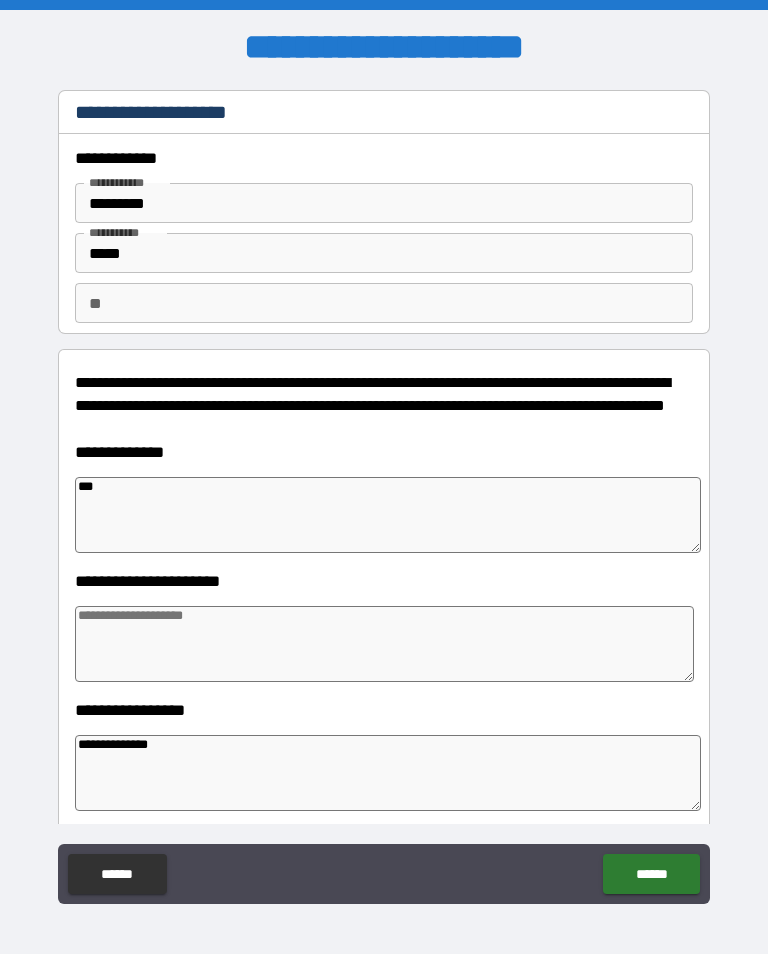 type on "*" 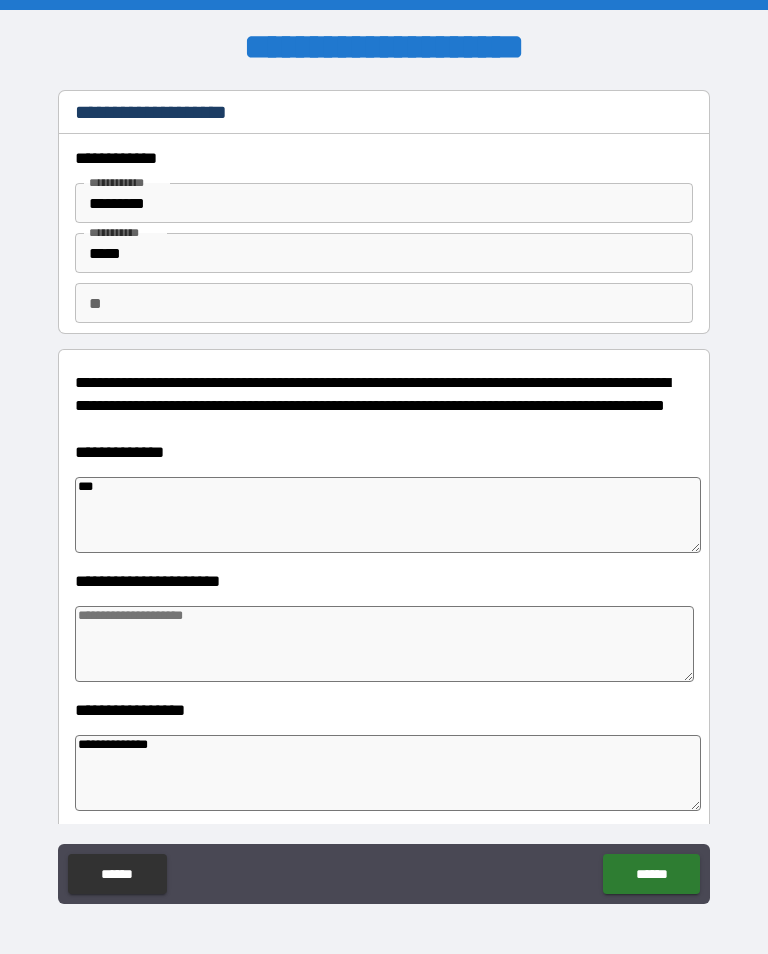type on "*" 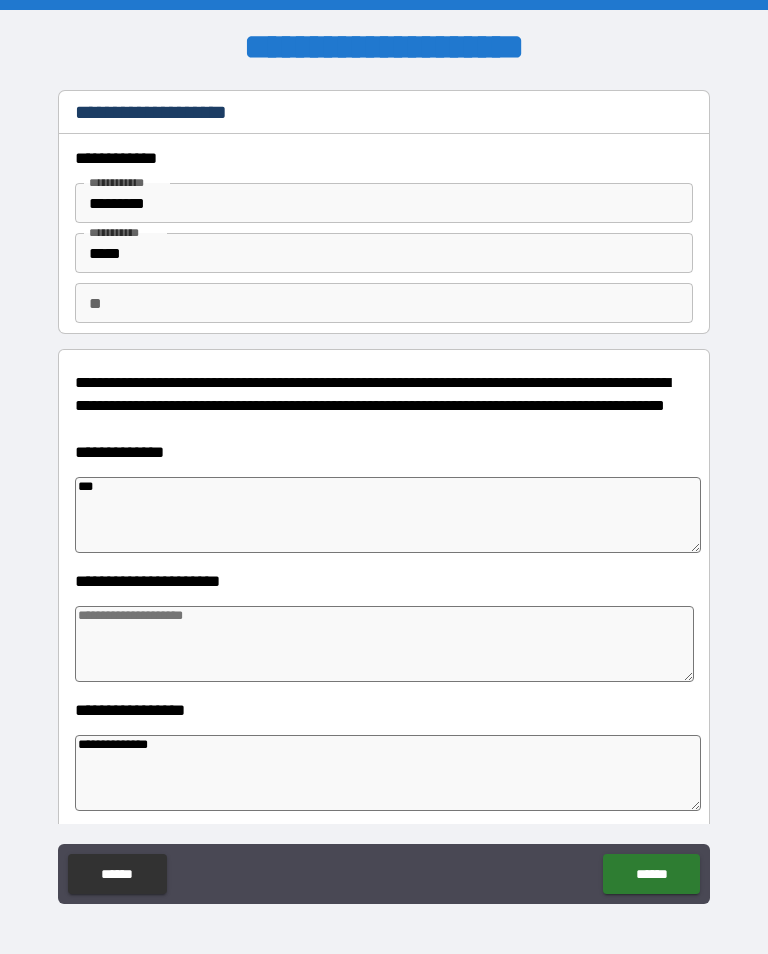 type on "*" 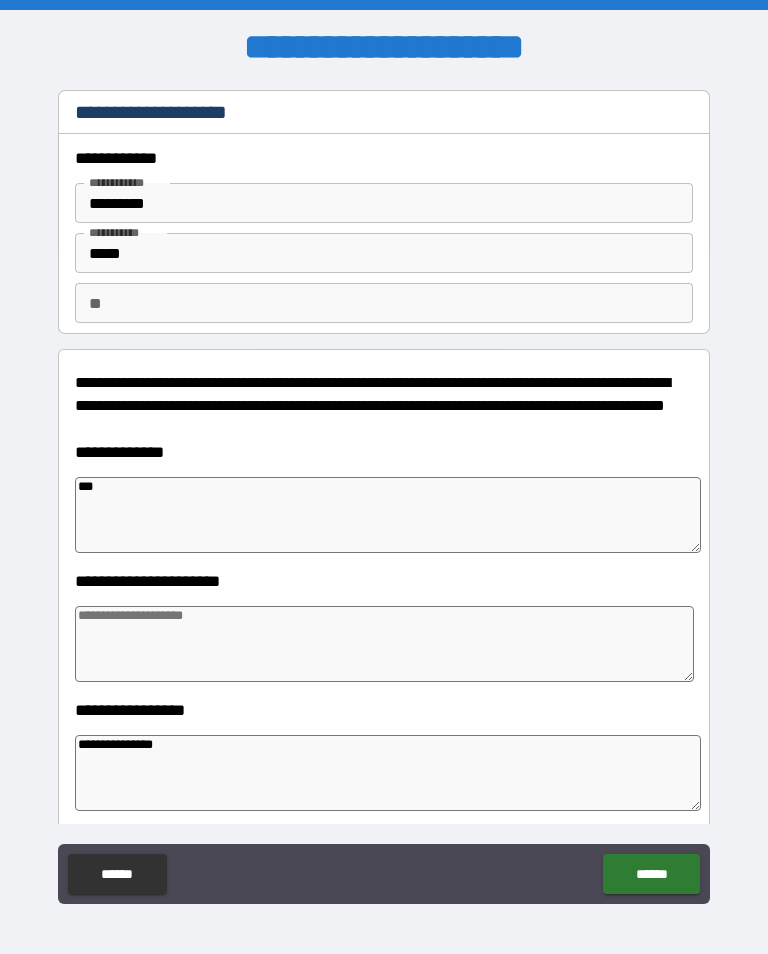 type on "*" 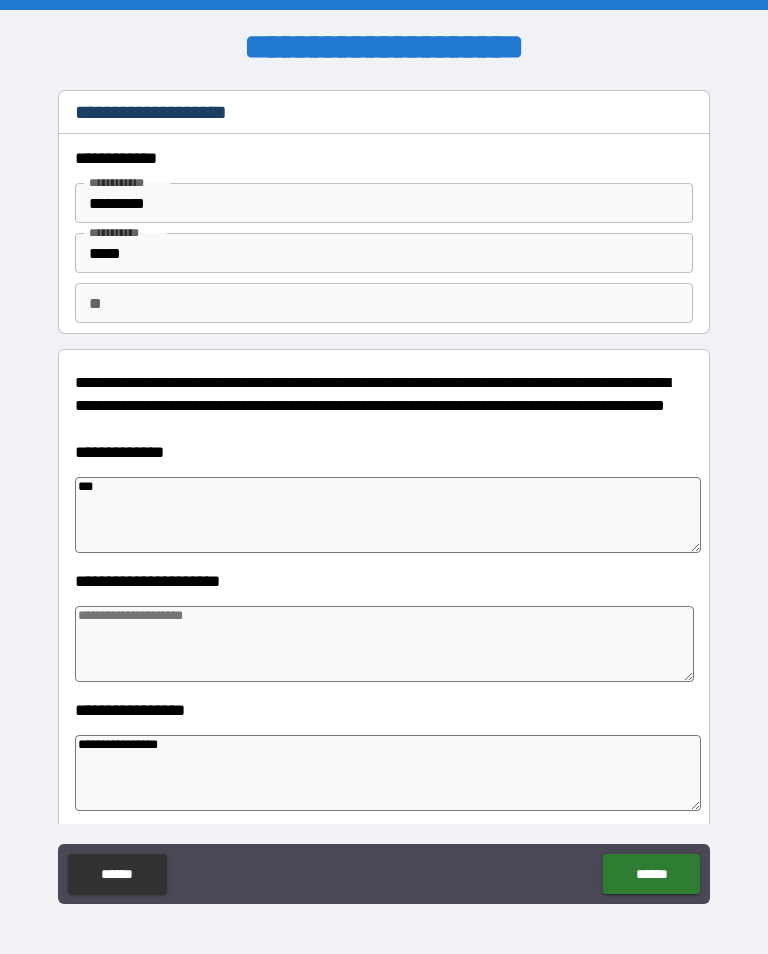 type on "**********" 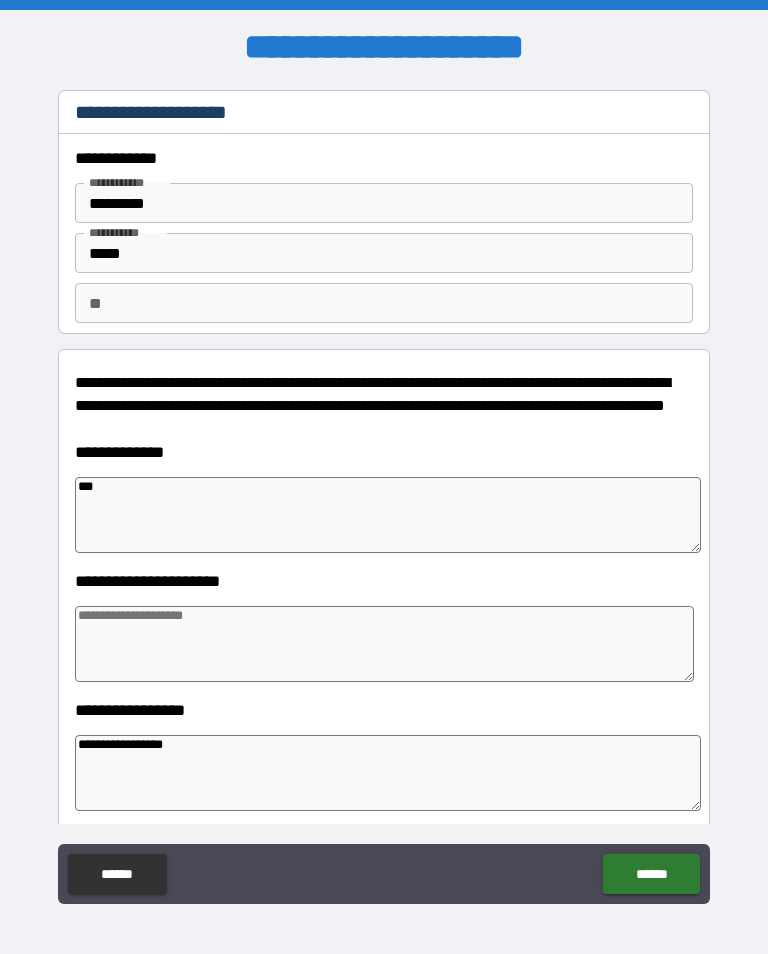 type on "*" 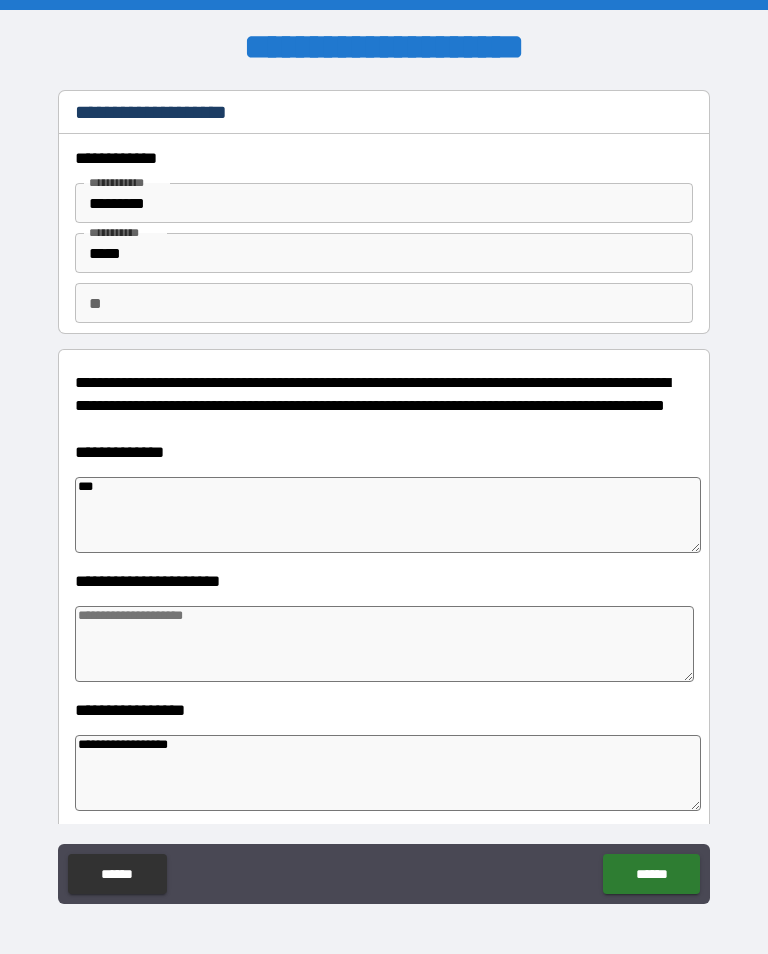 type on "**********" 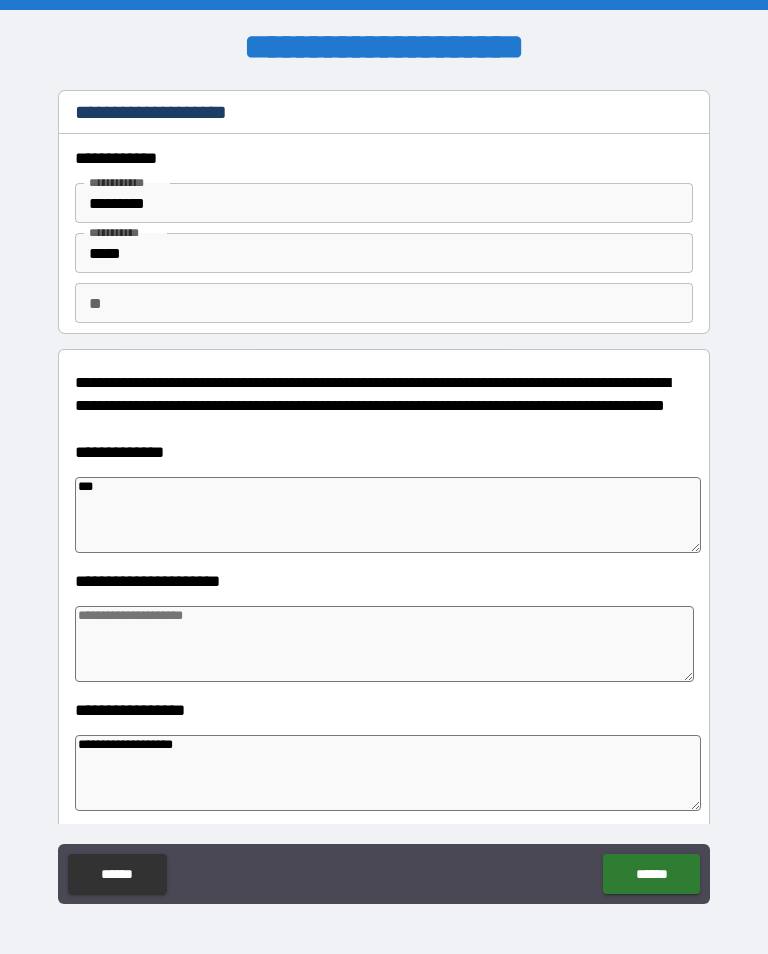 type on "*" 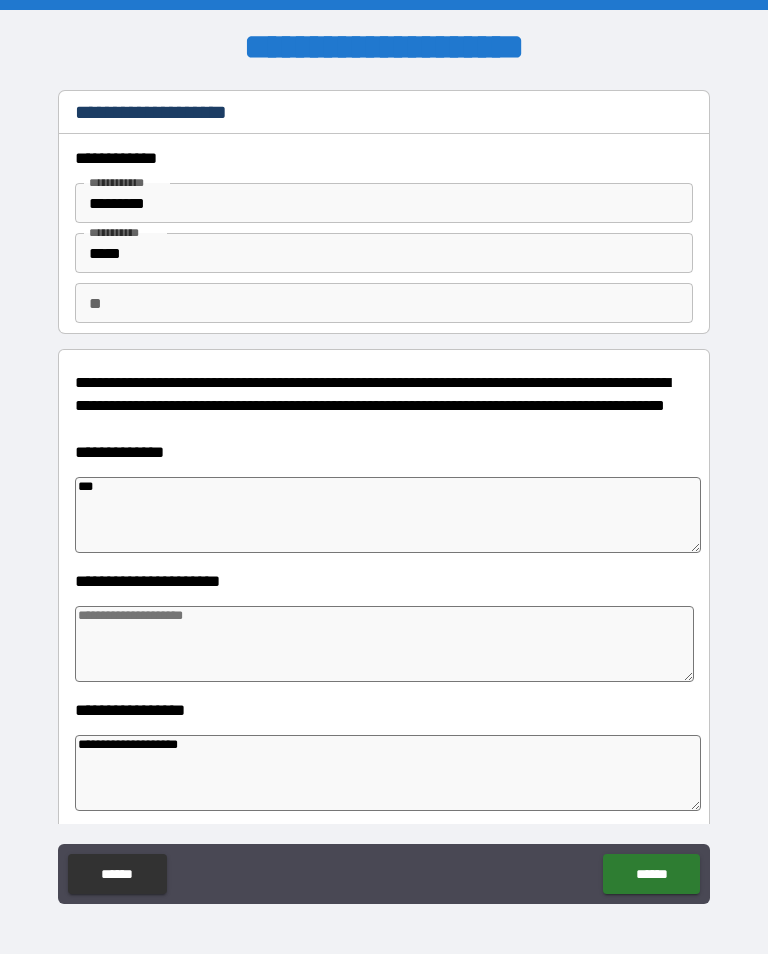 type on "*" 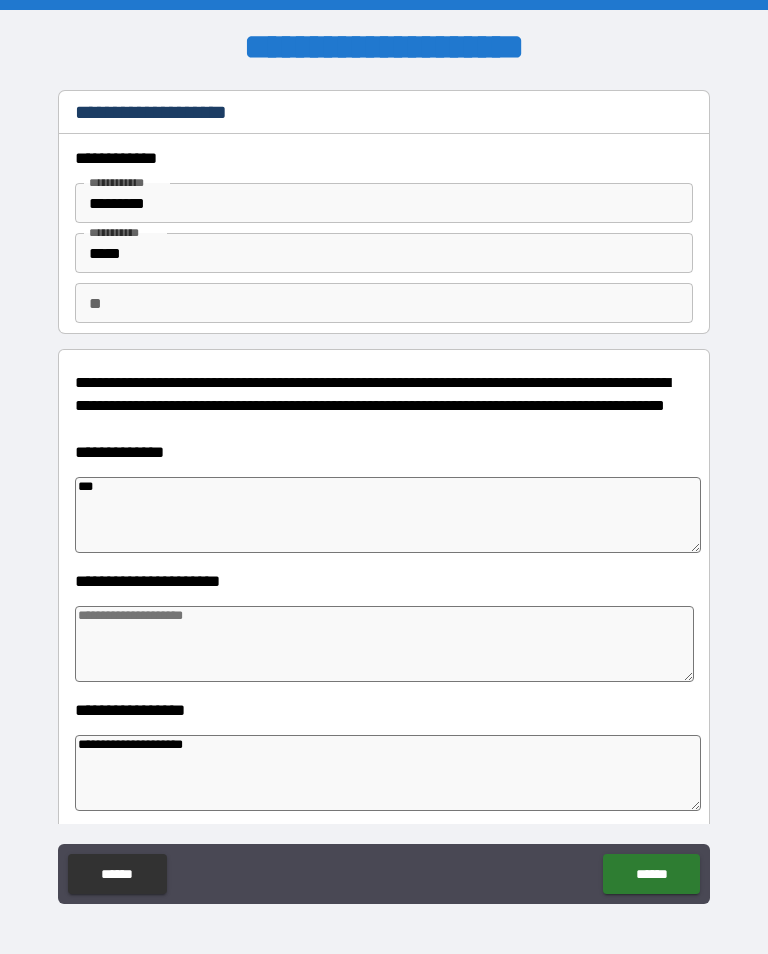 type on "*" 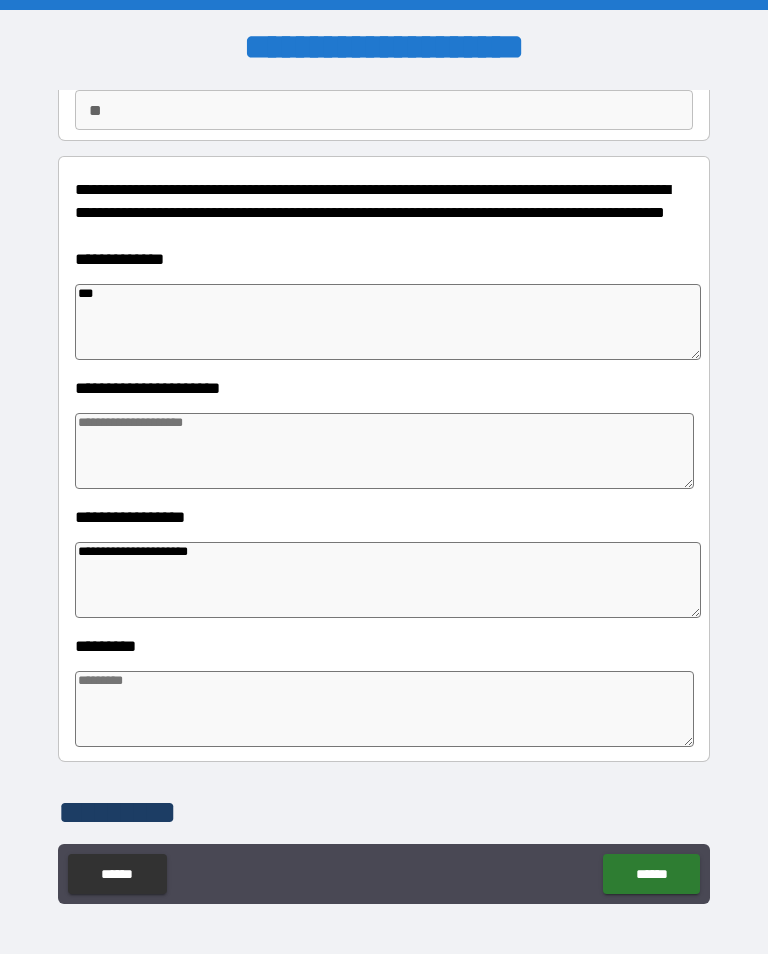 scroll, scrollTop: 204, scrollLeft: 0, axis: vertical 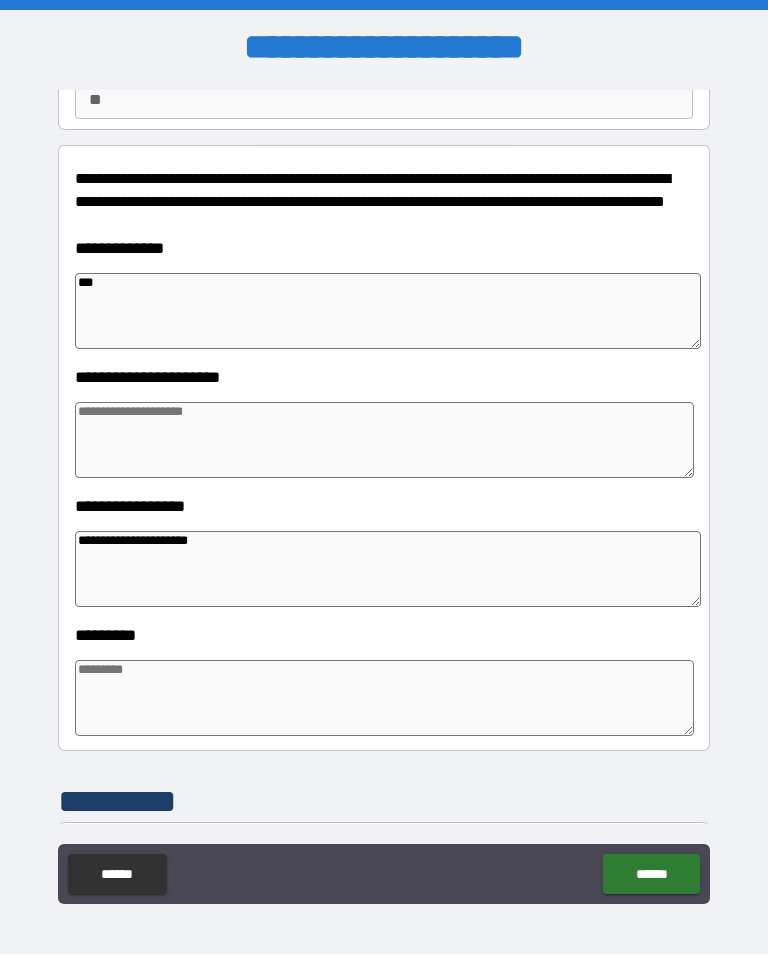 click at bounding box center (384, 698) 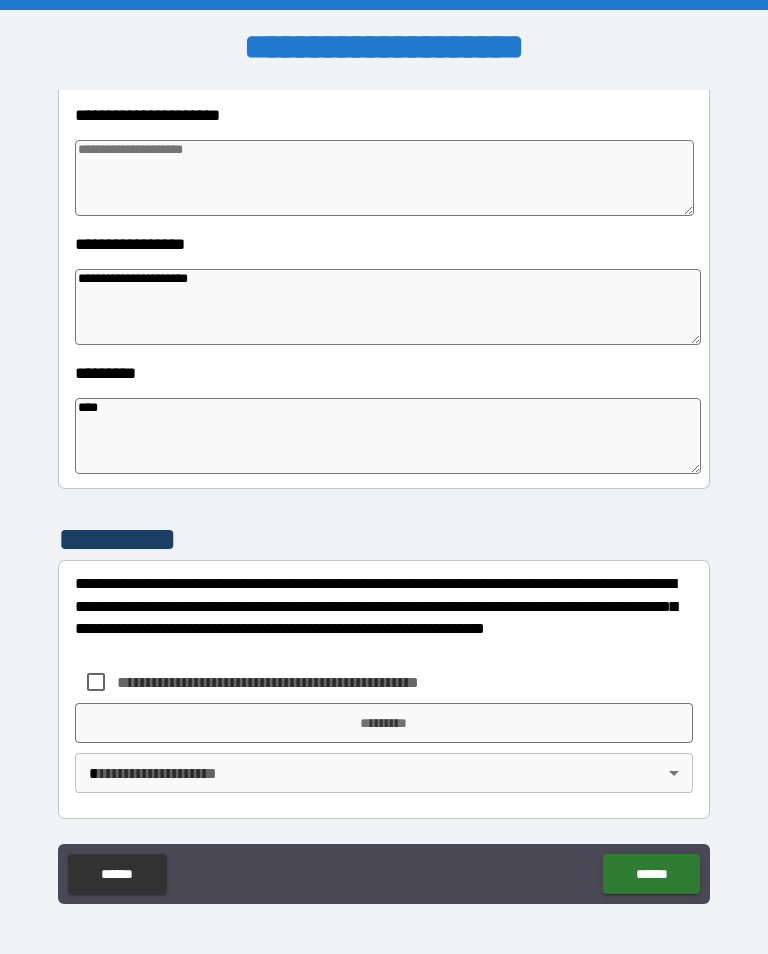 scroll, scrollTop: 466, scrollLeft: 0, axis: vertical 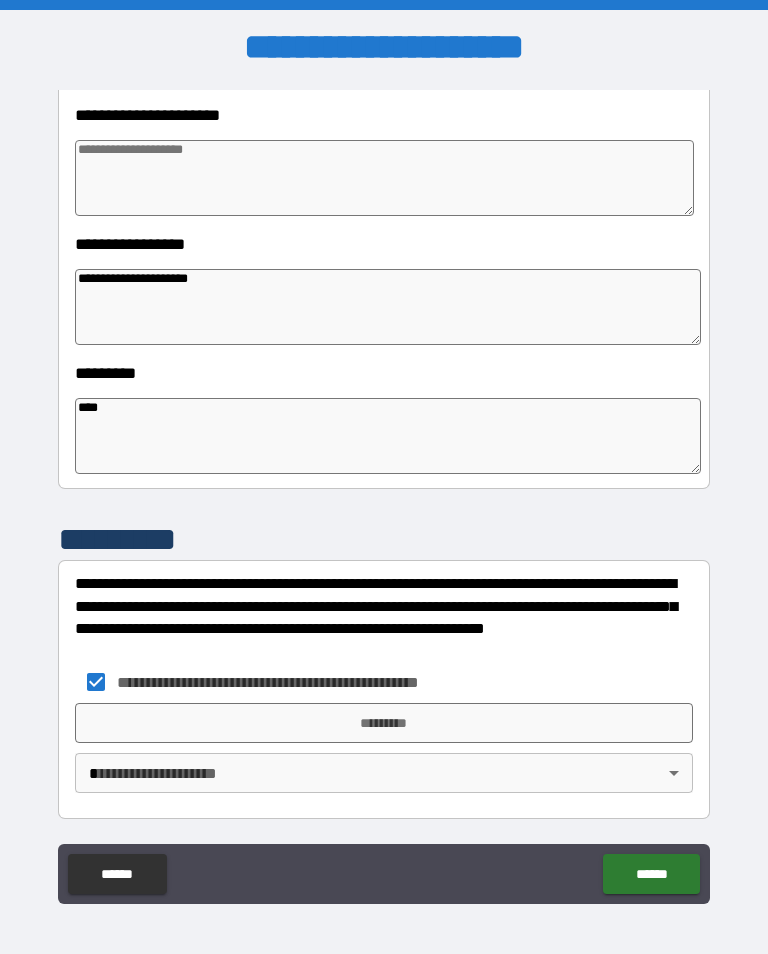 click on "*********" at bounding box center [384, 723] 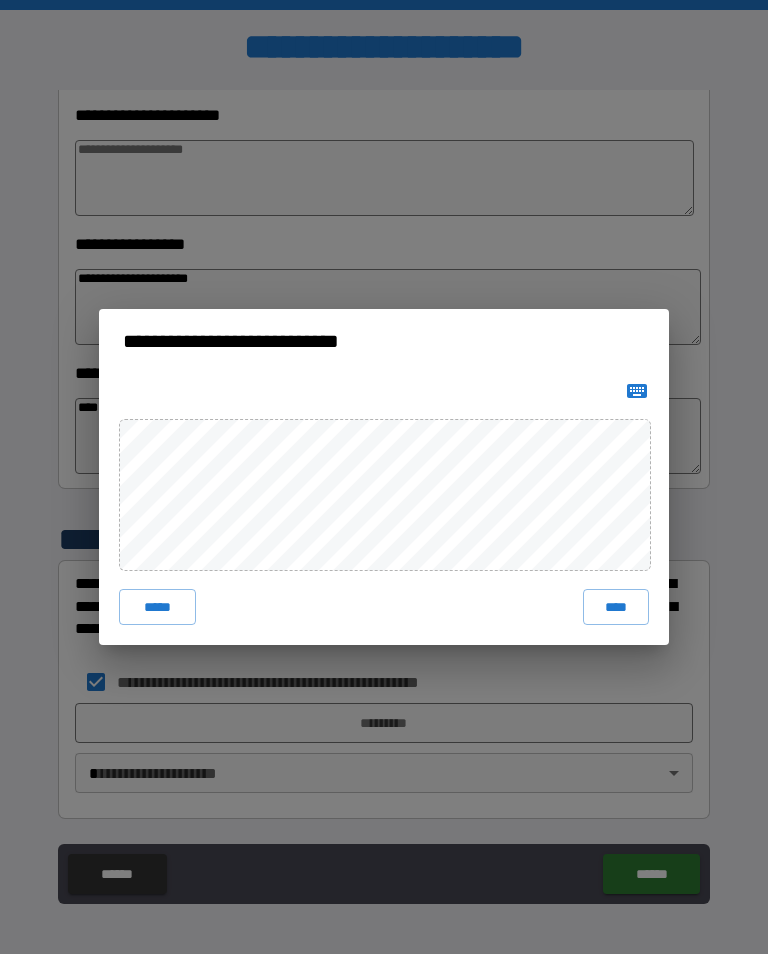 click on "****" at bounding box center [616, 607] 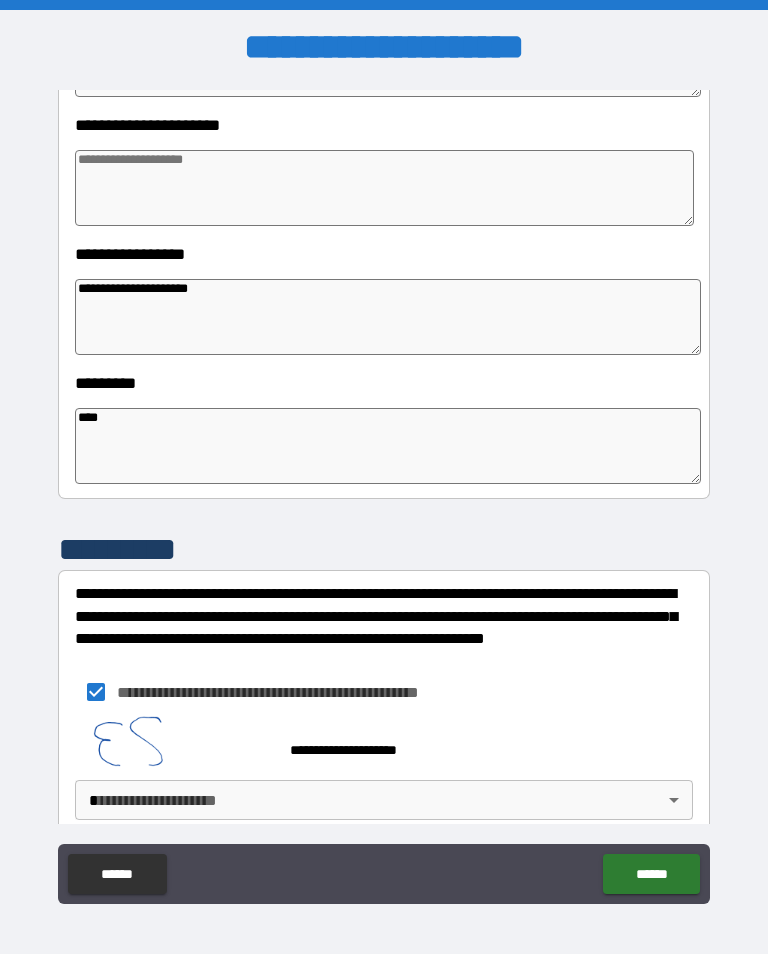 click on "**********" at bounding box center [384, 492] 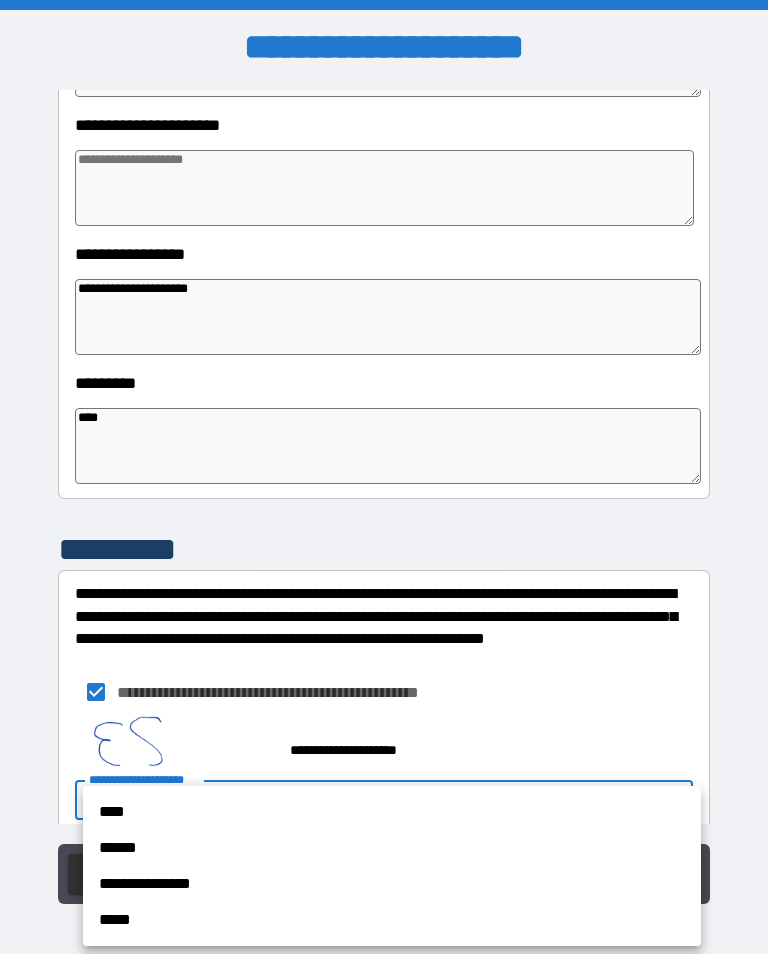 click on "****" at bounding box center (392, 812) 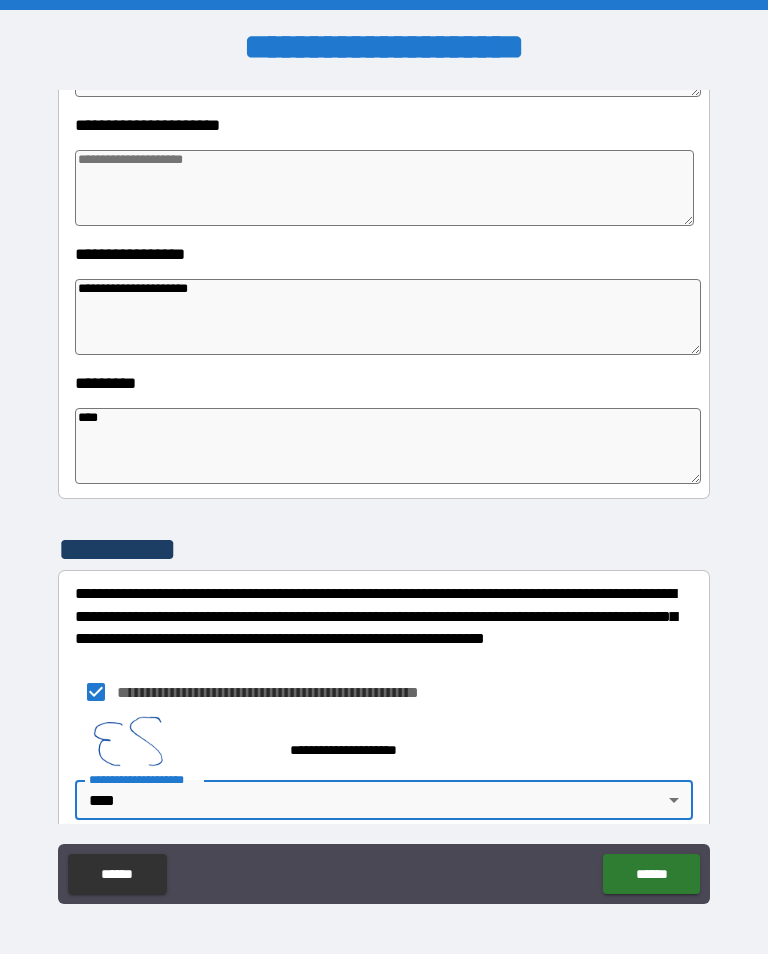 click on "******" at bounding box center [651, 874] 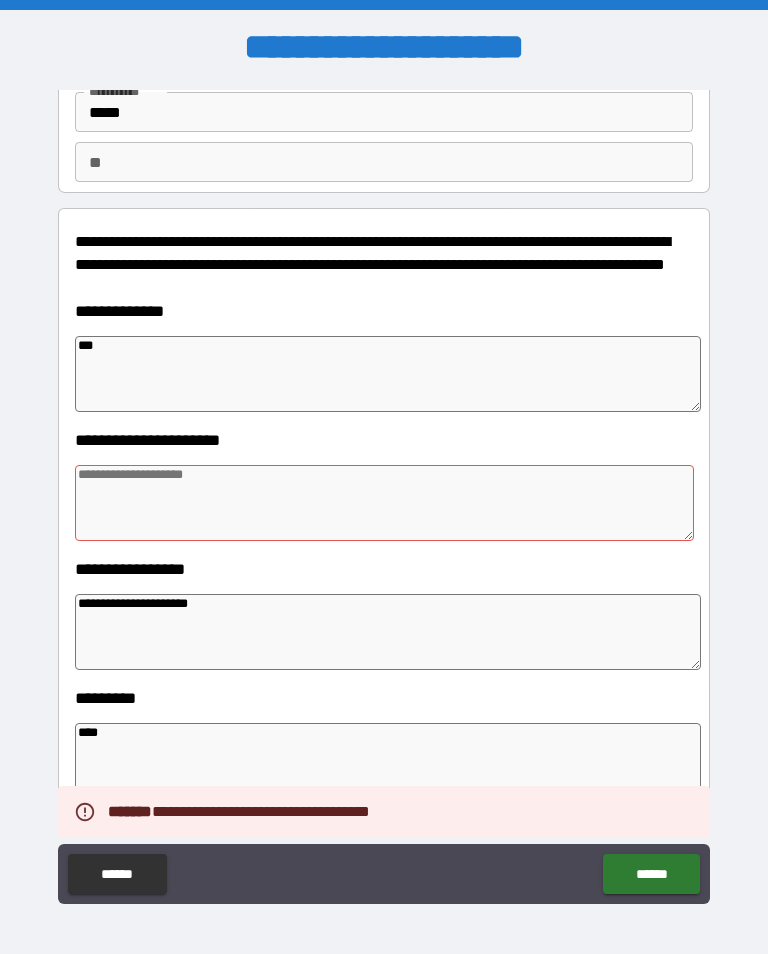 scroll, scrollTop: 138, scrollLeft: 0, axis: vertical 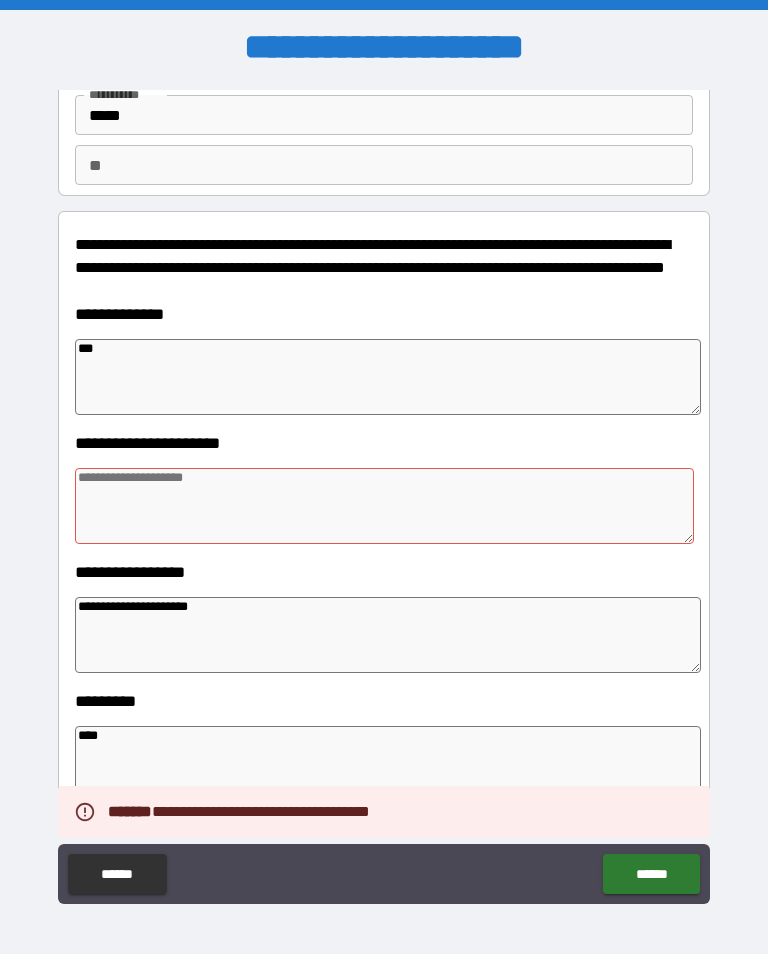 click at bounding box center (384, 506) 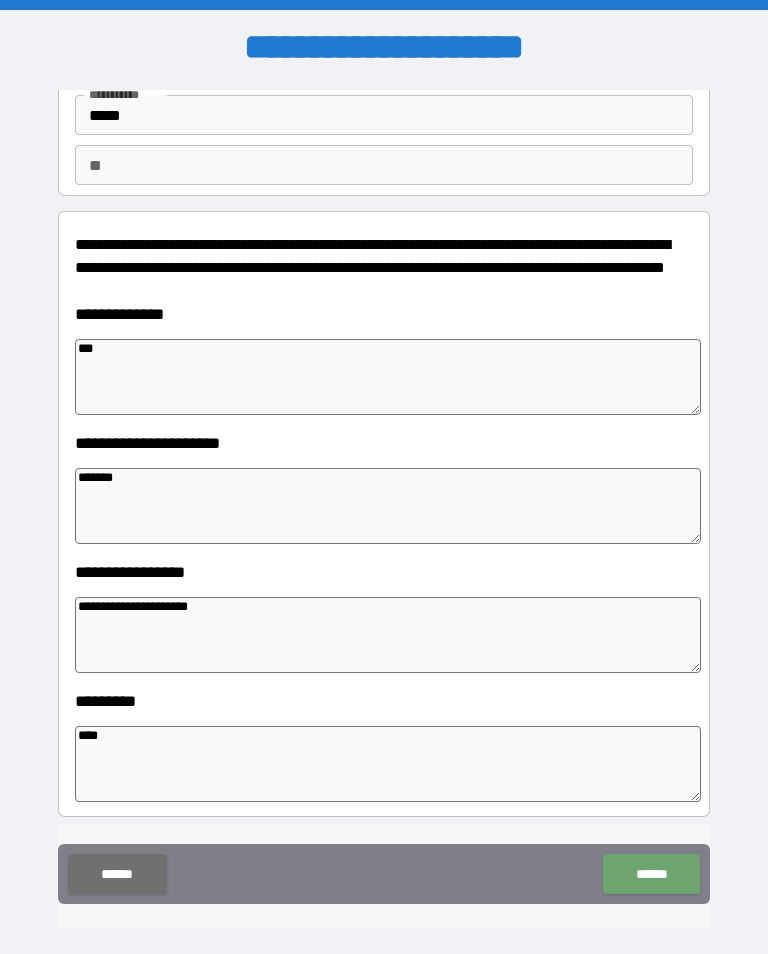 click on "******" at bounding box center (651, 874) 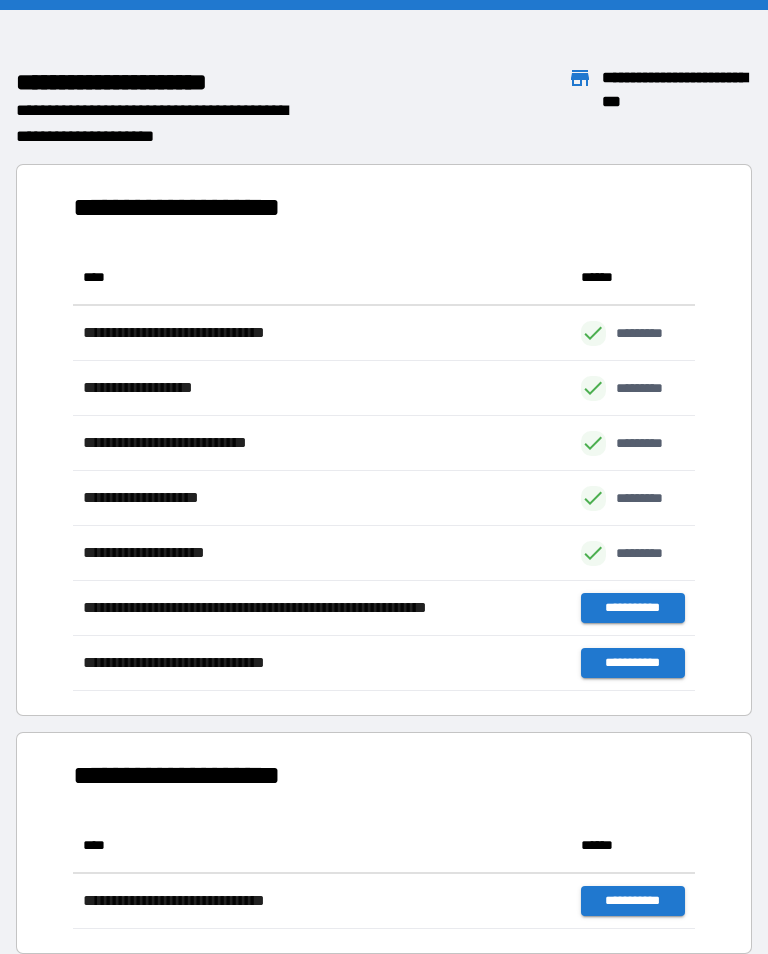 scroll, scrollTop: 441, scrollLeft: 622, axis: both 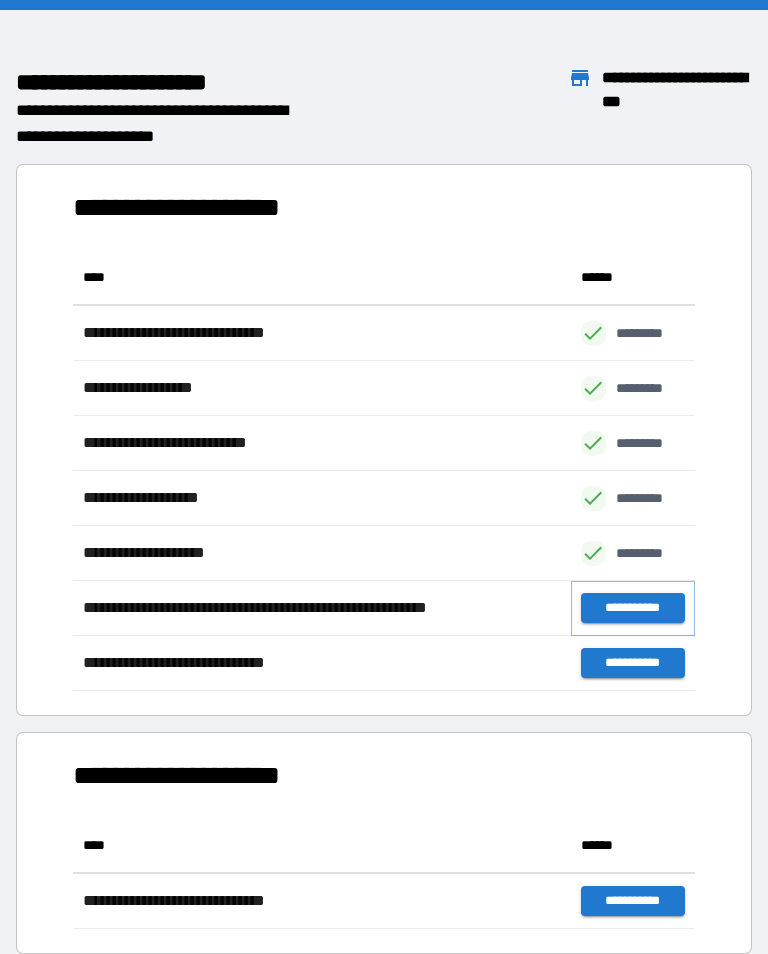 click on "**********" at bounding box center (633, 608) 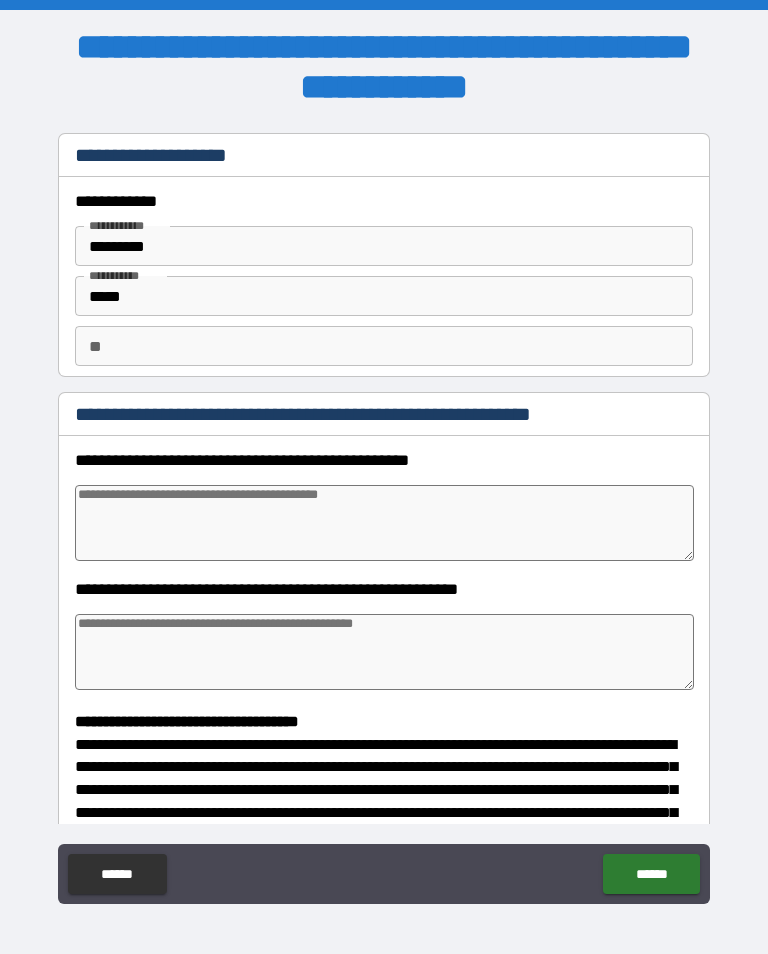 click at bounding box center (384, 523) 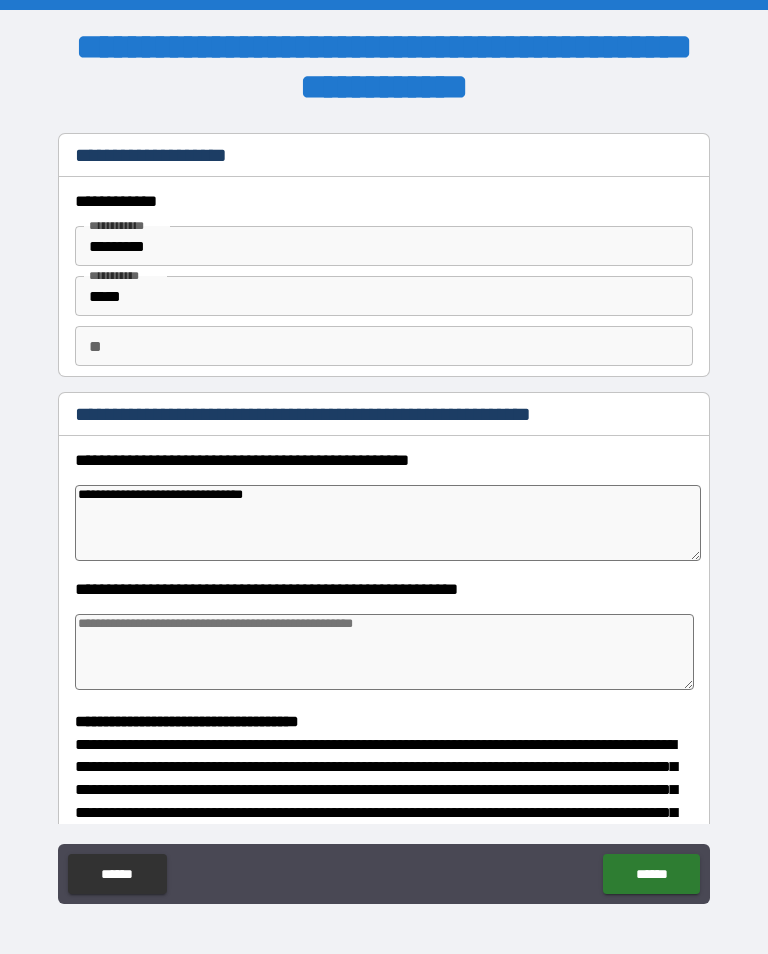 click on "**********" at bounding box center (388, 523) 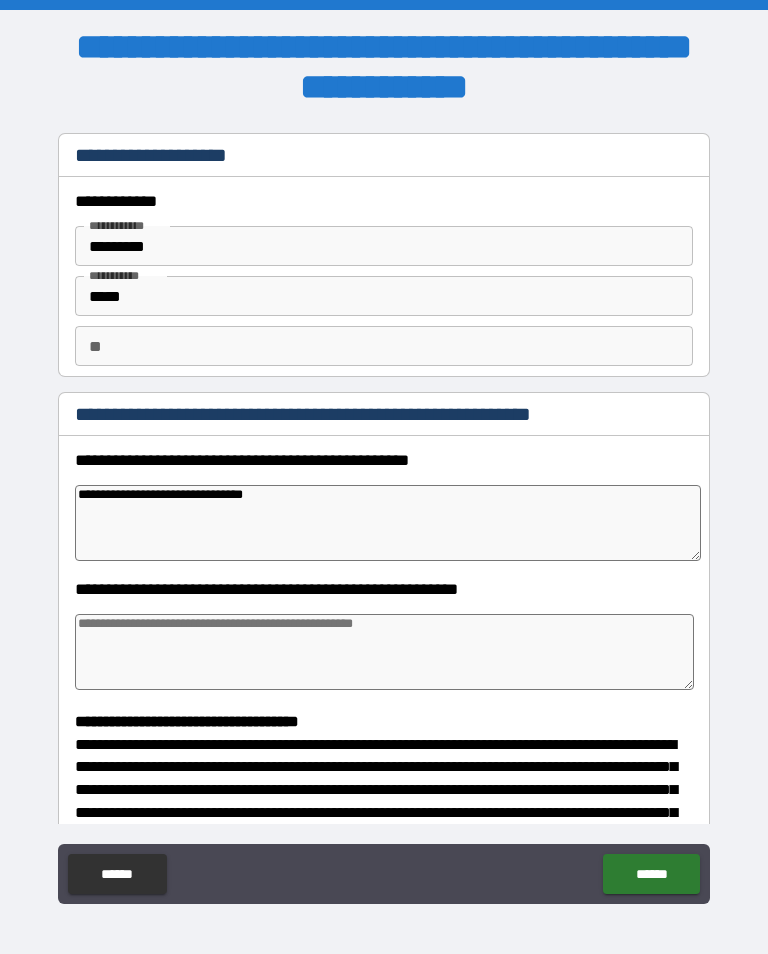 click at bounding box center [384, 652] 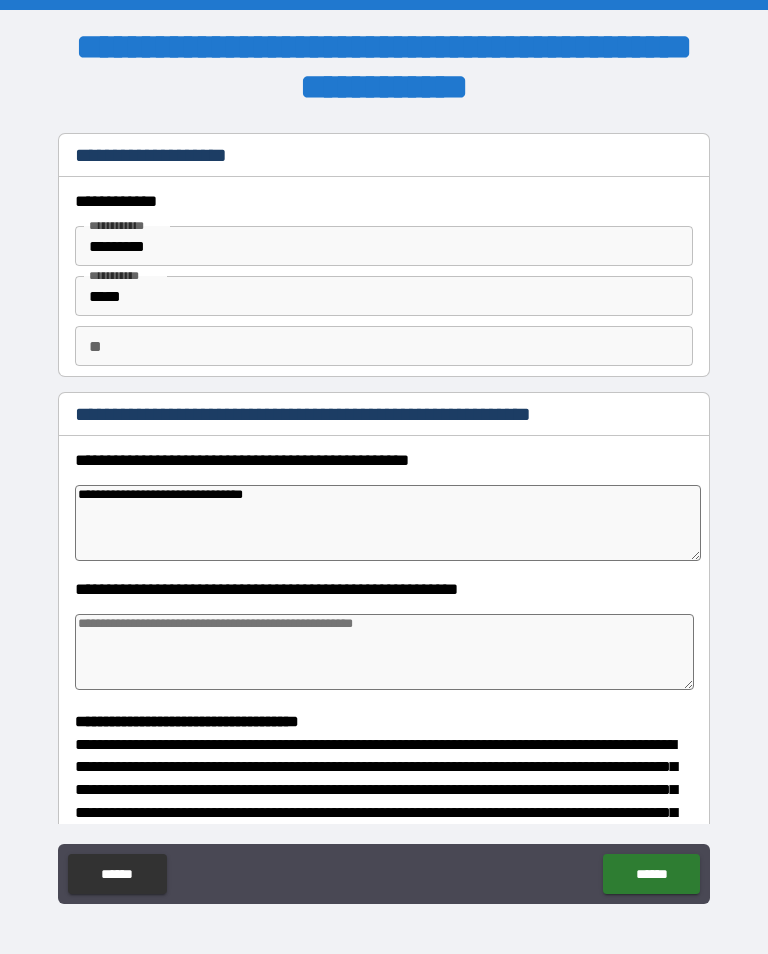 click at bounding box center (384, 652) 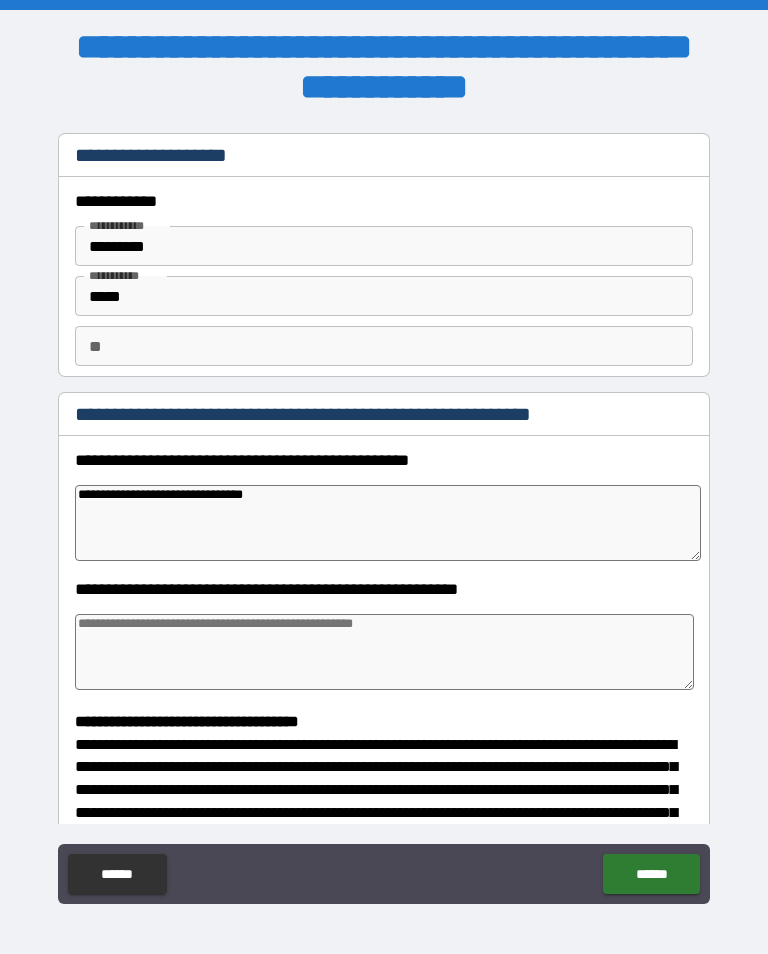 paste on "**********" 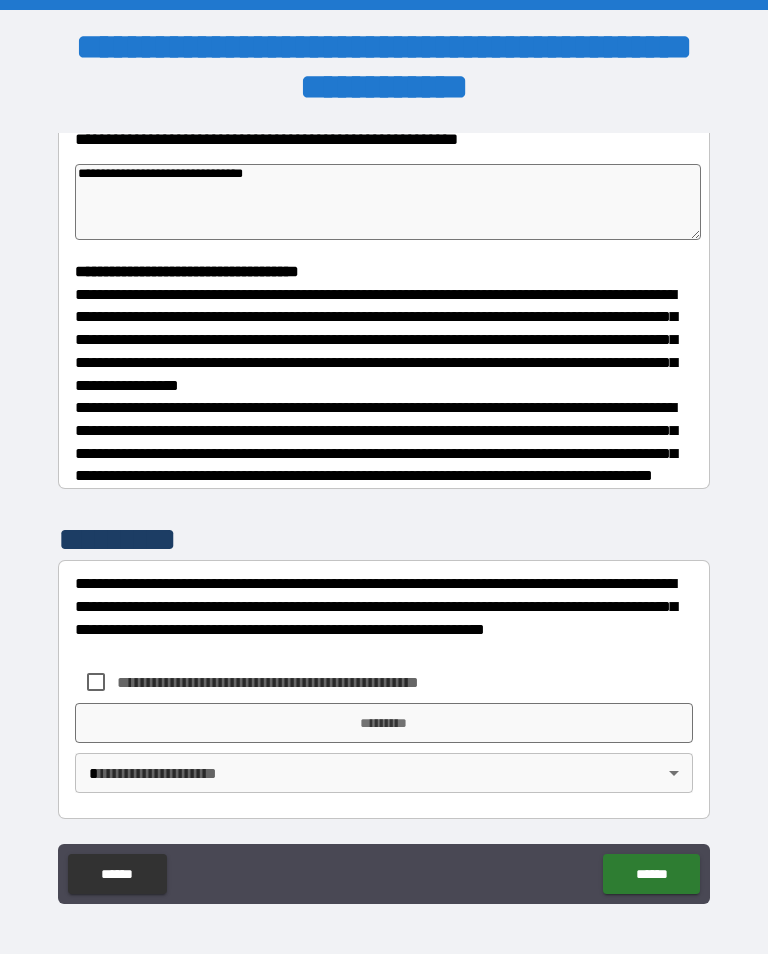 scroll, scrollTop: 465, scrollLeft: 0, axis: vertical 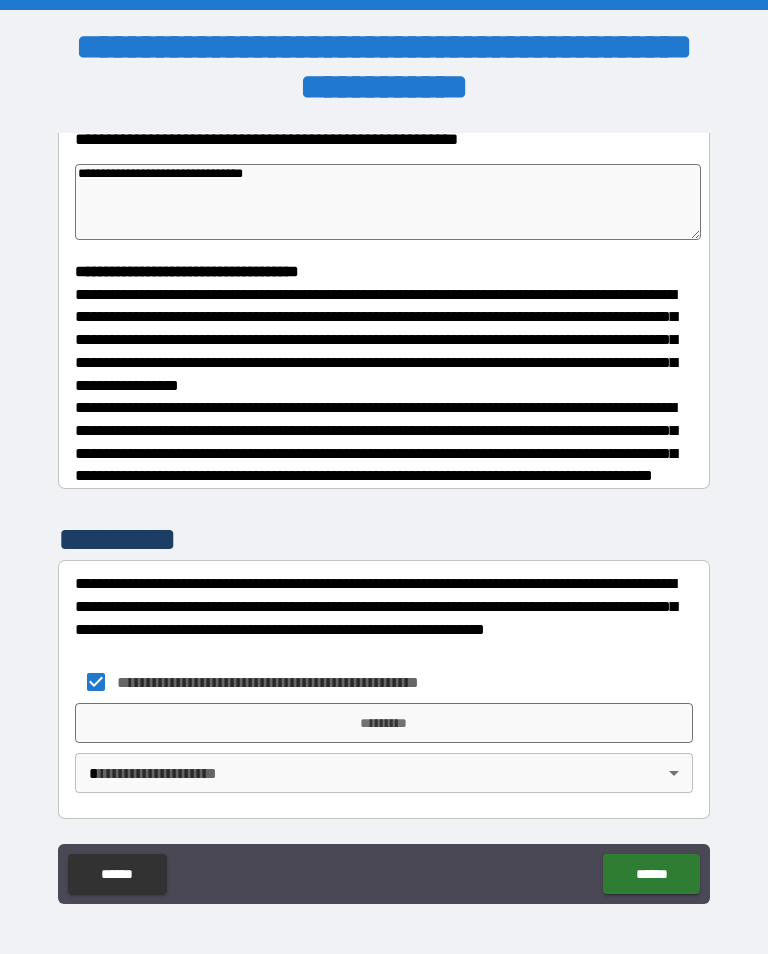 click on "*********" at bounding box center (384, 723) 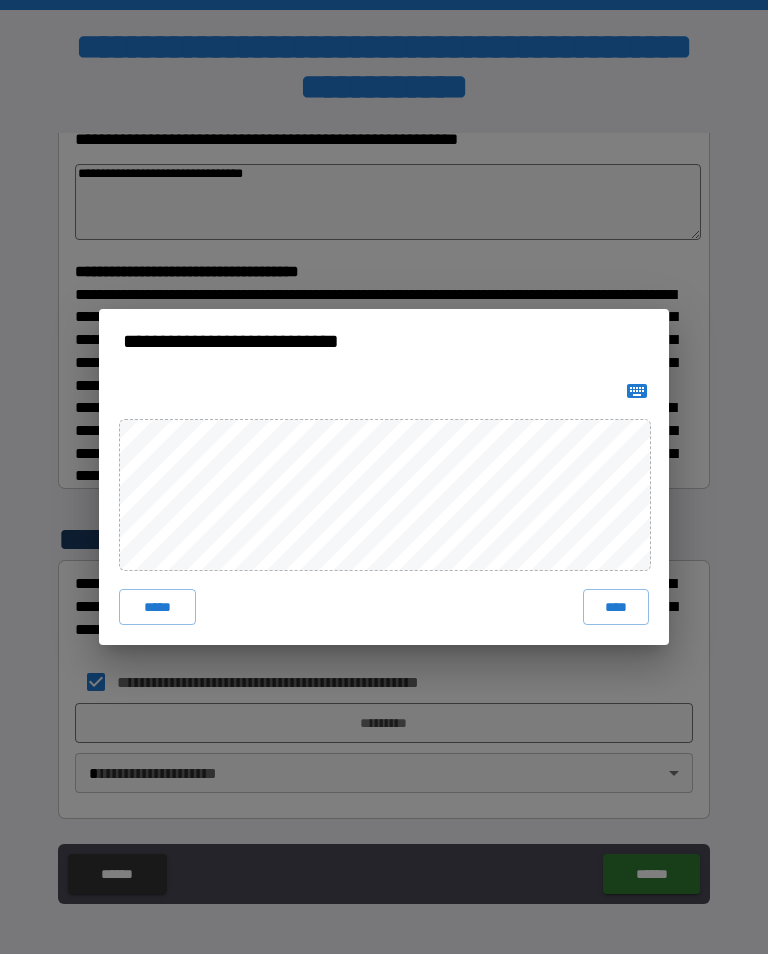 click on "****" at bounding box center [616, 607] 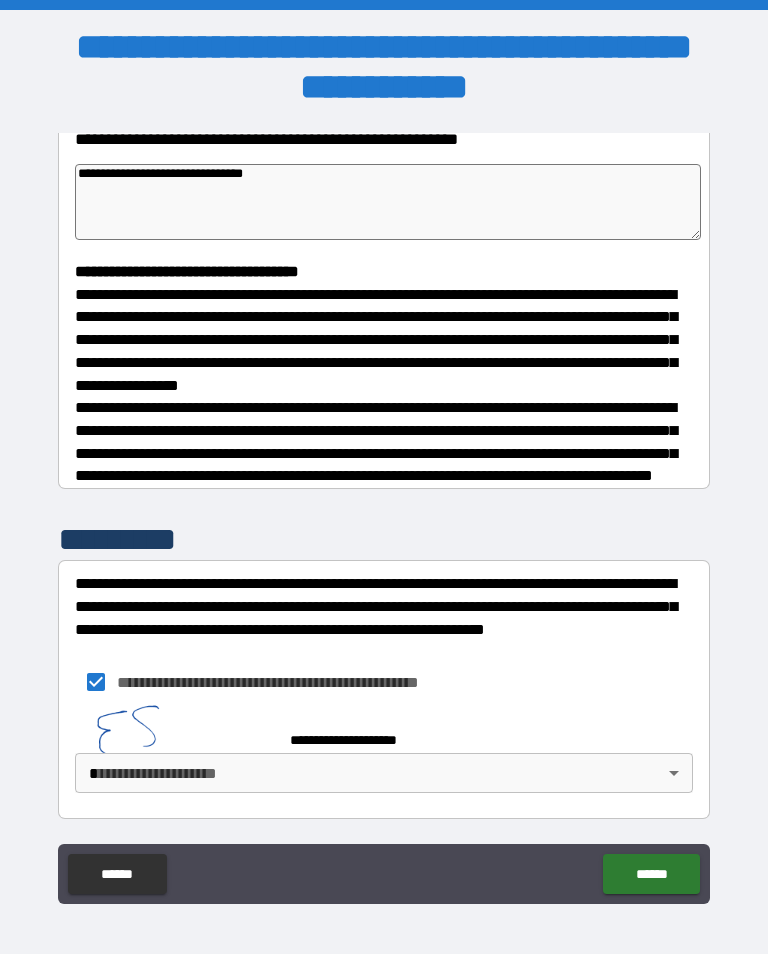 scroll, scrollTop: 455, scrollLeft: 0, axis: vertical 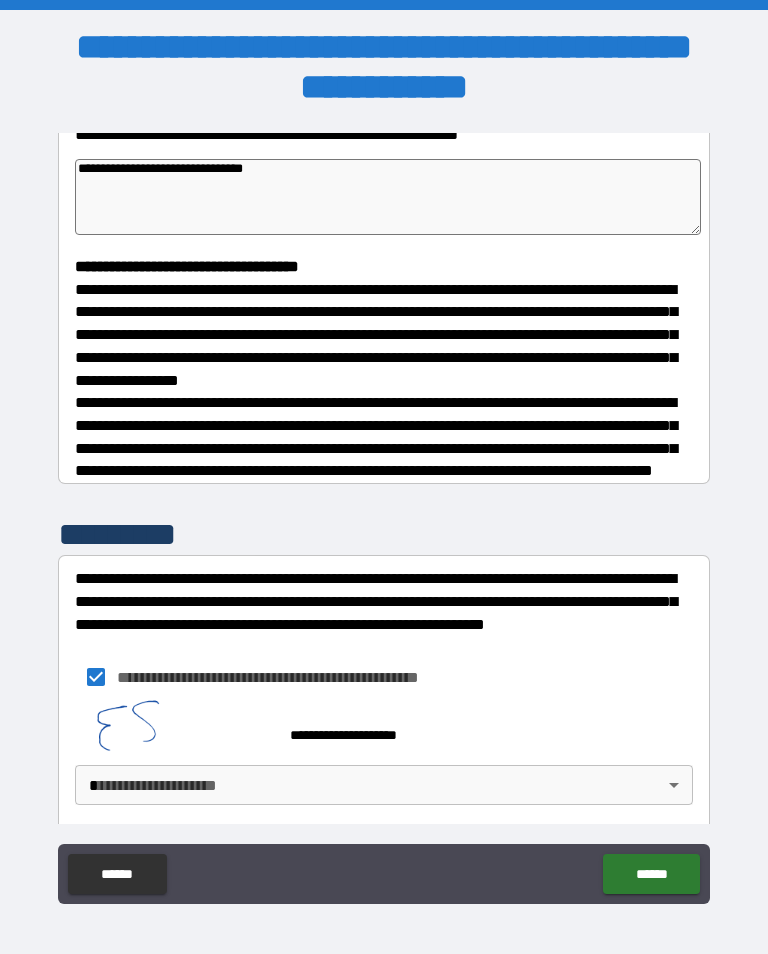 click on "**********" at bounding box center (384, 492) 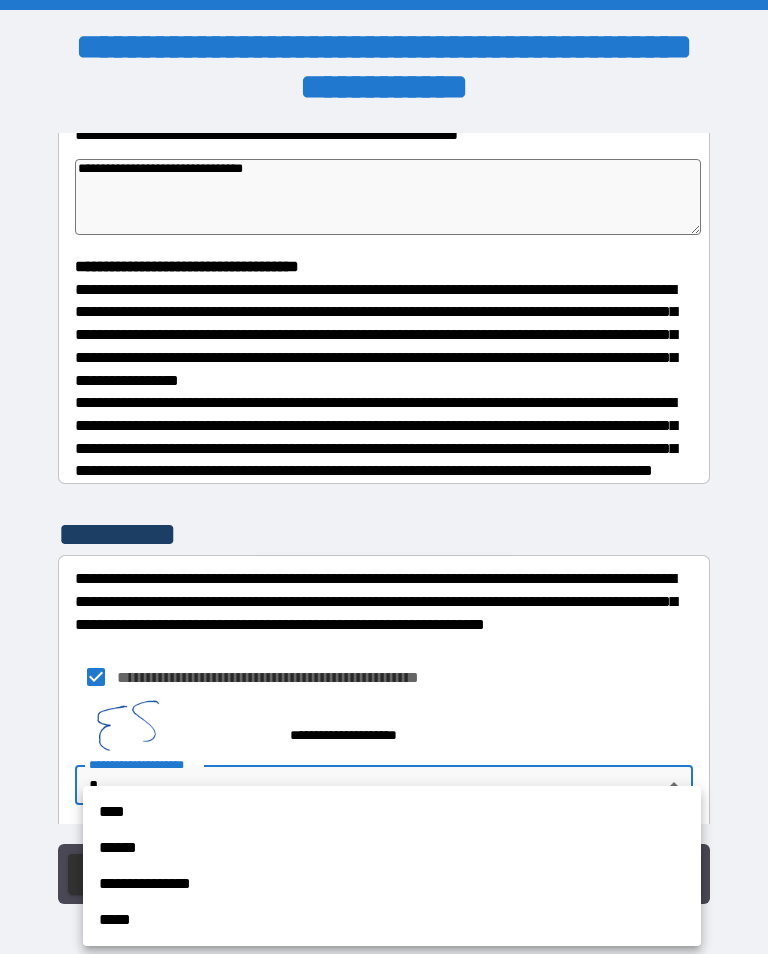 click on "****" at bounding box center (392, 812) 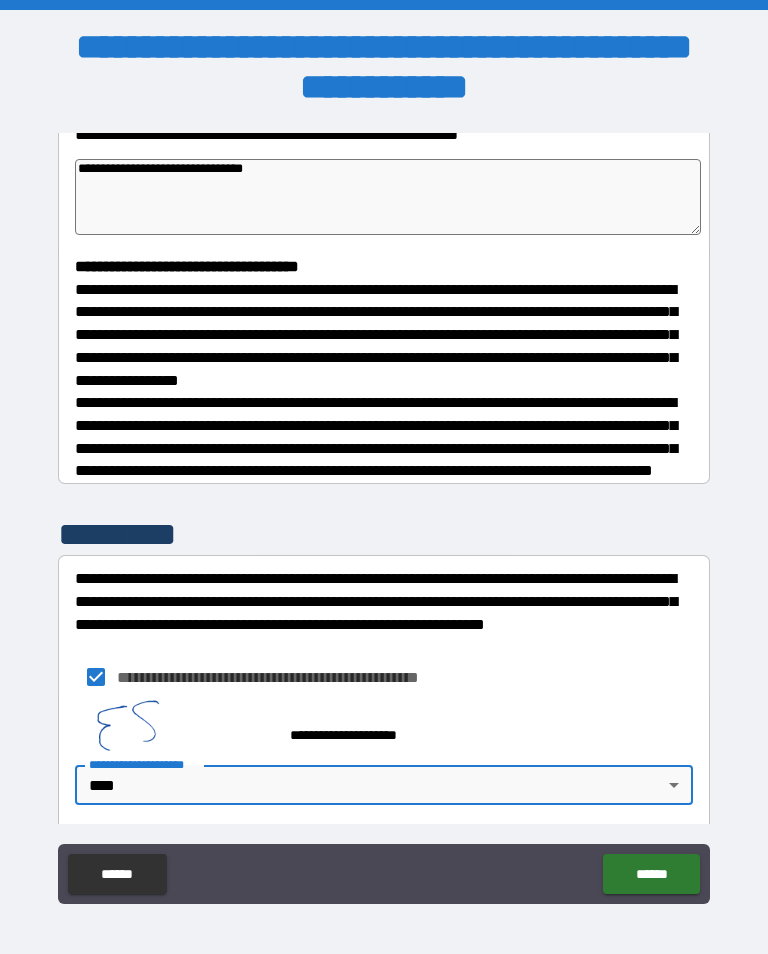 click on "******" at bounding box center (651, 874) 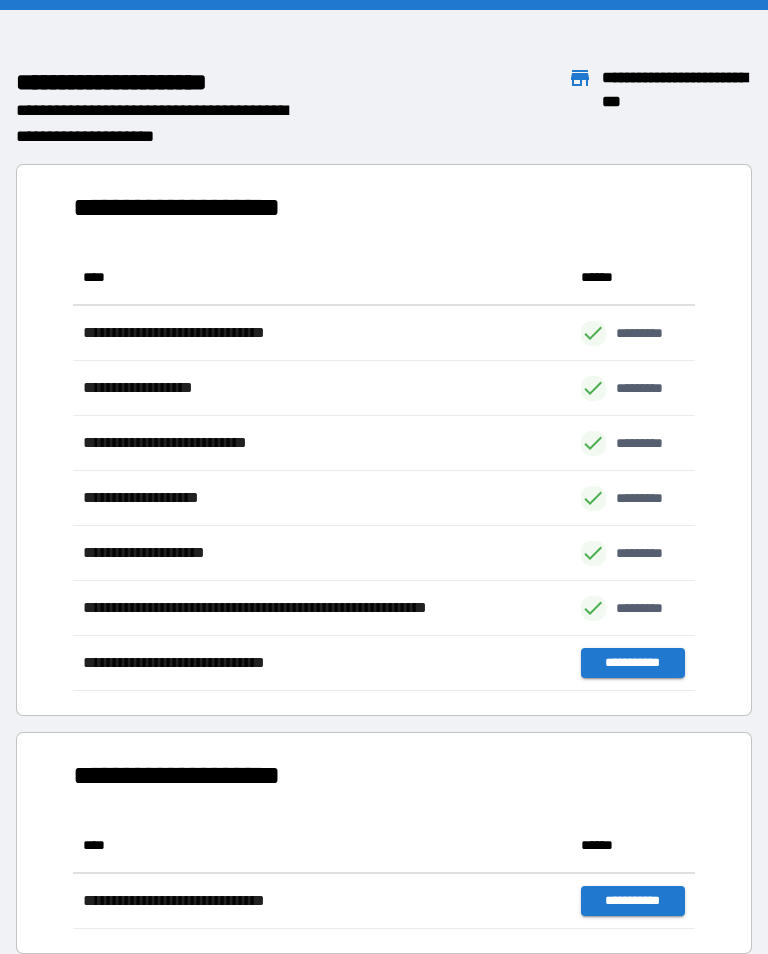 scroll, scrollTop: 441, scrollLeft: 622, axis: both 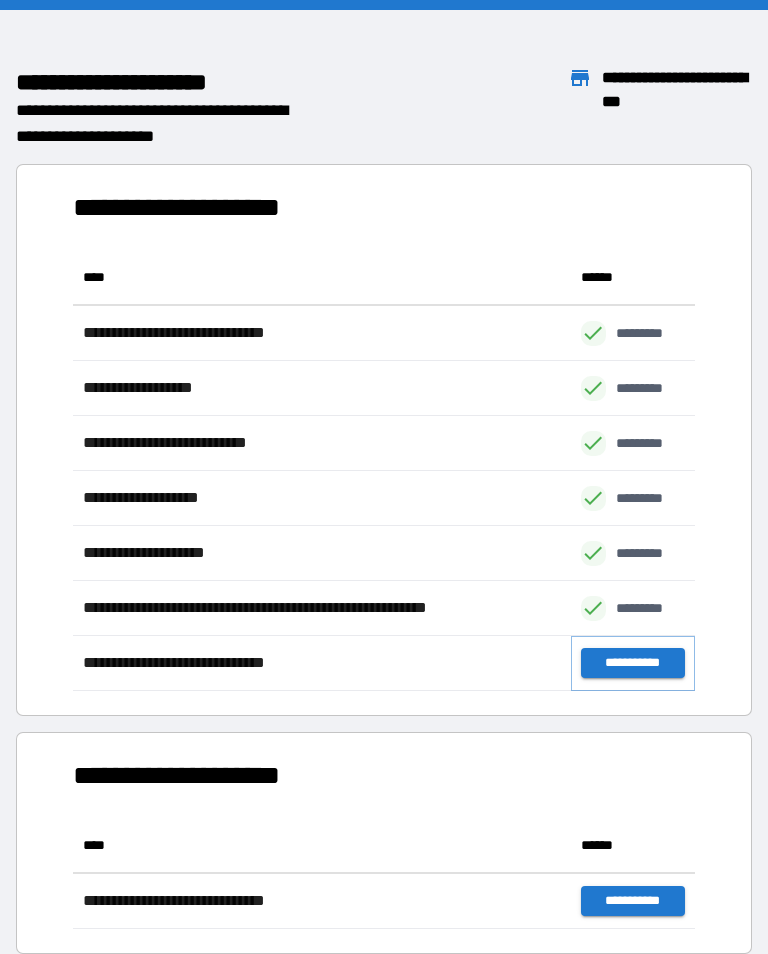 click on "**********" at bounding box center (633, 663) 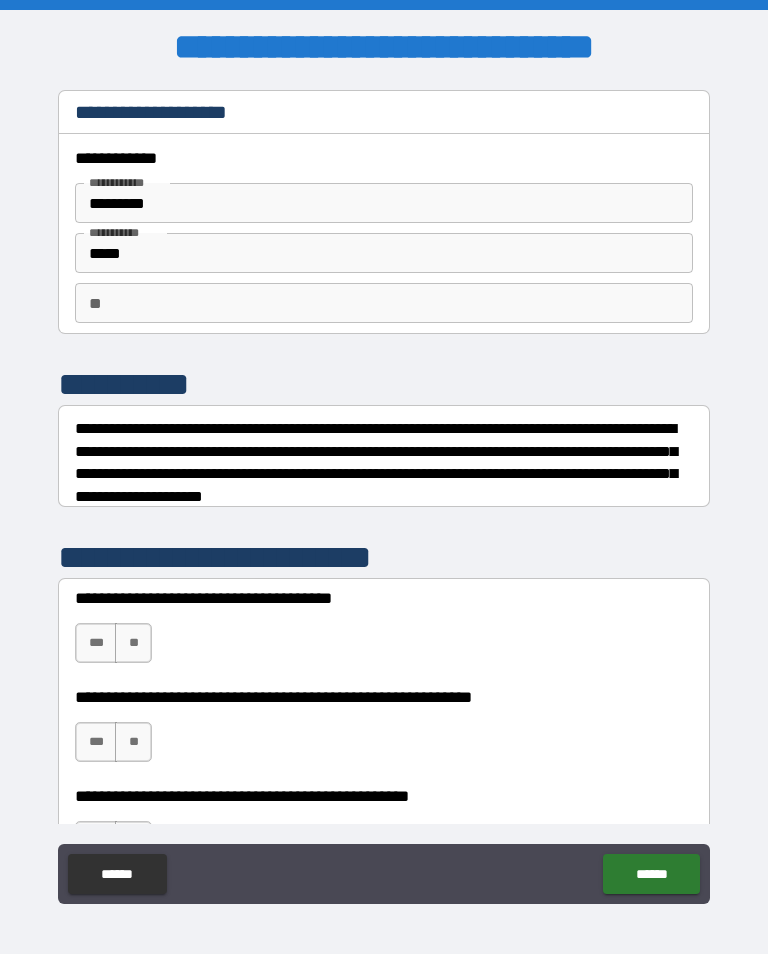 click on "**" at bounding box center [133, 643] 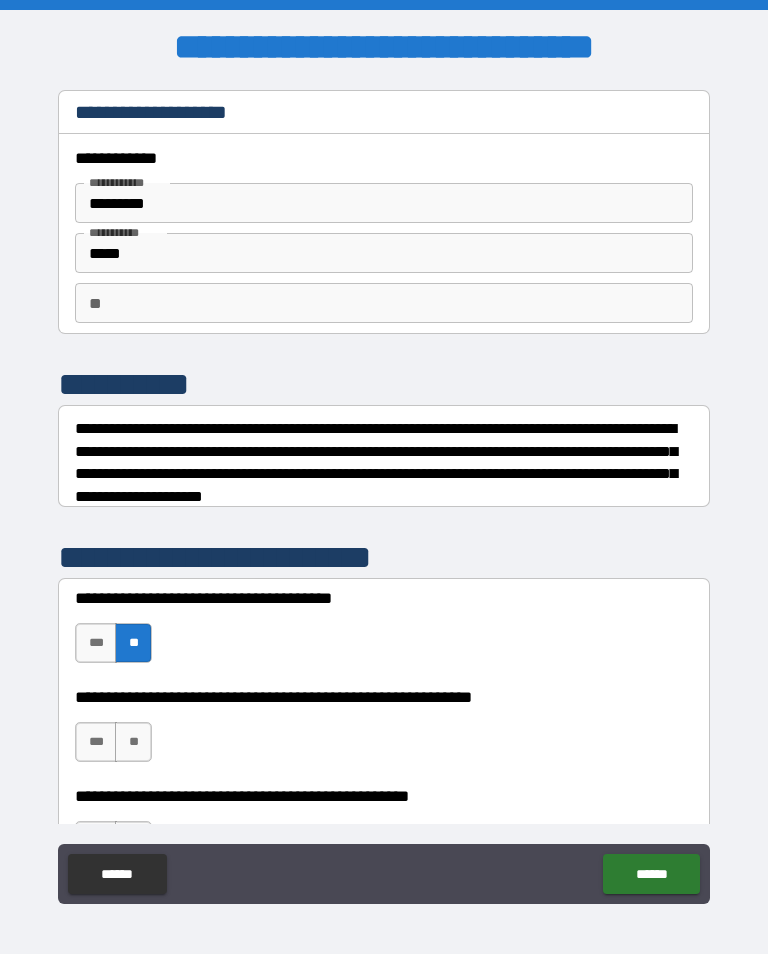 click on "**" at bounding box center (133, 742) 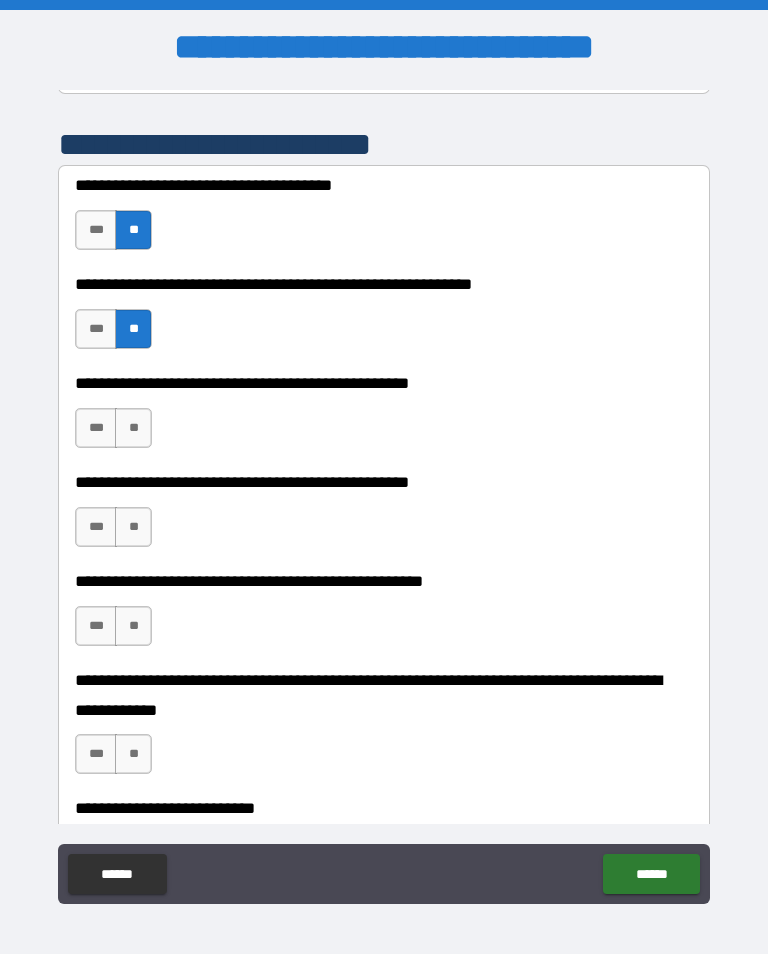 scroll, scrollTop: 411, scrollLeft: 0, axis: vertical 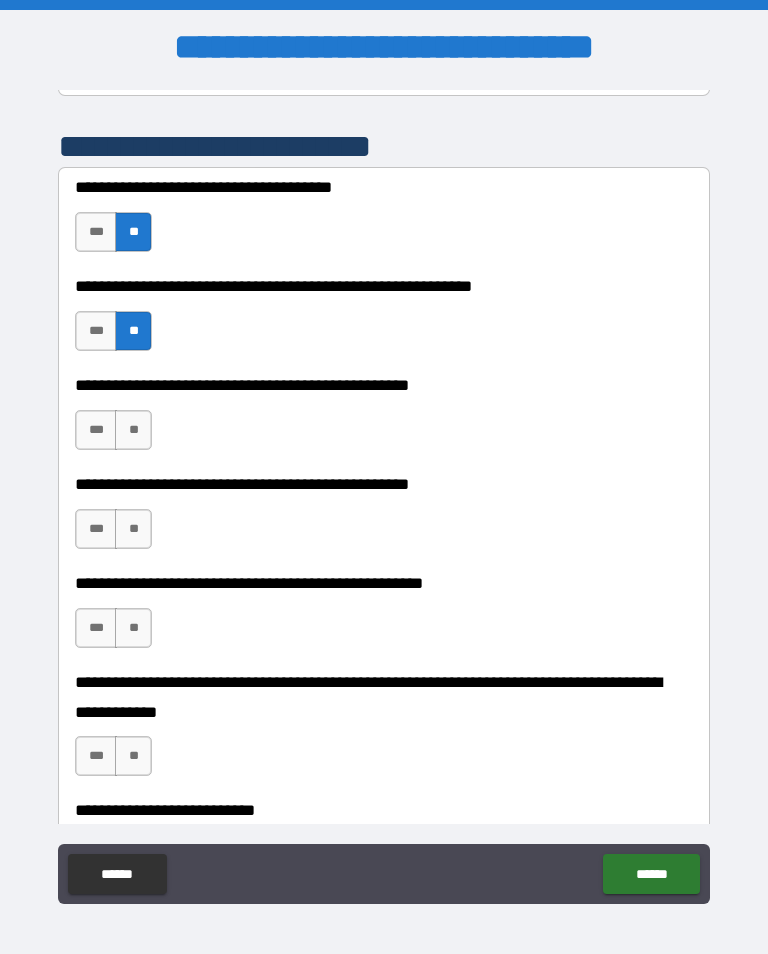click on "**" at bounding box center (133, 430) 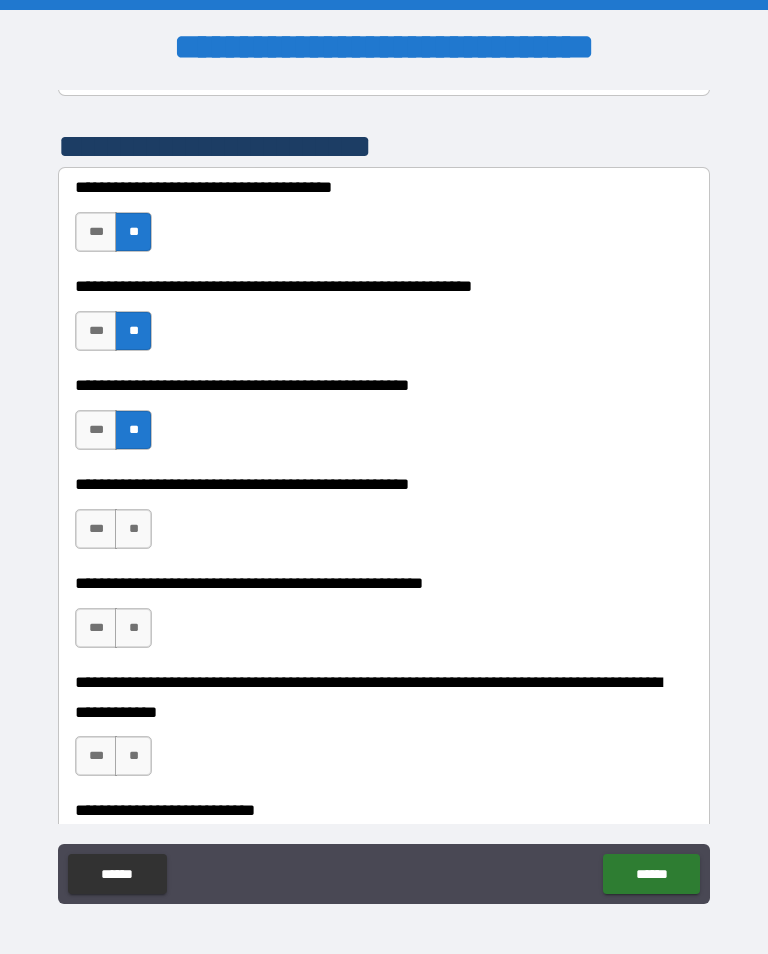 click on "***" at bounding box center (96, 529) 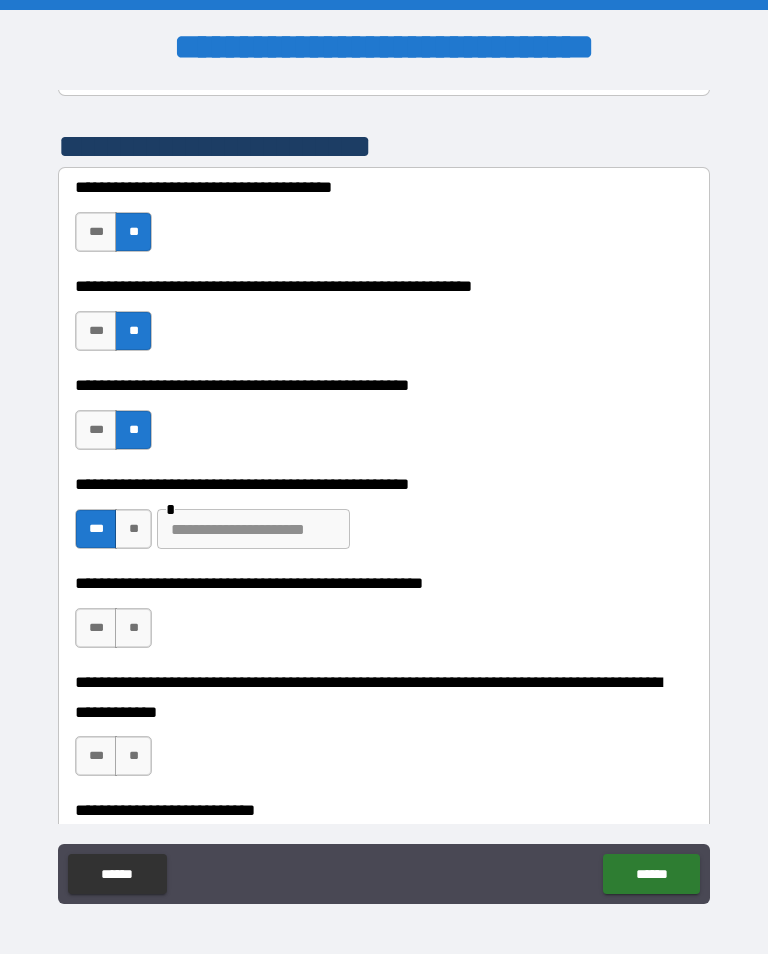 click at bounding box center (253, 529) 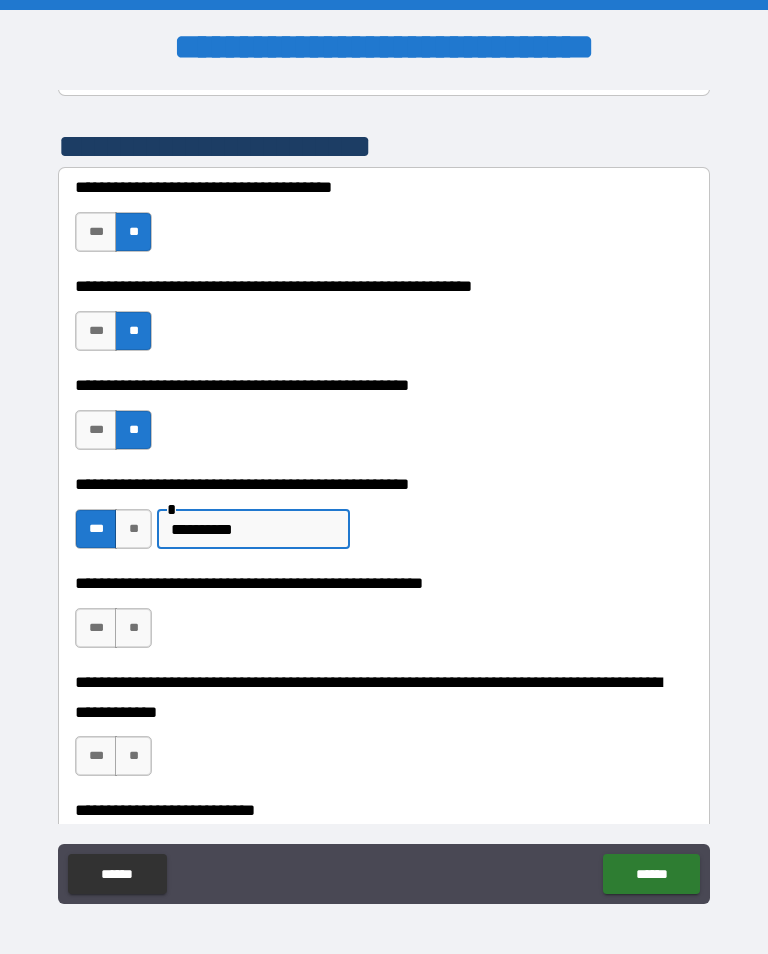 click on "**" at bounding box center [133, 628] 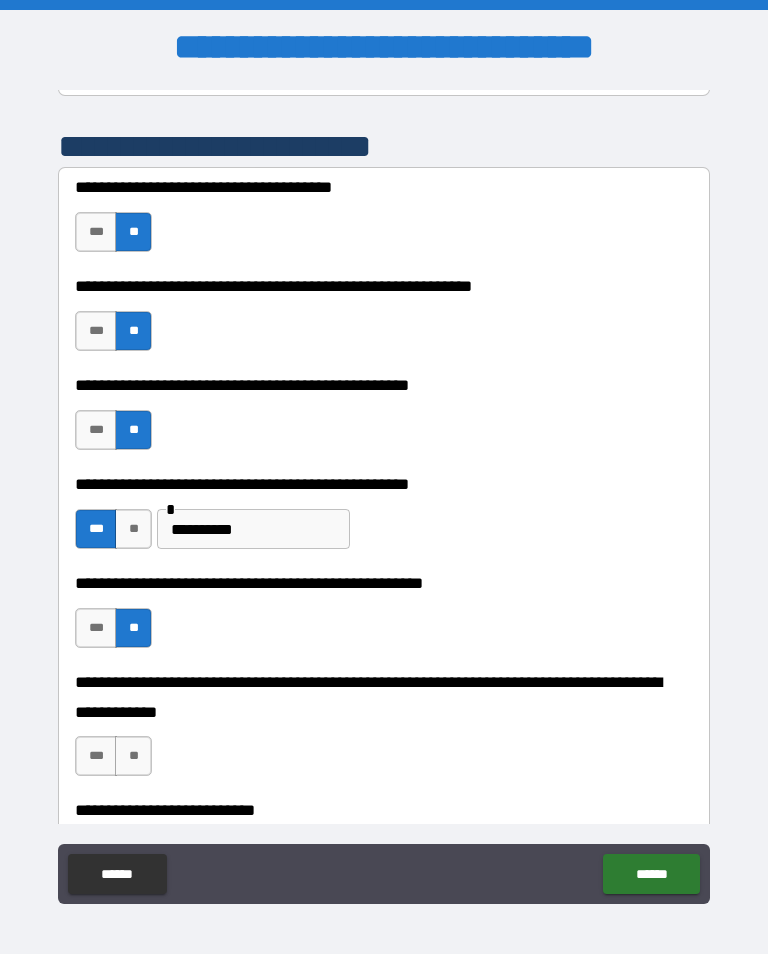 click on "**" at bounding box center (133, 756) 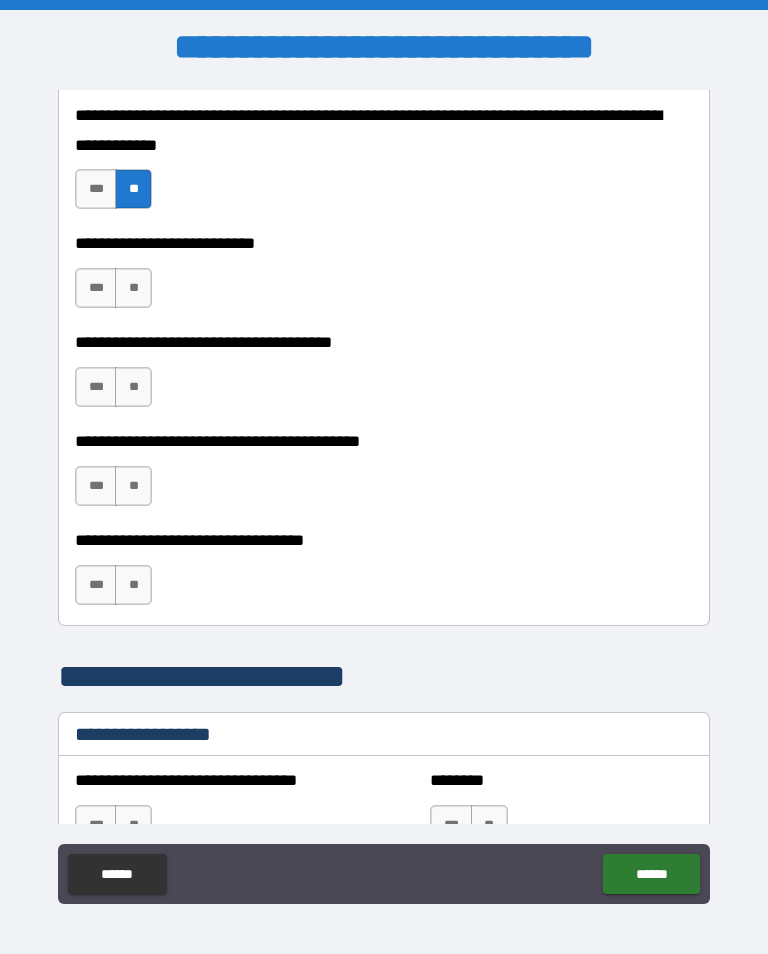 scroll, scrollTop: 978, scrollLeft: 0, axis: vertical 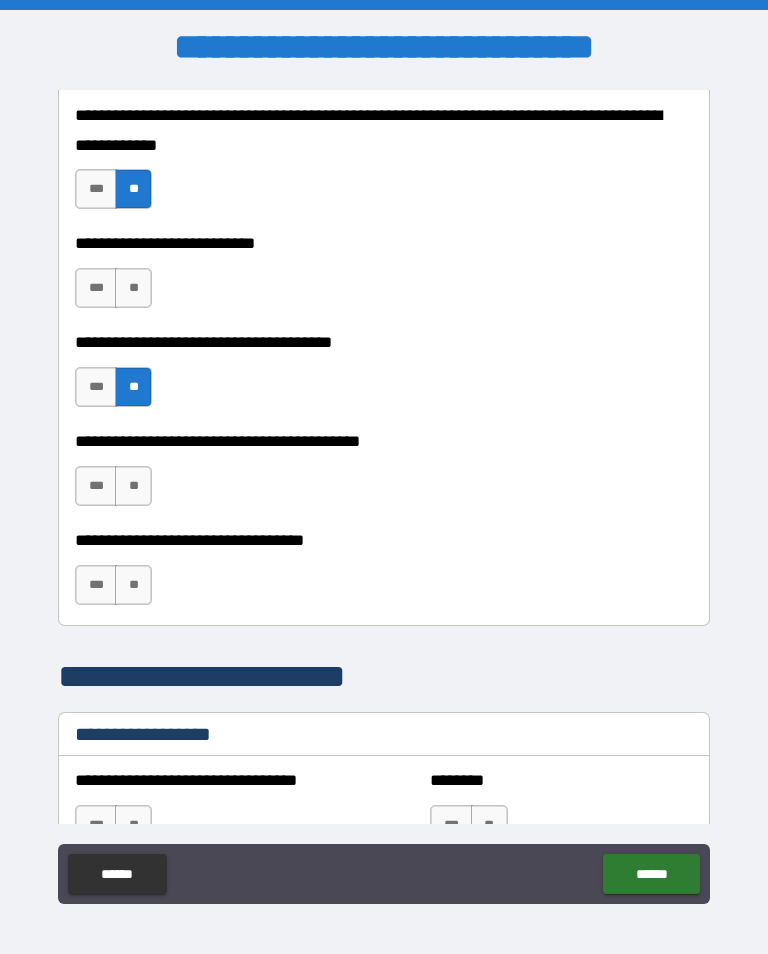 click on "**********" at bounding box center (384, 278) 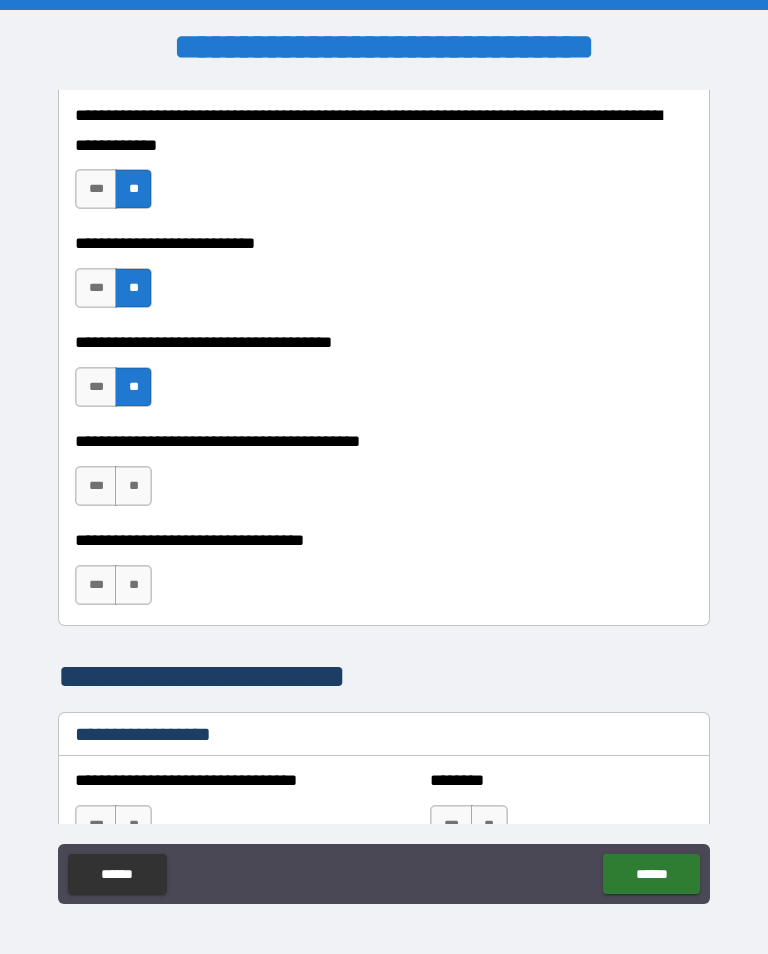 click on "***" at bounding box center (96, 486) 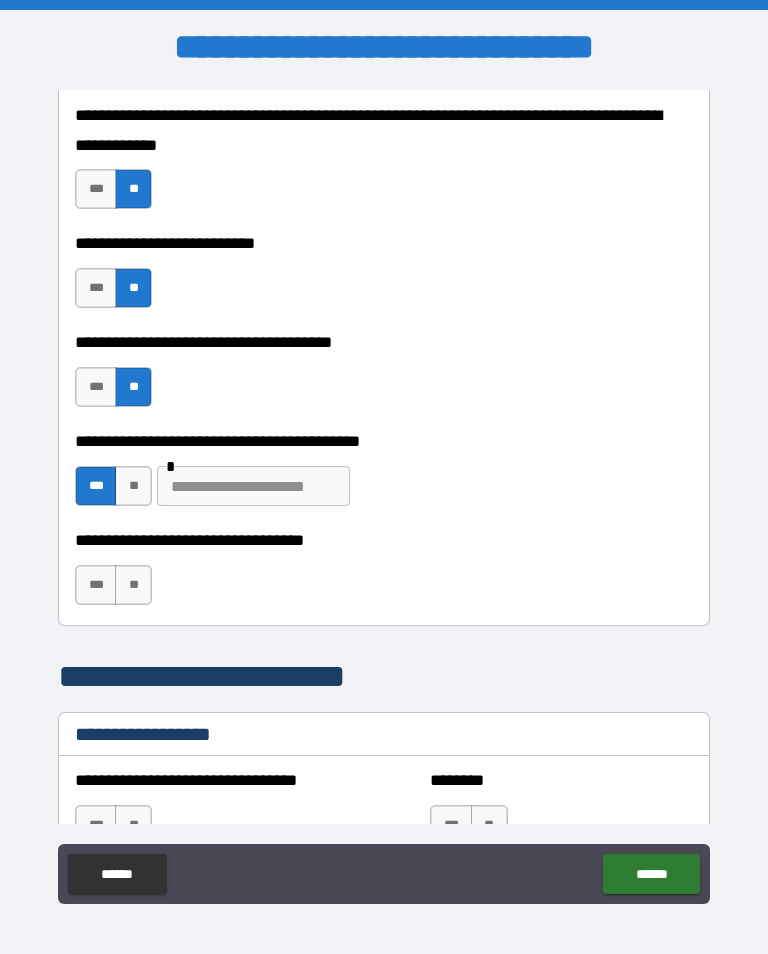 click at bounding box center (253, 486) 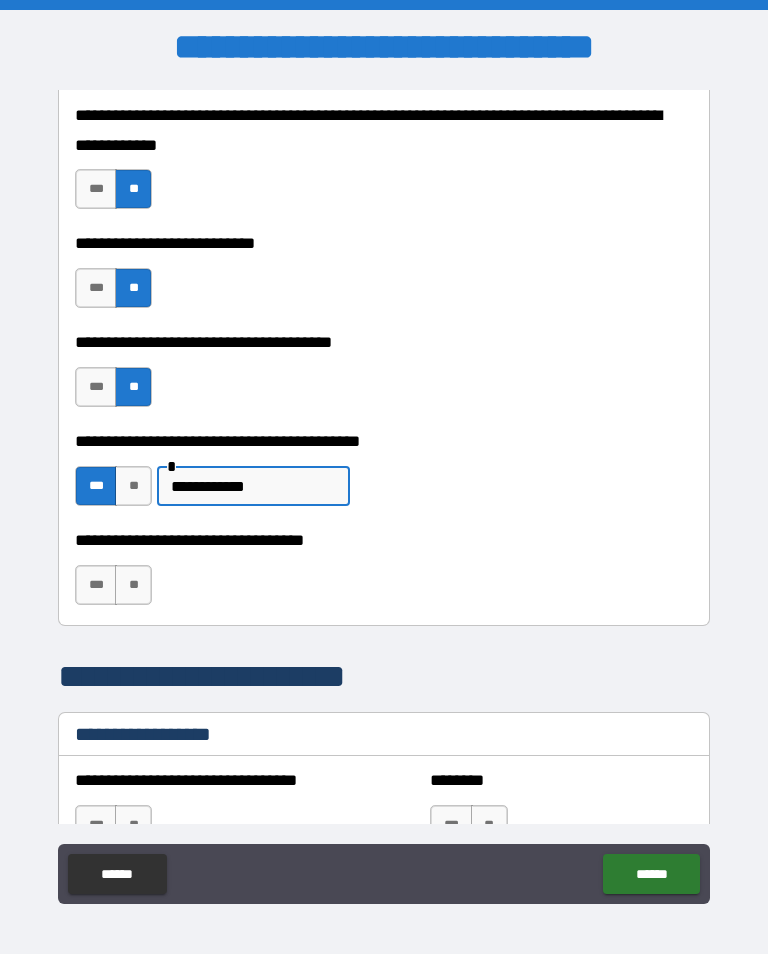 click on "**********" at bounding box center [384, 575] 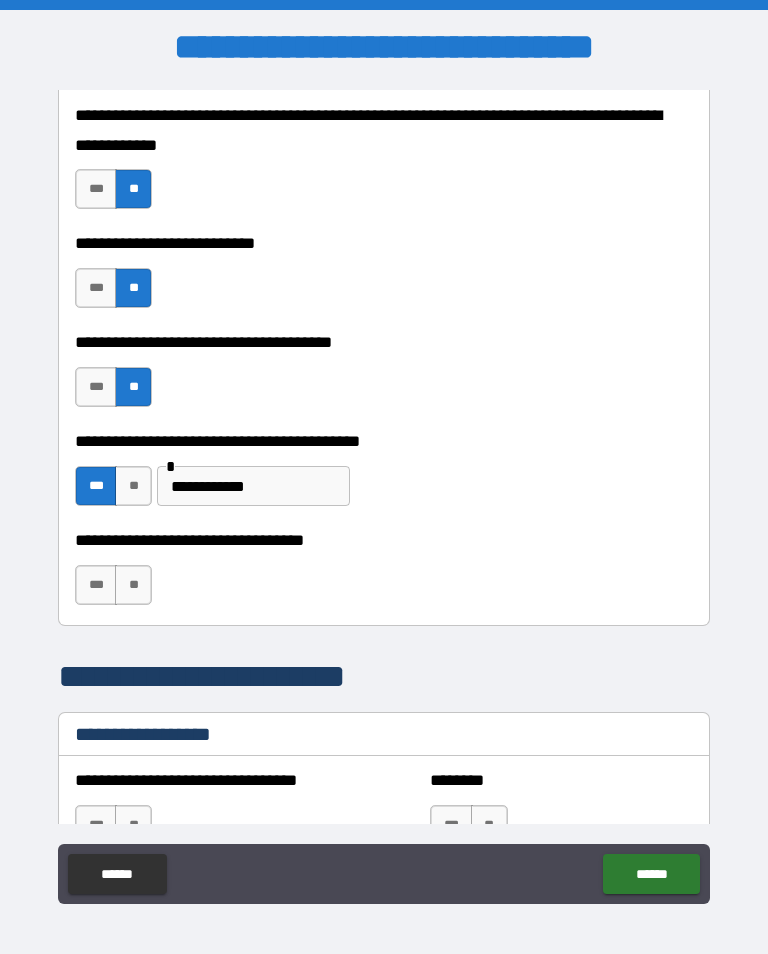 click on "**" at bounding box center [133, 585] 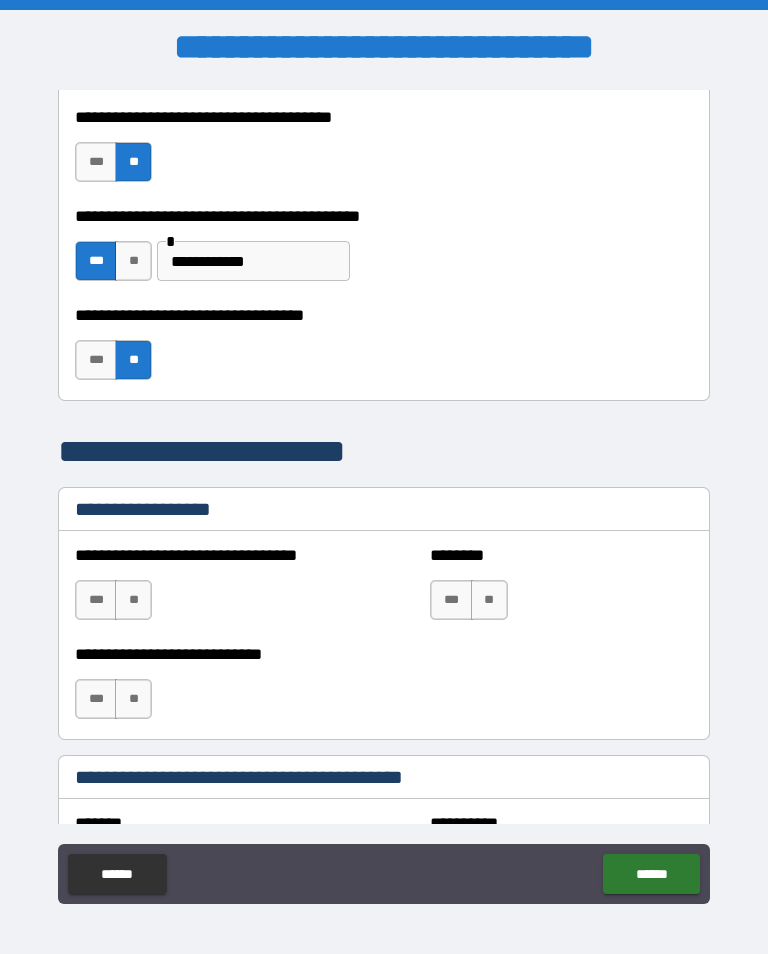 scroll, scrollTop: 1209, scrollLeft: 0, axis: vertical 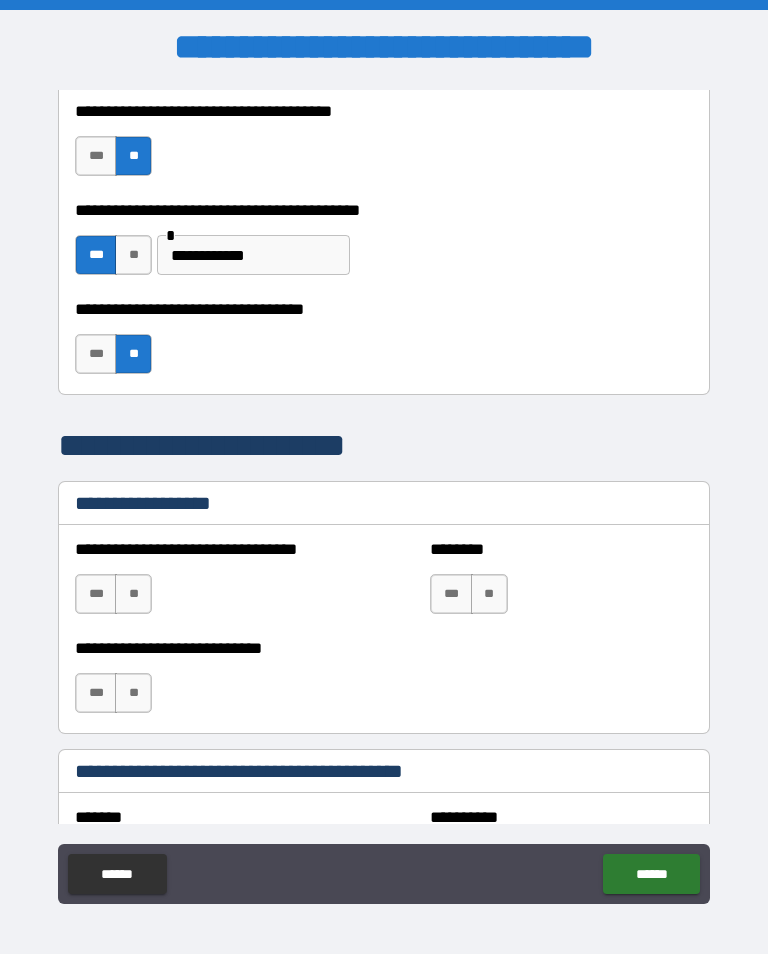 click on "**" at bounding box center (133, 594) 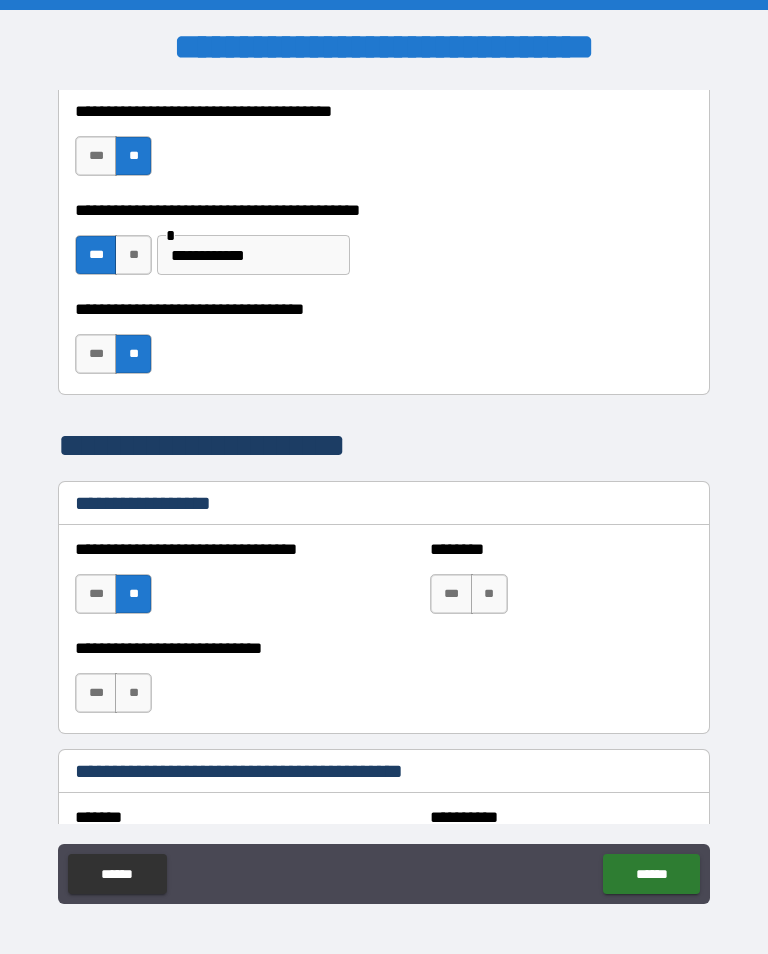 click on "**" at bounding box center (133, 693) 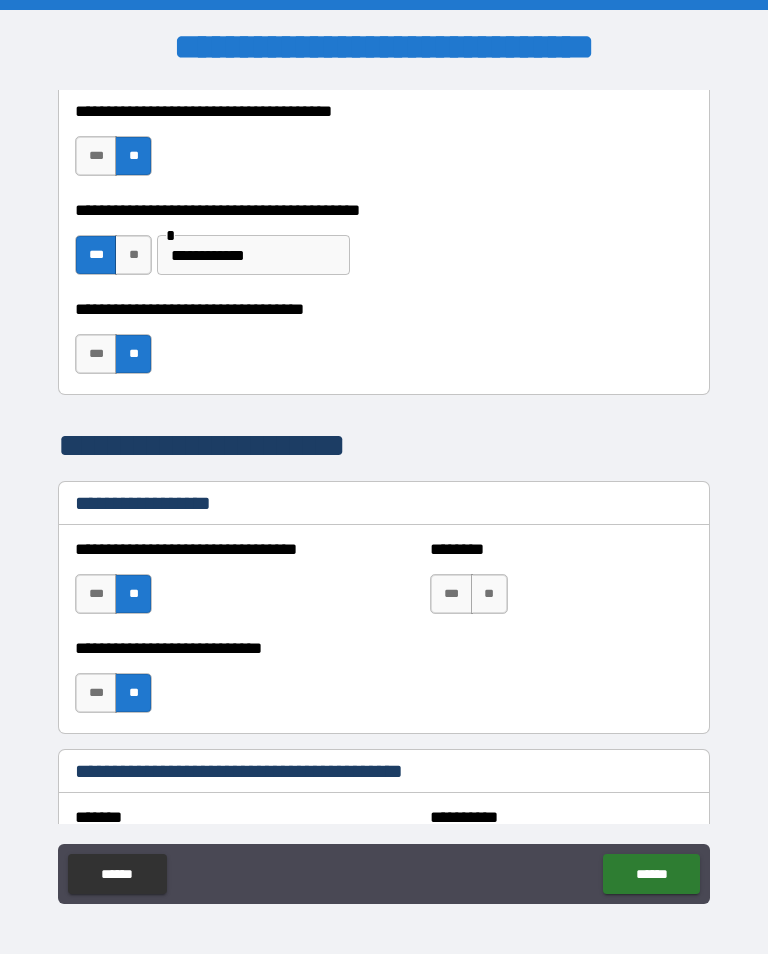 click on "**" at bounding box center [489, 594] 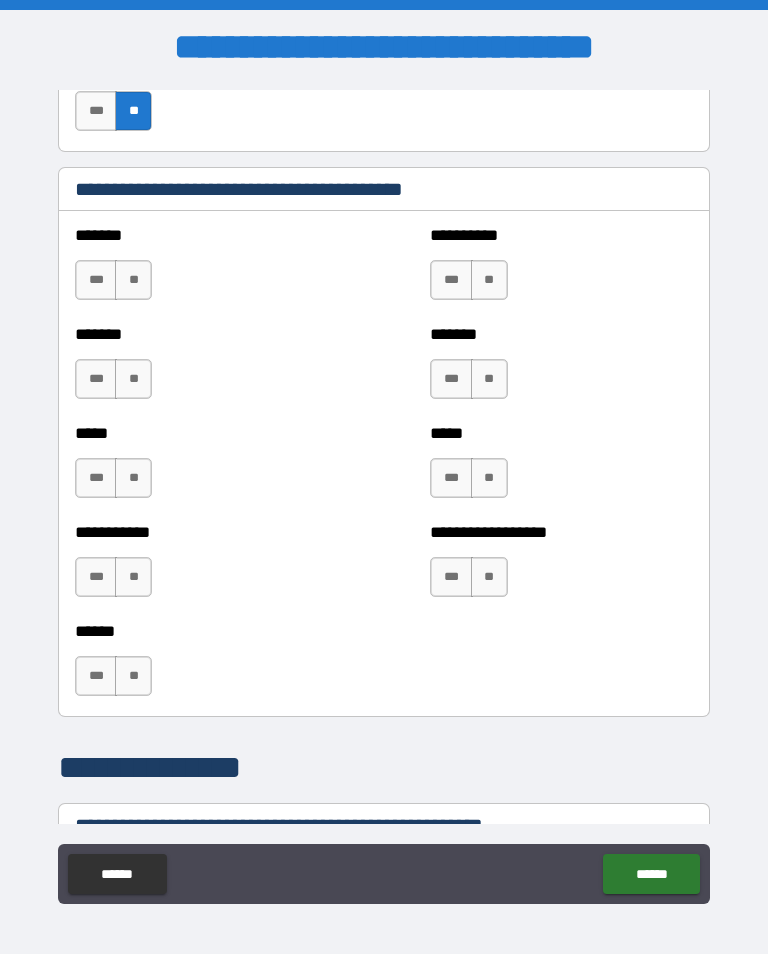 scroll, scrollTop: 1795, scrollLeft: 0, axis: vertical 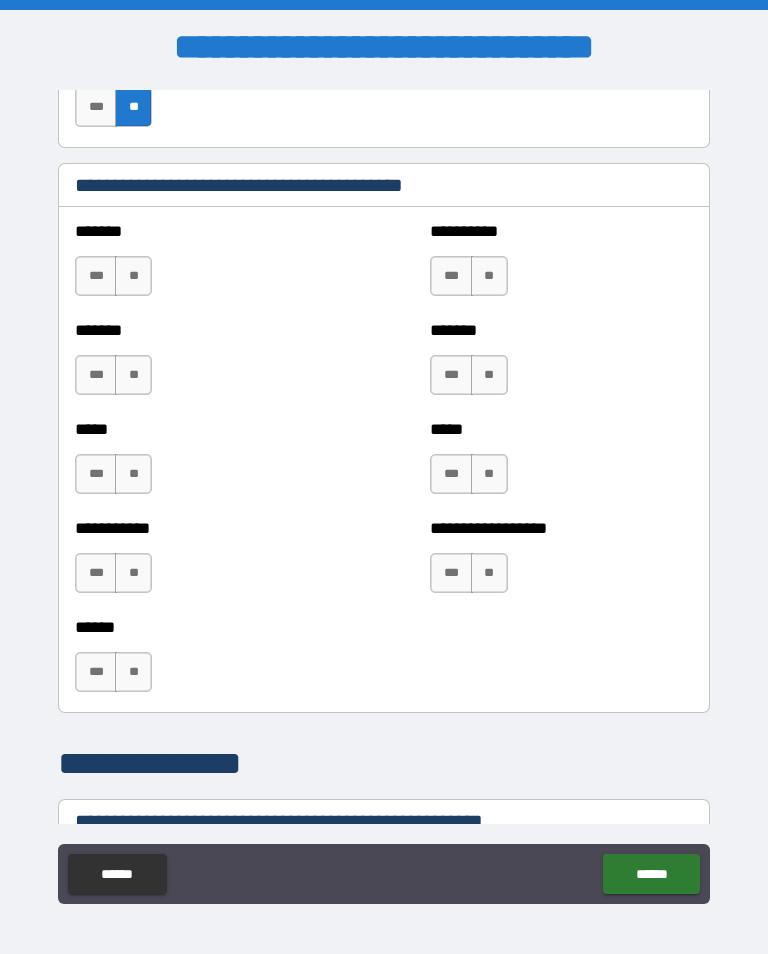 click on "**" at bounding box center (133, 276) 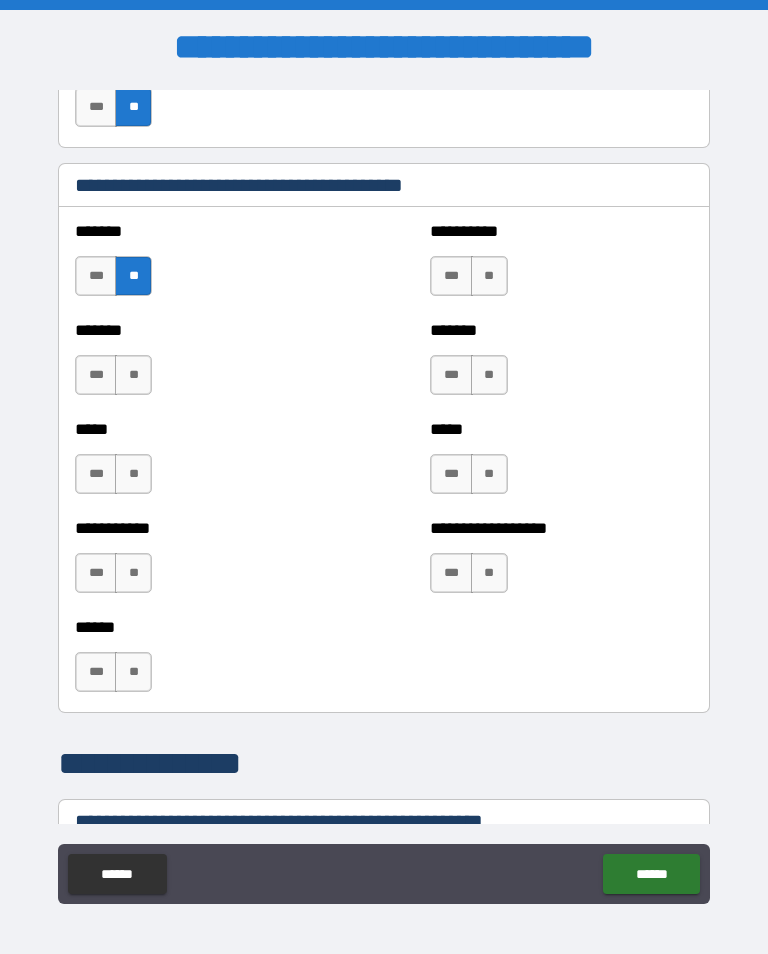 click on "**" at bounding box center (133, 375) 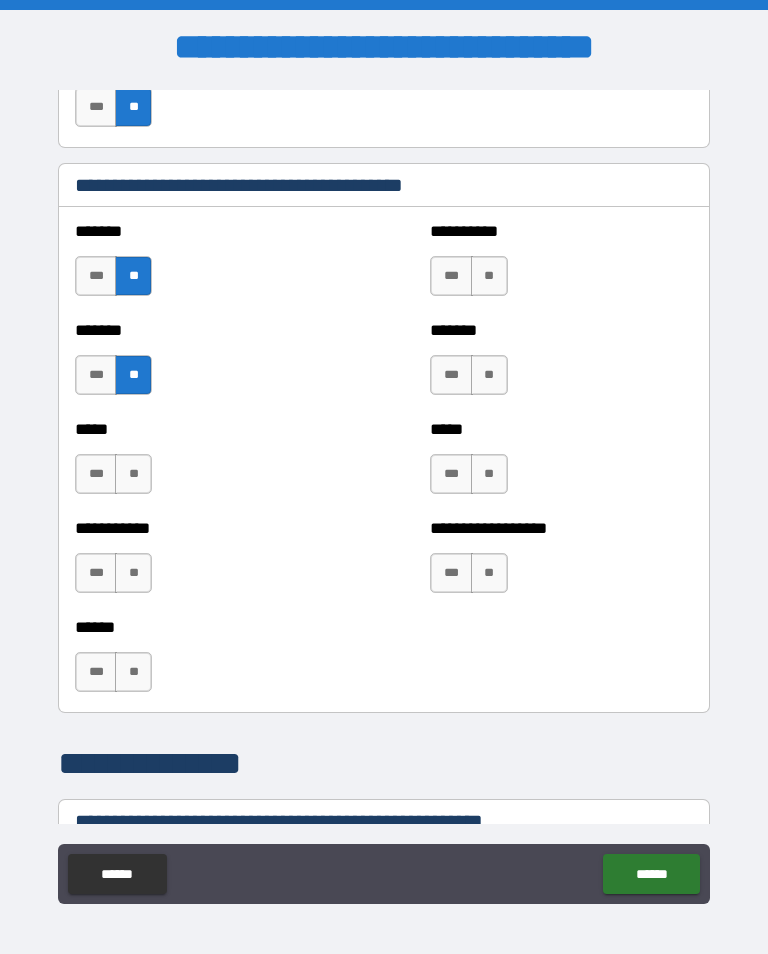 click on "**" at bounding box center [133, 474] 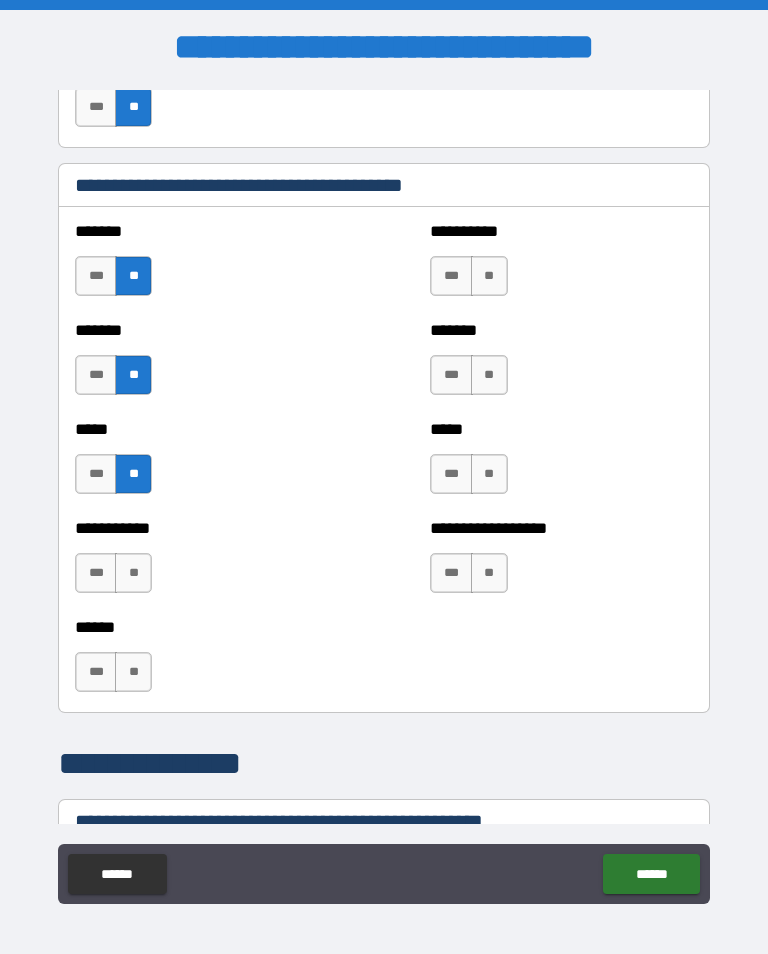 click on "**" at bounding box center [133, 573] 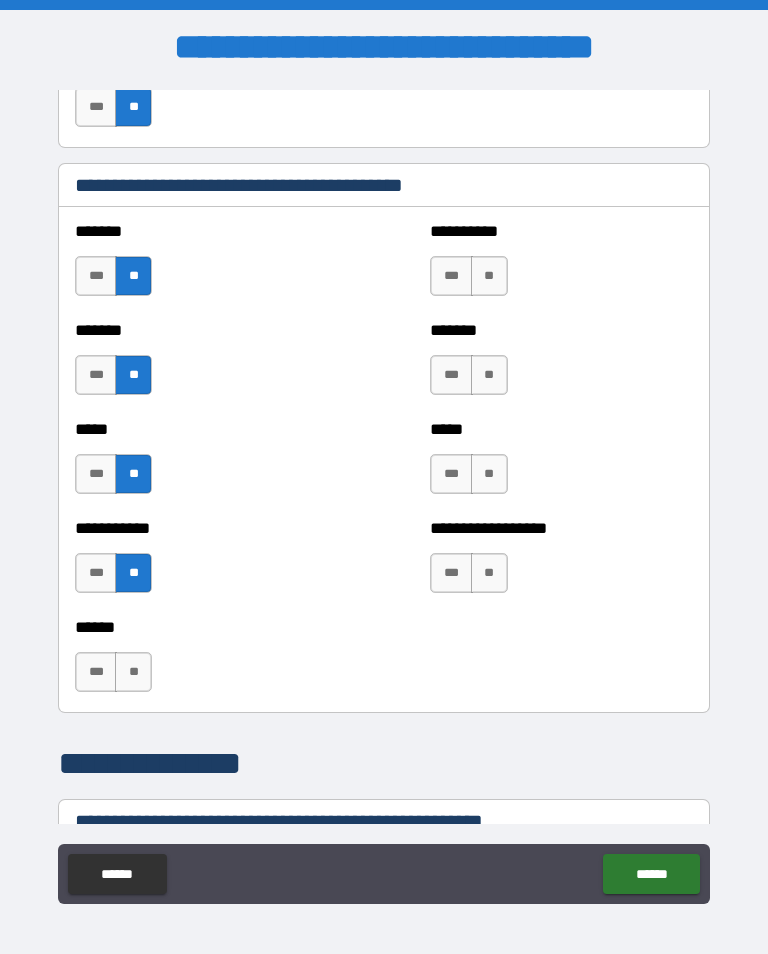 click on "**" at bounding box center [133, 672] 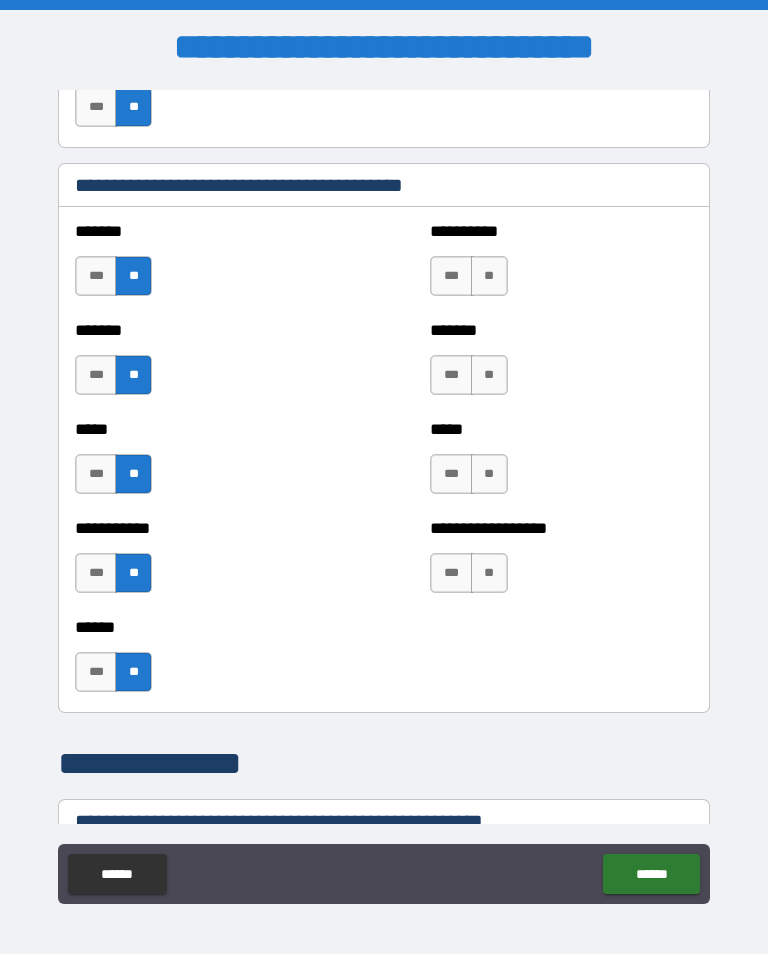 click on "**" at bounding box center [489, 573] 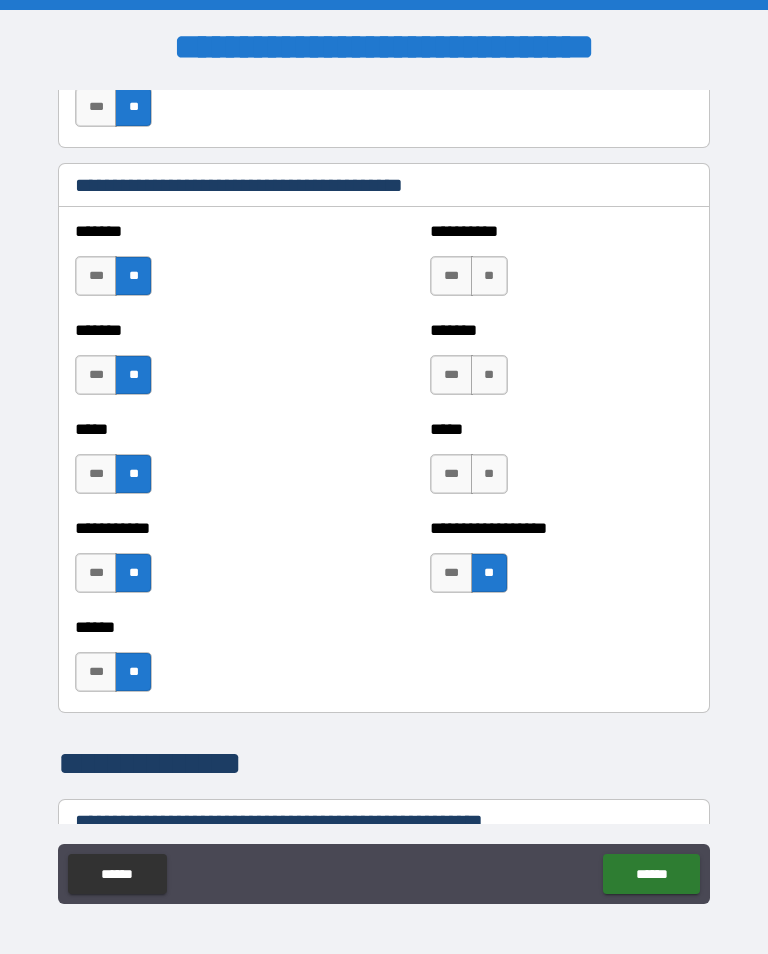 click on "**" at bounding box center [489, 474] 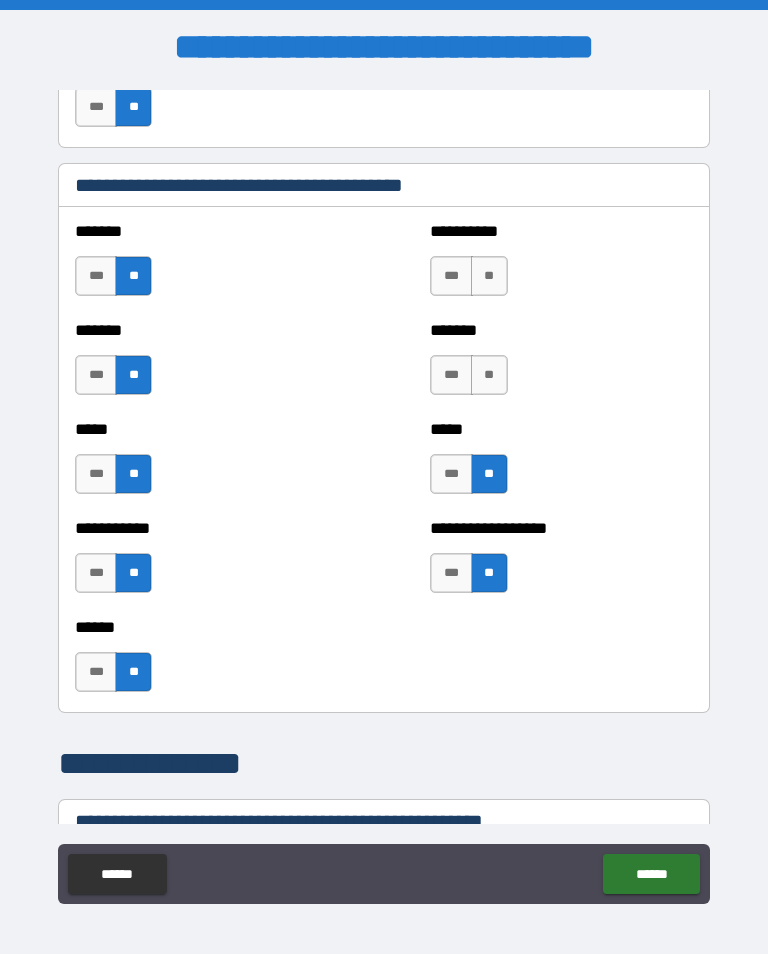 click on "**" at bounding box center [489, 375] 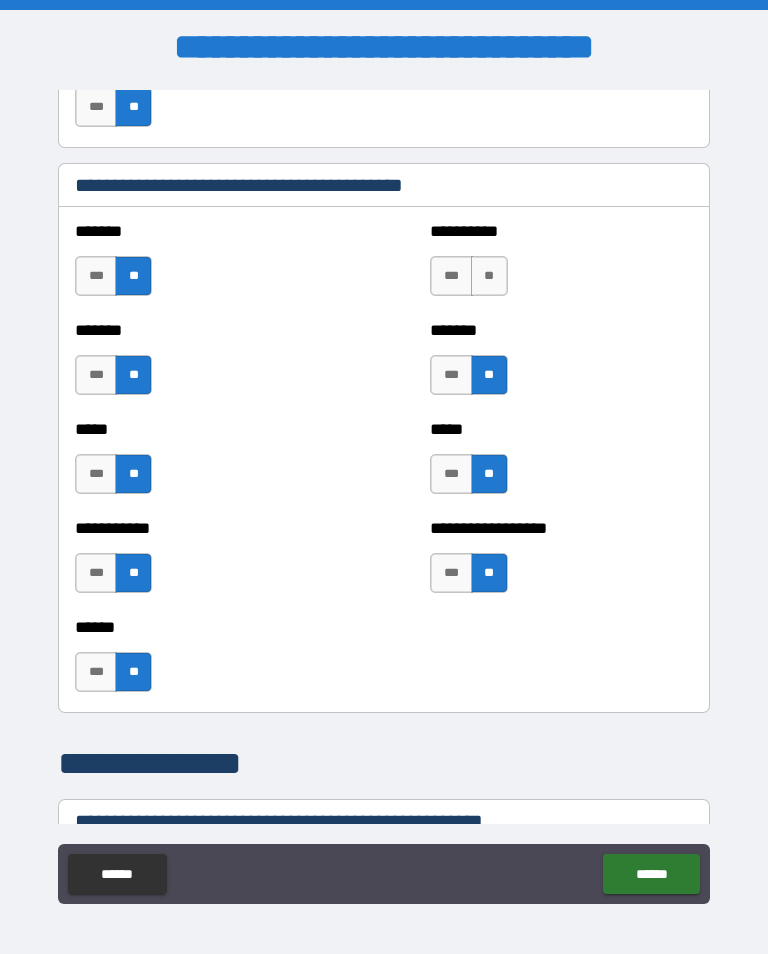 click on "**" at bounding box center [489, 276] 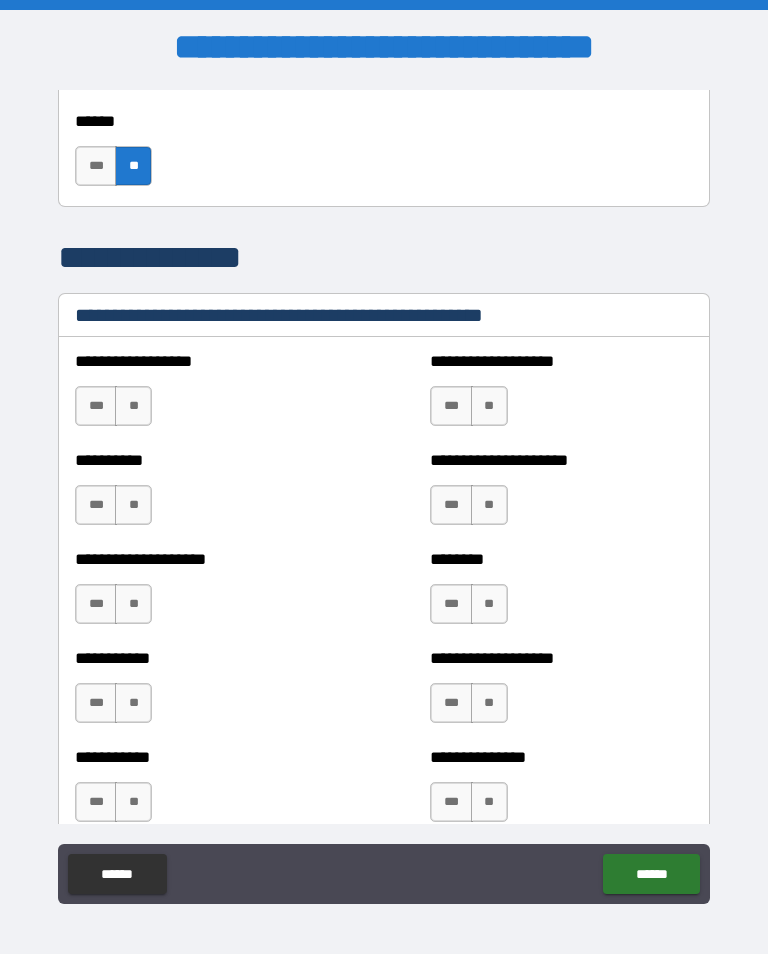 scroll, scrollTop: 2301, scrollLeft: 0, axis: vertical 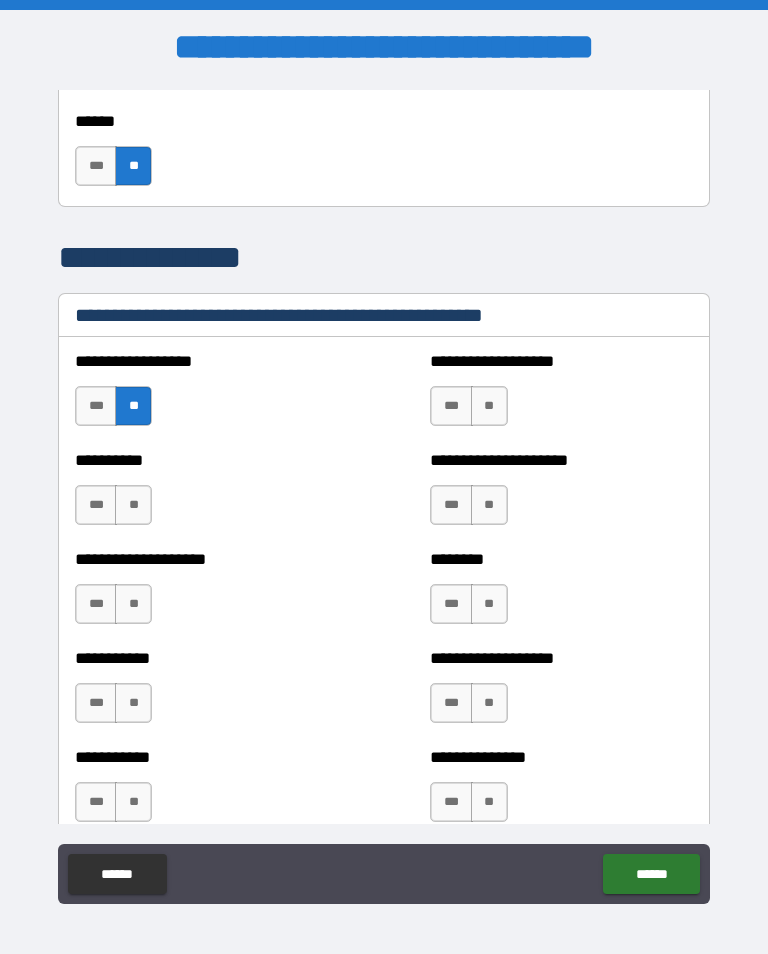 click on "**" at bounding box center (133, 505) 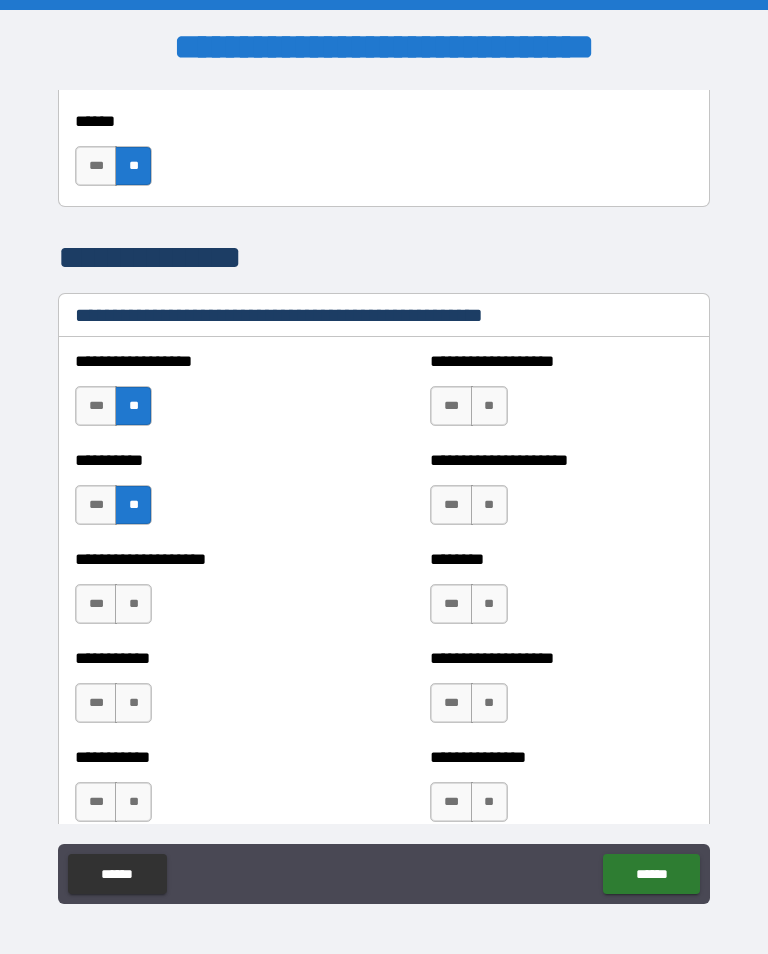 click on "**" at bounding box center (133, 604) 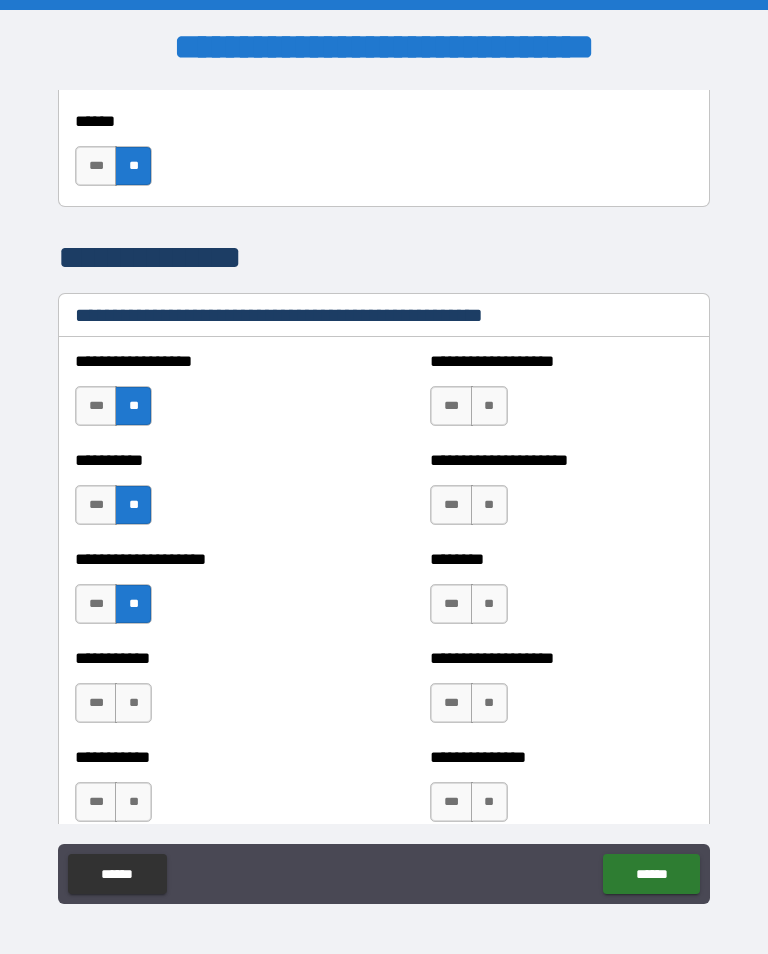 click on "**" at bounding box center [133, 703] 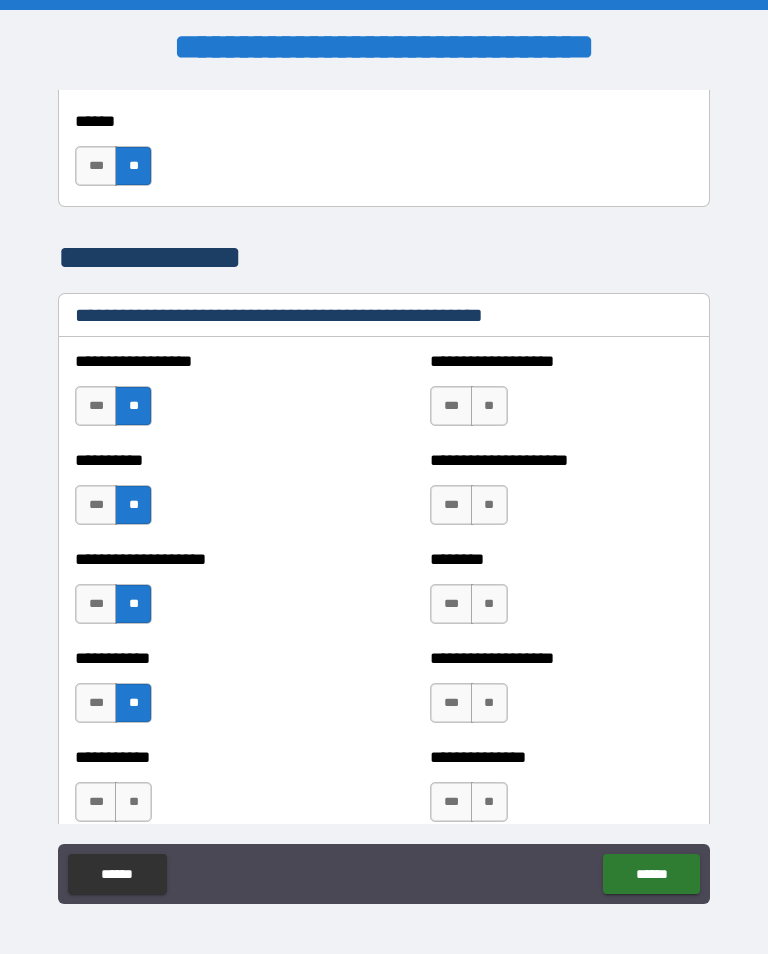 click on "**" at bounding box center [133, 802] 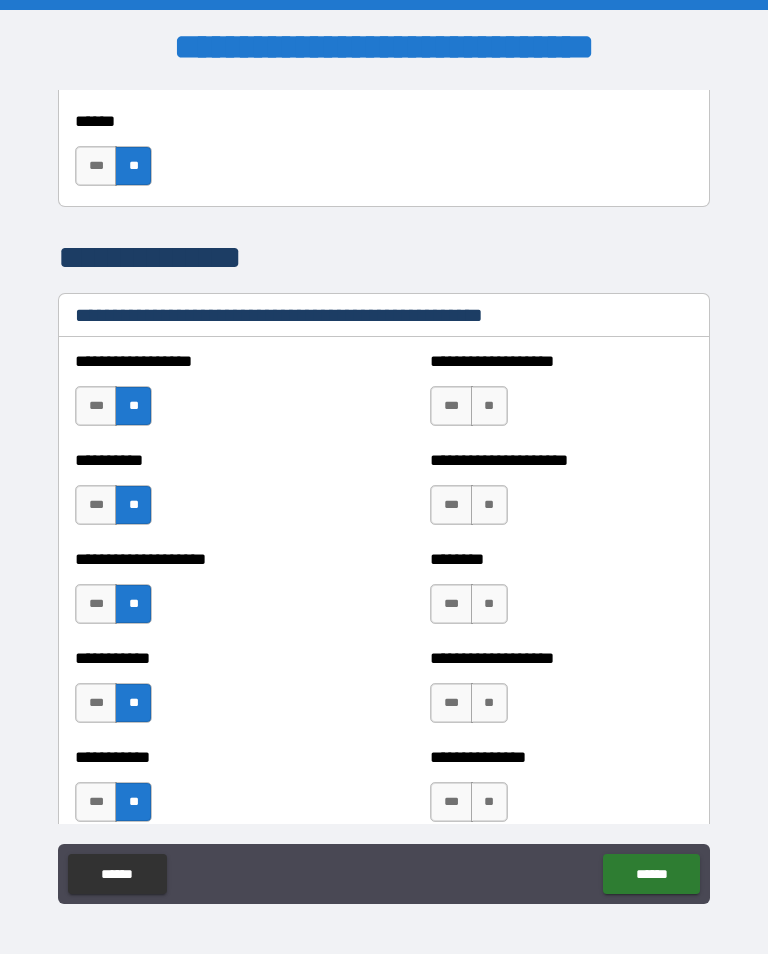 click on "**" at bounding box center (489, 406) 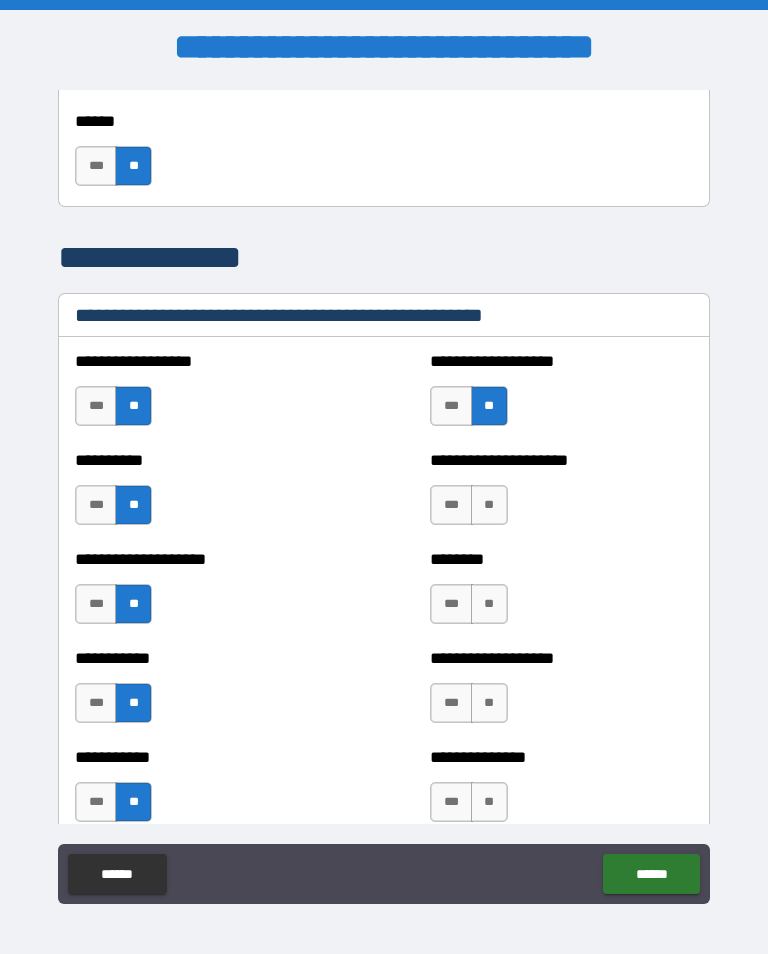click on "**" at bounding box center (489, 505) 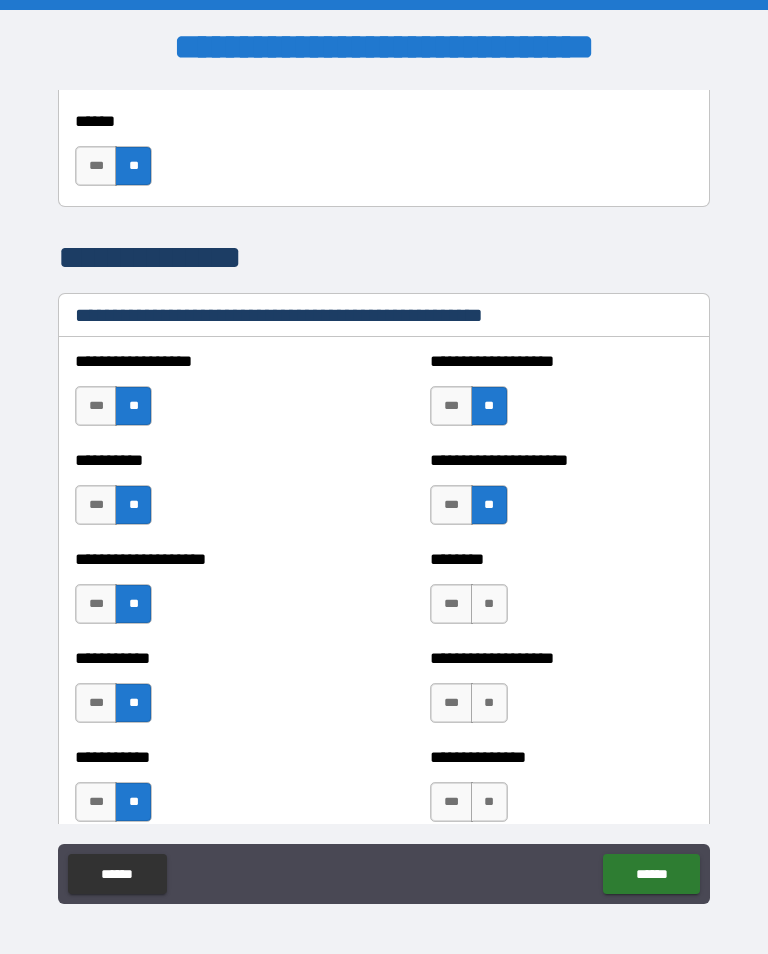 click on "**" at bounding box center (489, 604) 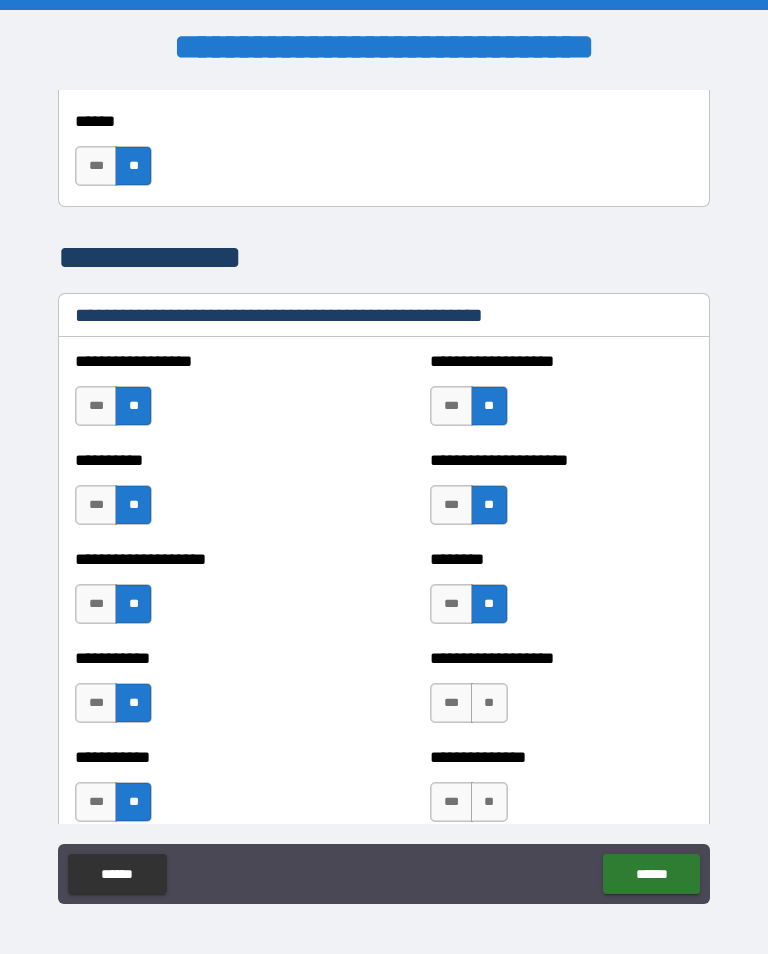 click on "**" at bounding box center [489, 703] 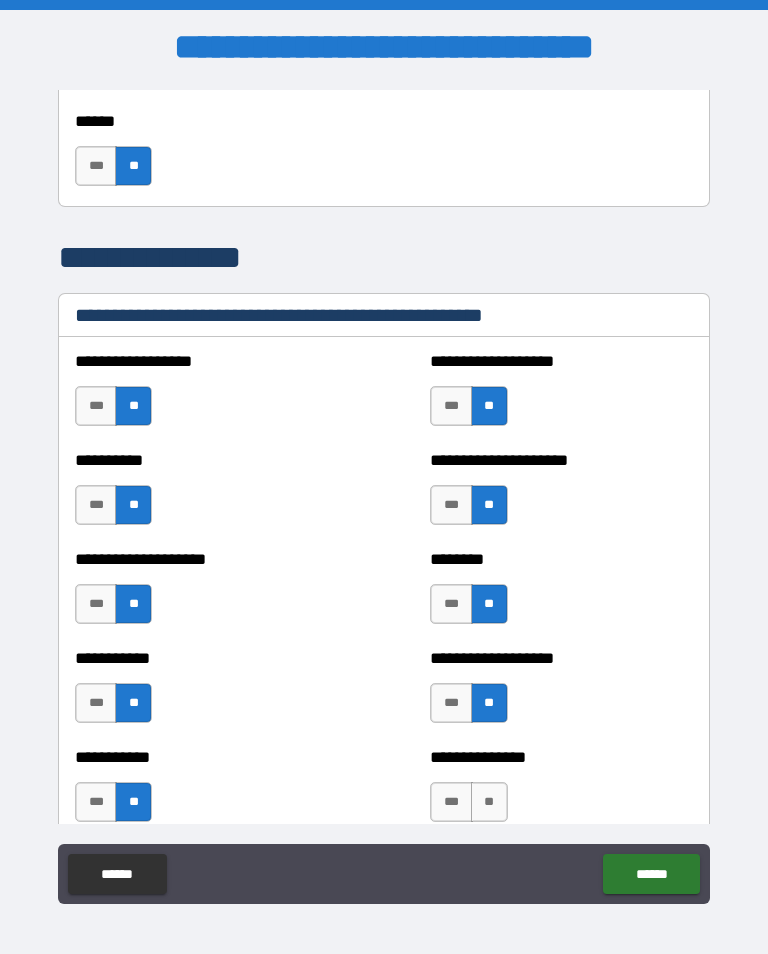 click on "**" at bounding box center (489, 802) 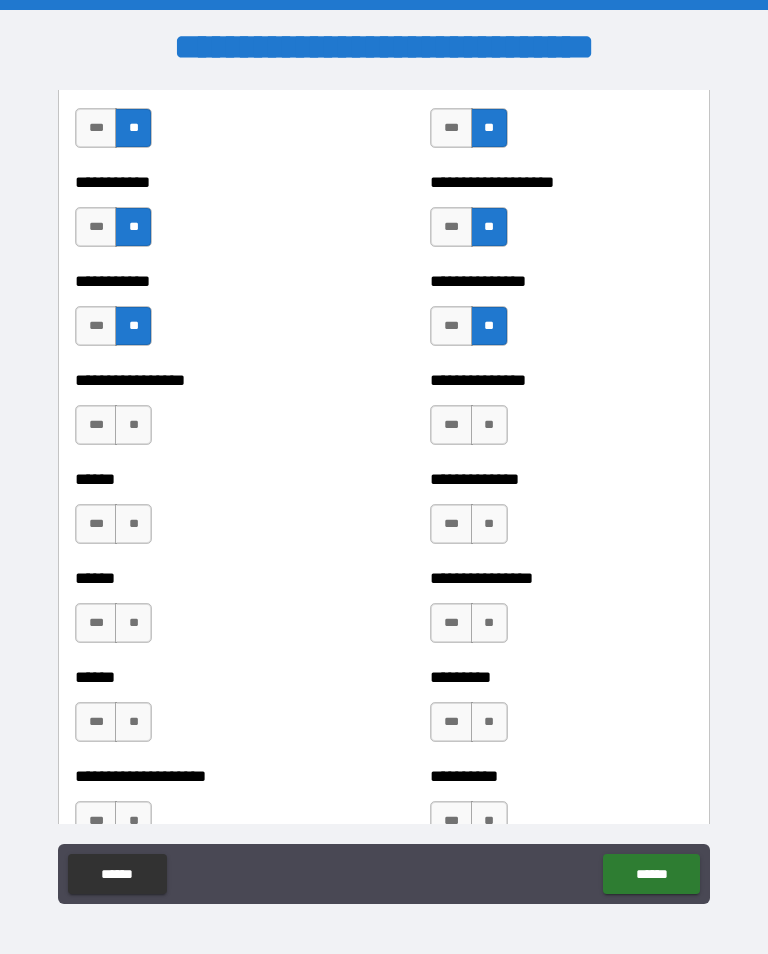 scroll, scrollTop: 2865, scrollLeft: 0, axis: vertical 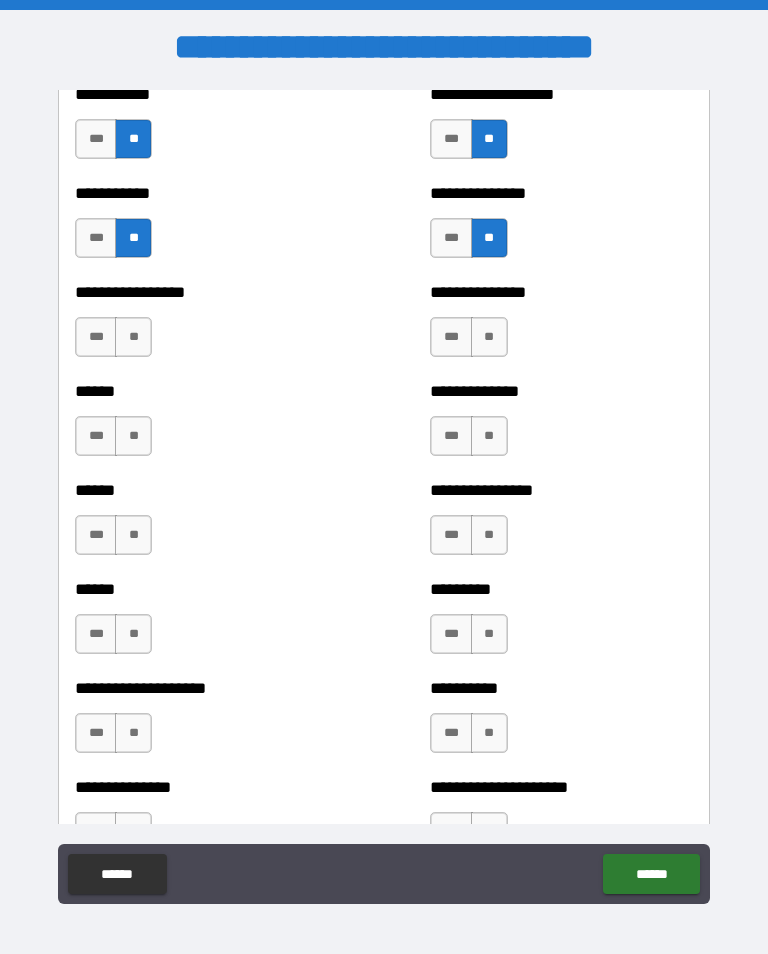 click on "**" at bounding box center (133, 337) 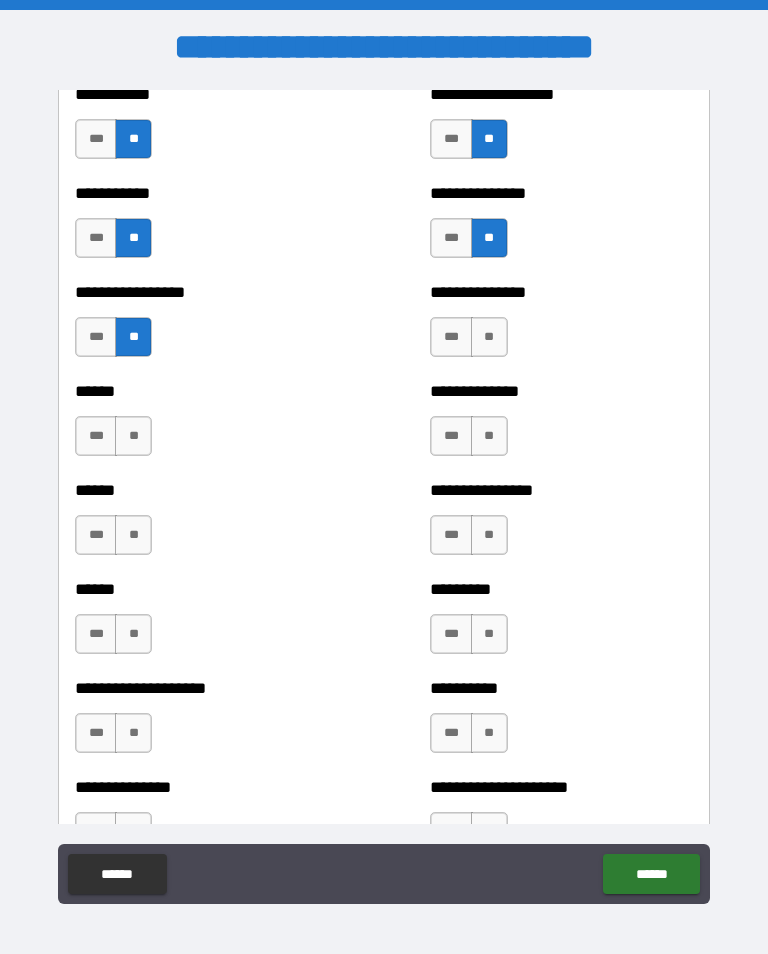 click on "**" at bounding box center (133, 436) 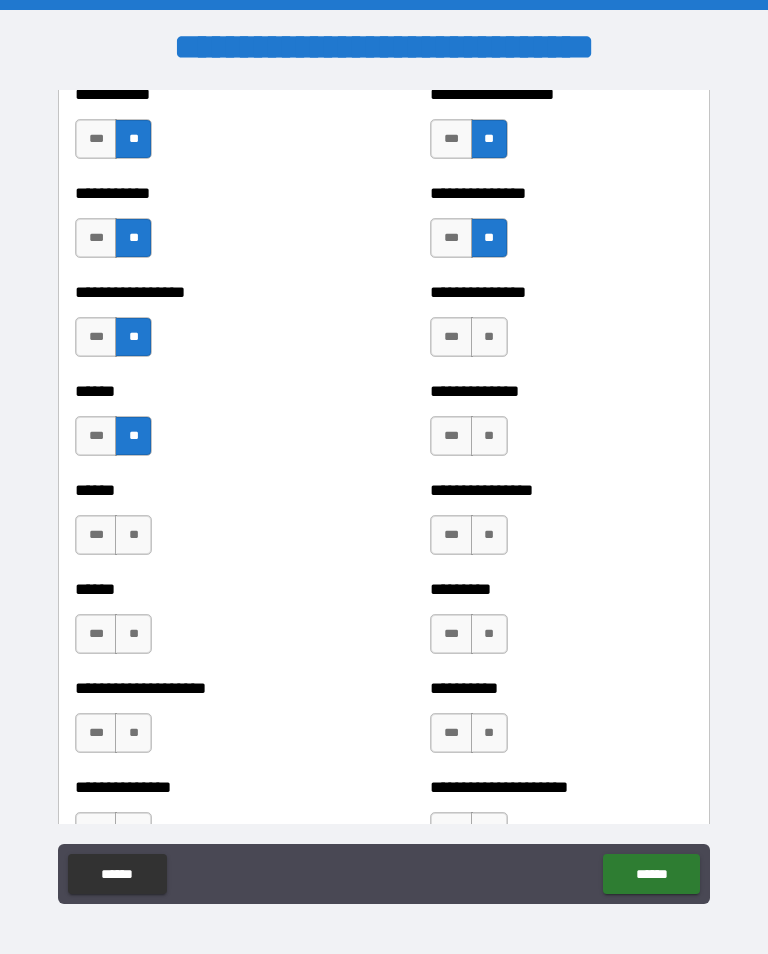 click on "**" at bounding box center (133, 535) 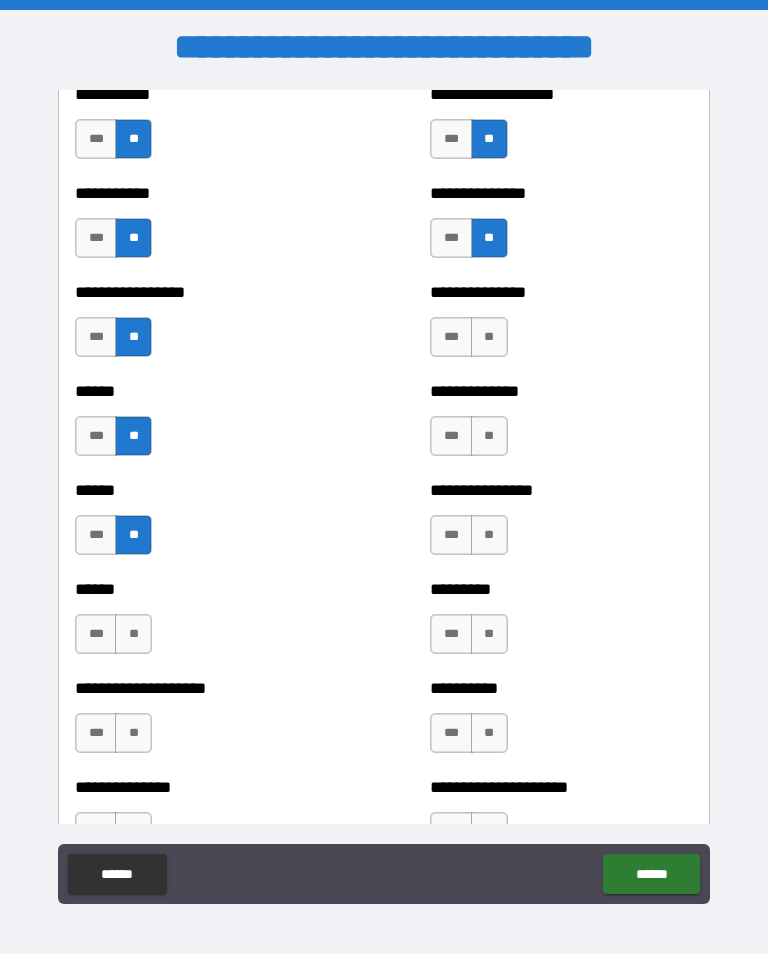 click on "**" at bounding box center [133, 634] 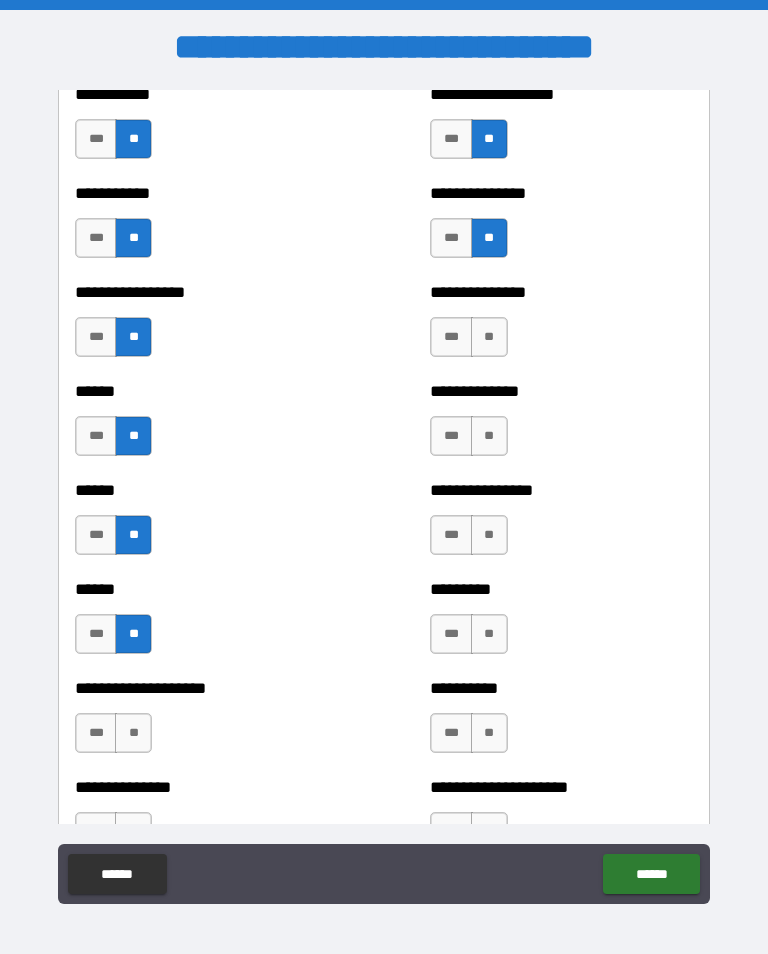 click on "**" at bounding box center [133, 733] 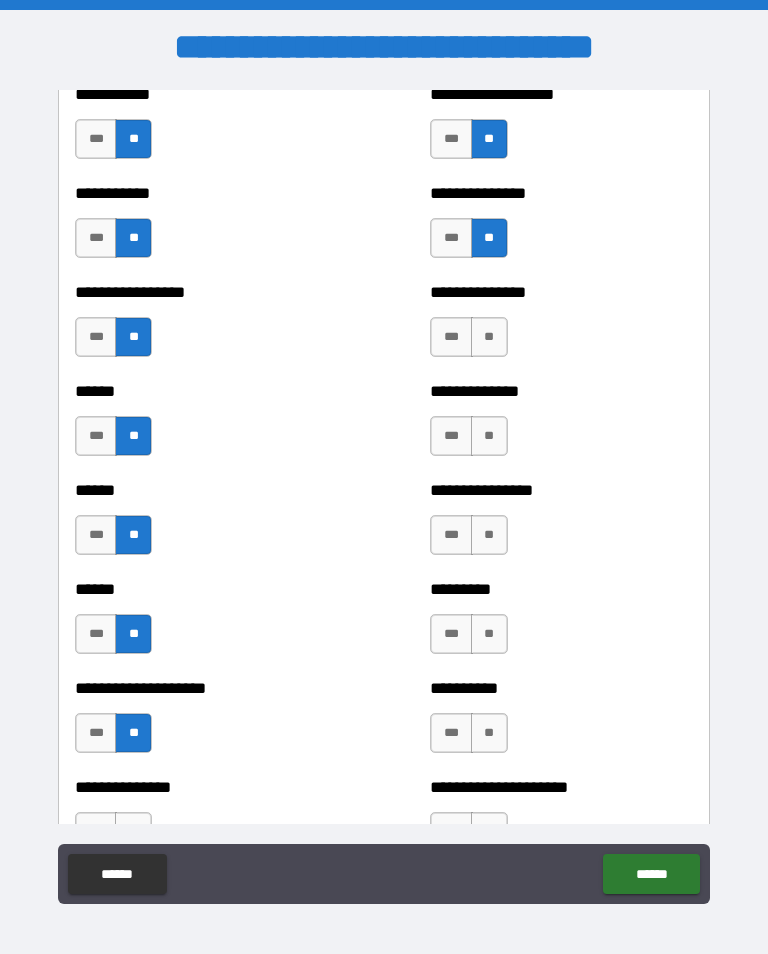 click on "**" at bounding box center (489, 337) 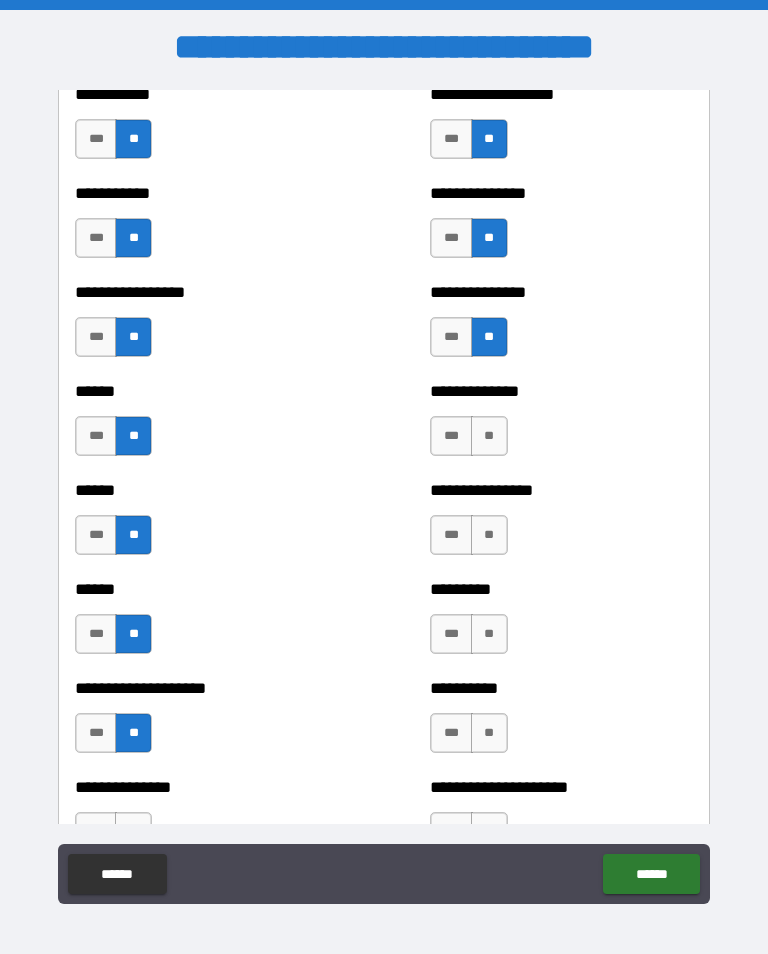 click on "*** **" at bounding box center [471, 441] 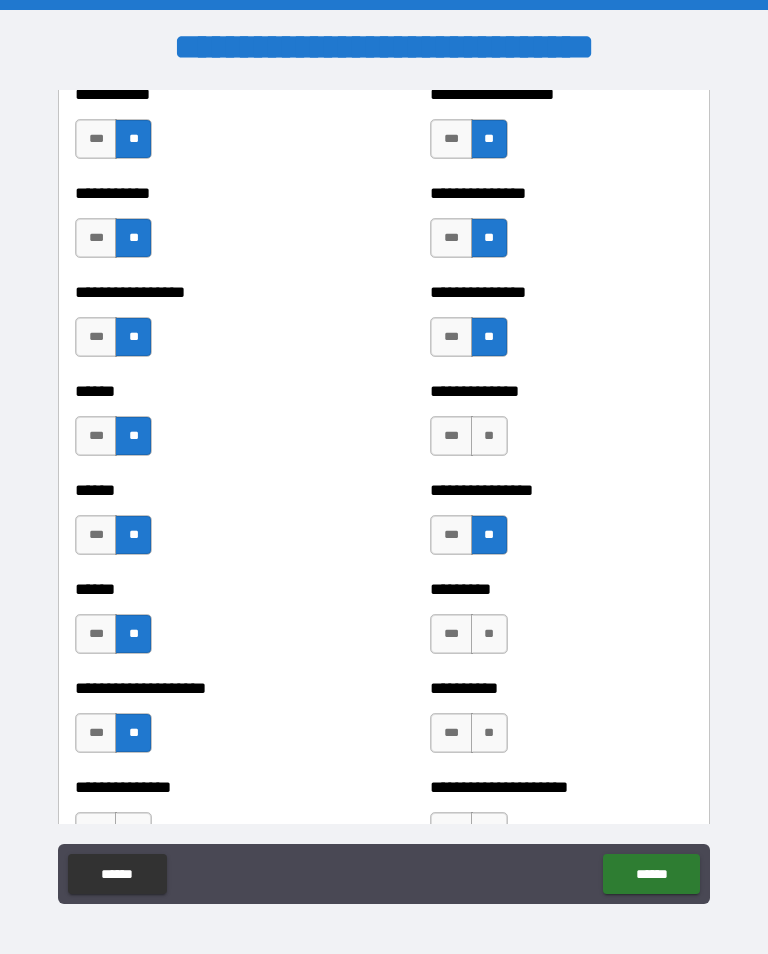 click on "**" at bounding box center [489, 634] 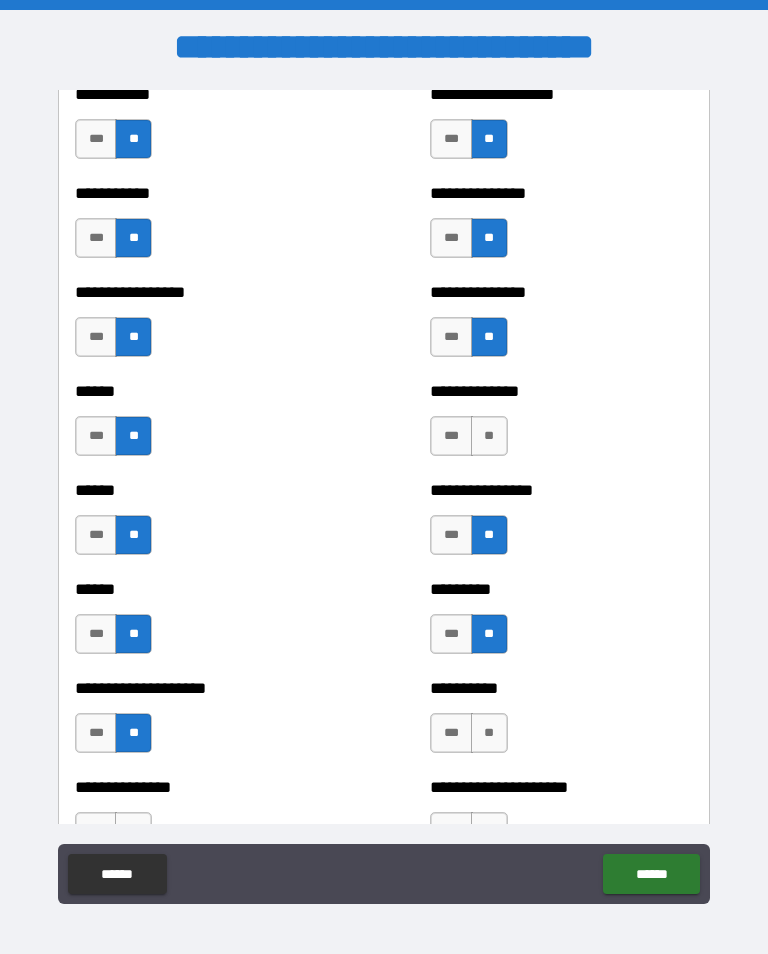 click on "**" at bounding box center (489, 436) 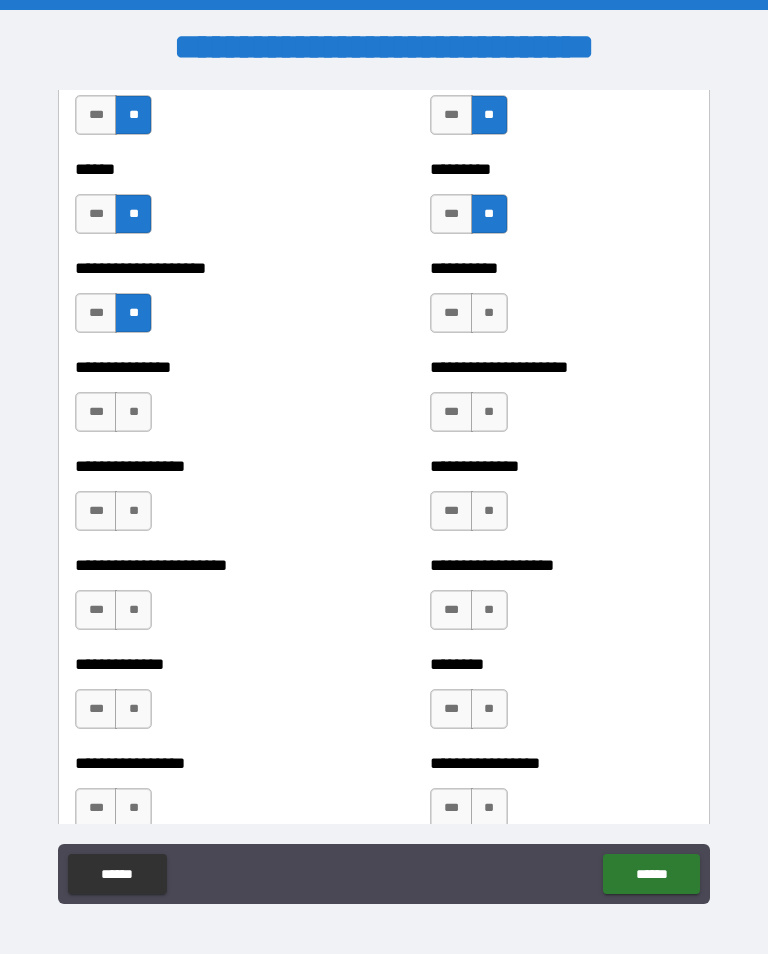 scroll, scrollTop: 3278, scrollLeft: 0, axis: vertical 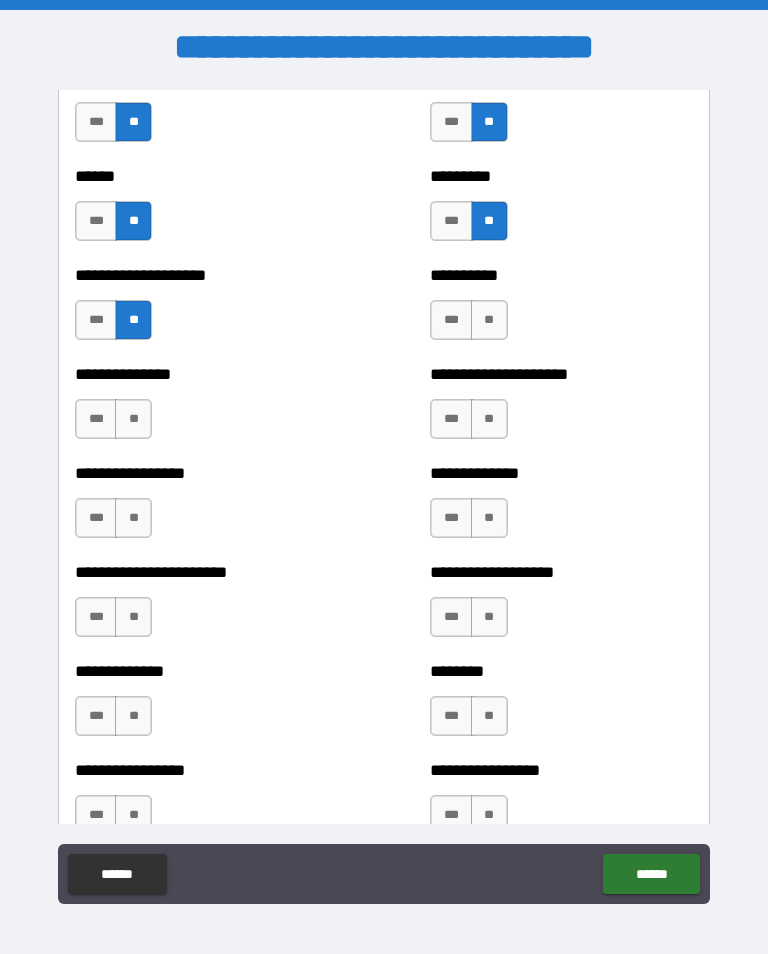 click on "**" at bounding box center (489, 320) 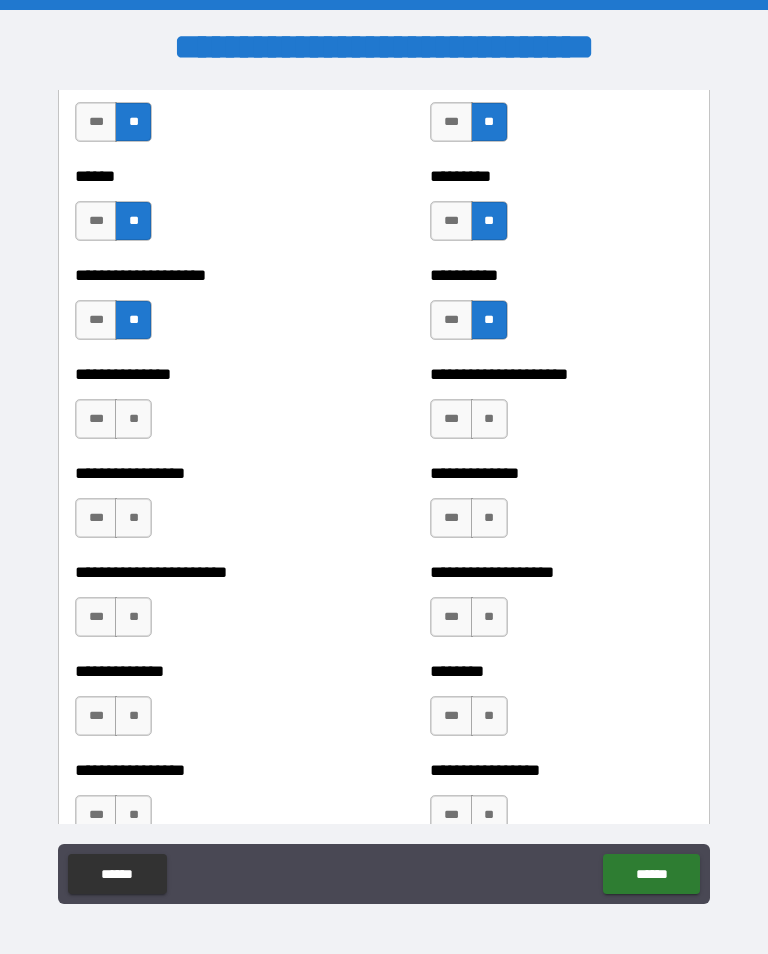 click on "**" at bounding box center (133, 419) 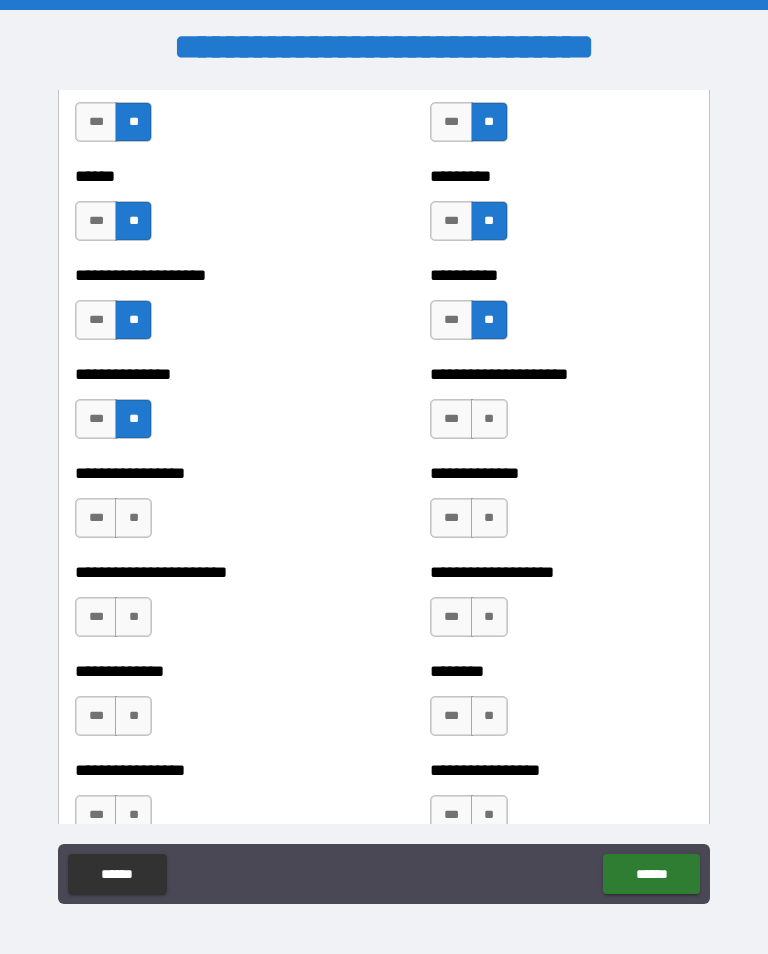 click on "**" at bounding box center (133, 518) 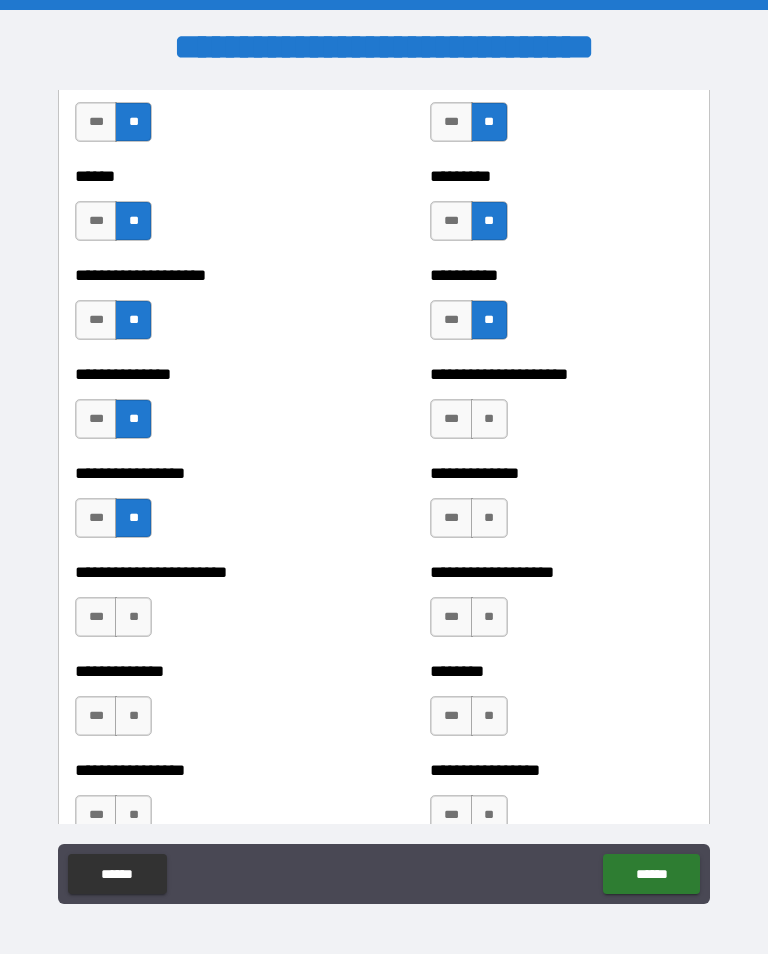 click on "**" at bounding box center (489, 419) 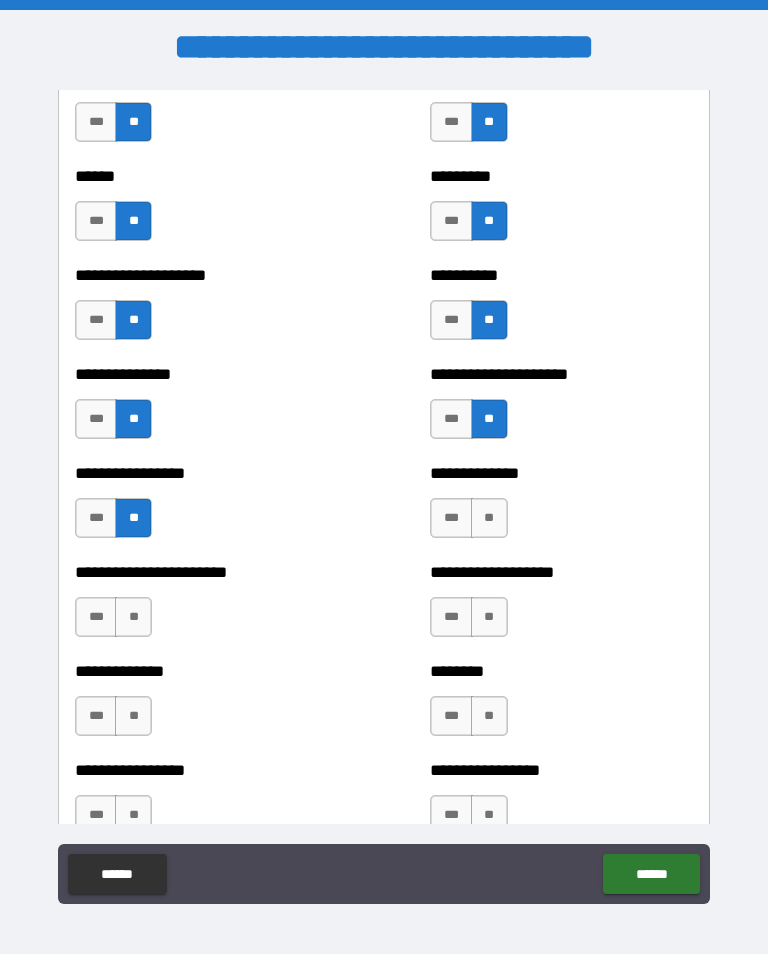 click on "**" at bounding box center (489, 518) 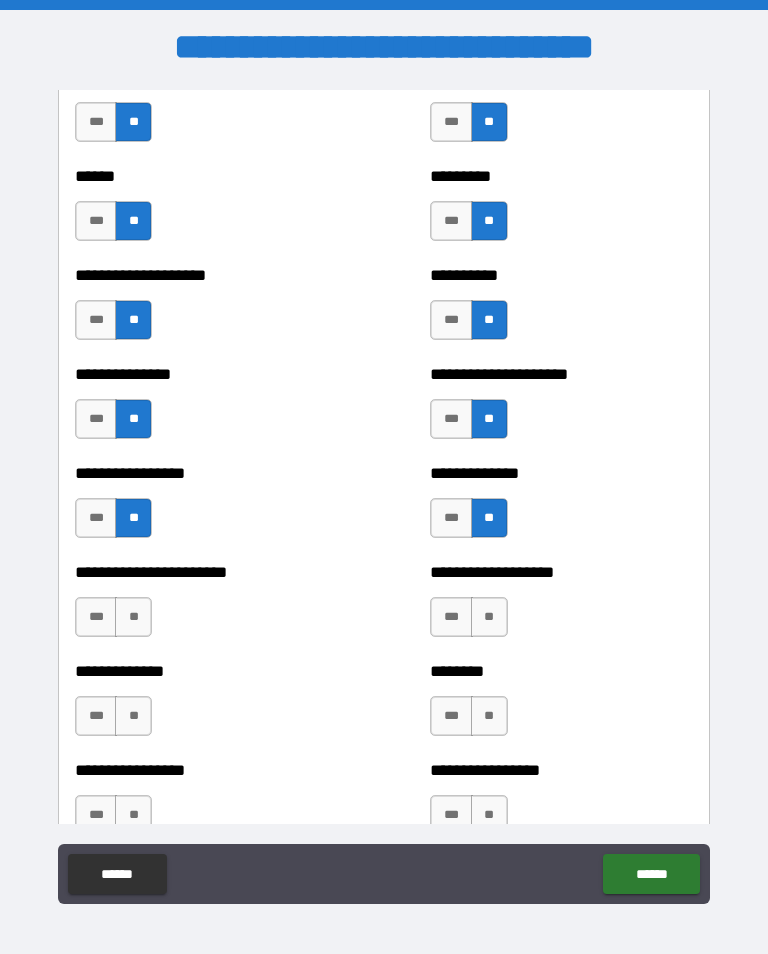 click on "**" at bounding box center [133, 617] 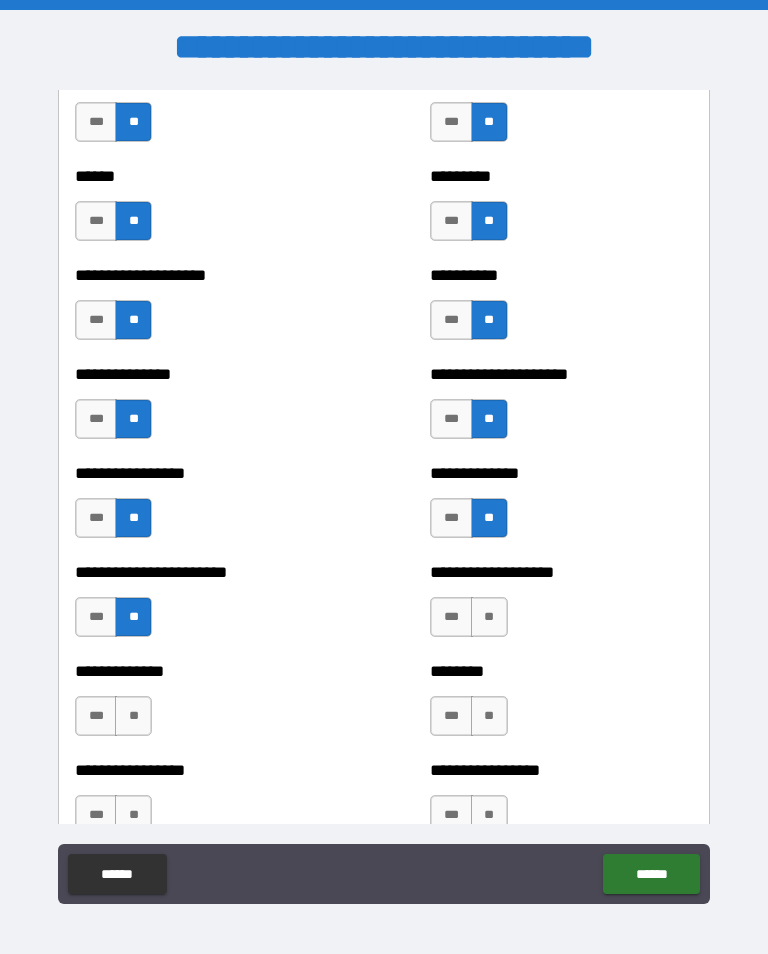 click on "**" at bounding box center [489, 617] 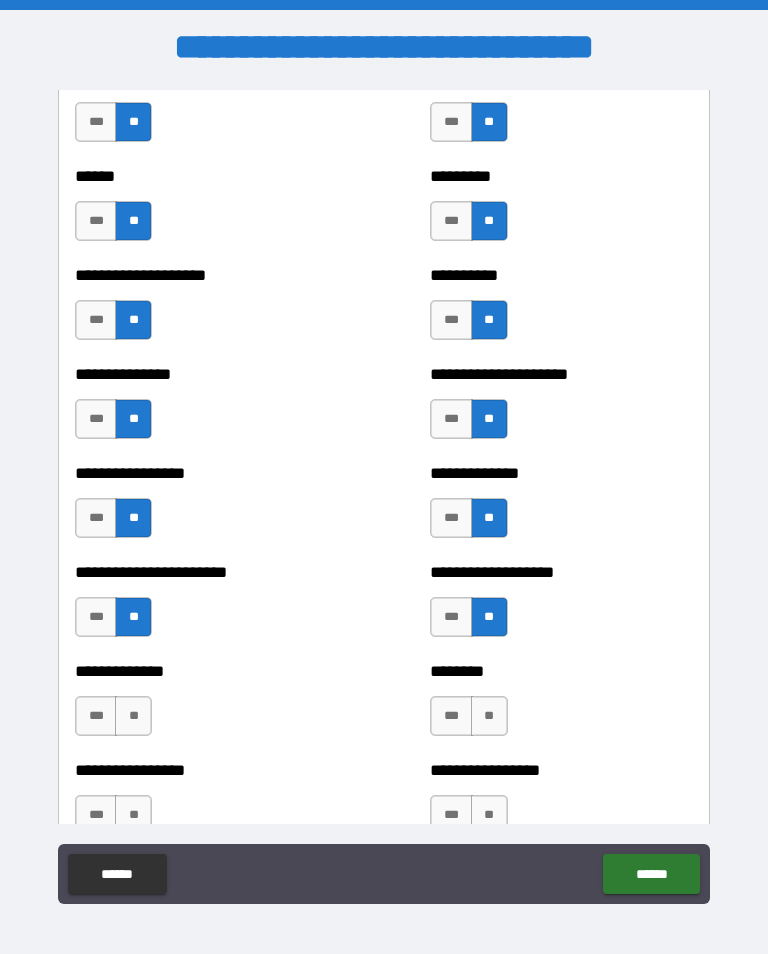 click on "**" at bounding box center (489, 716) 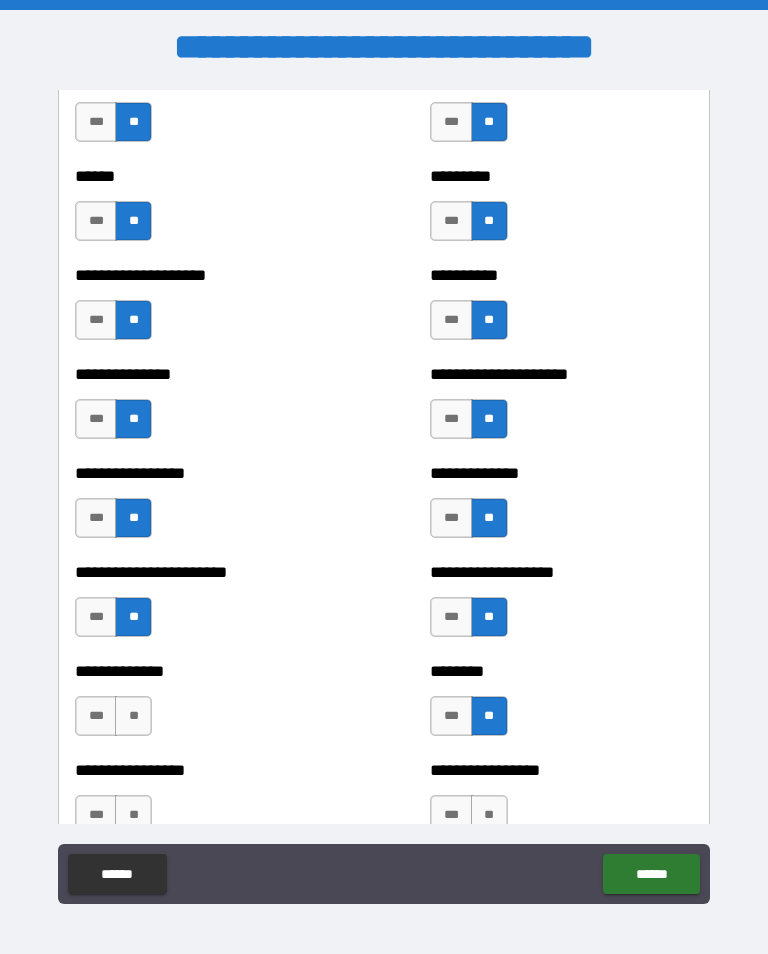 click on "**" at bounding box center (133, 716) 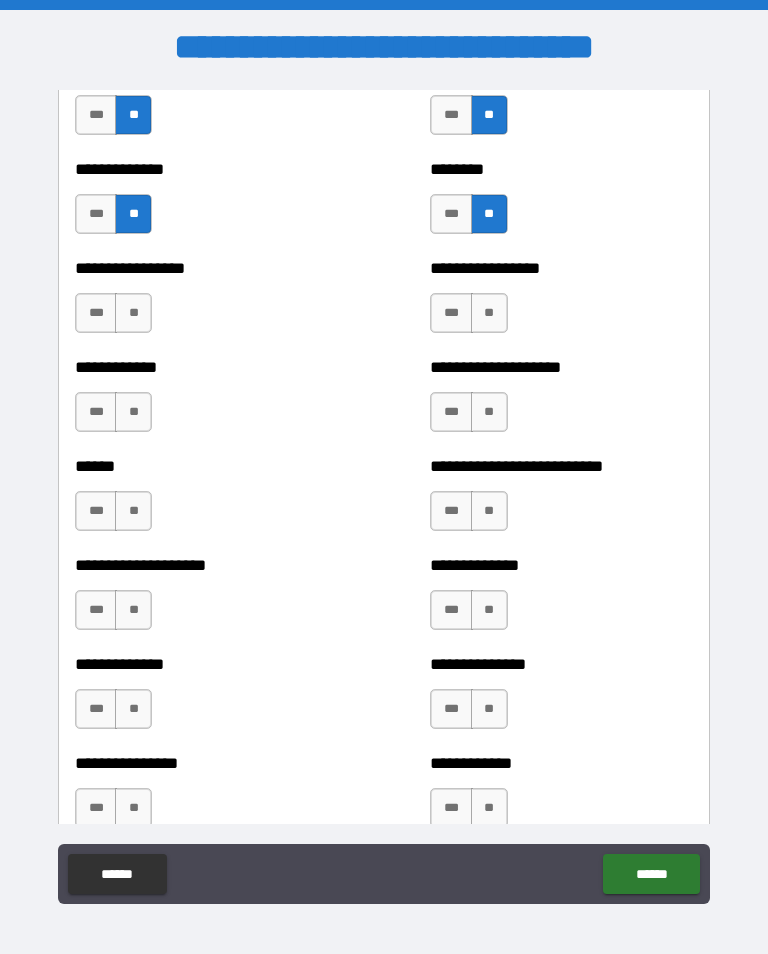 scroll, scrollTop: 3794, scrollLeft: 0, axis: vertical 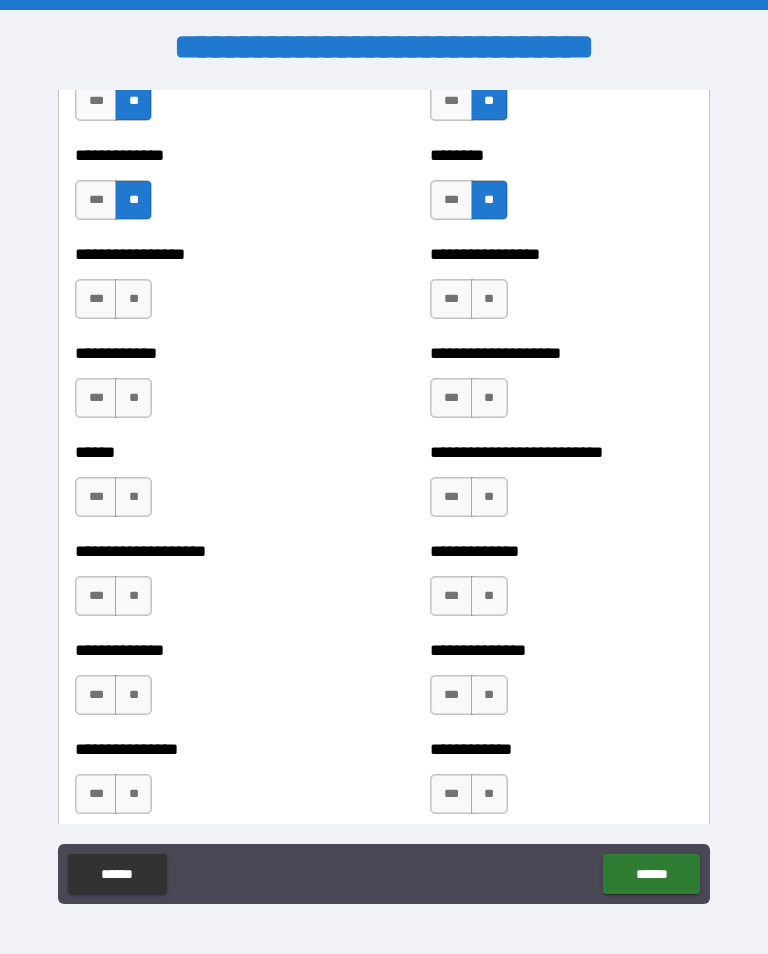 click on "**" at bounding box center [133, 299] 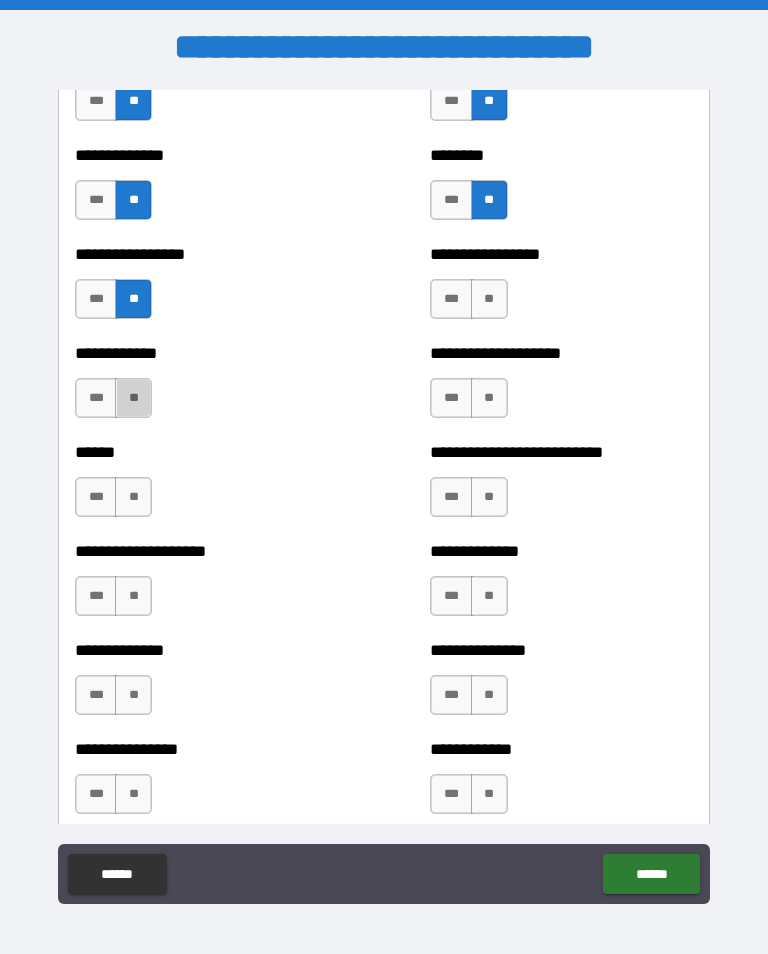 click on "**" at bounding box center [133, 398] 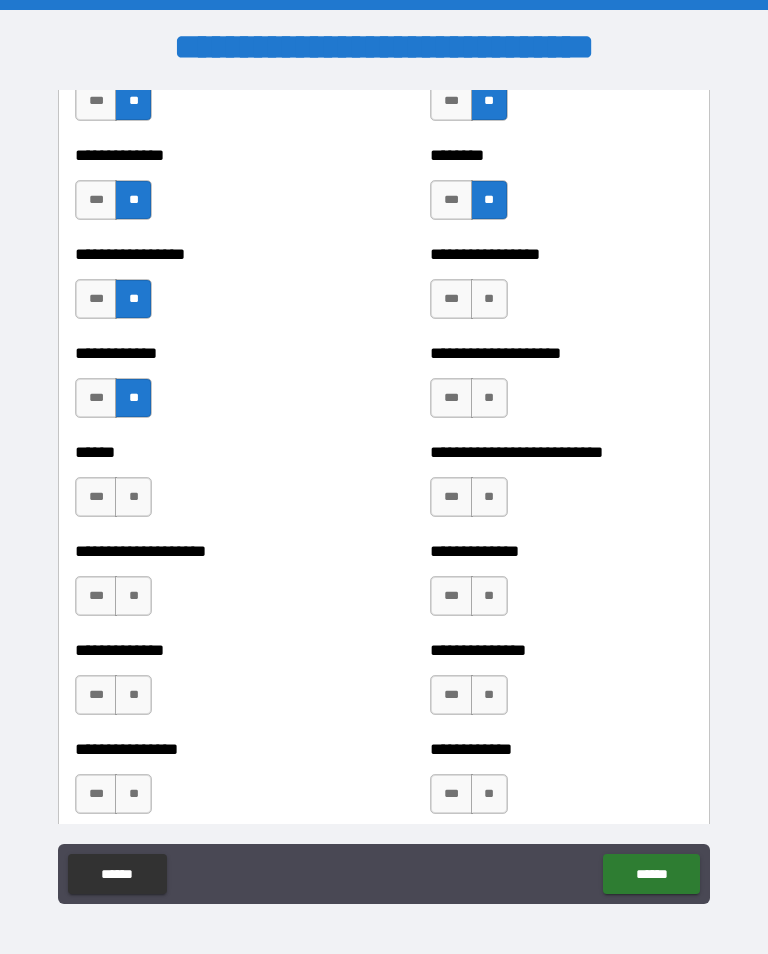 click on "**" at bounding box center [133, 497] 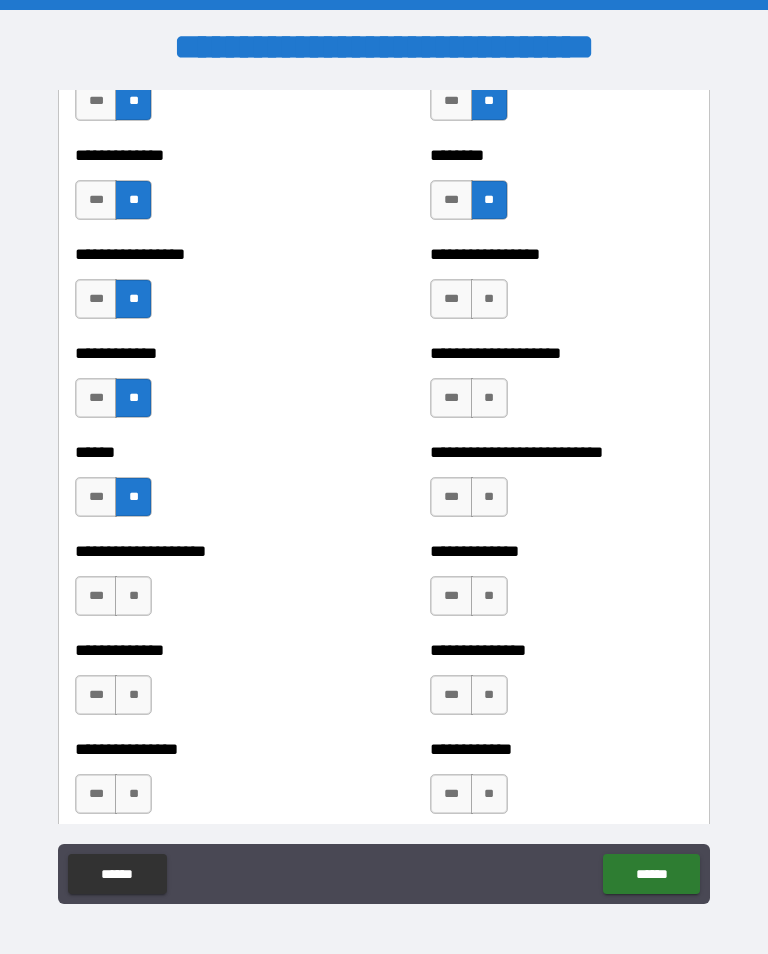 click on "**" at bounding box center (133, 596) 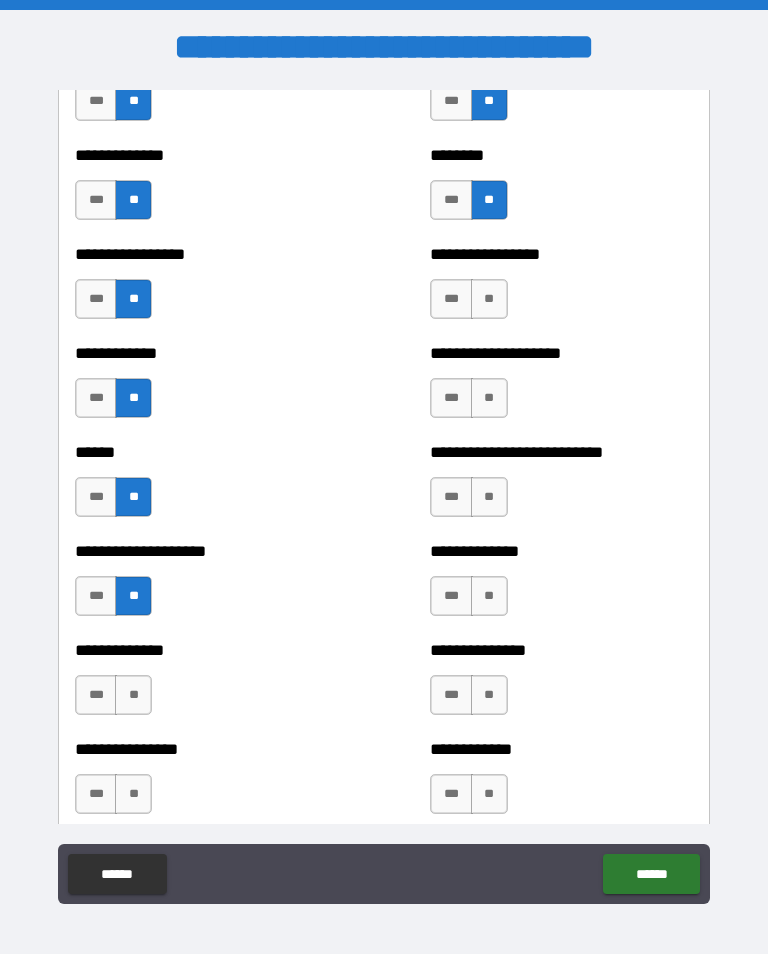 click on "**" at bounding box center [133, 695] 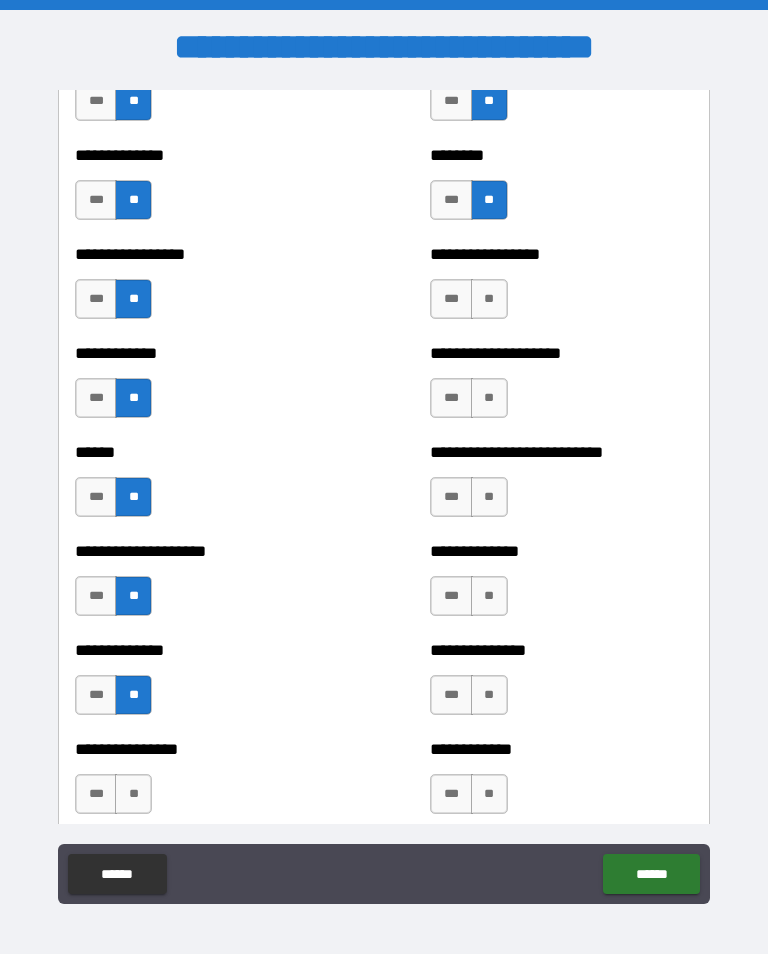 click on "**" at bounding box center (133, 794) 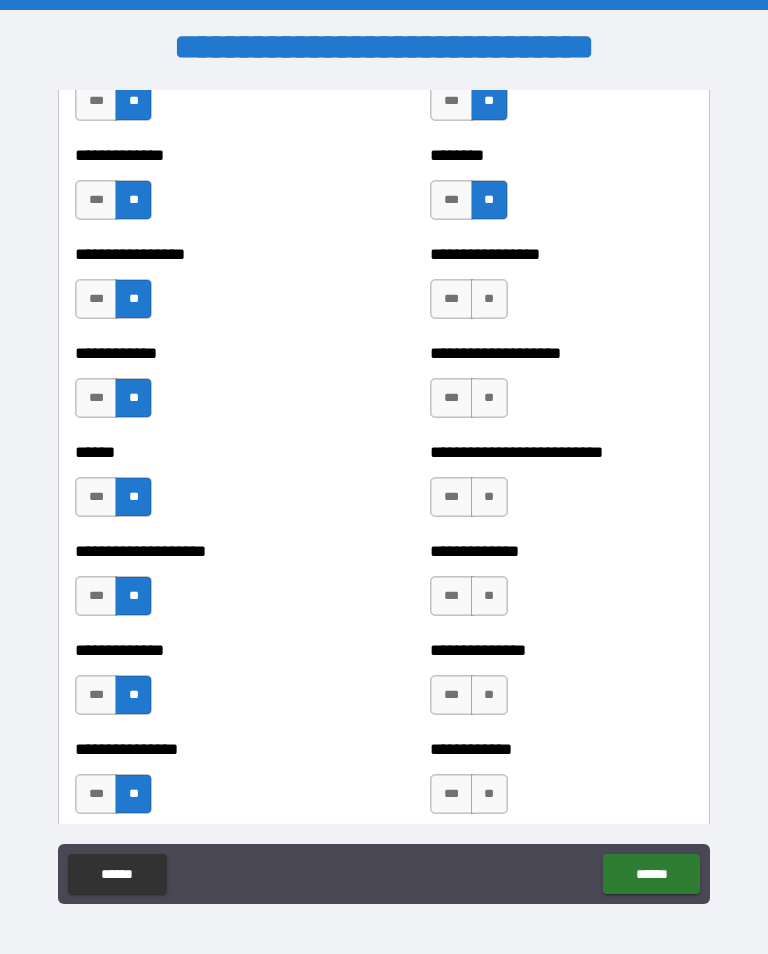 click on "**********" at bounding box center [561, 784] 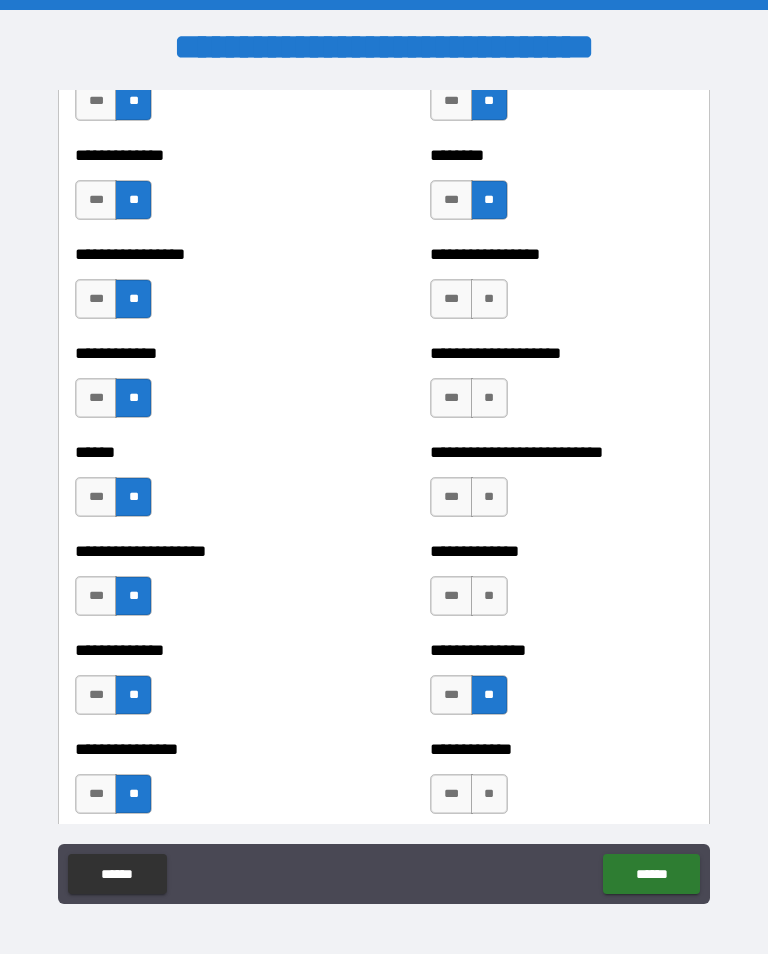 click on "***" at bounding box center (451, 596) 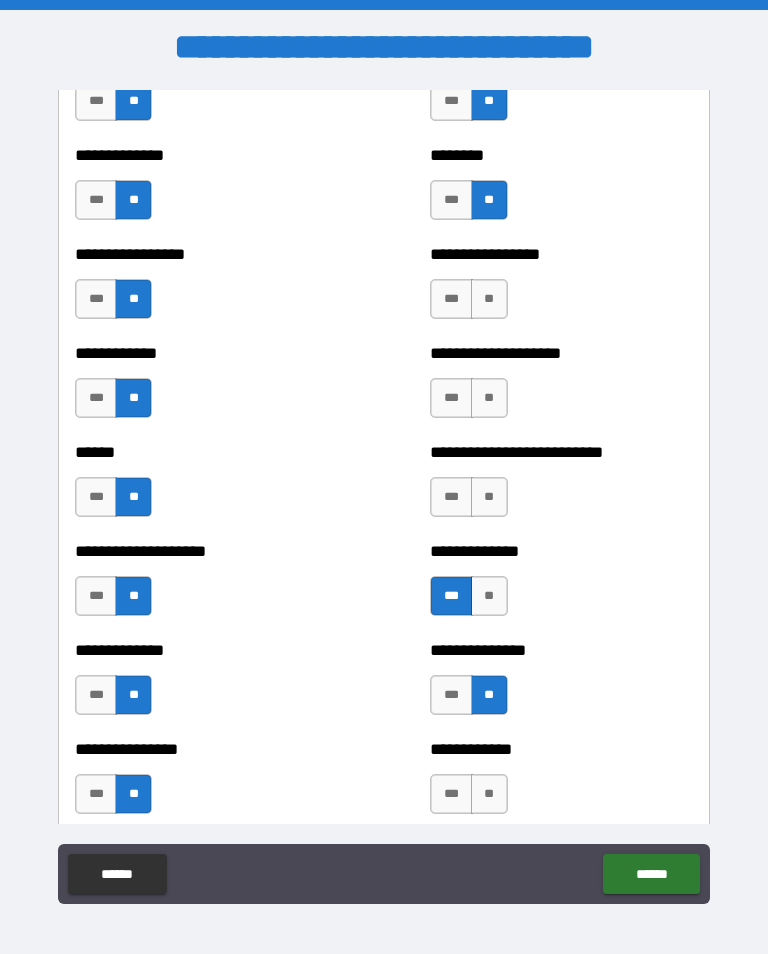 click on "**" at bounding box center [489, 497] 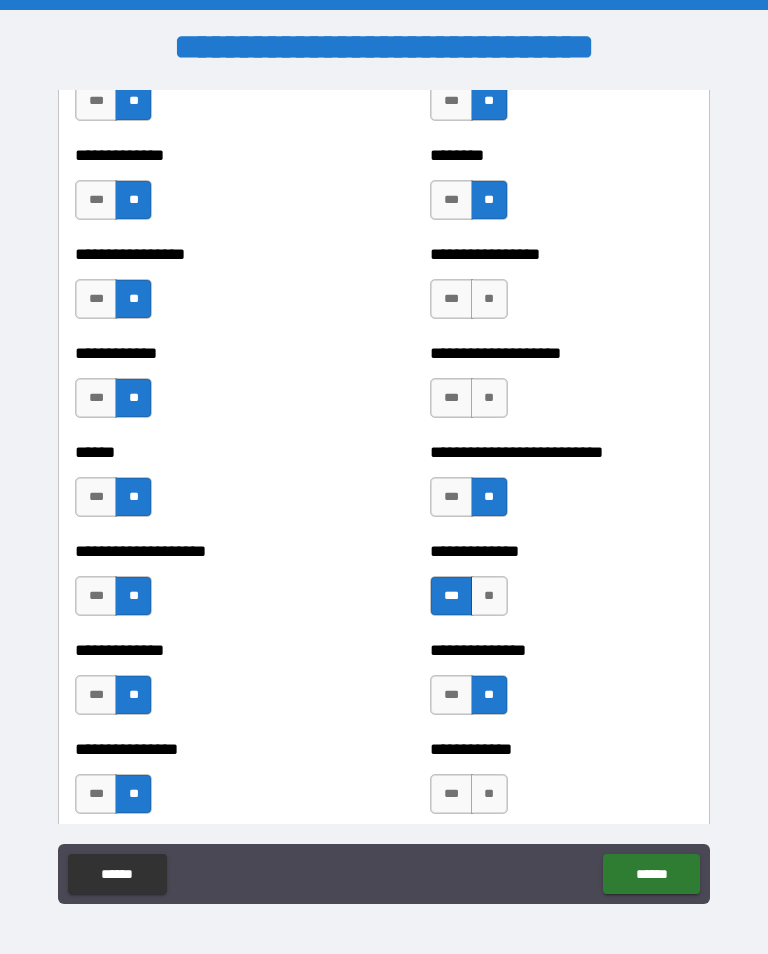 click on "**" at bounding box center (489, 398) 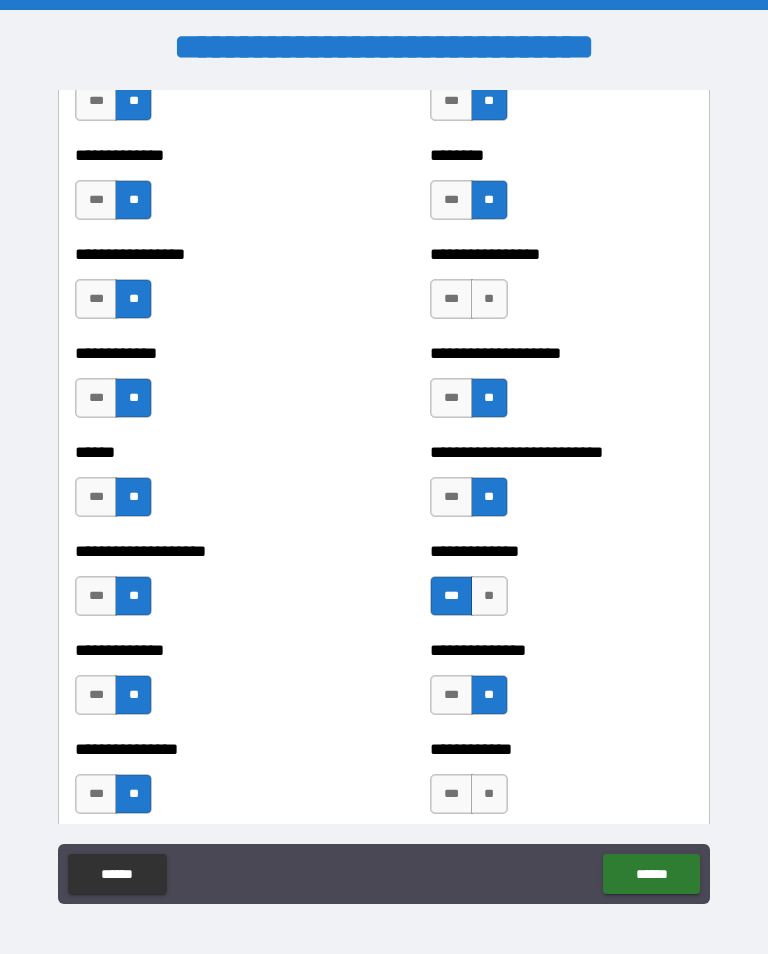 click on "**" at bounding box center (489, 299) 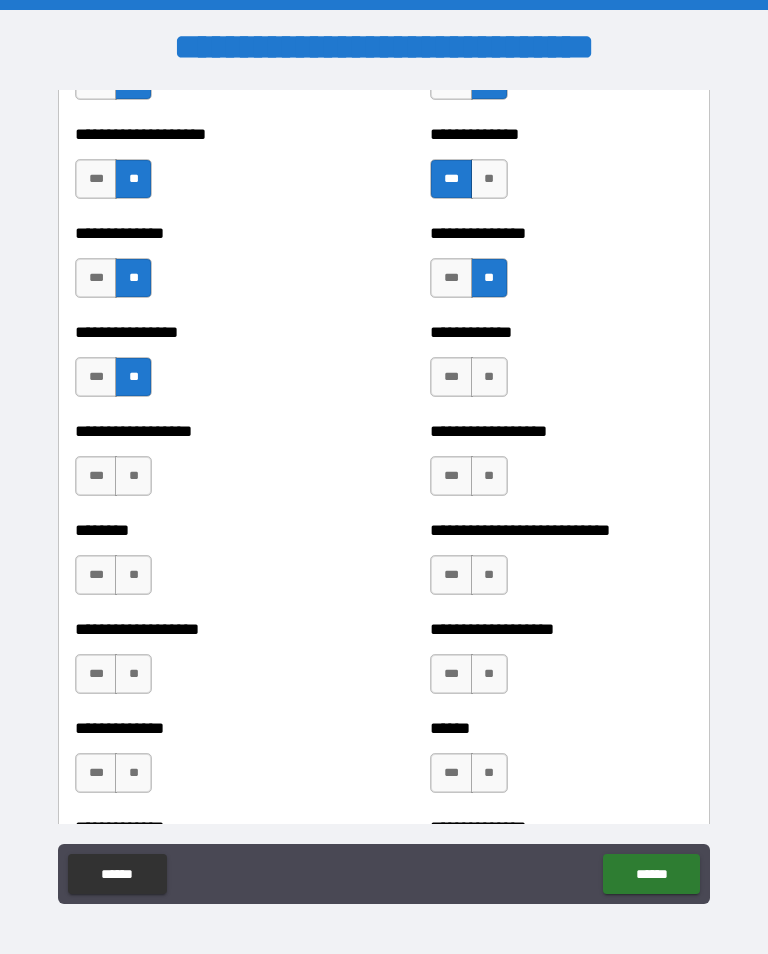 scroll, scrollTop: 4302, scrollLeft: 0, axis: vertical 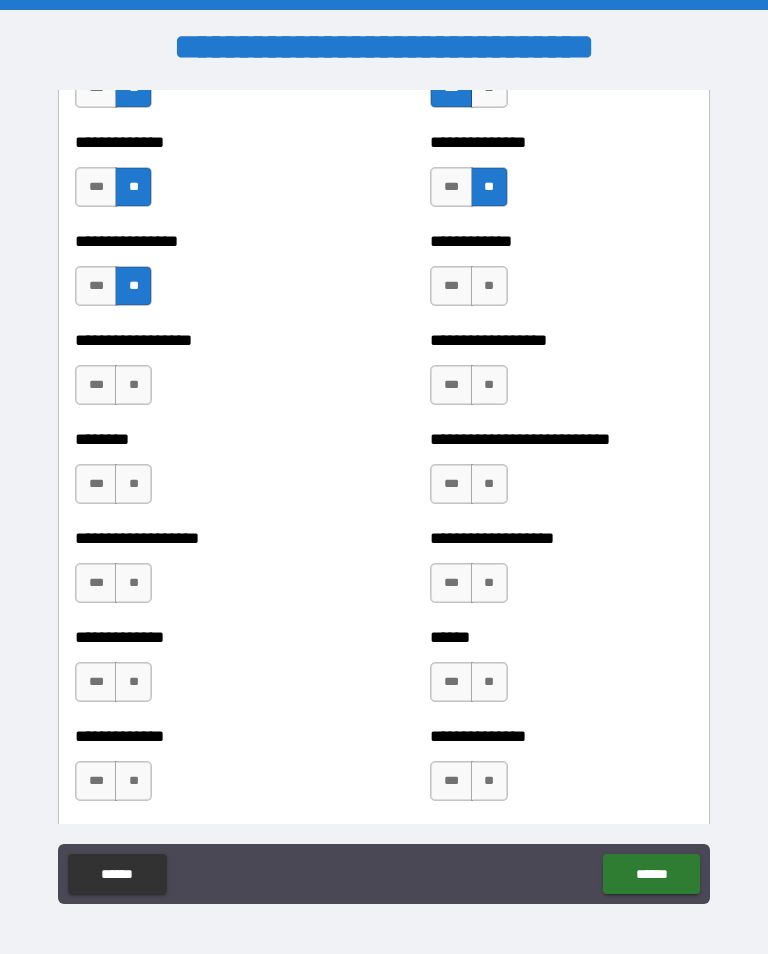 click on "**" at bounding box center [133, 385] 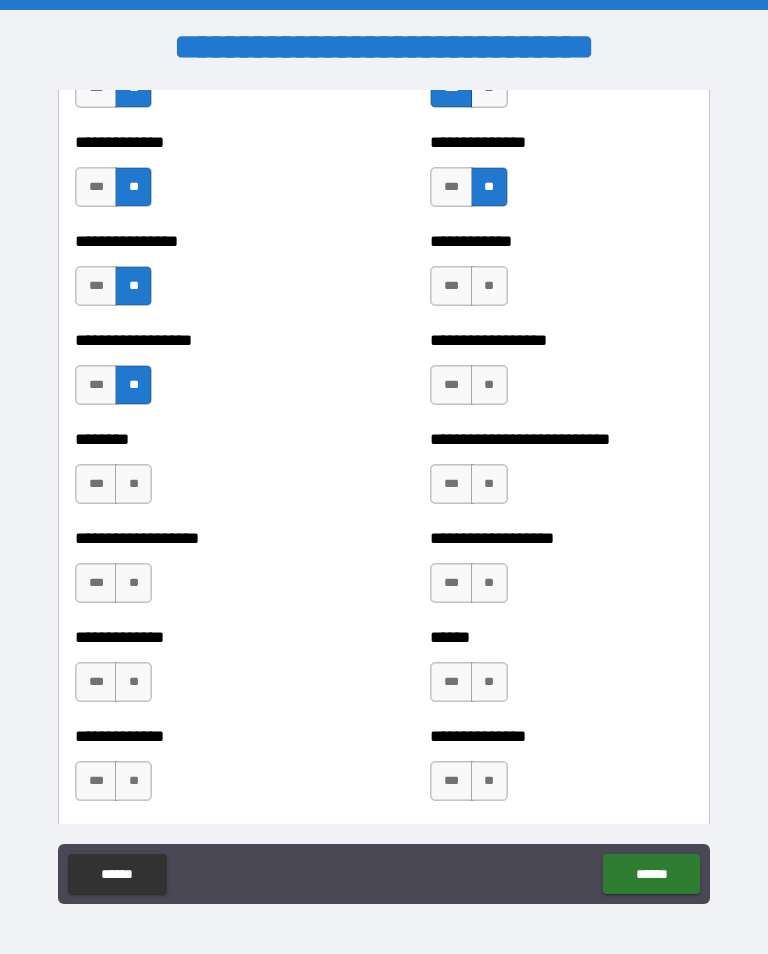 click on "**" at bounding box center [133, 484] 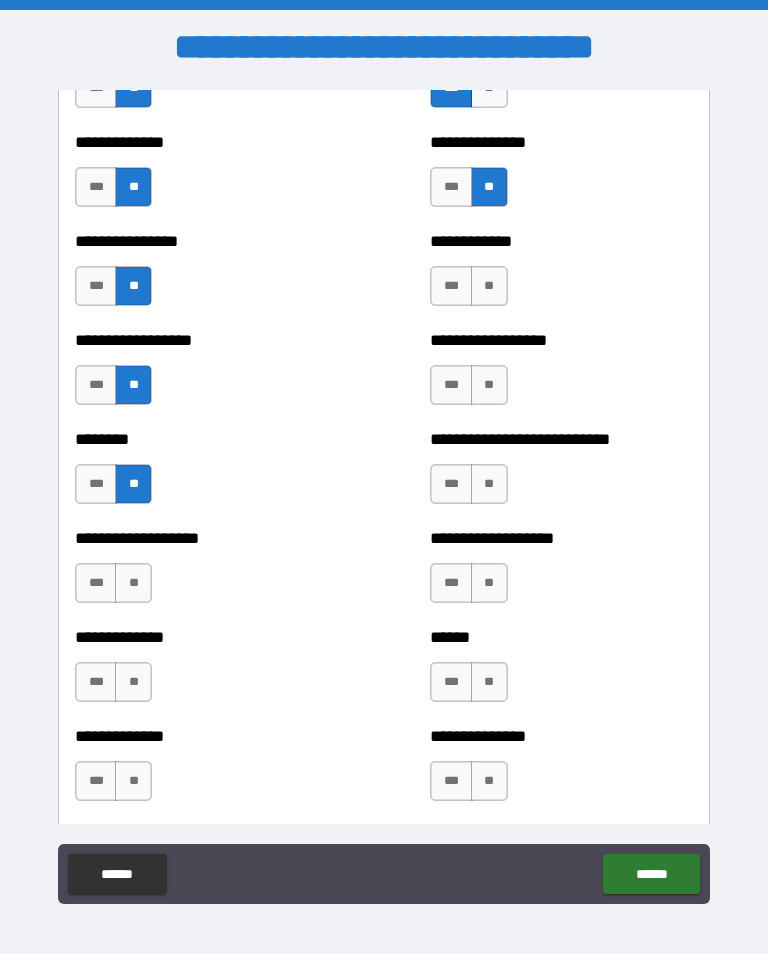 click on "**" at bounding box center [133, 583] 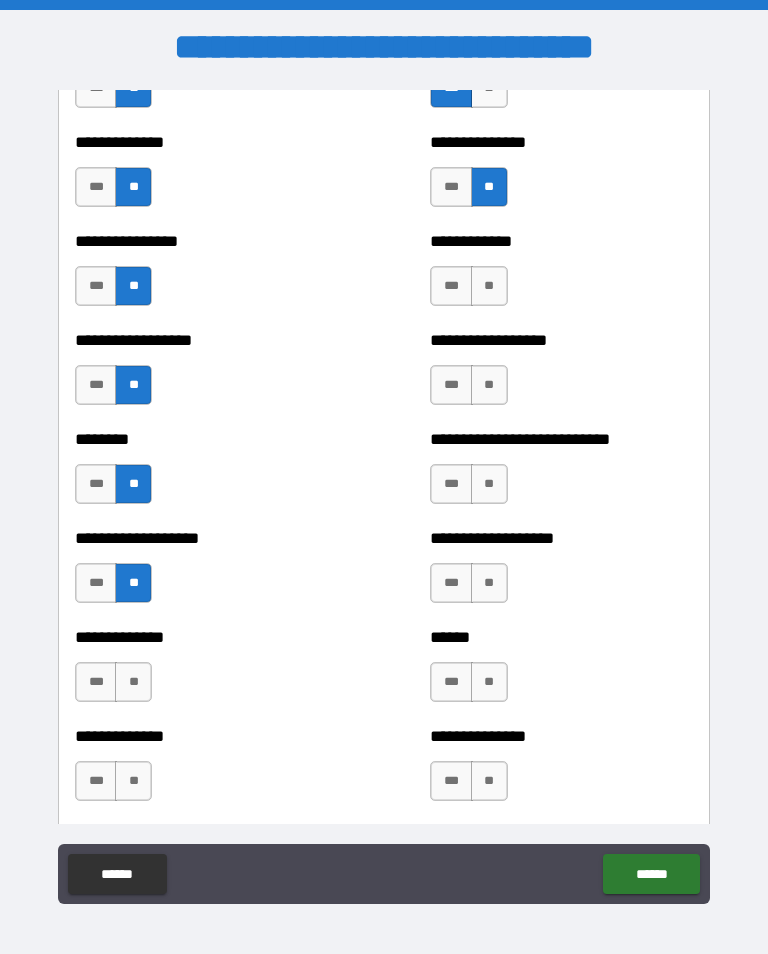click on "**" at bounding box center [133, 682] 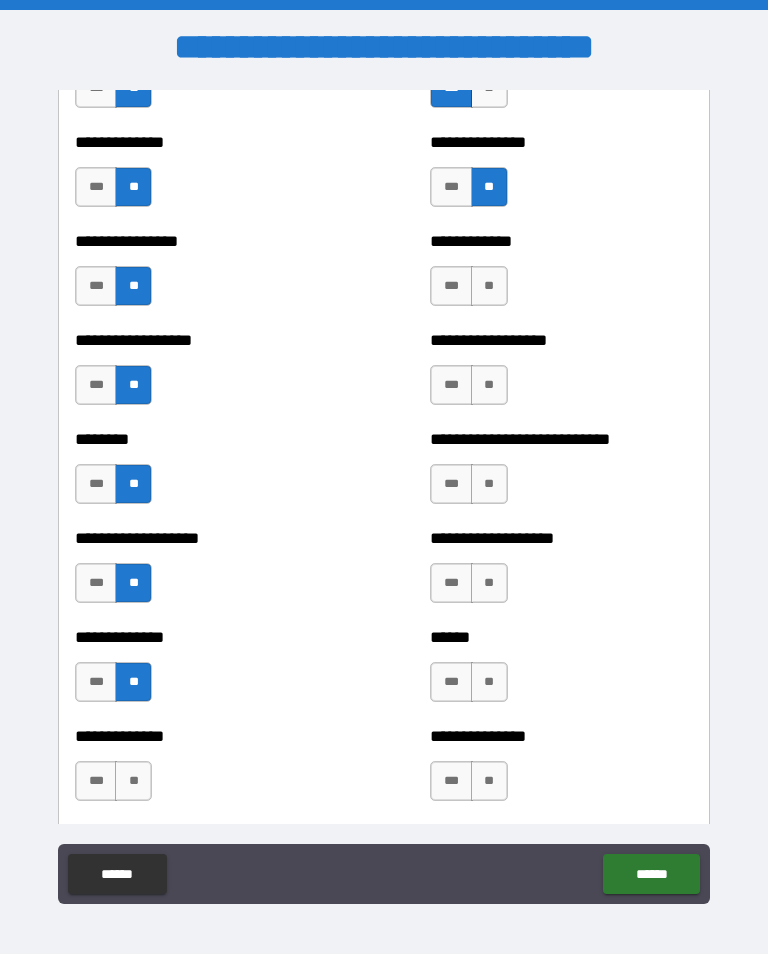 click on "**" at bounding box center (133, 781) 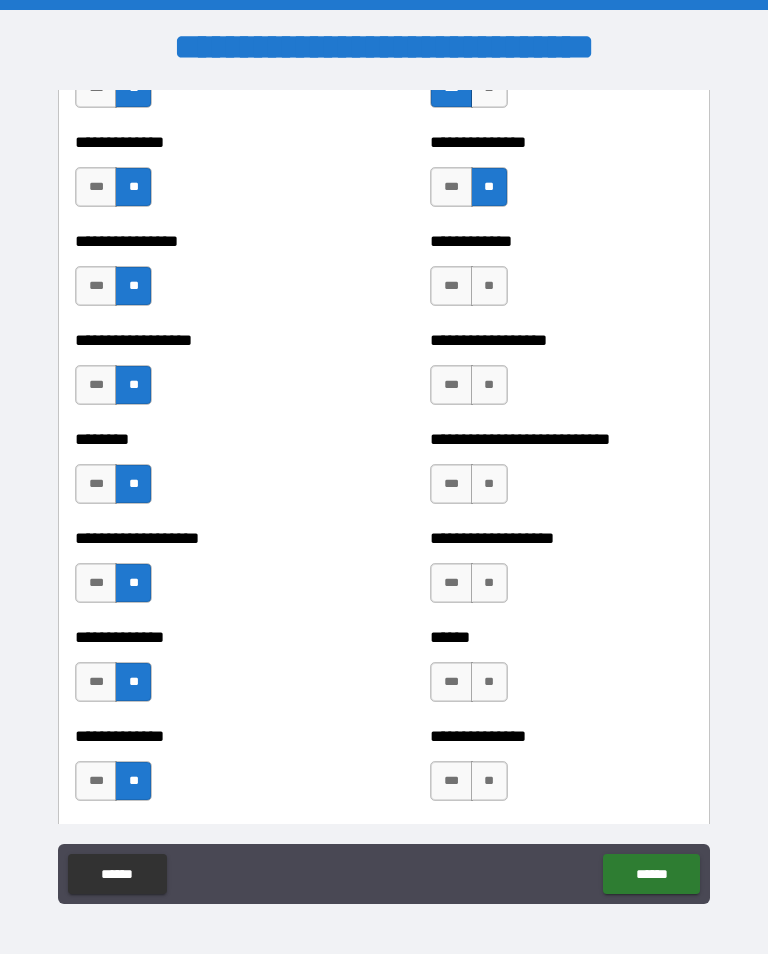 click on "**" at bounding box center (489, 781) 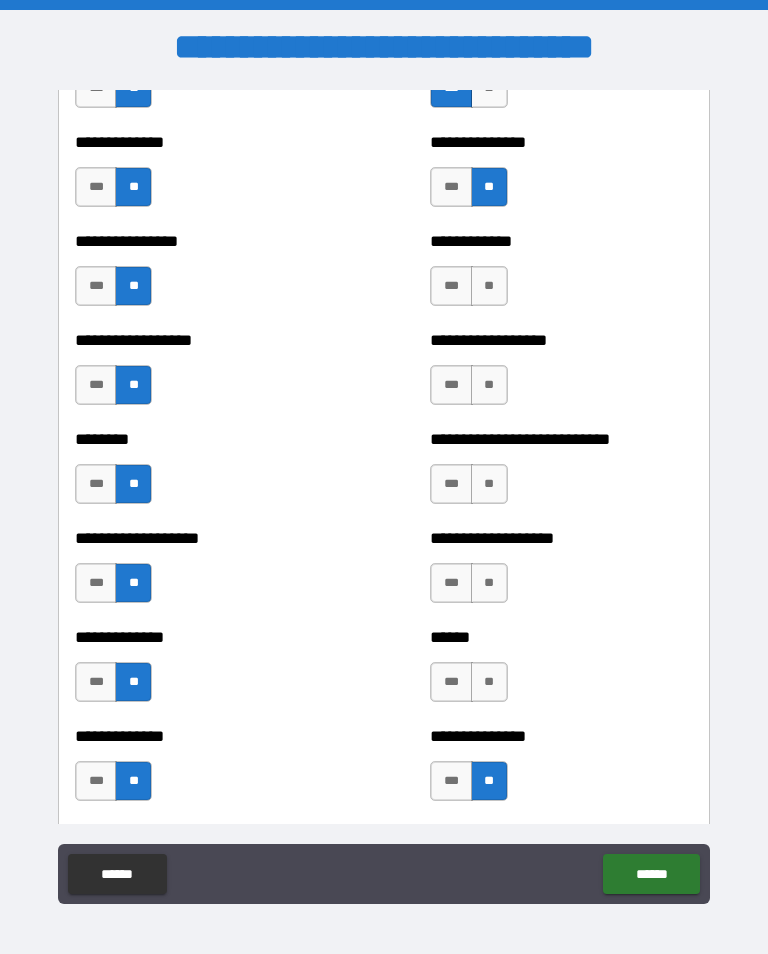 click on "**" at bounding box center (489, 682) 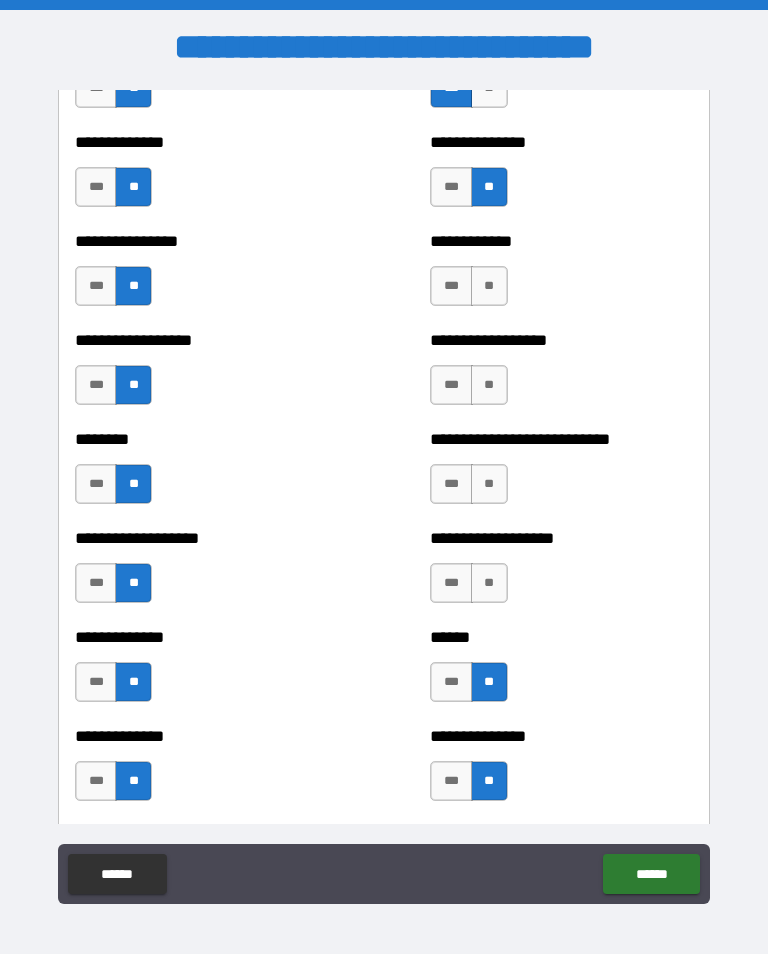 click on "**" at bounding box center (489, 583) 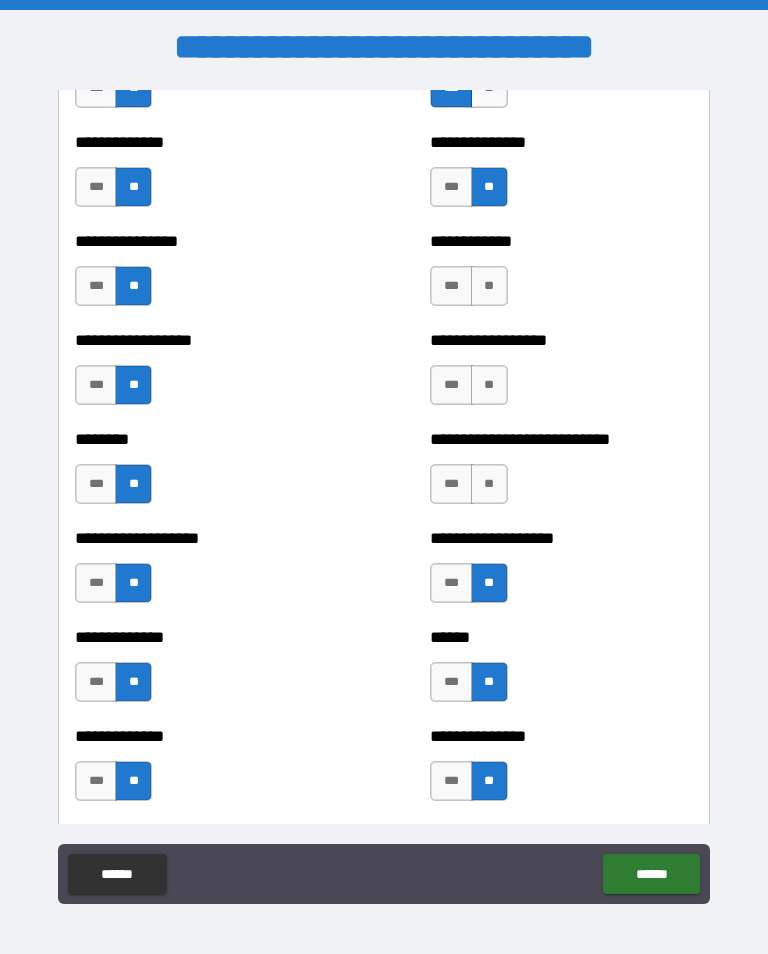 click on "**" at bounding box center (489, 484) 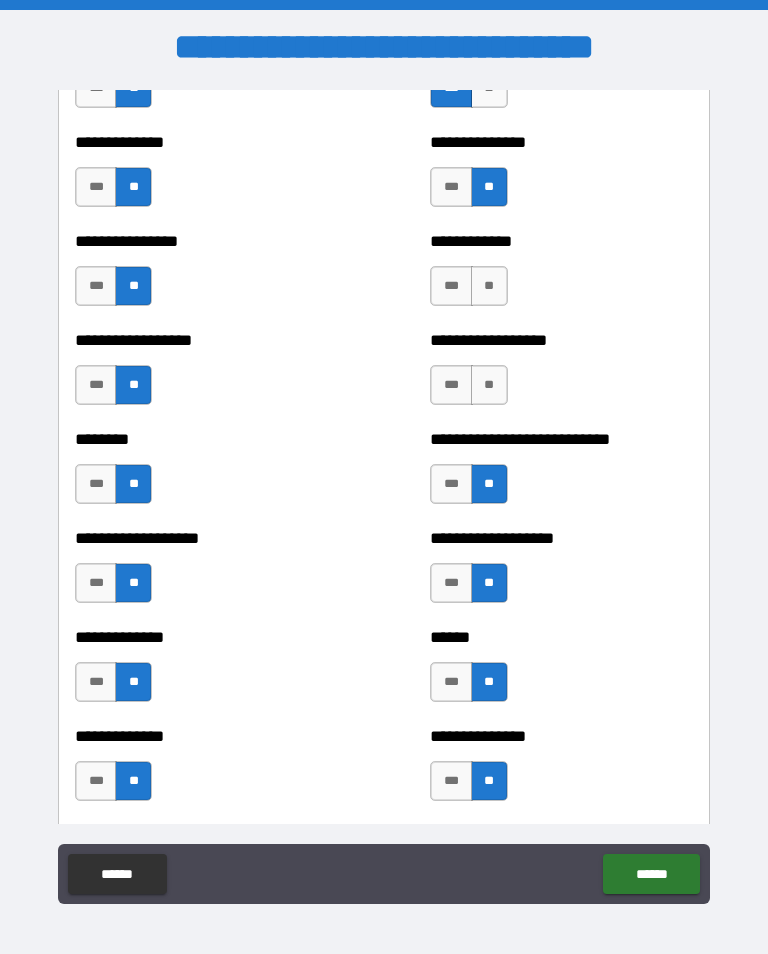 click on "**" at bounding box center [489, 385] 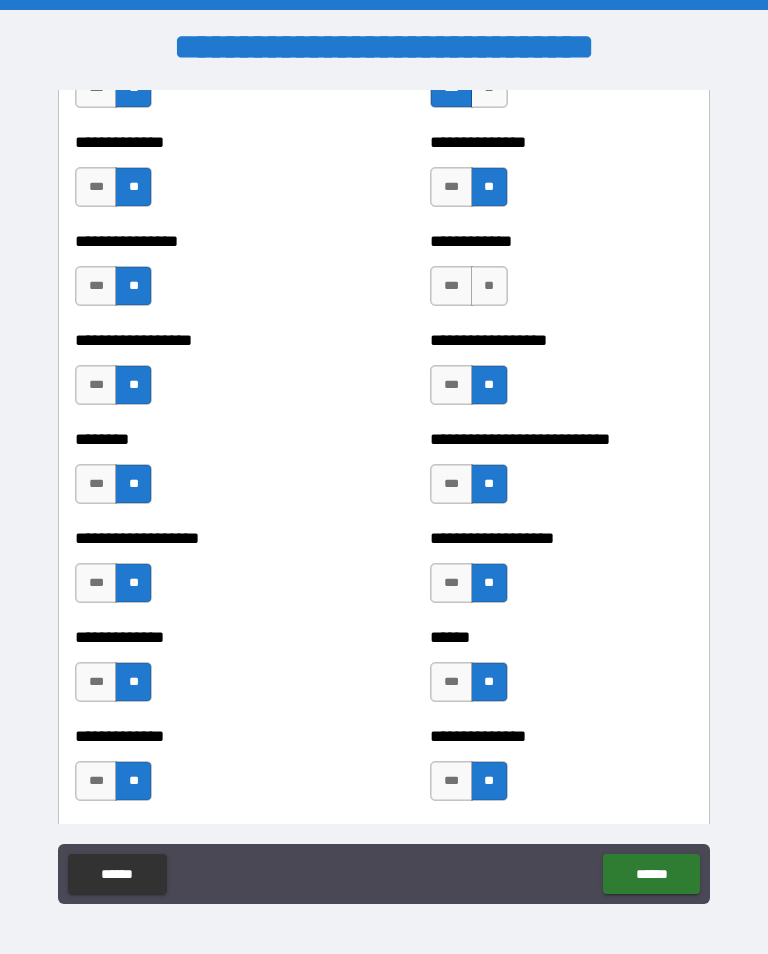click on "**" at bounding box center (489, 286) 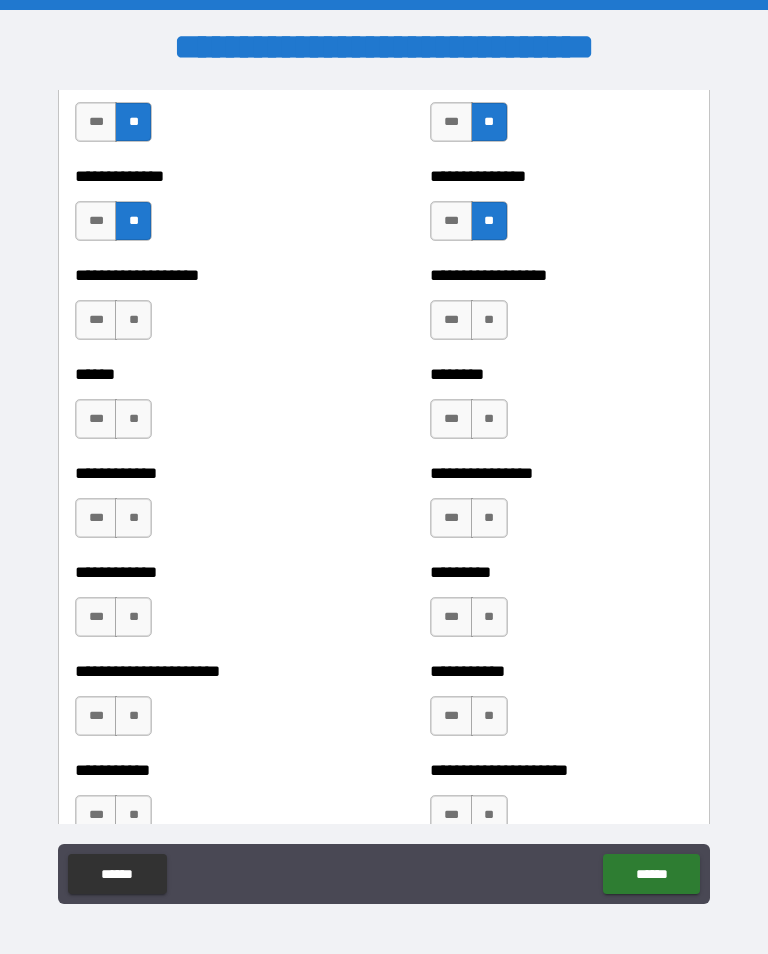 scroll, scrollTop: 4874, scrollLeft: 0, axis: vertical 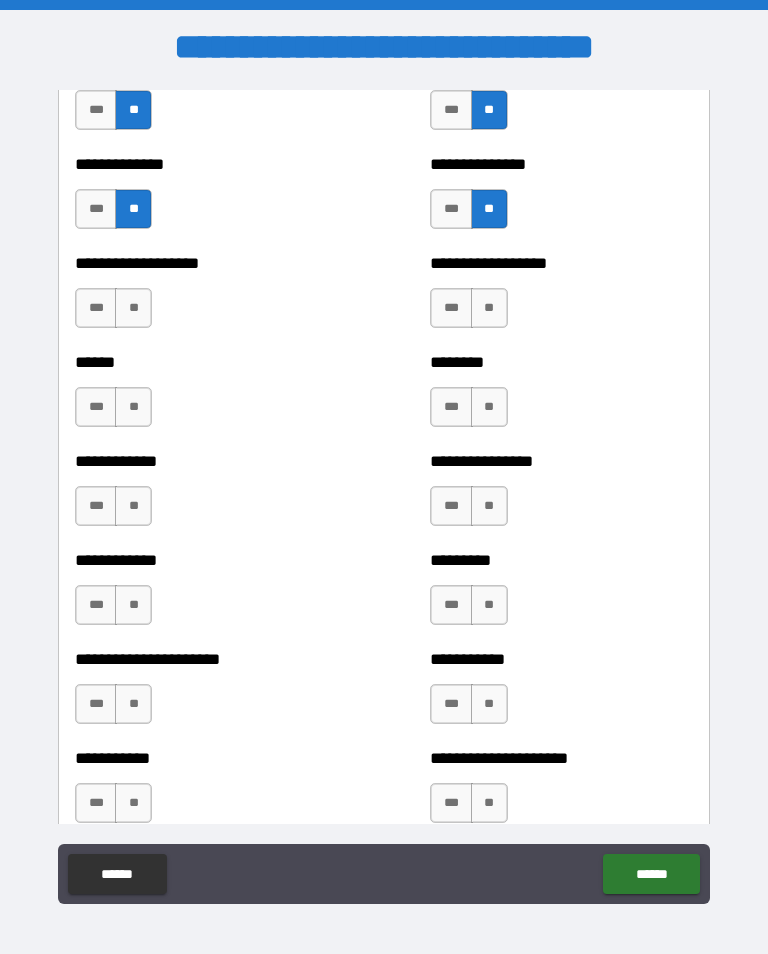 click on "**" at bounding box center (133, 308) 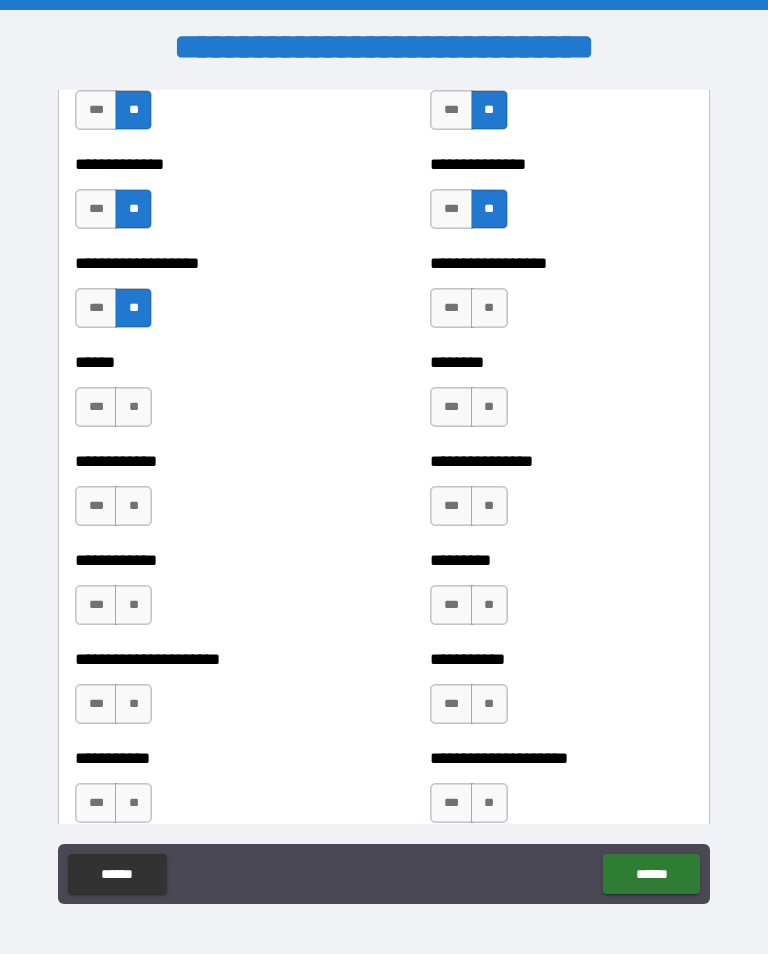 click on "**" at bounding box center (133, 407) 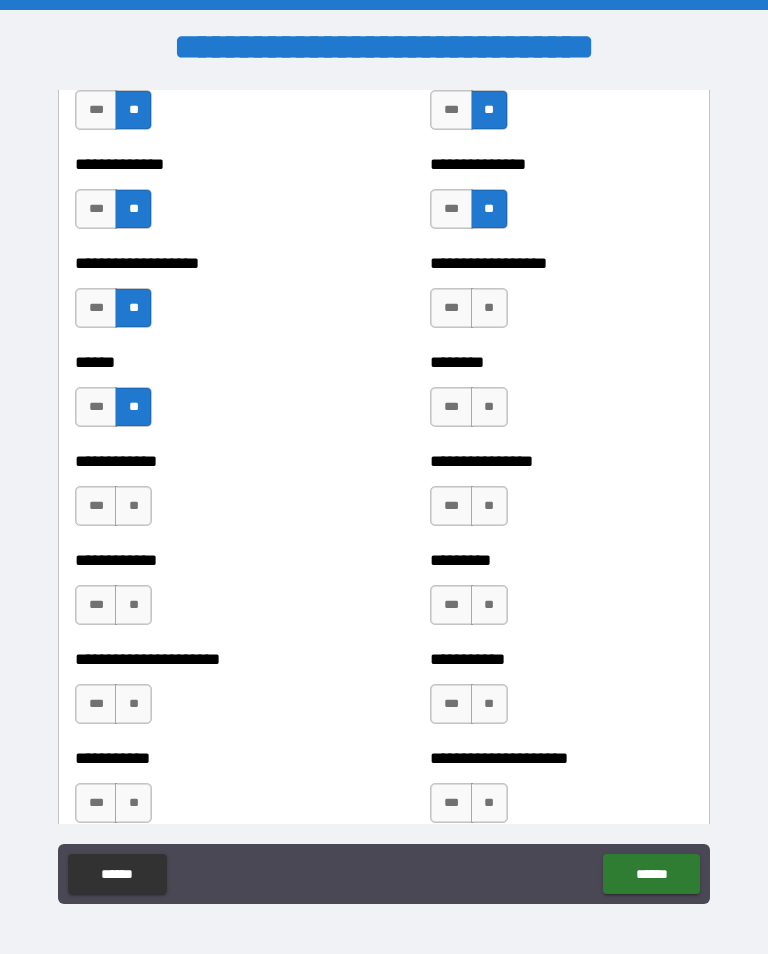 click on "**" at bounding box center (133, 506) 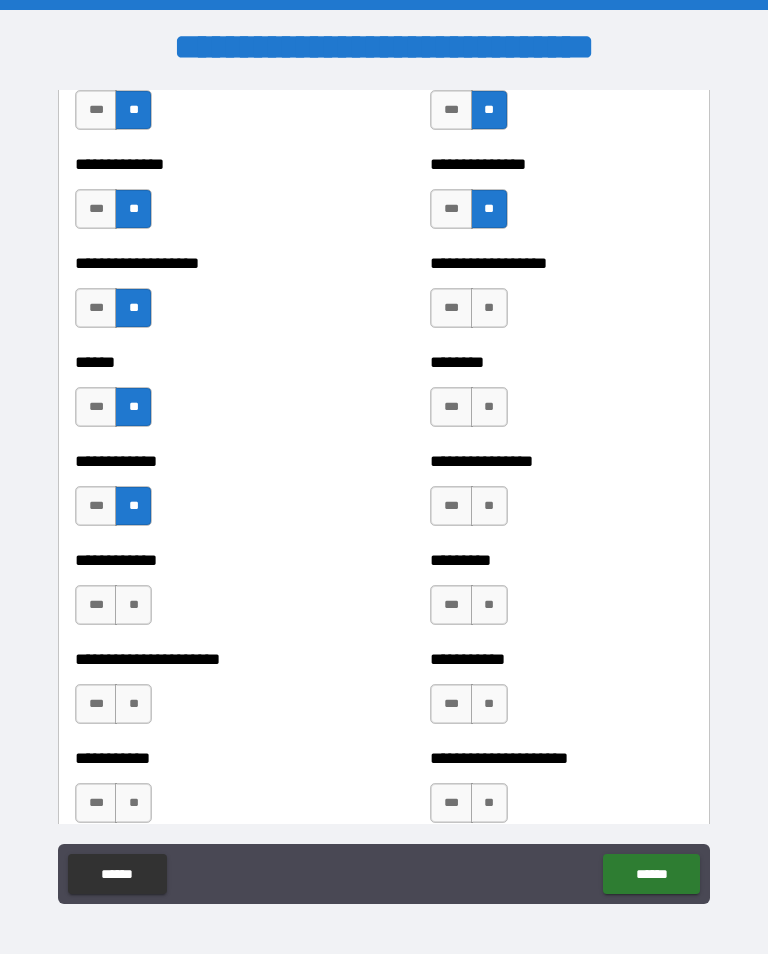 click on "**" at bounding box center [133, 605] 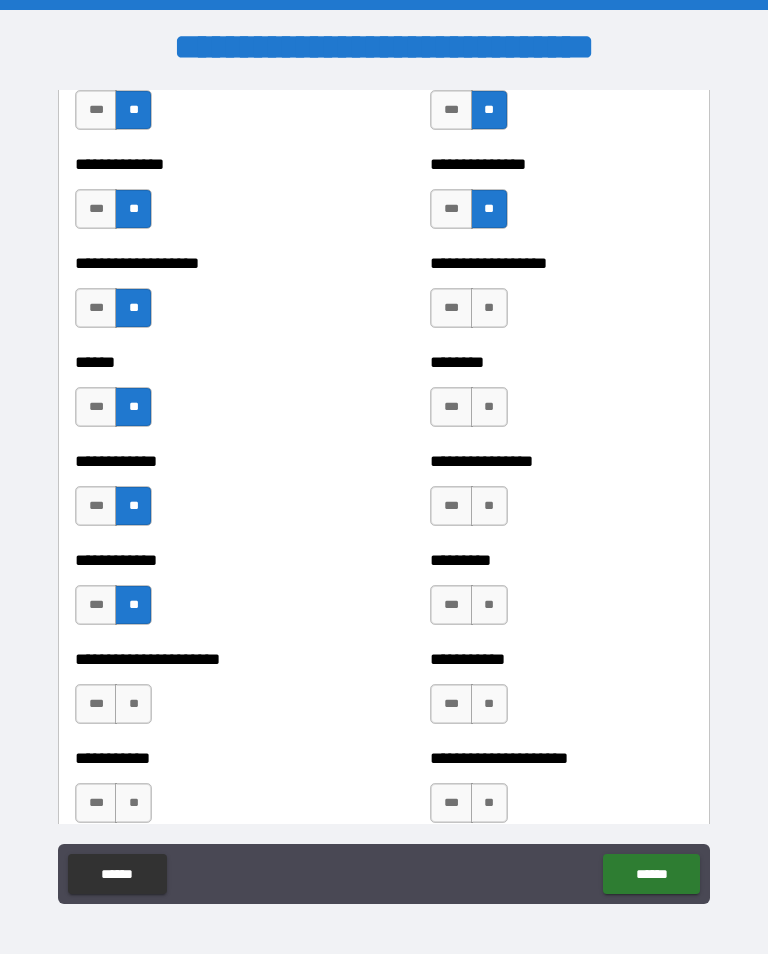 click on "**********" at bounding box center (206, 694) 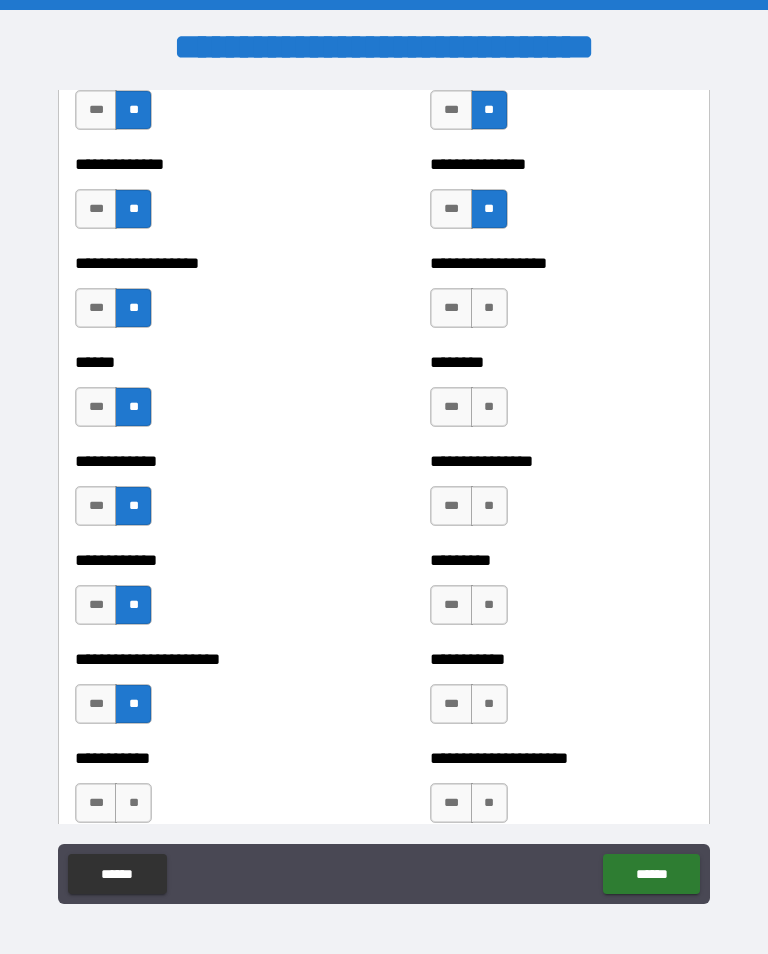 click on "**" at bounding box center (133, 803) 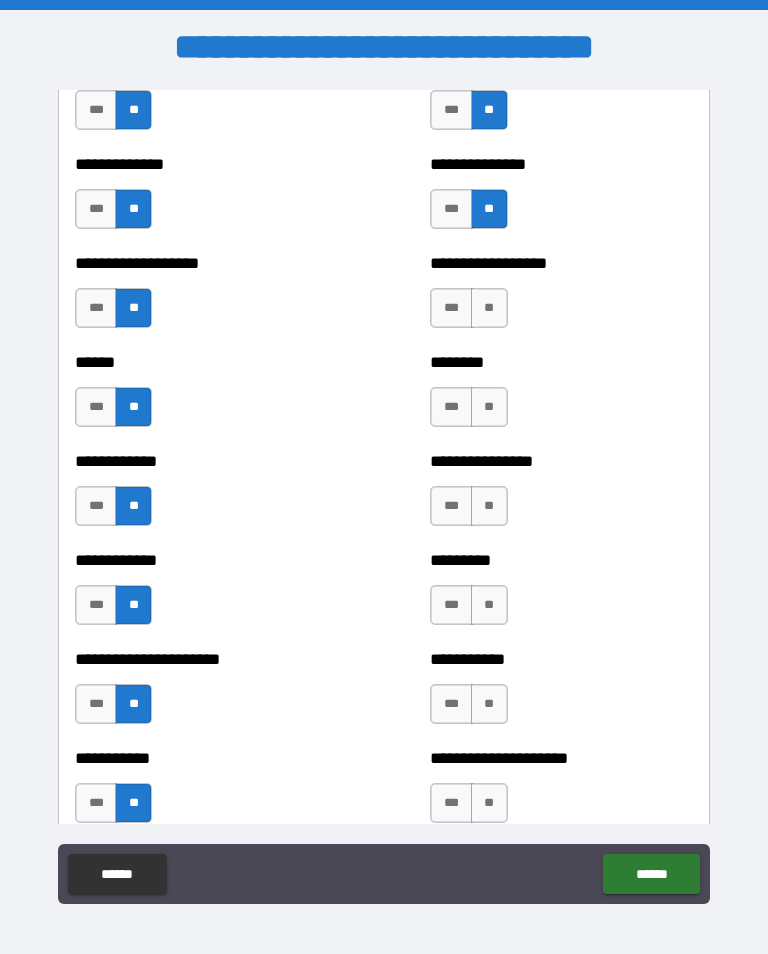 click on "**" at bounding box center (489, 803) 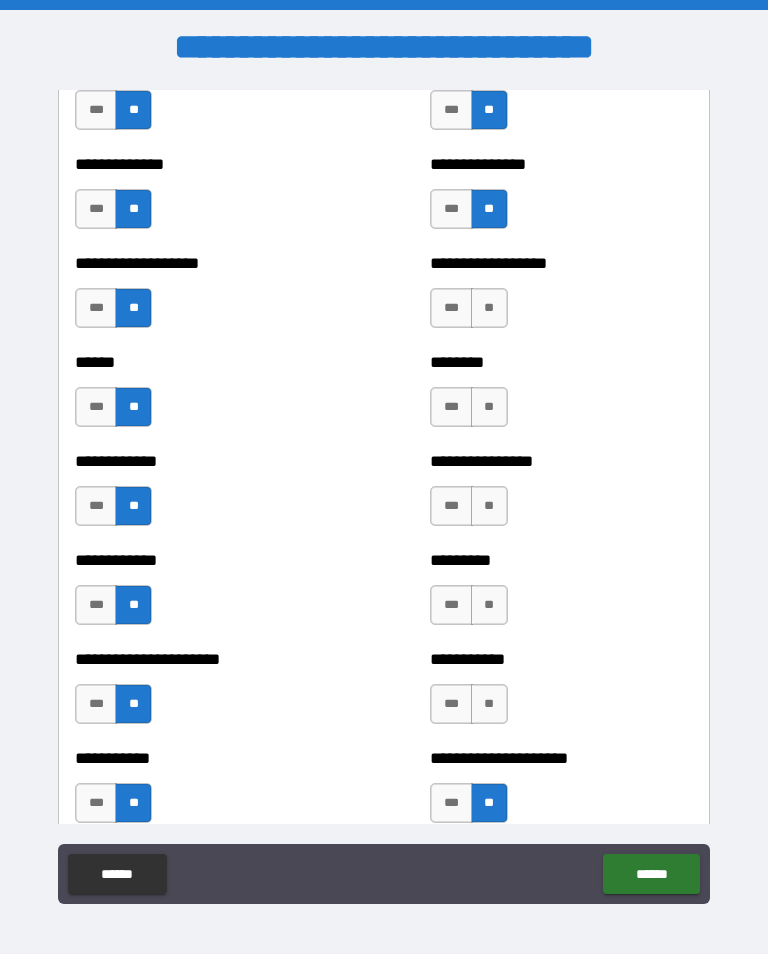 click on "**" at bounding box center [489, 704] 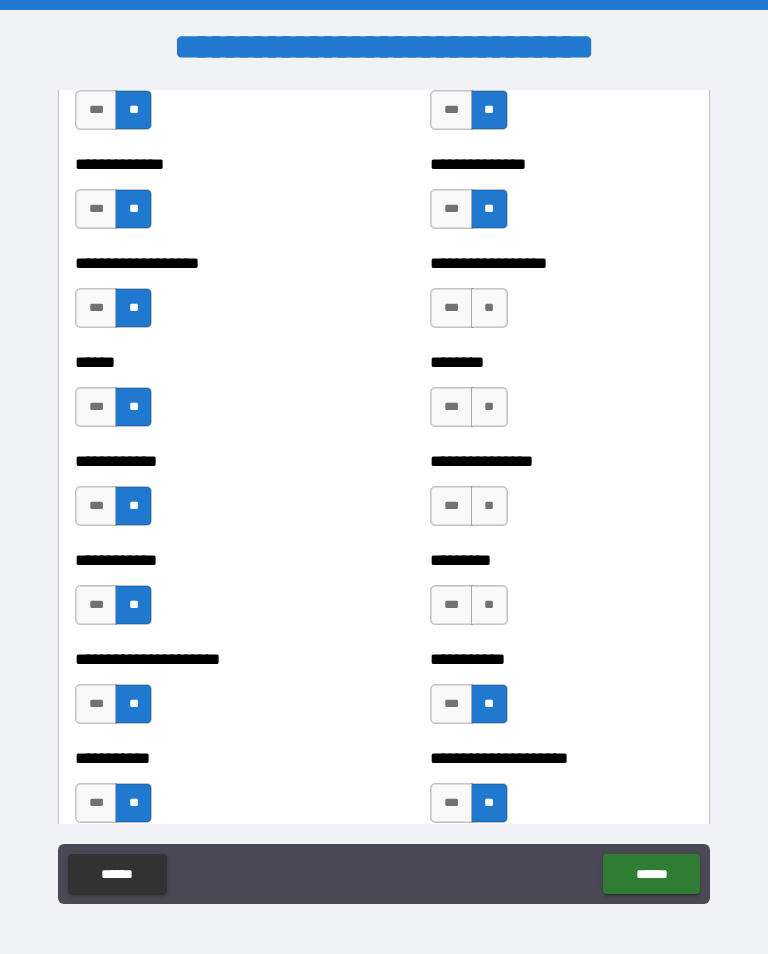click on "**" at bounding box center [489, 605] 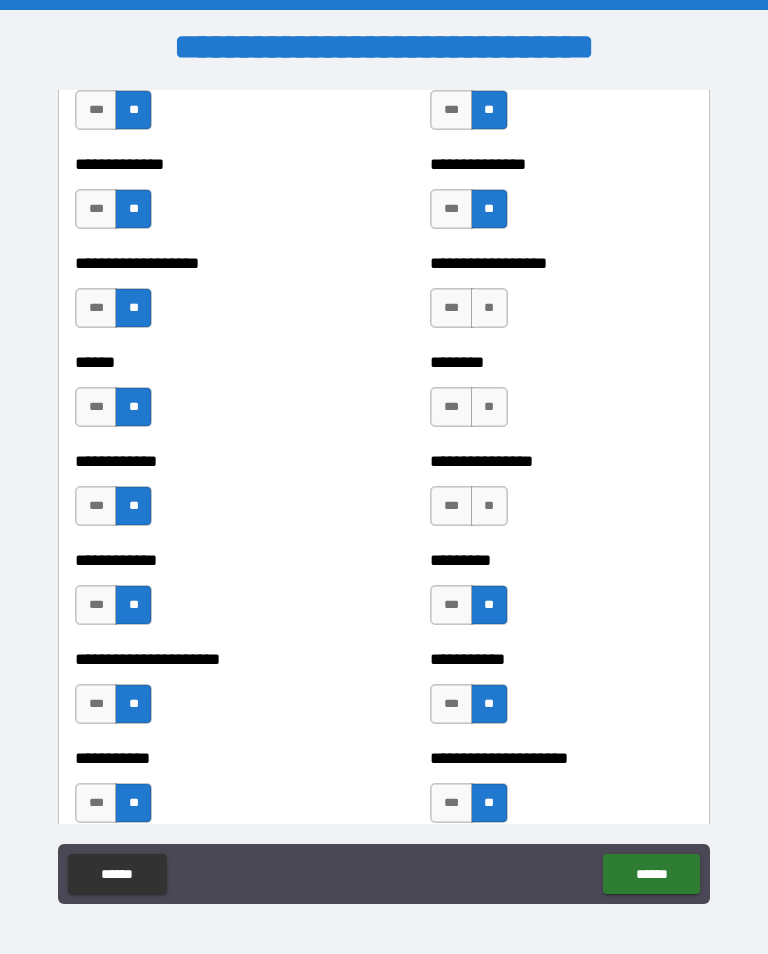 click on "**" at bounding box center (489, 506) 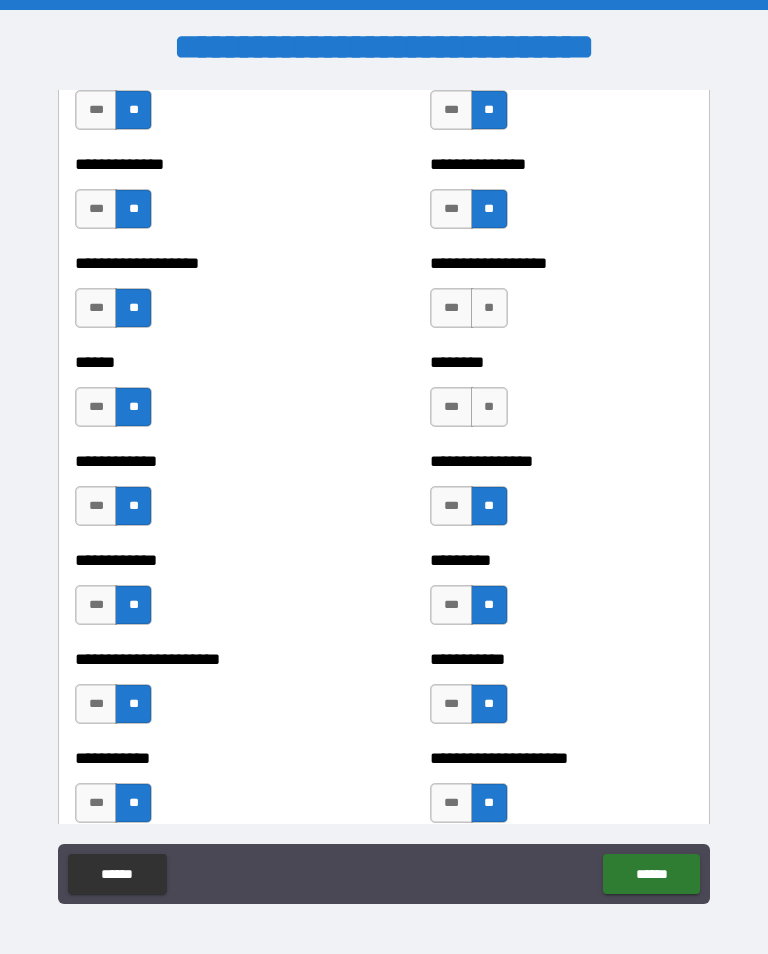 click on "**" at bounding box center (489, 407) 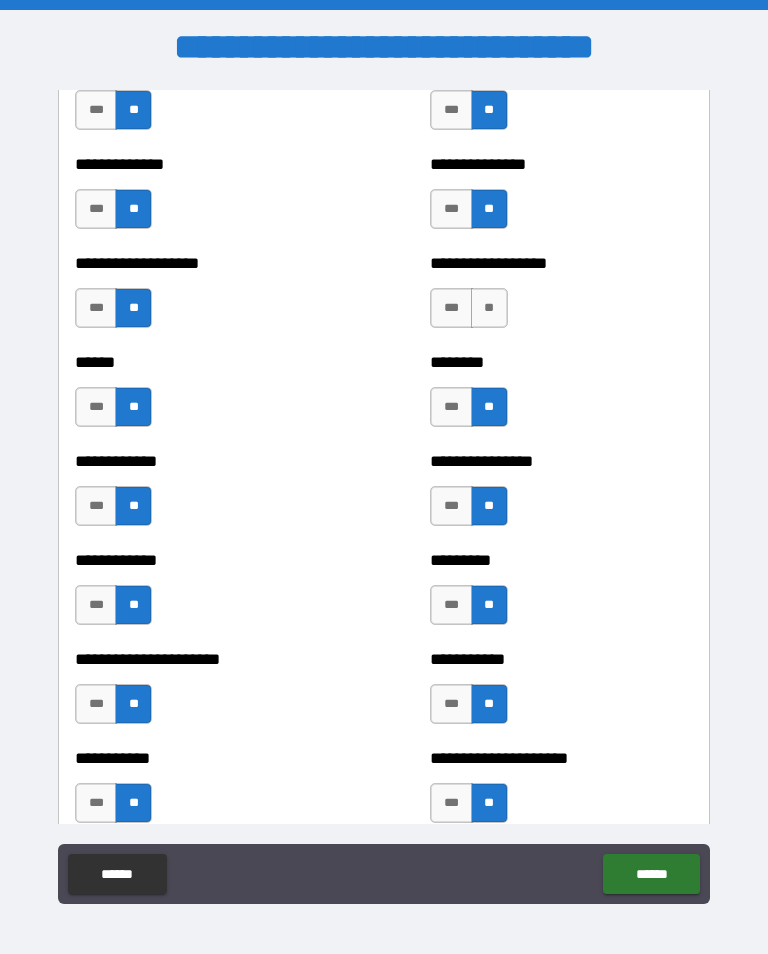 click on "**" at bounding box center [489, 308] 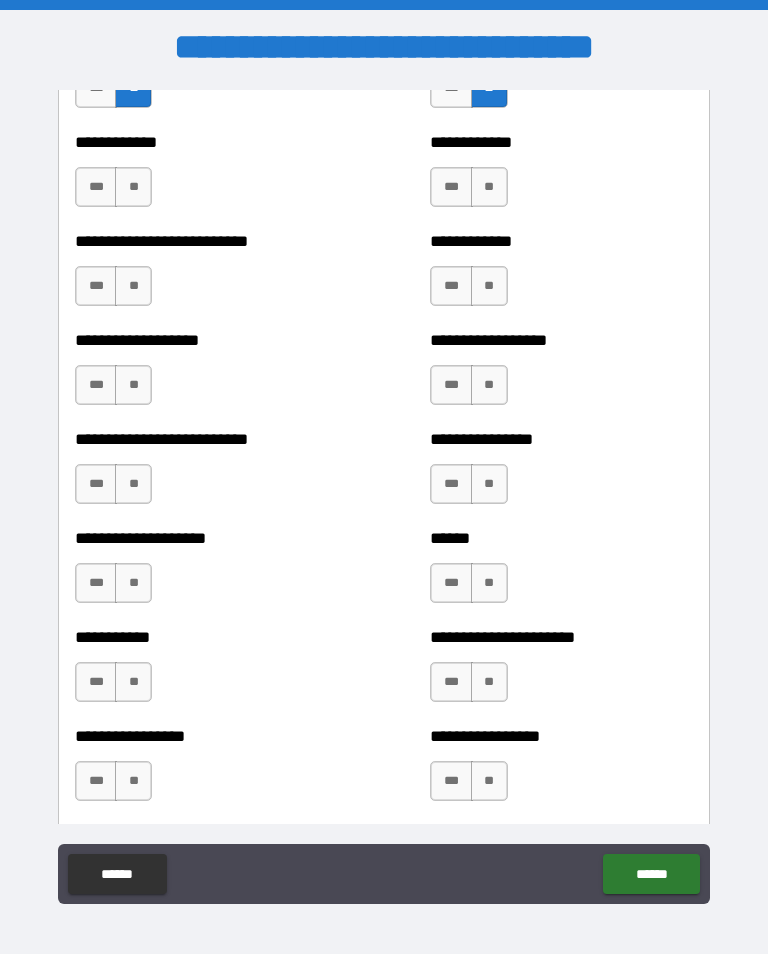 scroll, scrollTop: 5588, scrollLeft: 0, axis: vertical 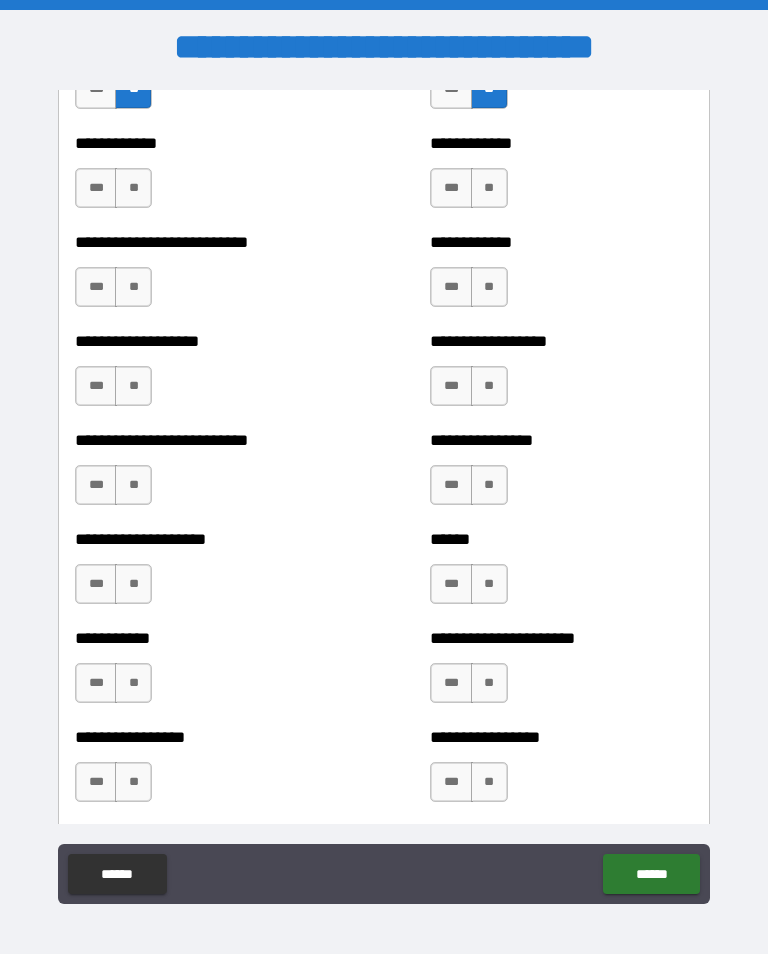 click on "**" at bounding box center [133, 188] 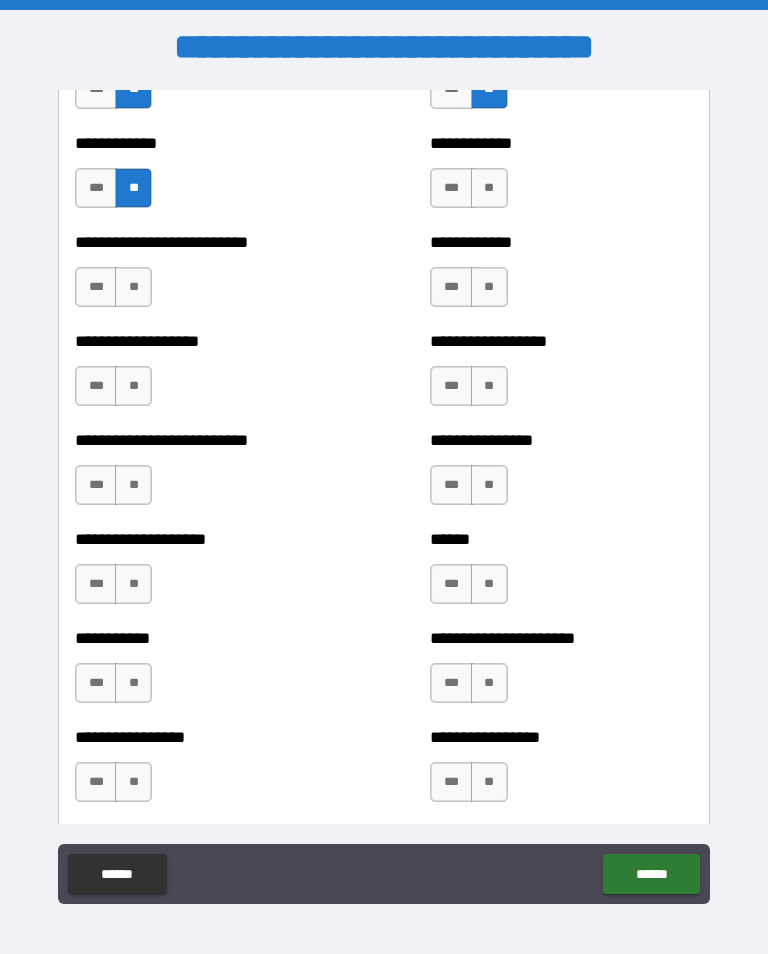 click on "**" at bounding box center (133, 287) 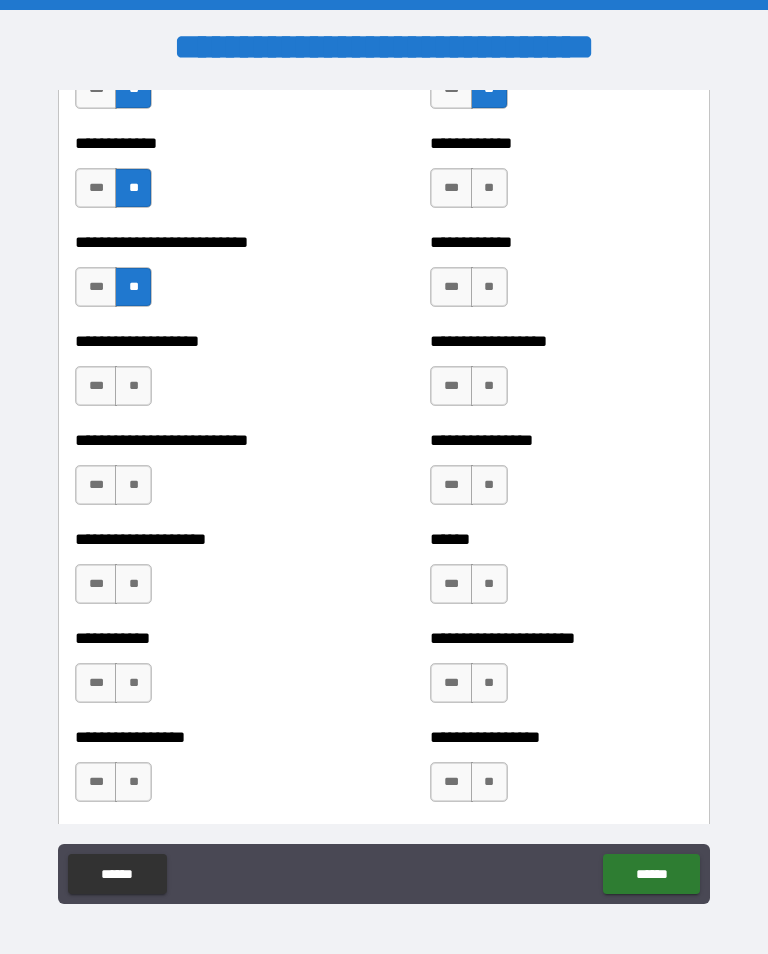 click on "**" at bounding box center [133, 386] 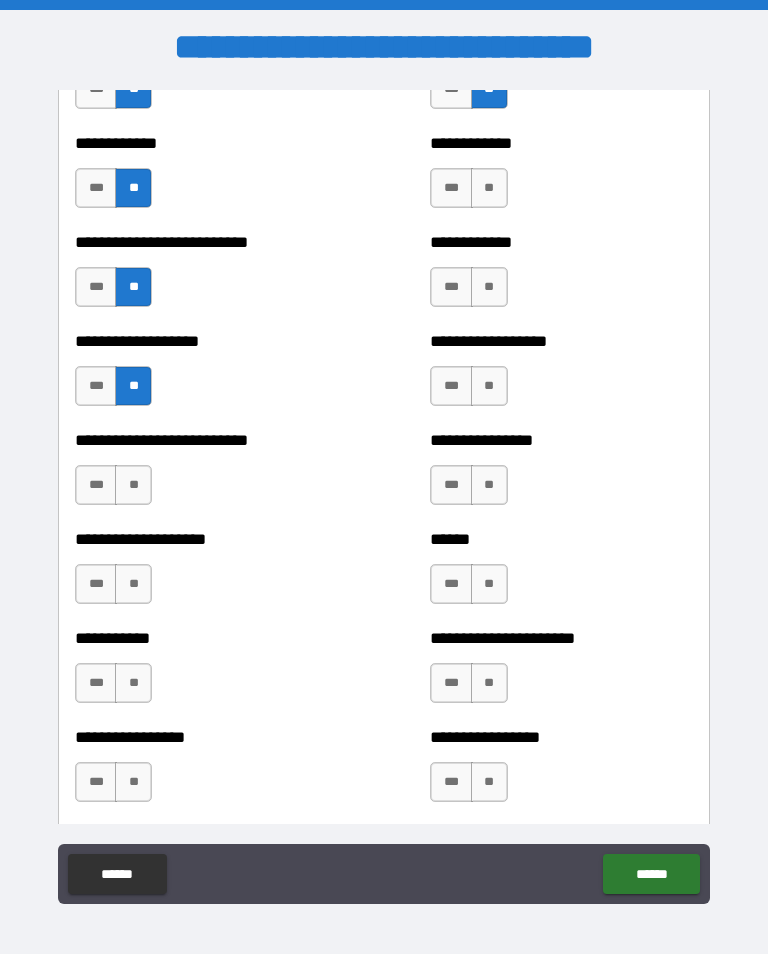 click on "**" at bounding box center [133, 485] 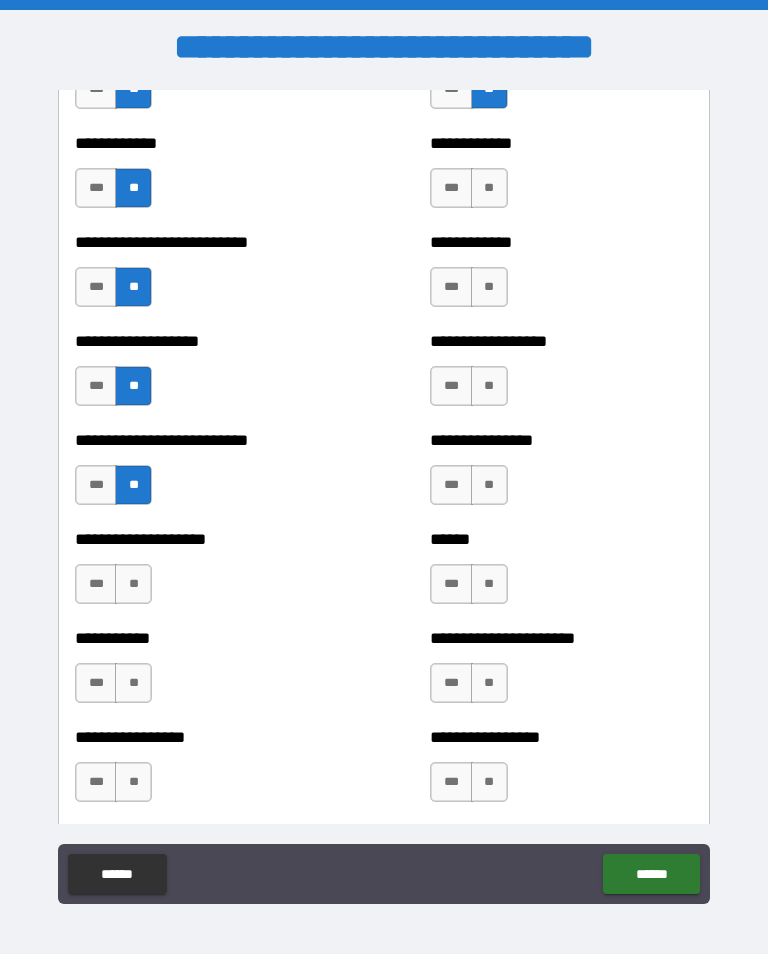 click on "**" at bounding box center (133, 584) 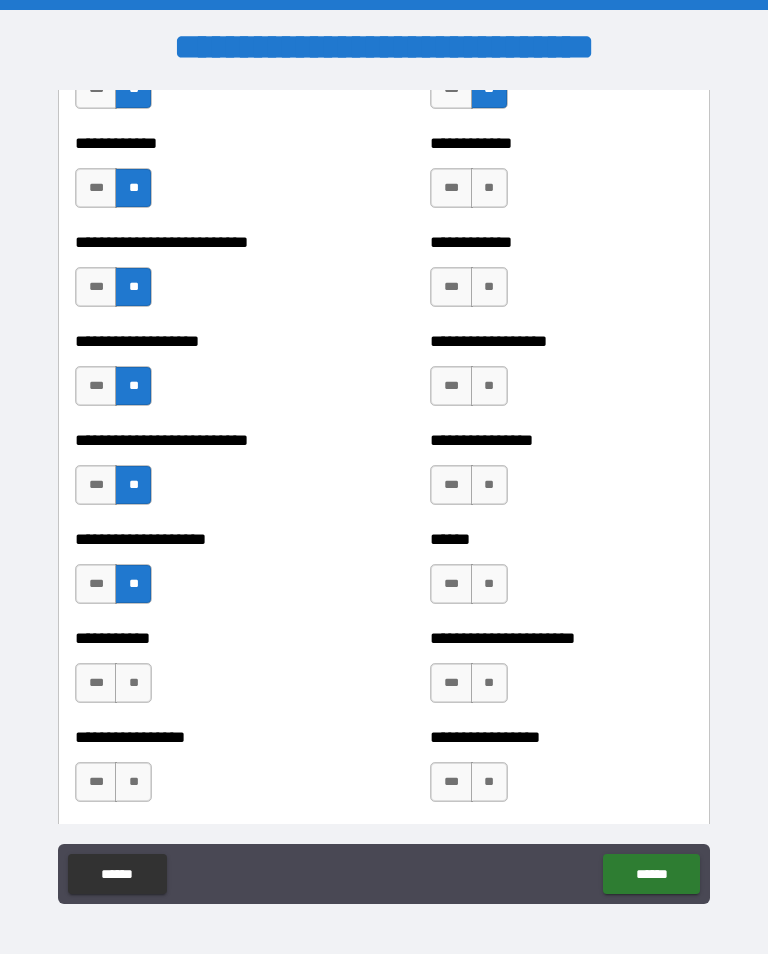 click on "**" at bounding box center [133, 683] 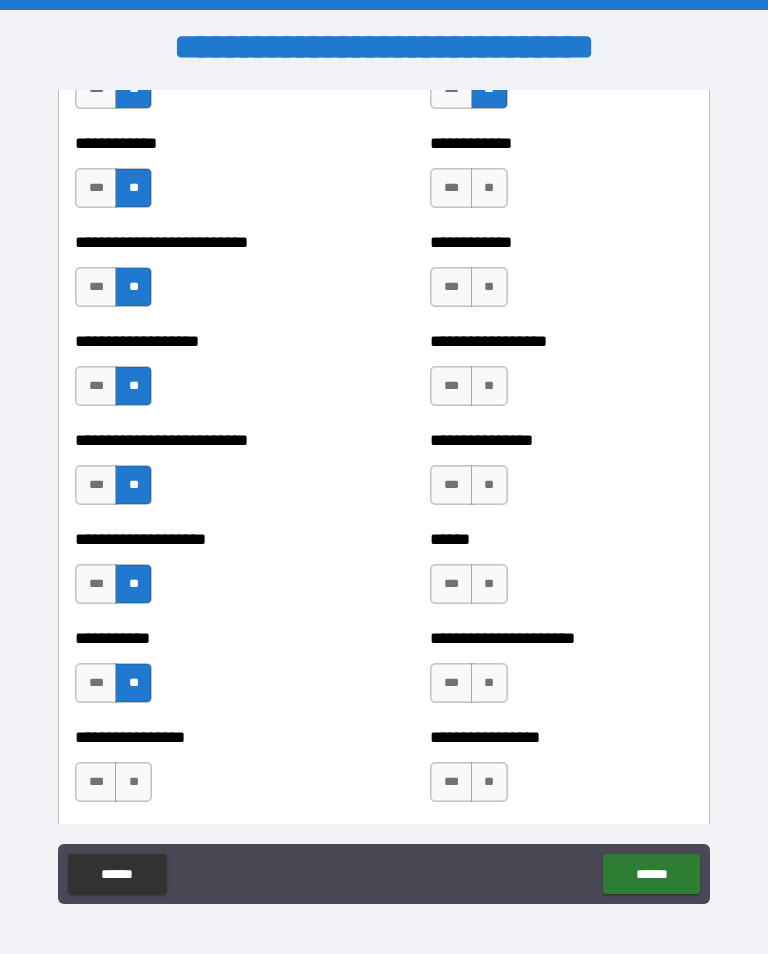 click on "**" at bounding box center (133, 782) 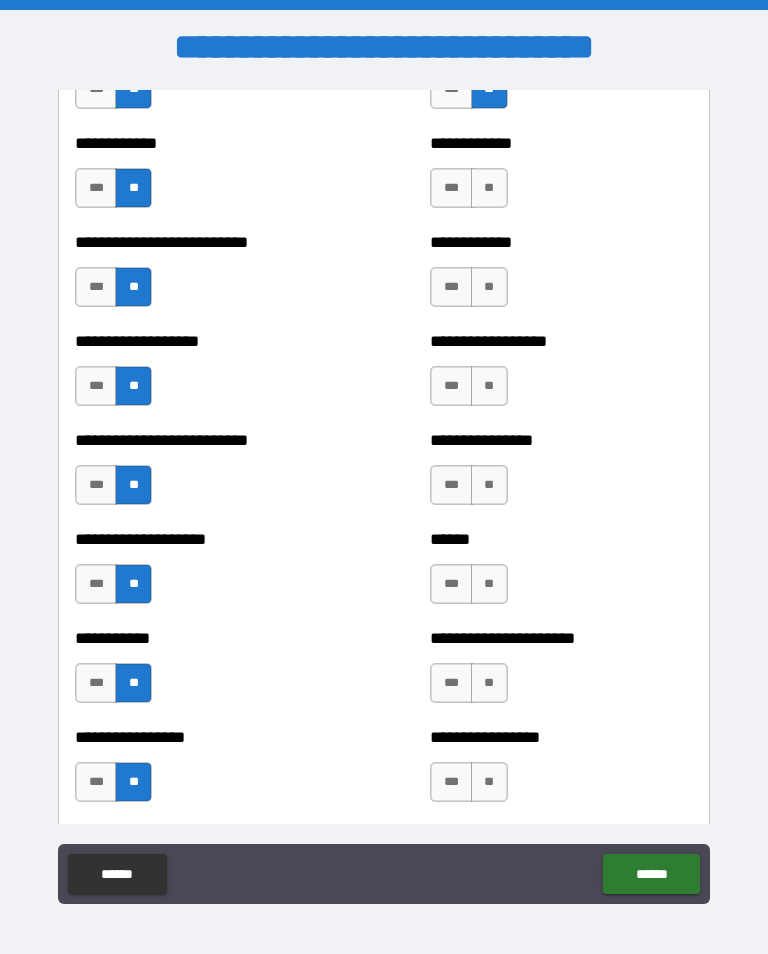 click on "**" at bounding box center (489, 782) 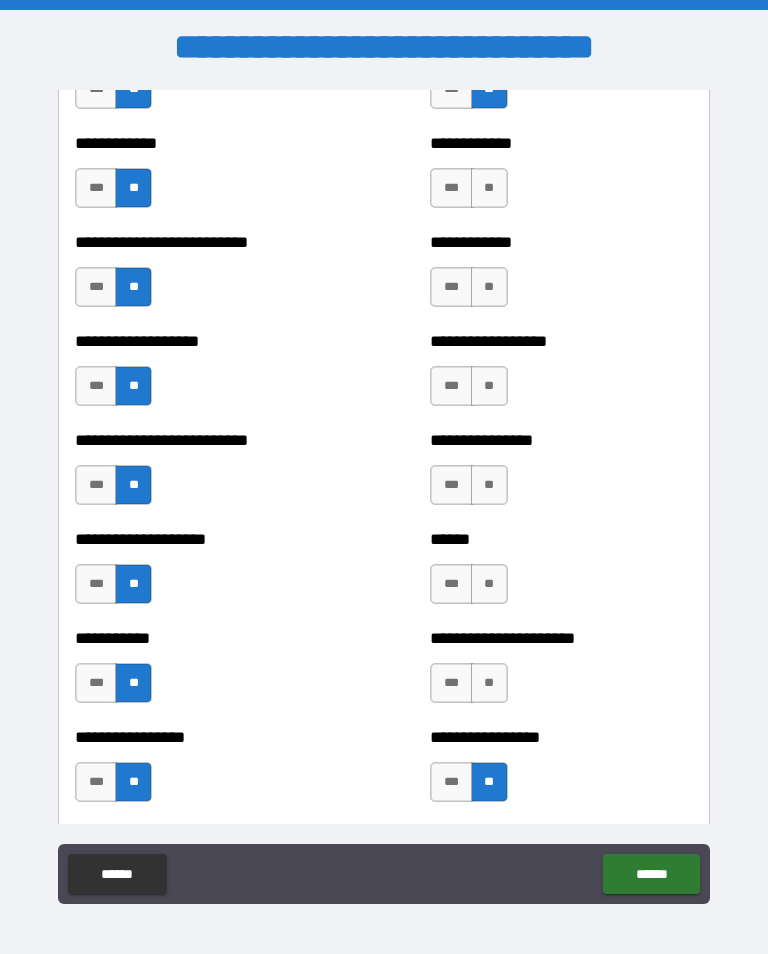 click on "**" at bounding box center (489, 683) 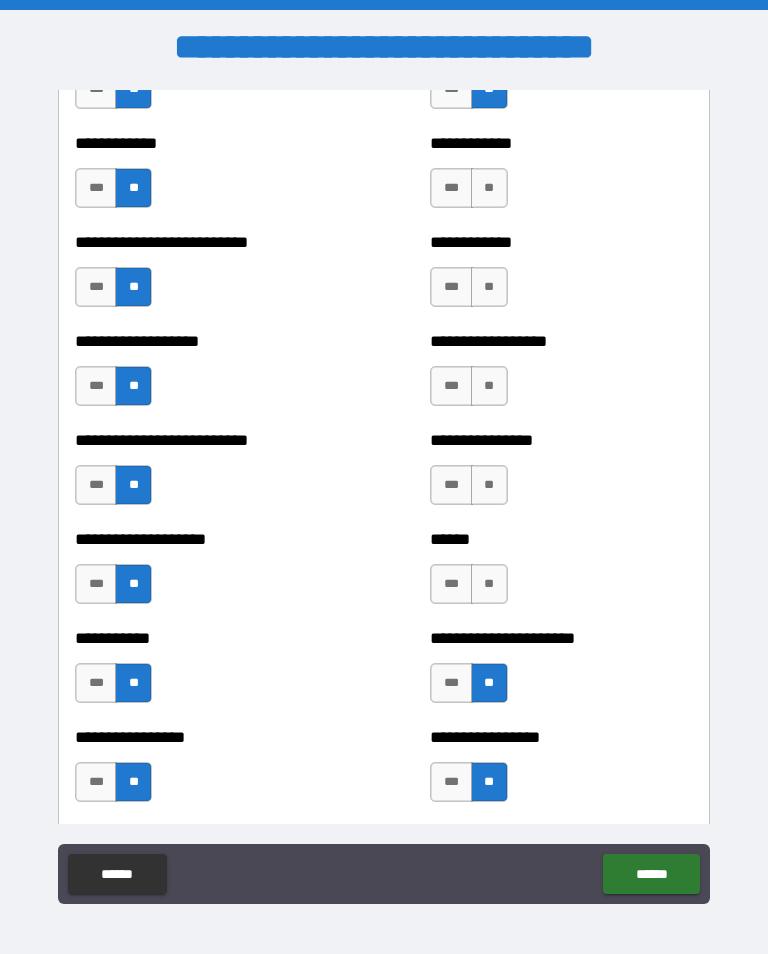 click on "**" at bounding box center (489, 584) 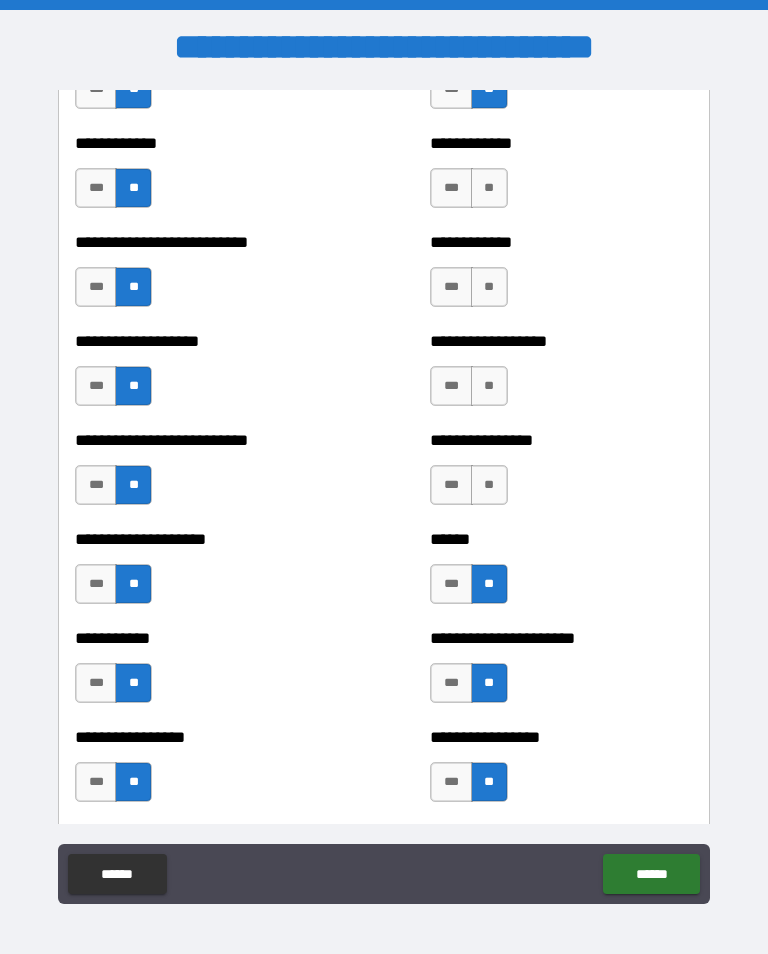 click on "**" at bounding box center [489, 485] 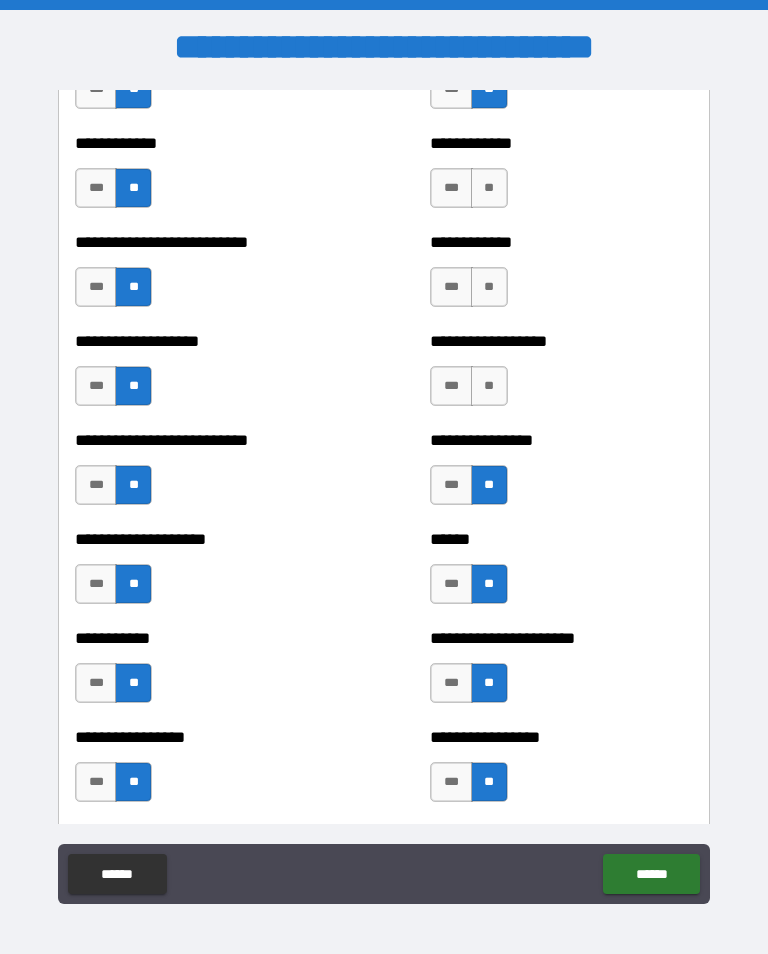 click on "**" at bounding box center [489, 386] 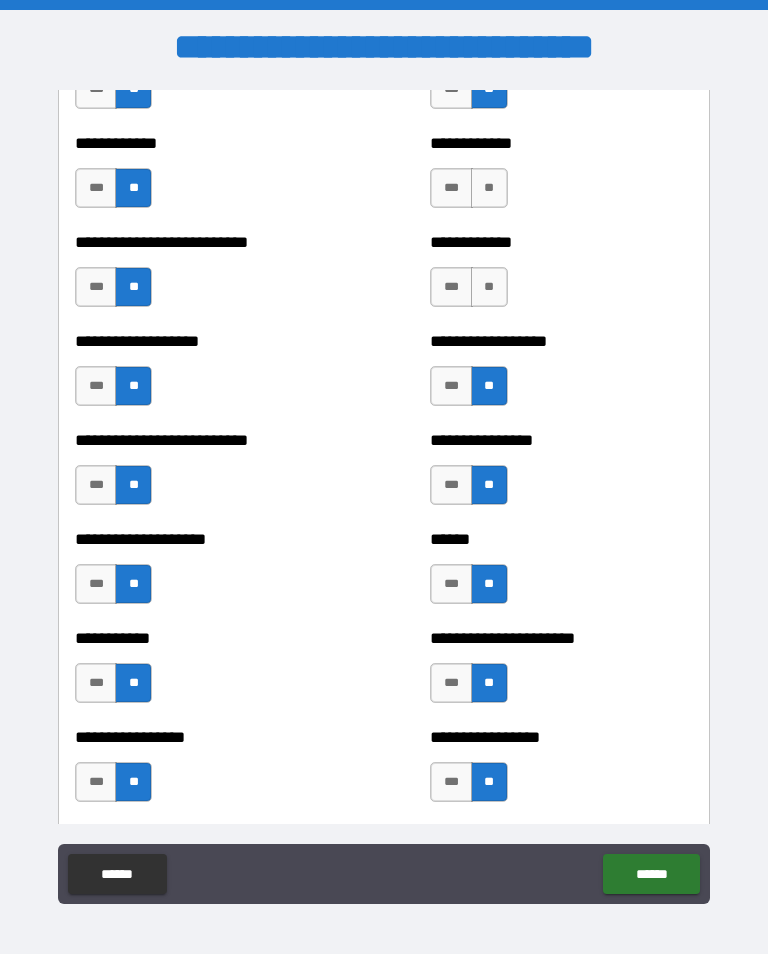 click on "**" at bounding box center (489, 287) 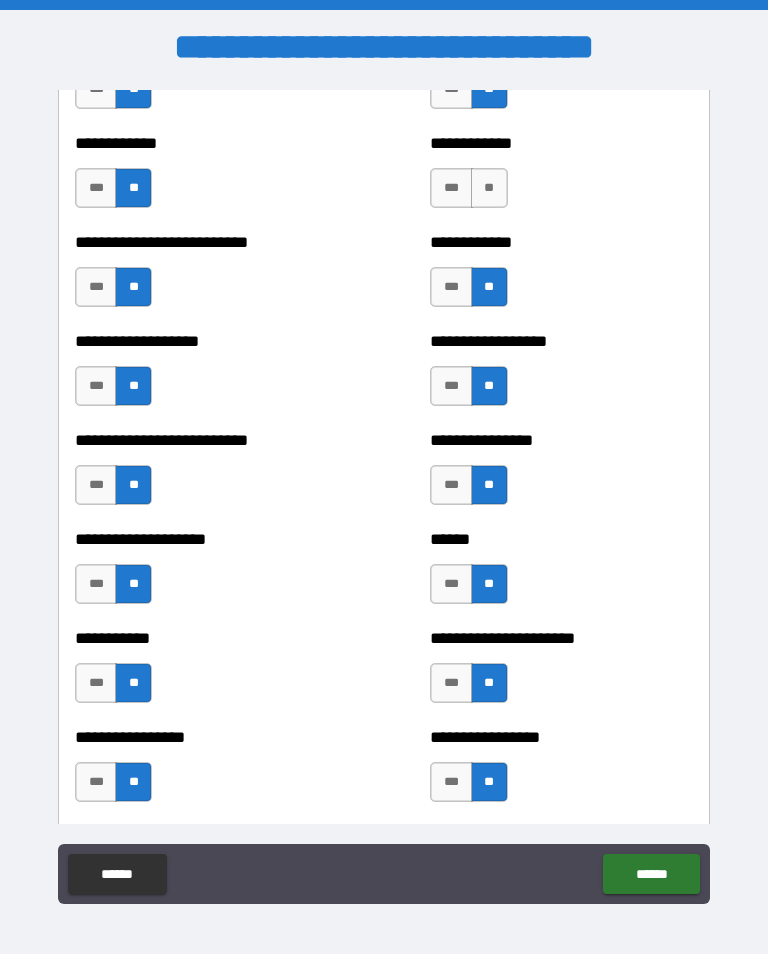 click on "**" at bounding box center [489, 188] 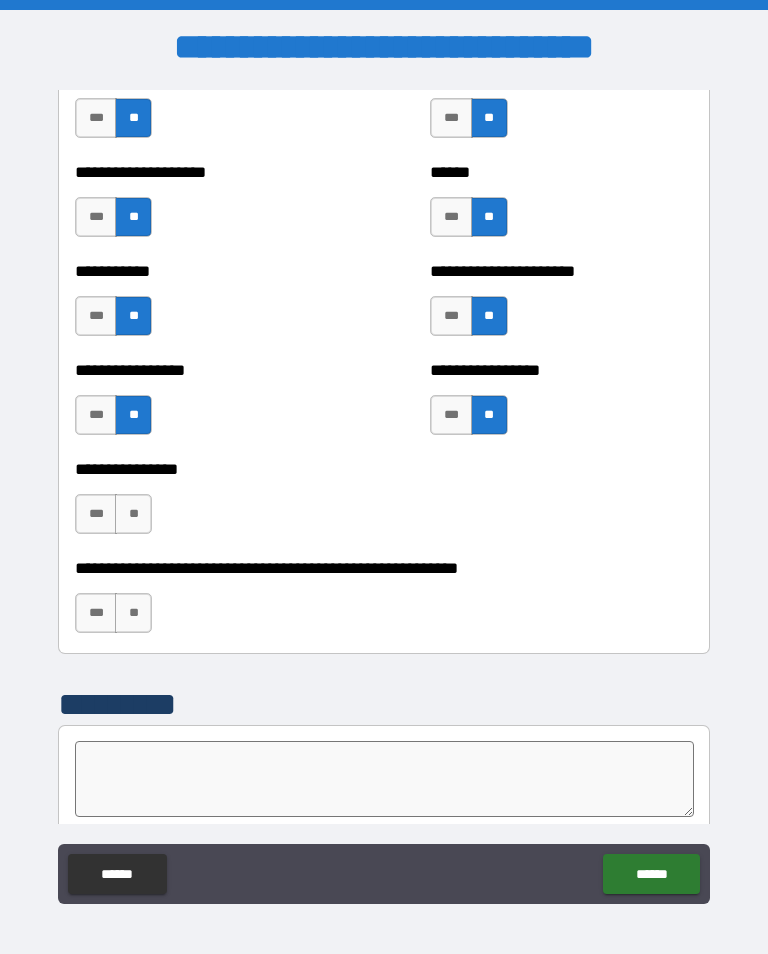 scroll, scrollTop: 5992, scrollLeft: 0, axis: vertical 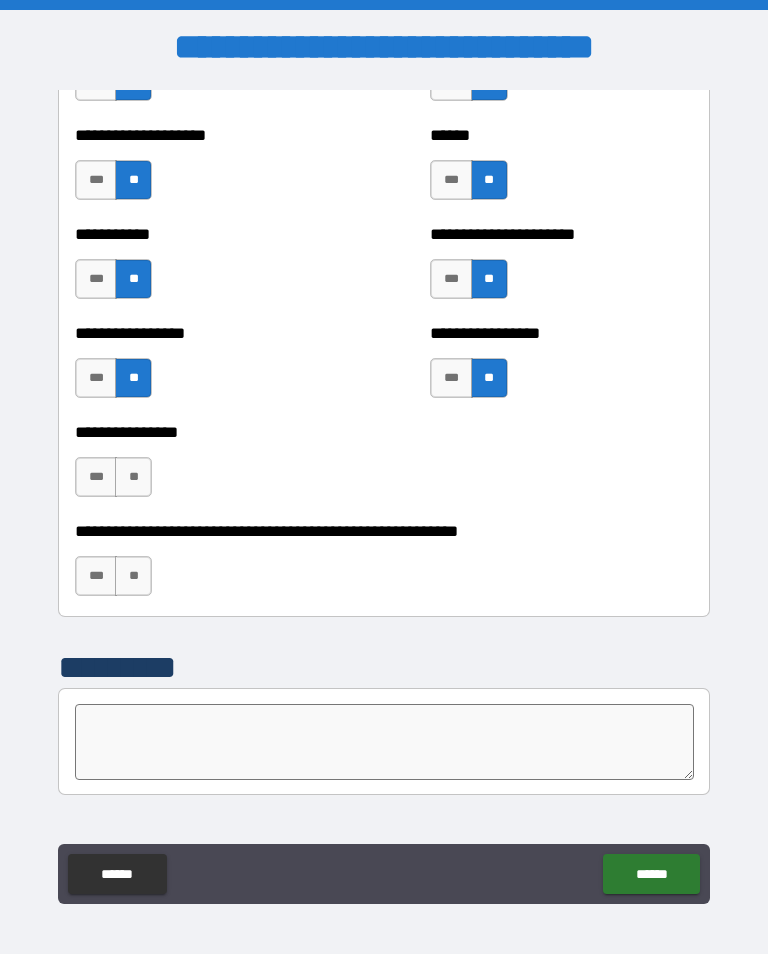 click on "**" at bounding box center (133, 477) 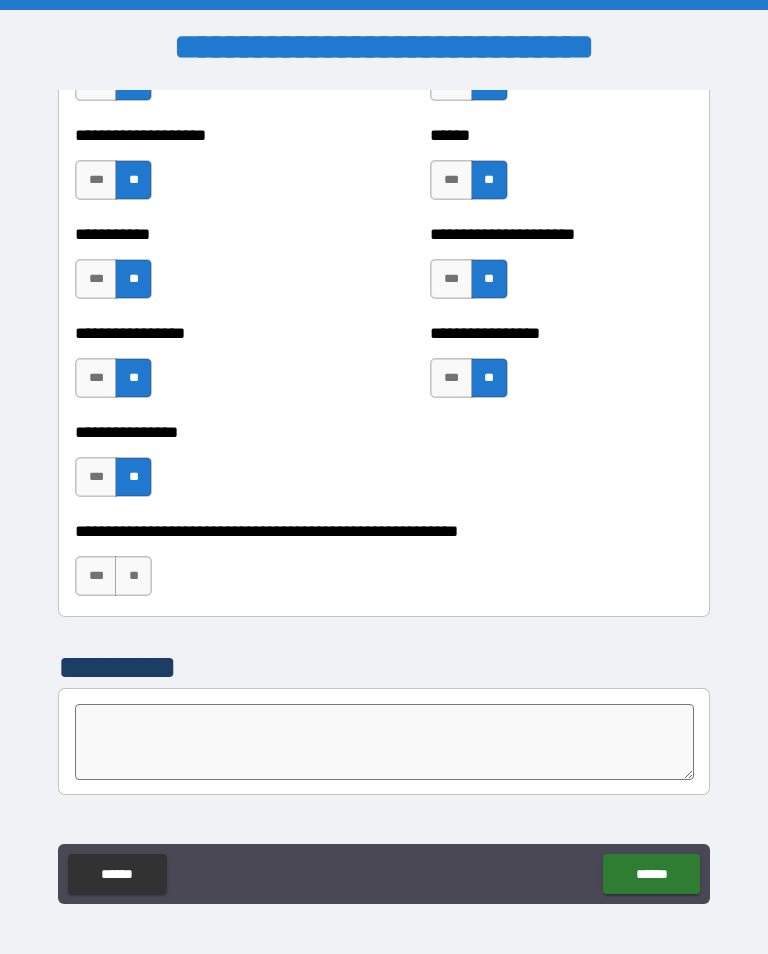 click on "**" at bounding box center (133, 576) 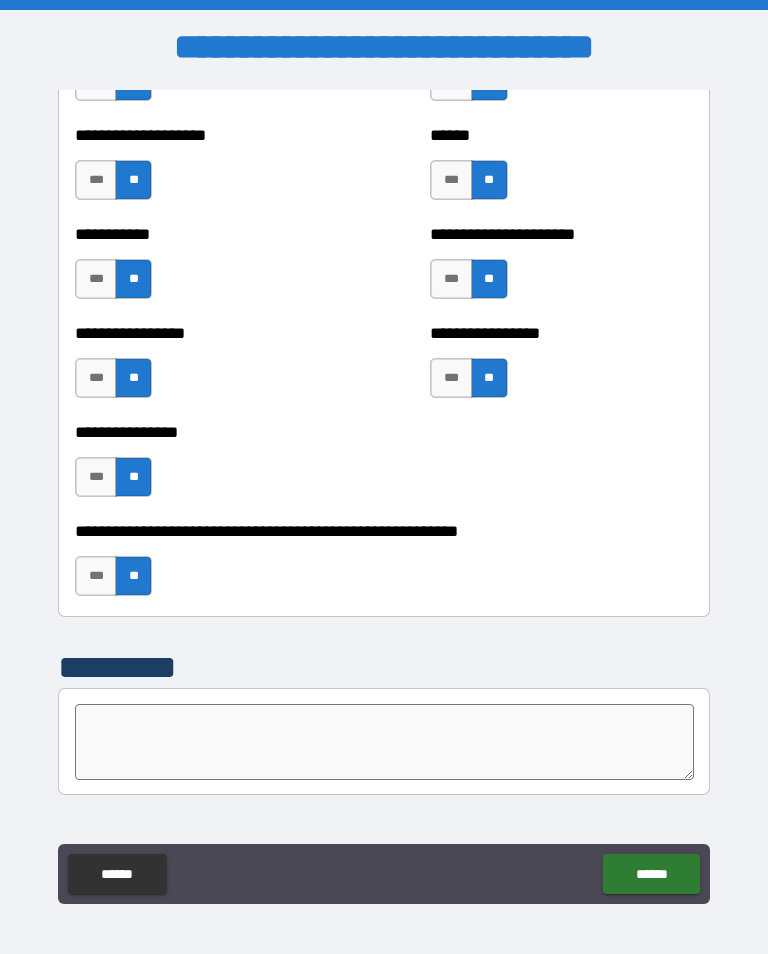 click on "******" at bounding box center (651, 874) 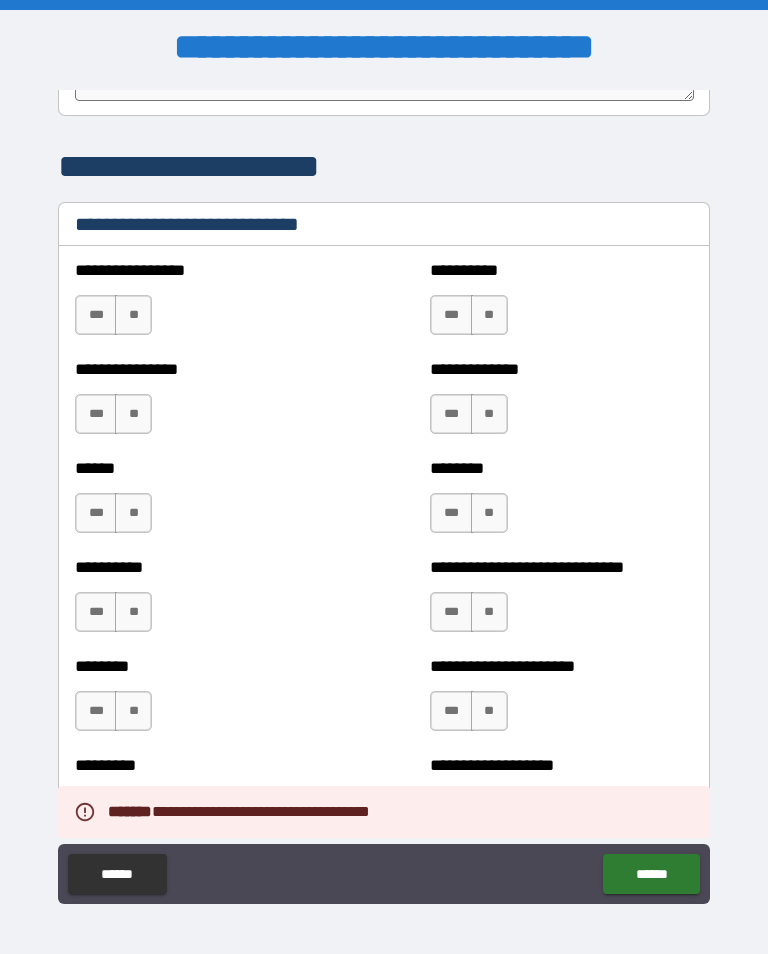 scroll, scrollTop: 6750, scrollLeft: 0, axis: vertical 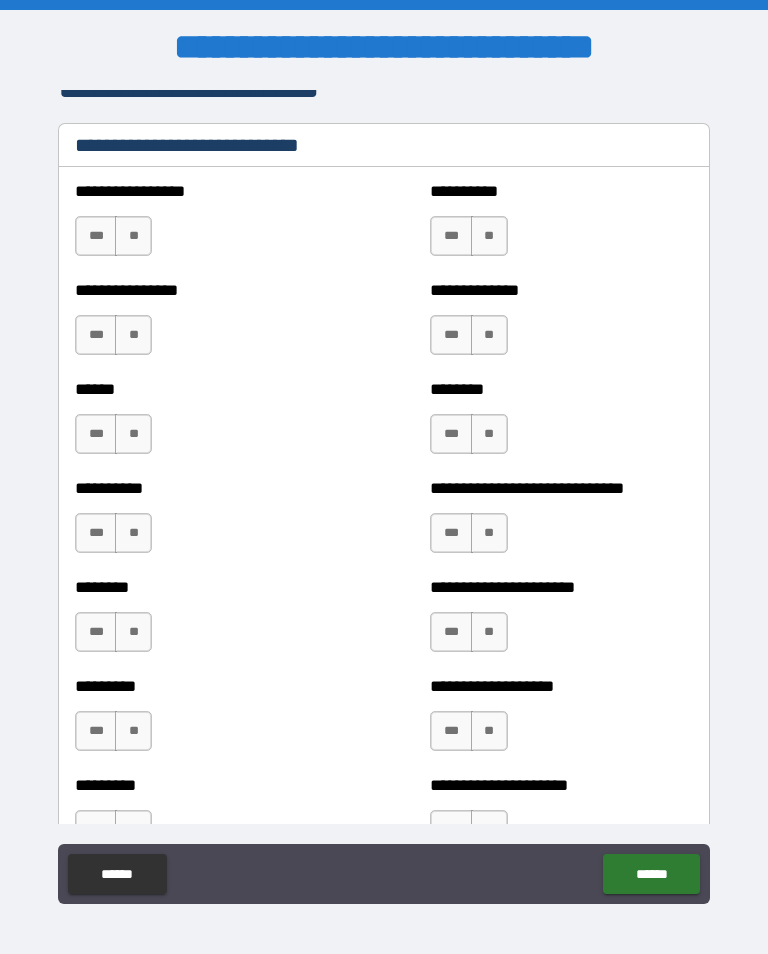 click on "**" at bounding box center (133, 236) 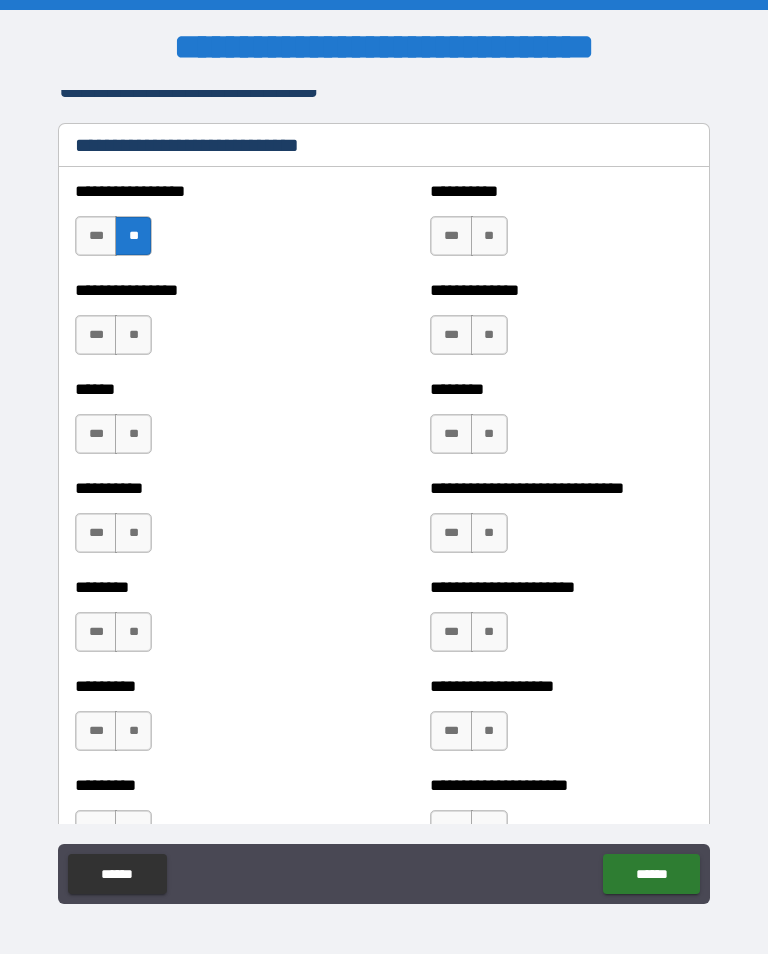 click on "**" at bounding box center (133, 335) 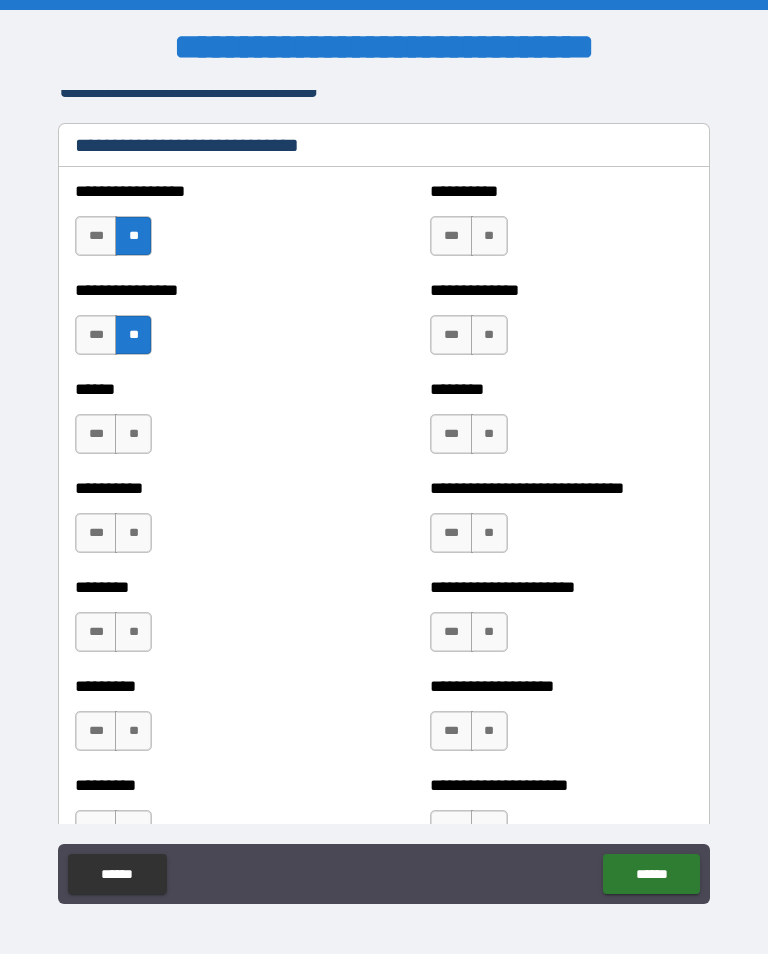click on "**" at bounding box center [133, 434] 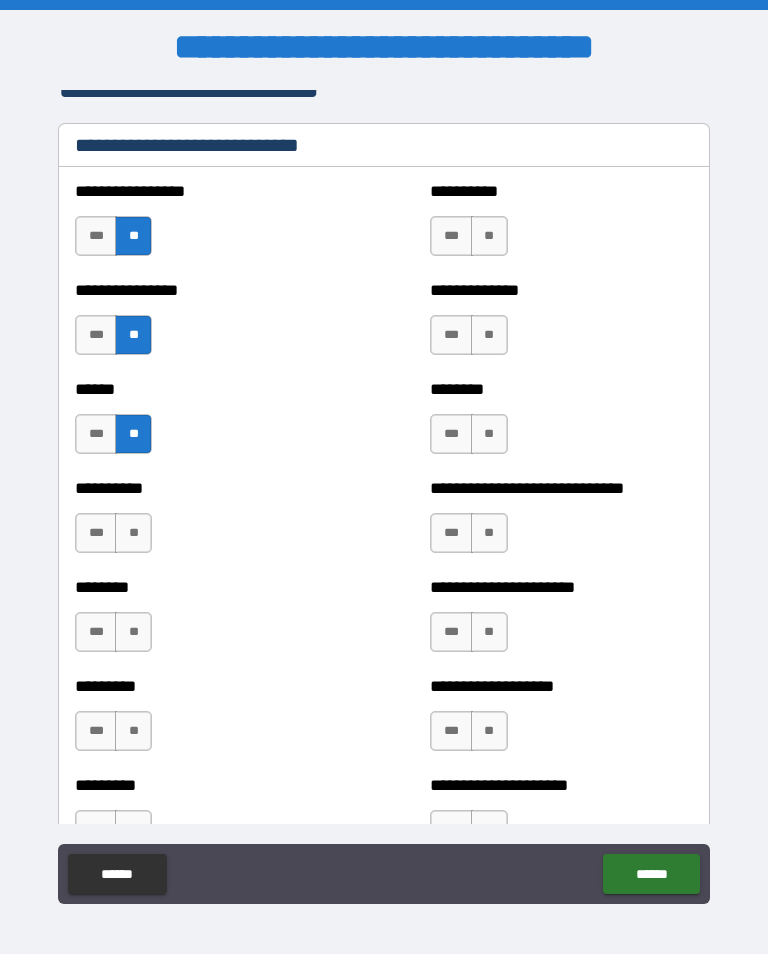 click on "**" at bounding box center [133, 533] 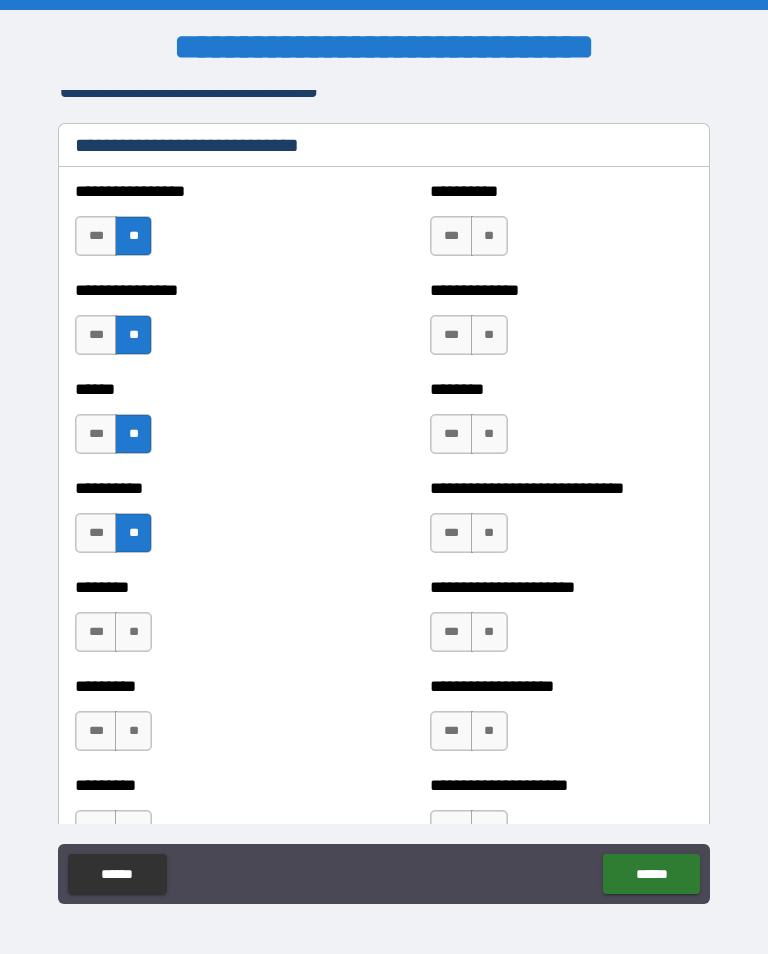 click on "**" at bounding box center (133, 632) 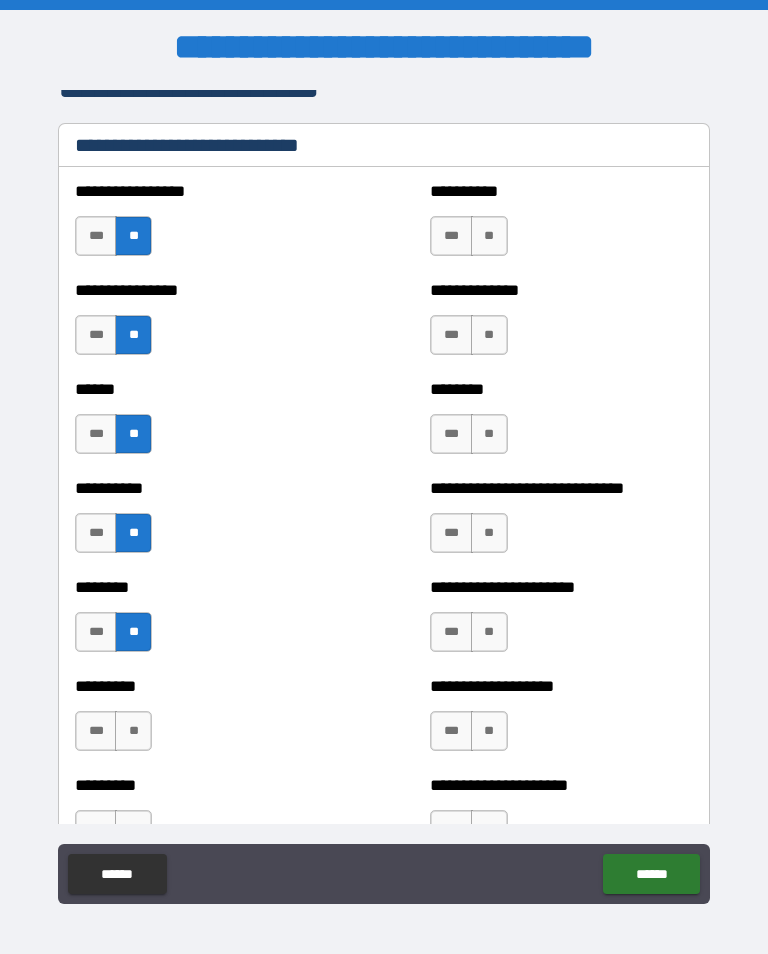 click on "**" at bounding box center (133, 731) 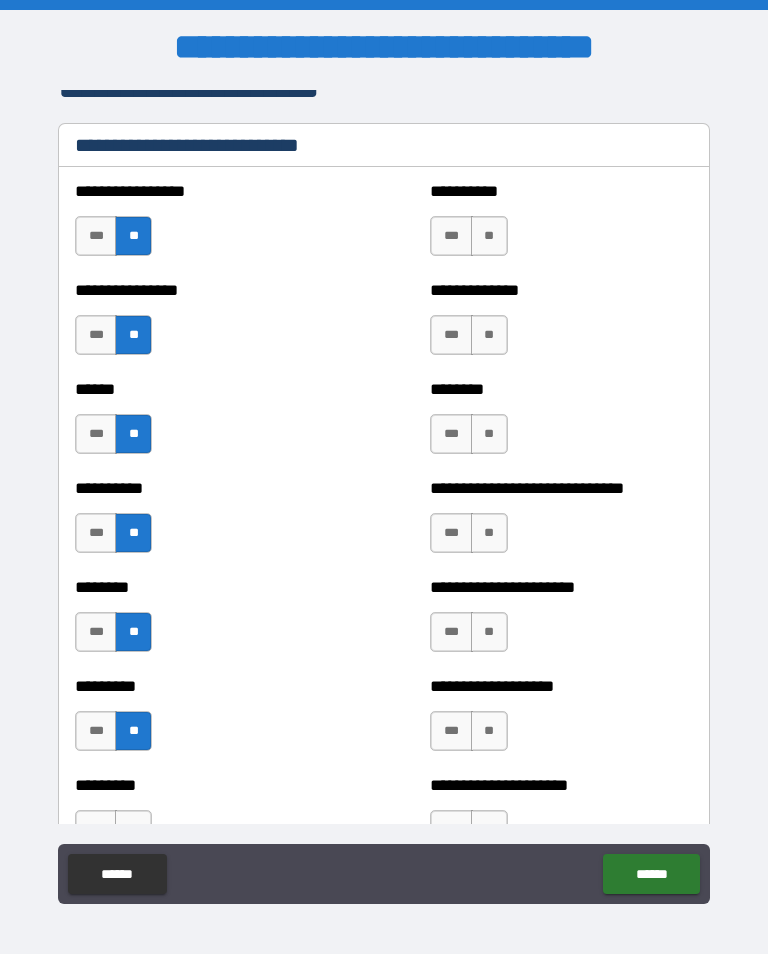 click on "**" at bounding box center [489, 236] 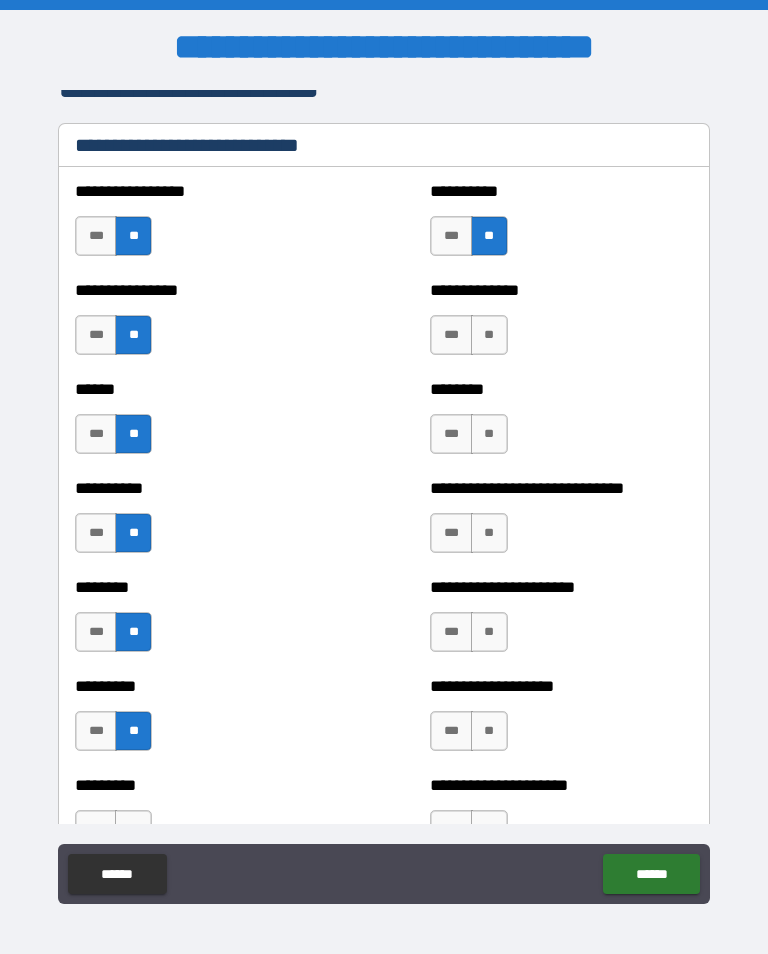 click on "**********" at bounding box center (561, 325) 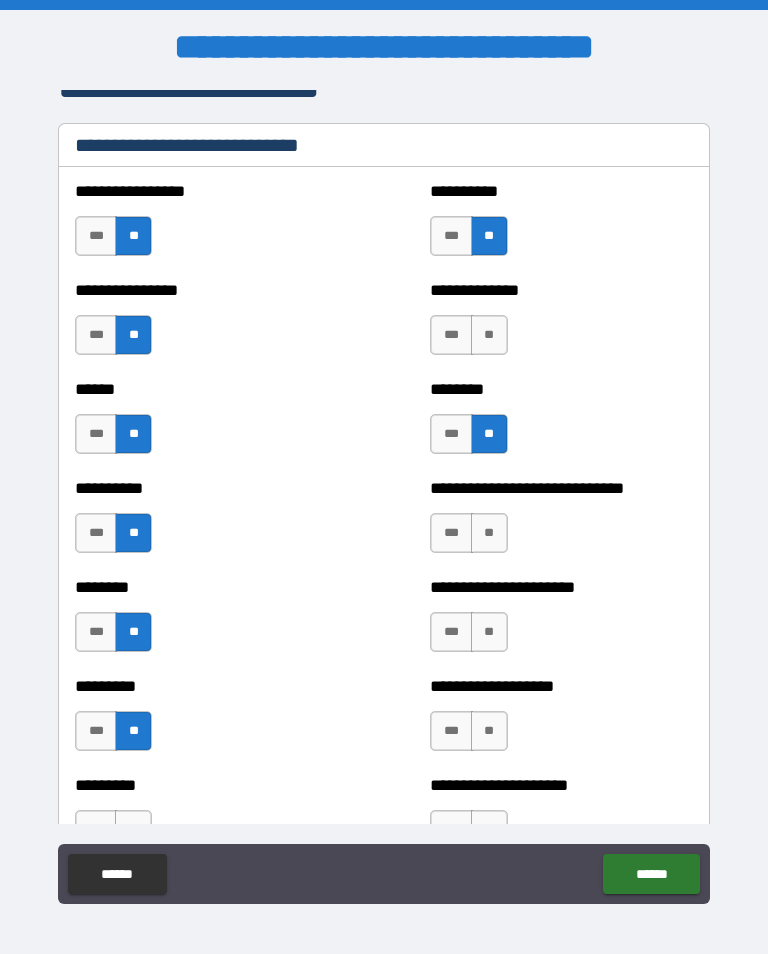 click on "**" at bounding box center (489, 533) 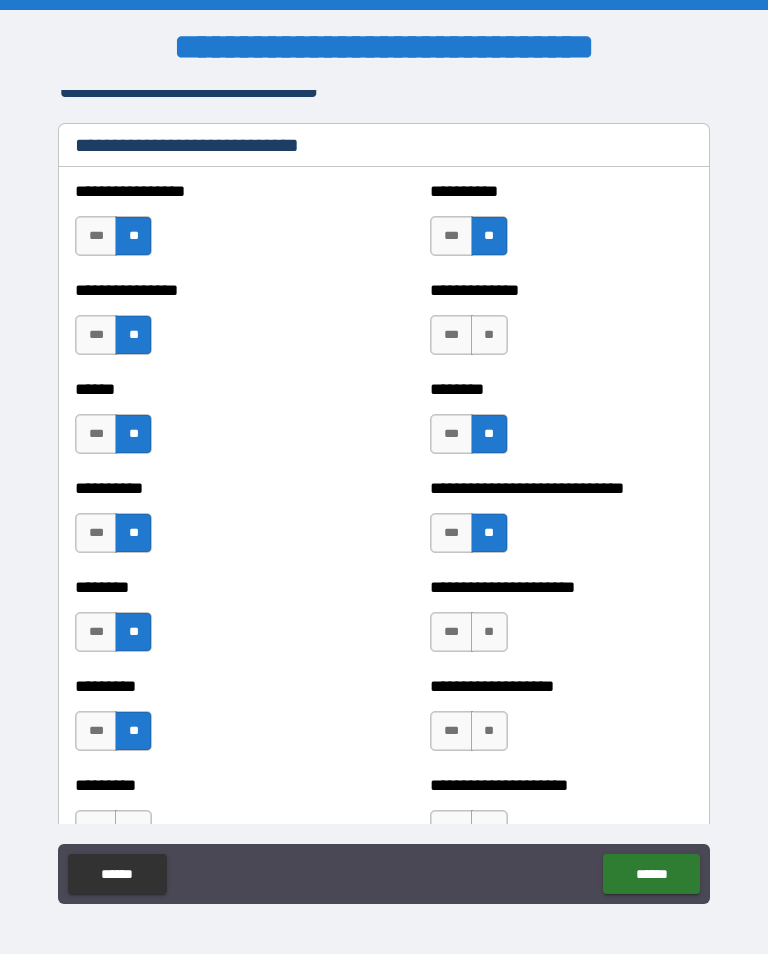 click on "**" at bounding box center (489, 335) 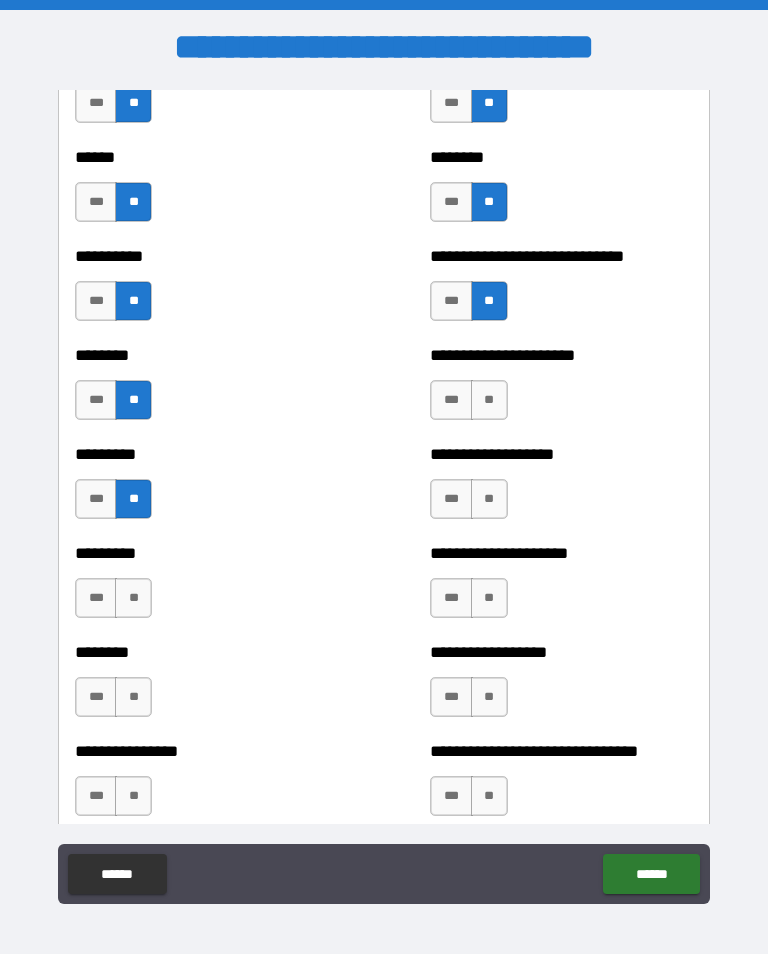 scroll, scrollTop: 7108, scrollLeft: 0, axis: vertical 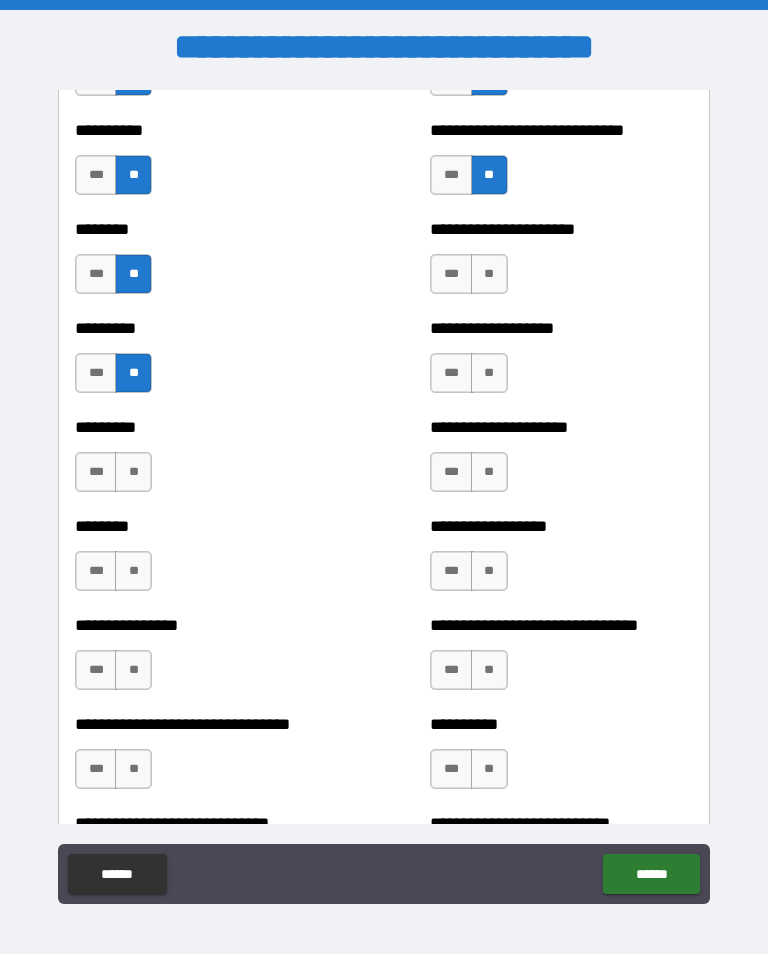 click on "**" at bounding box center (489, 274) 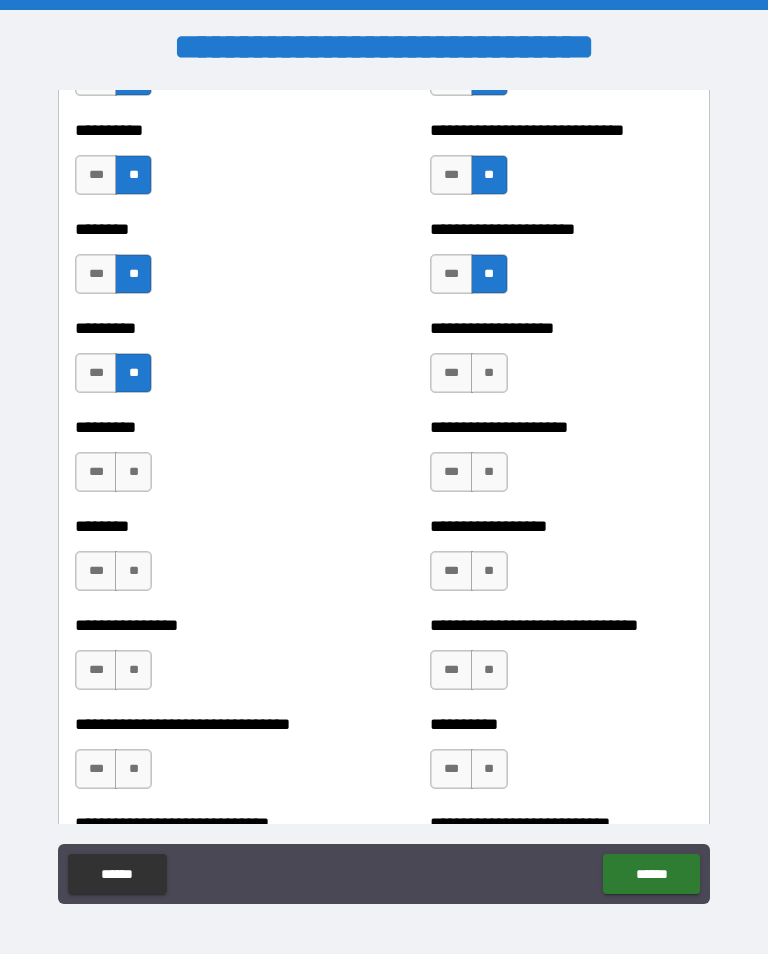 click on "**" at bounding box center [489, 373] 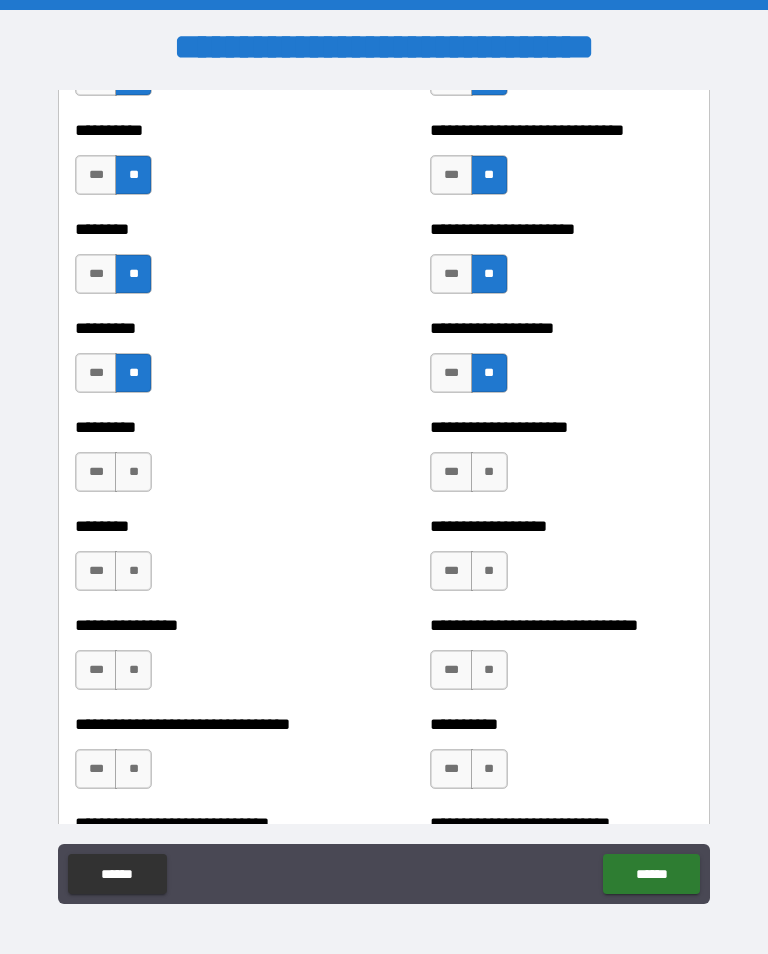 click on "**" at bounding box center [489, 472] 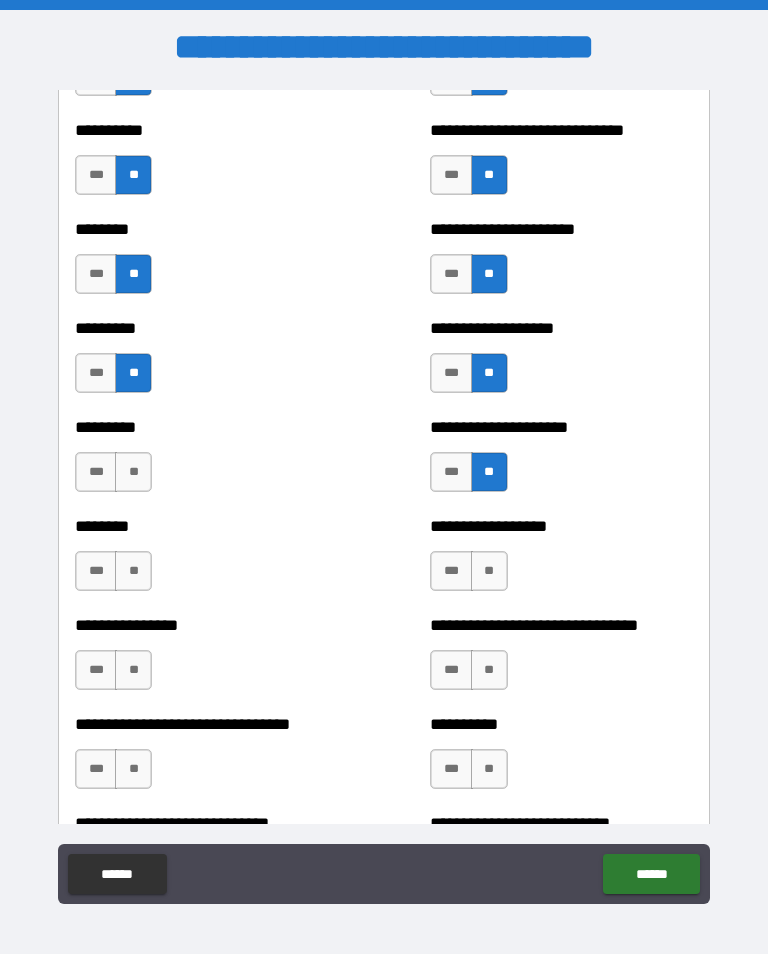 click on "**" at bounding box center [489, 571] 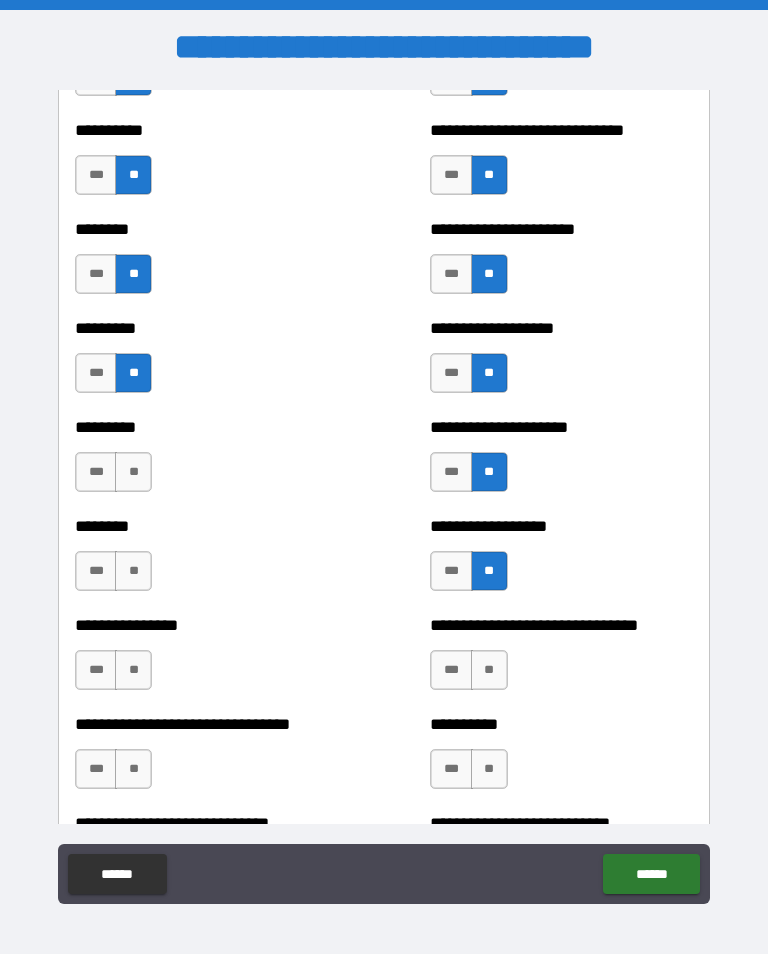 click on "**" at bounding box center (133, 472) 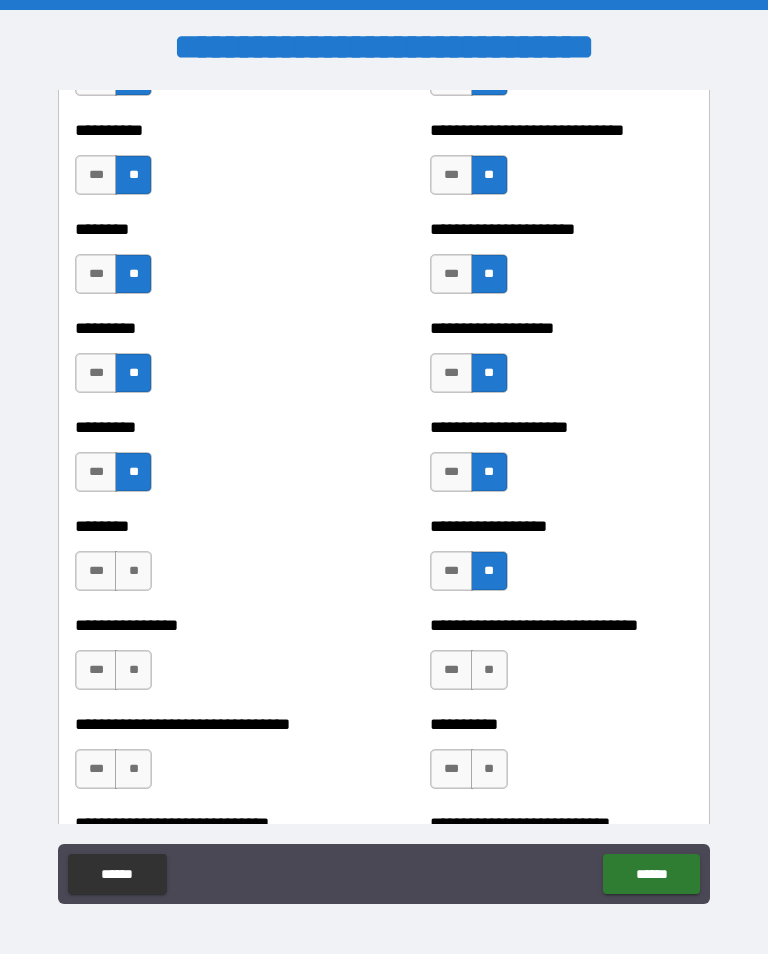 click on "**" at bounding box center [133, 571] 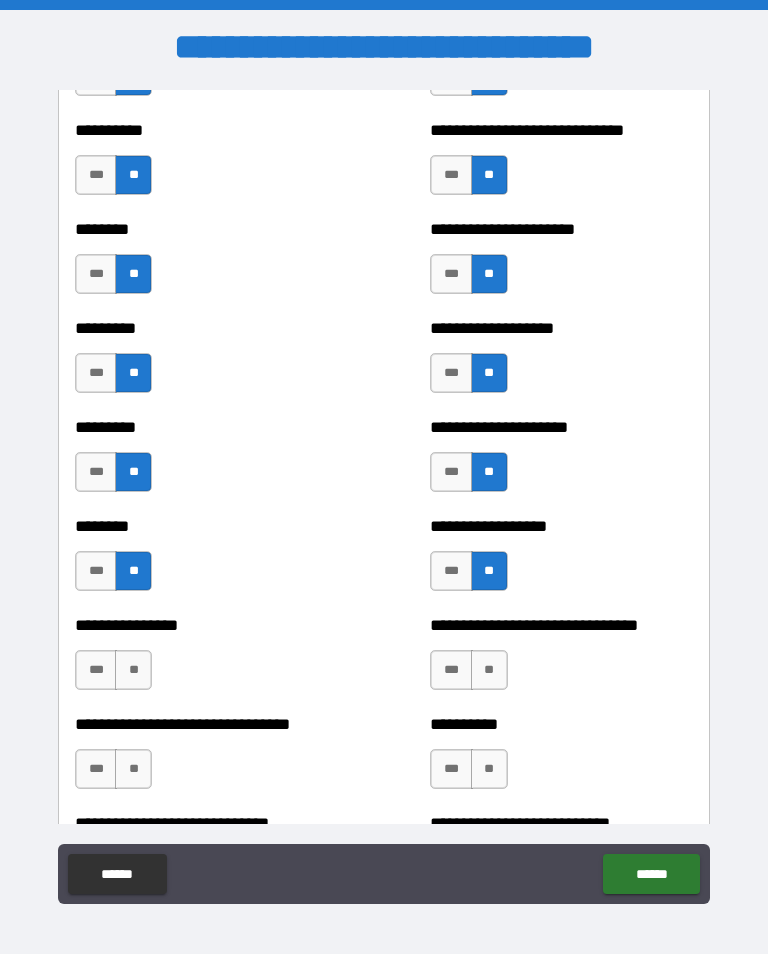 click on "**" at bounding box center [133, 670] 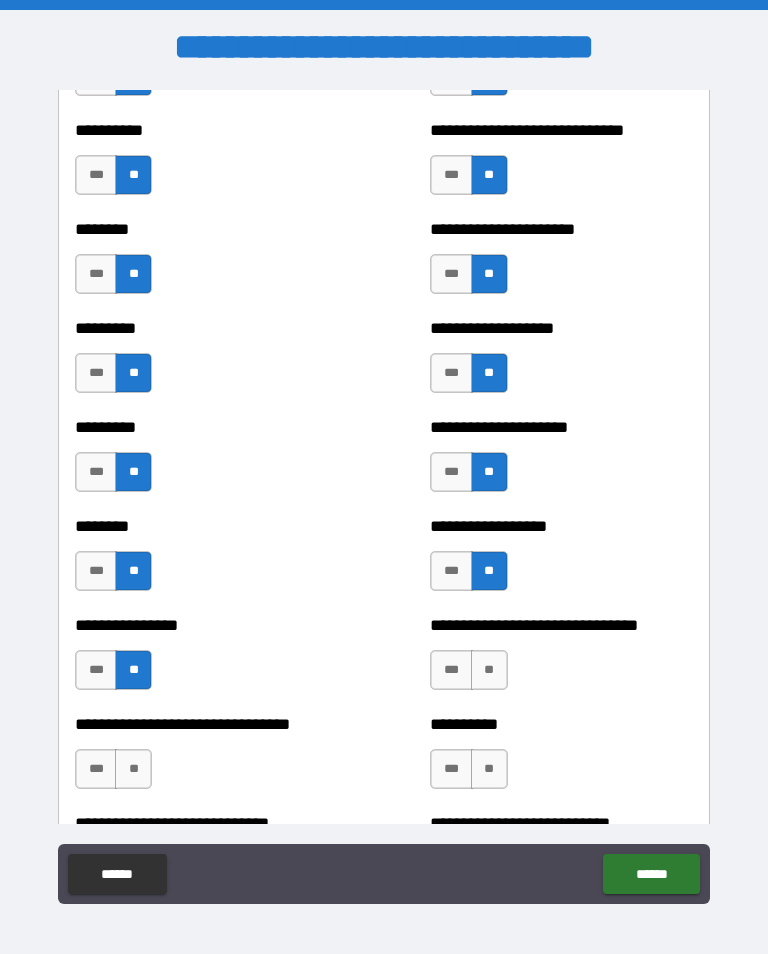 click on "**" at bounding box center [133, 769] 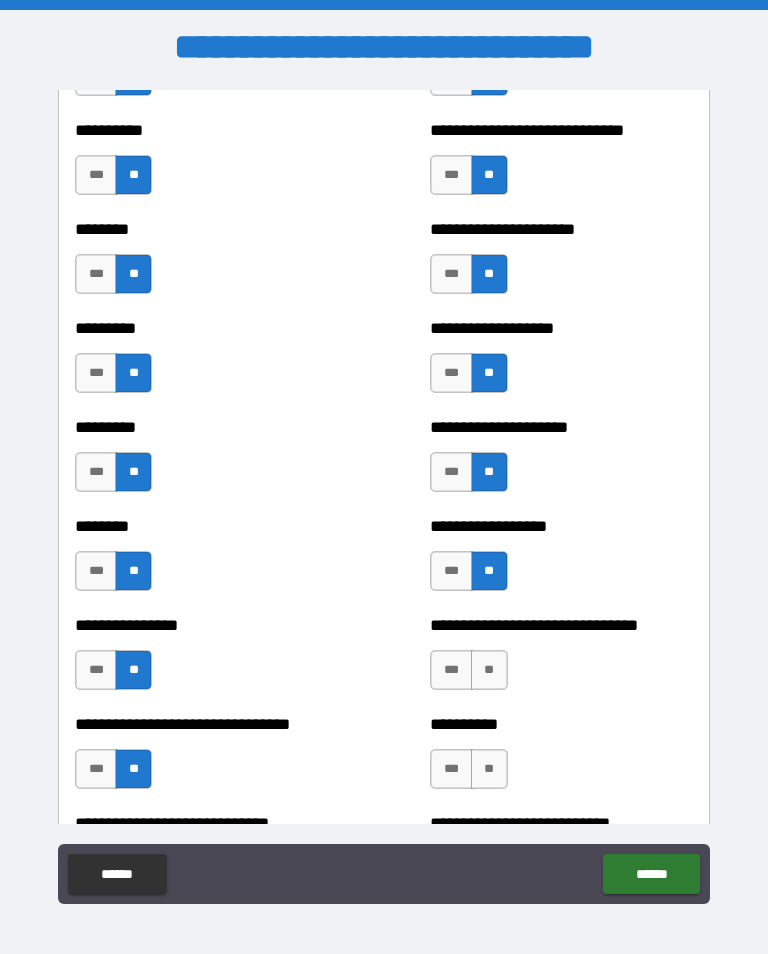 click on "**" at bounding box center [489, 670] 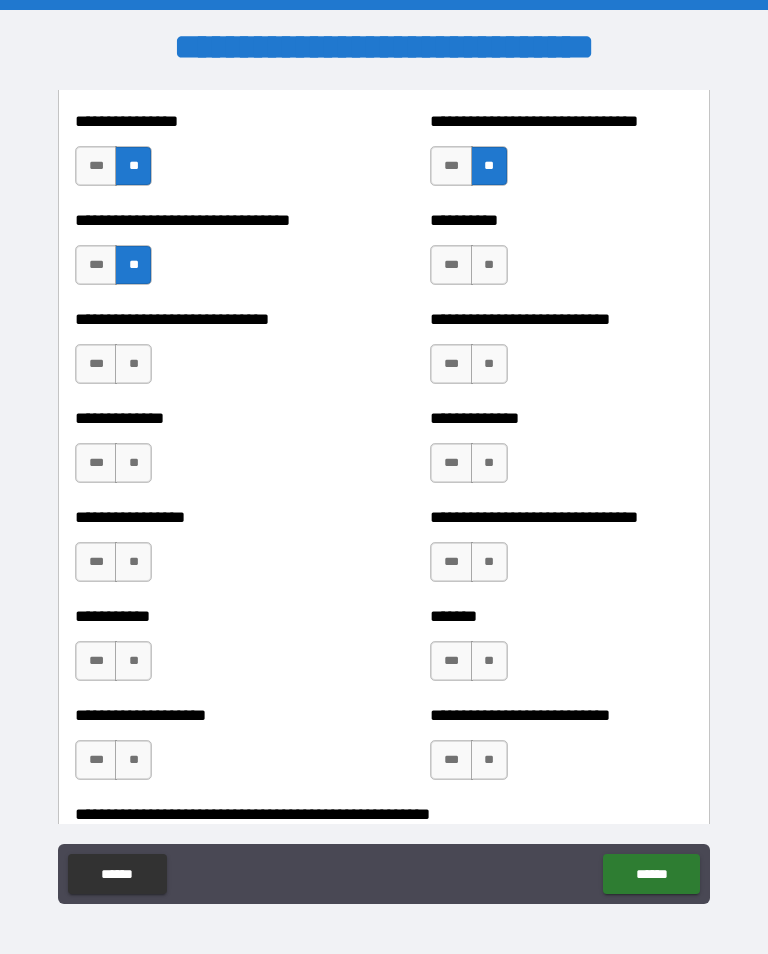 scroll, scrollTop: 7606, scrollLeft: 0, axis: vertical 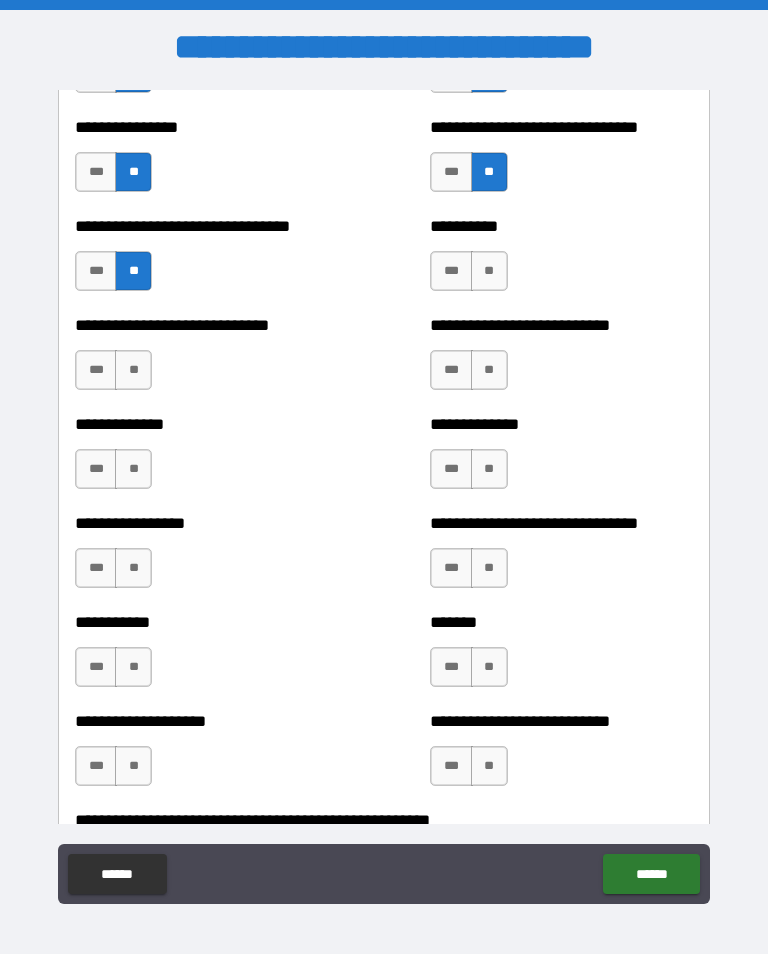 click on "**" at bounding box center (489, 271) 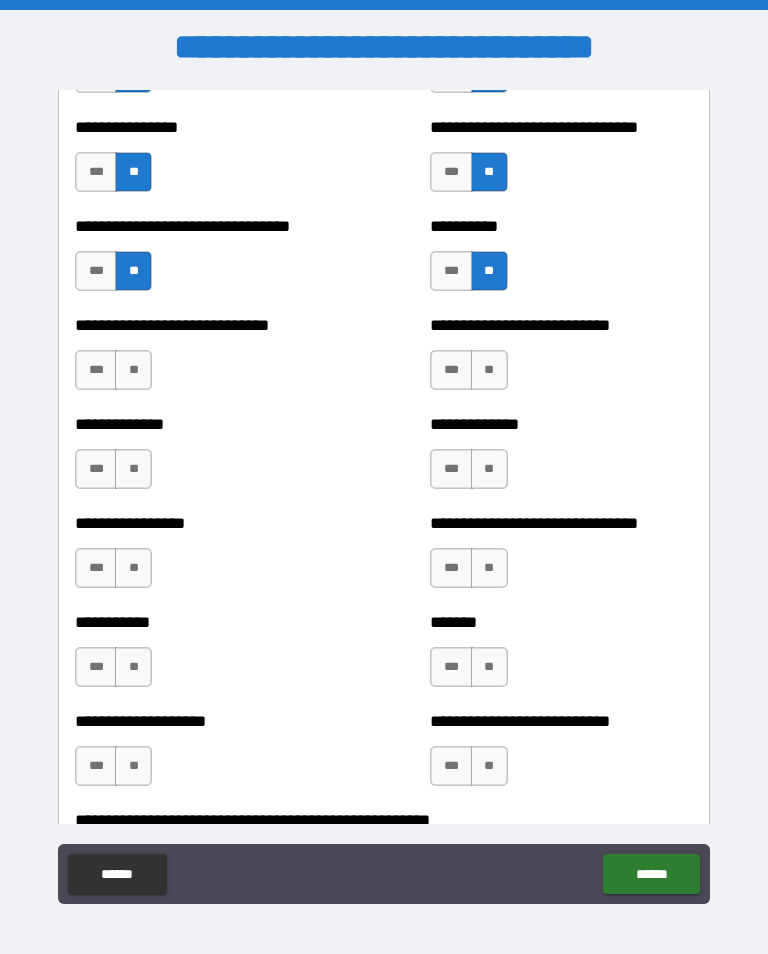 click on "**" at bounding box center [489, 370] 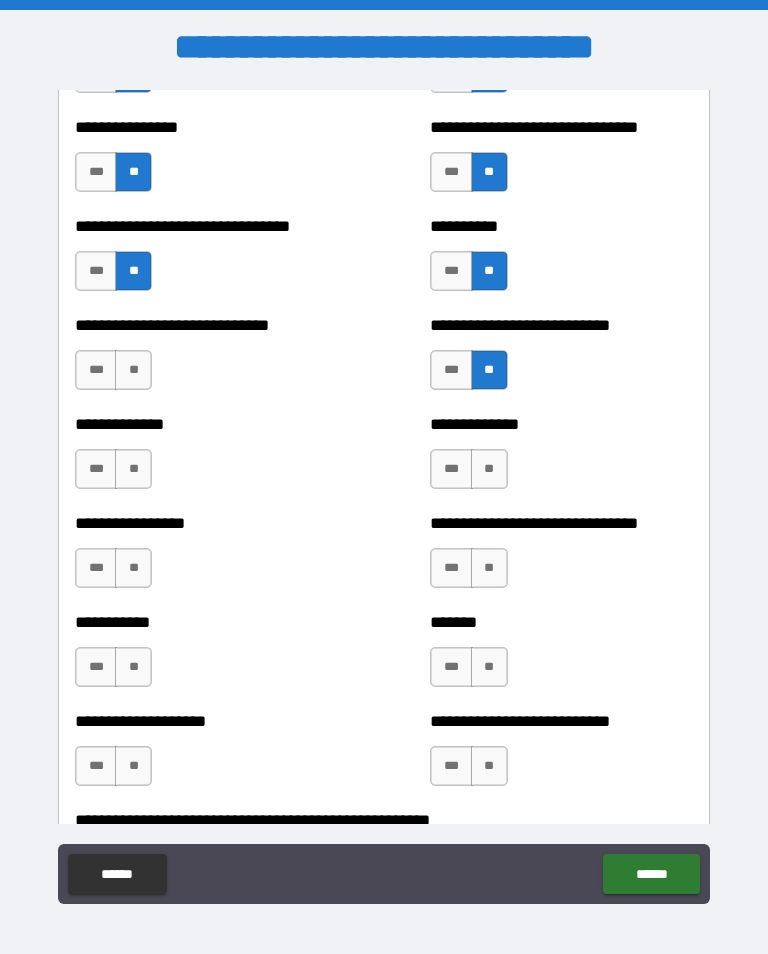 click on "***" at bounding box center [96, 370] 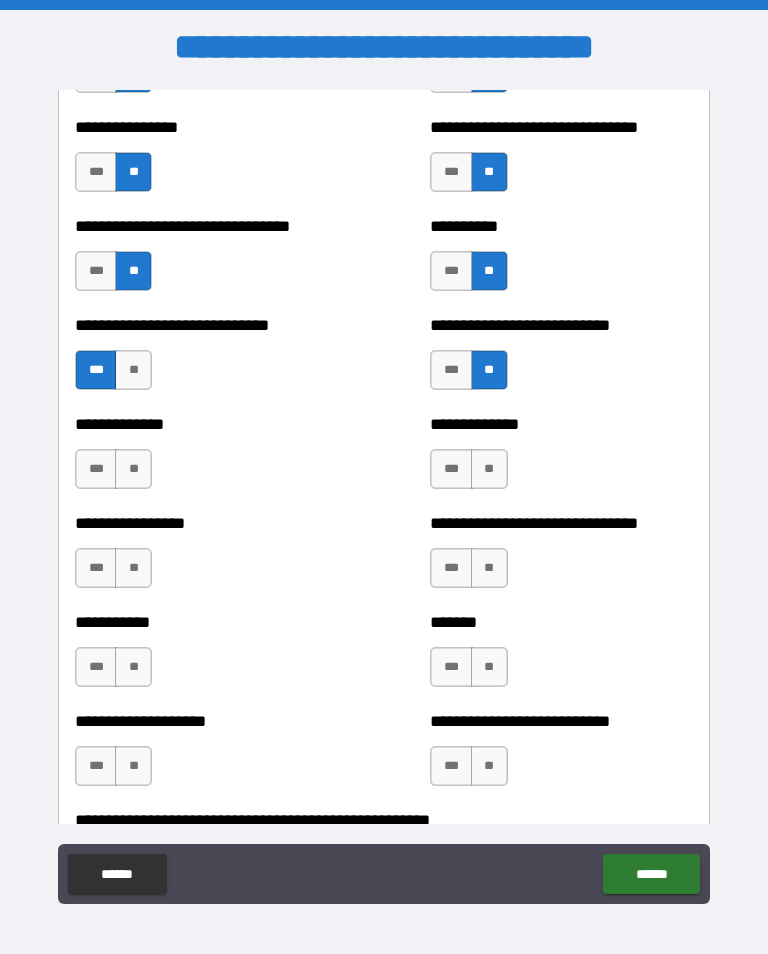 click on "**" at bounding box center (133, 469) 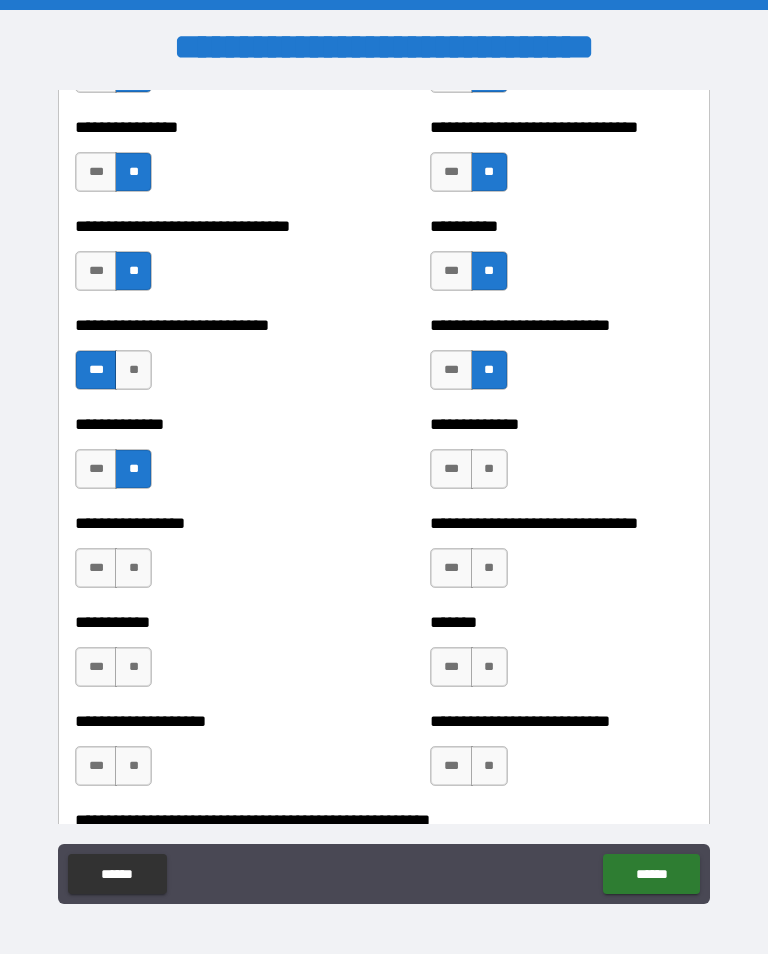 click on "**" at bounding box center [133, 370] 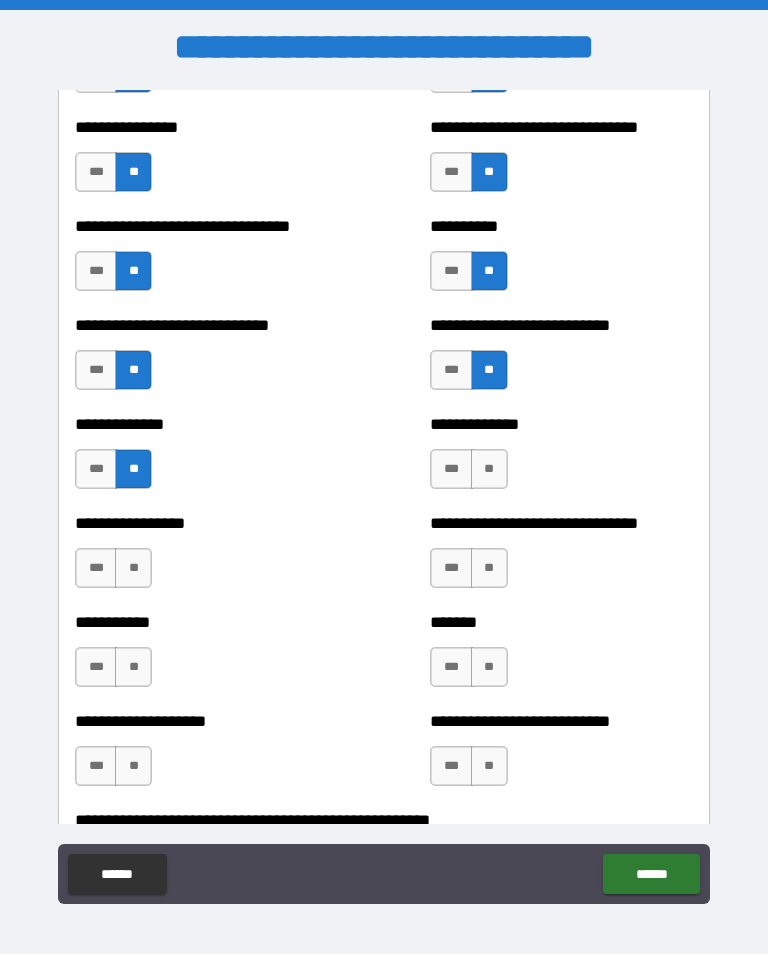 click on "**" at bounding box center [489, 469] 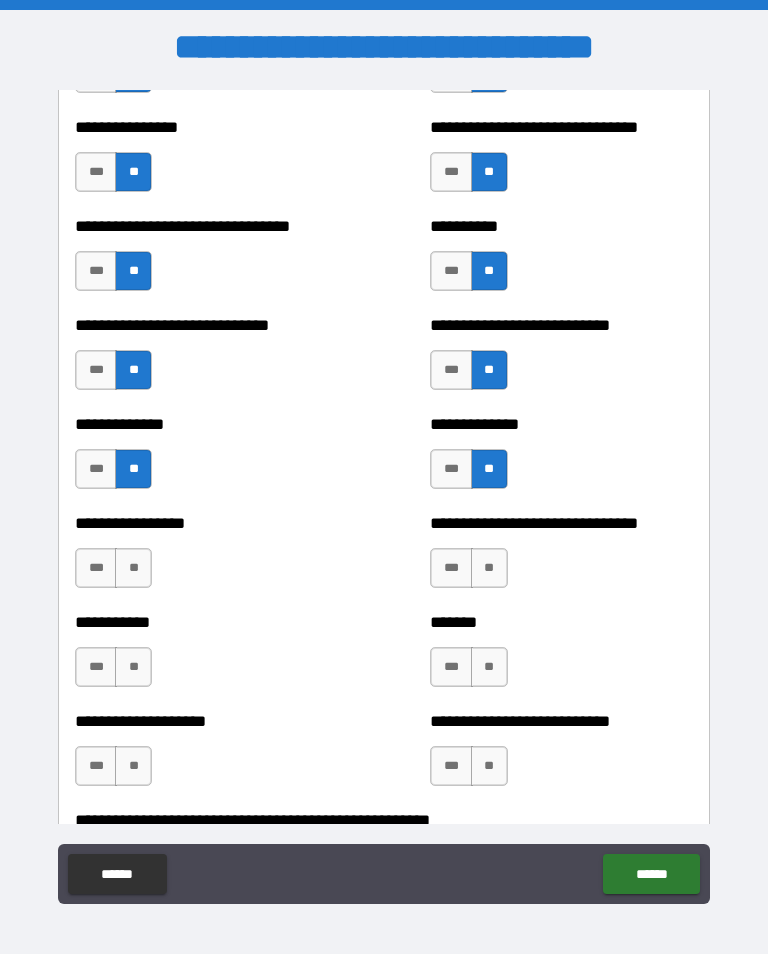 click on "**" at bounding box center (489, 568) 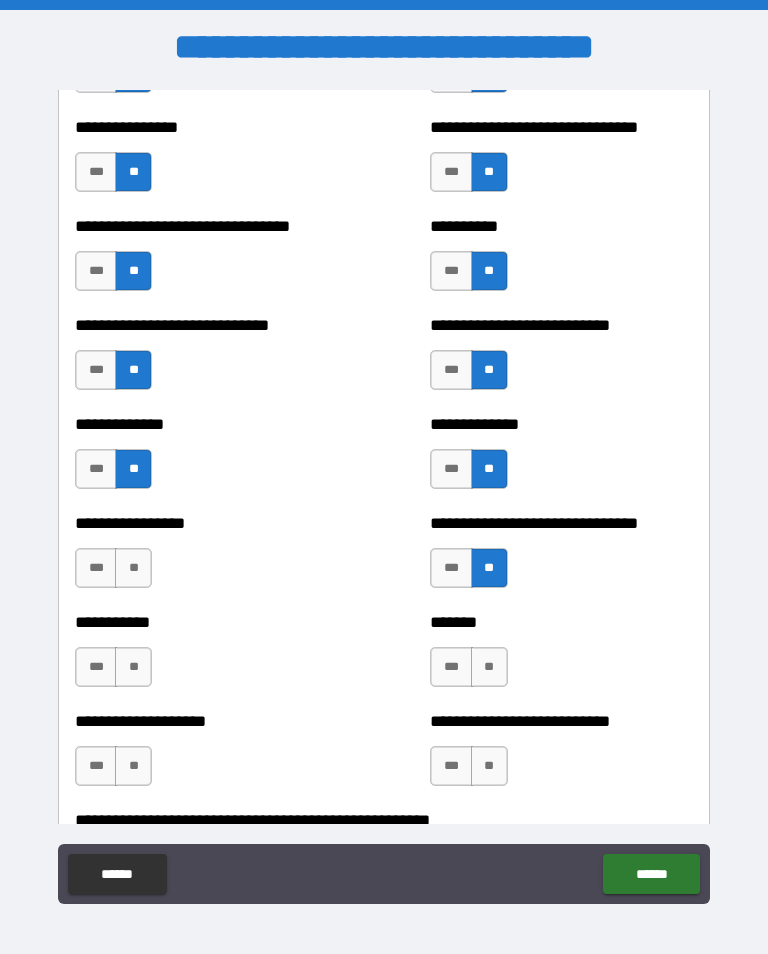 click on "**" at bounding box center (133, 568) 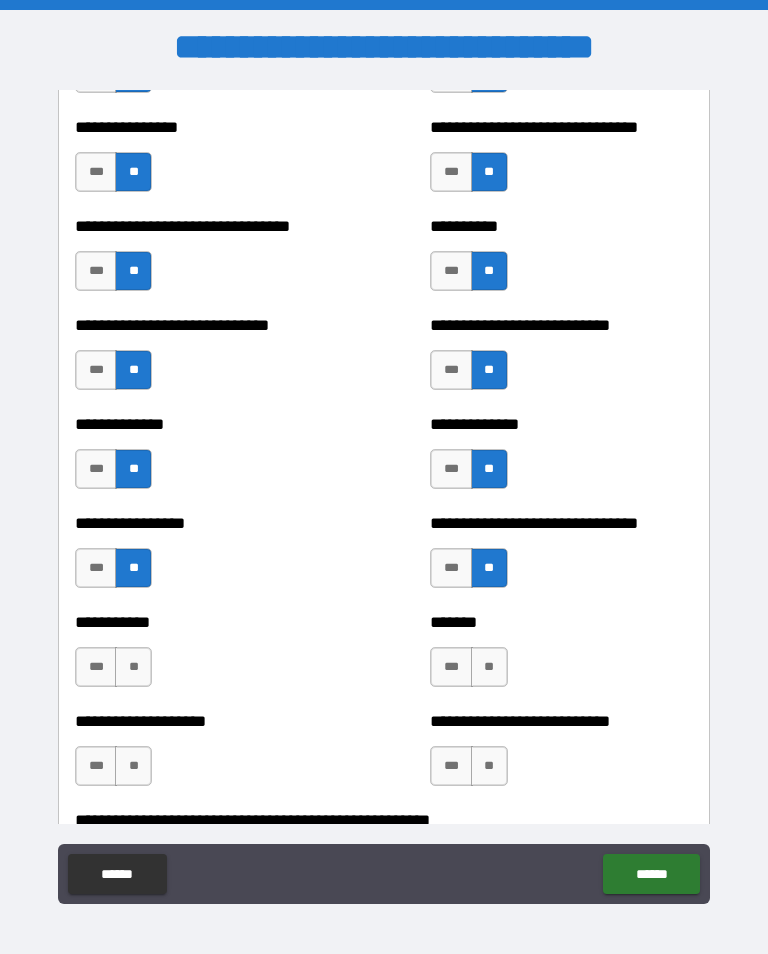 click on "**" at bounding box center (133, 667) 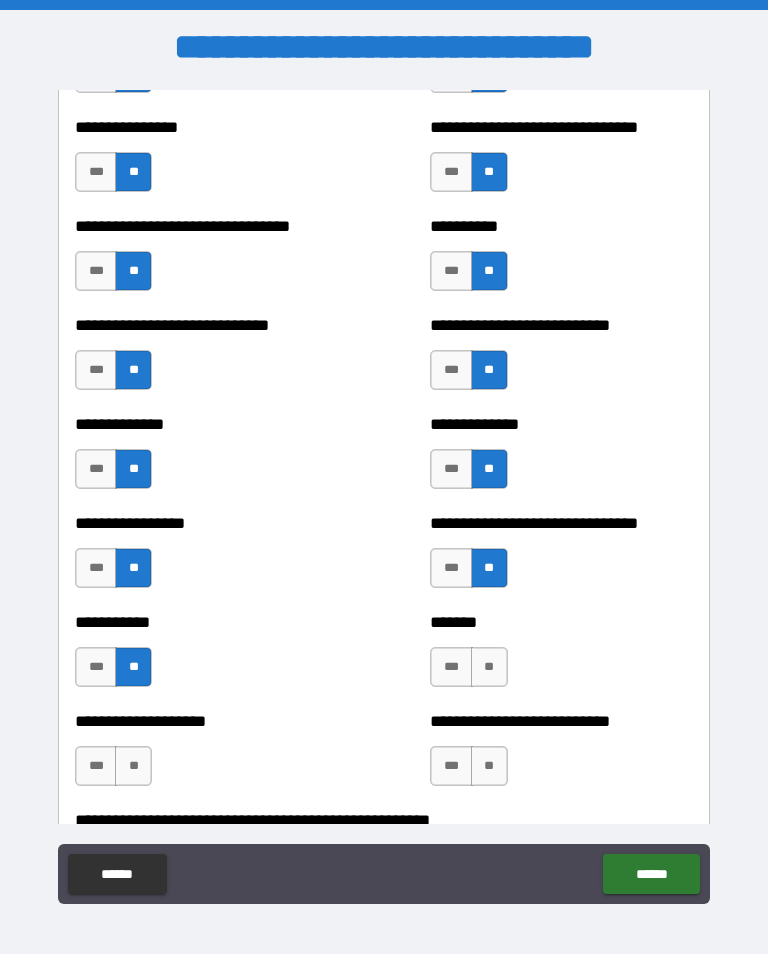 click on "**" at bounding box center (489, 667) 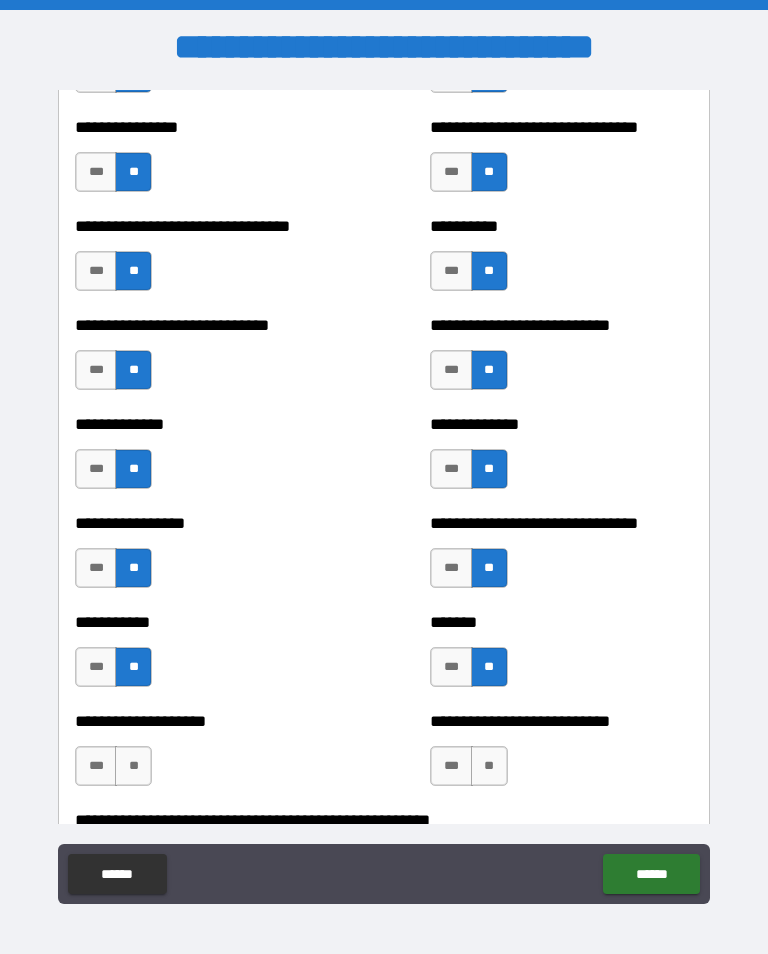 click on "**" at bounding box center [489, 766] 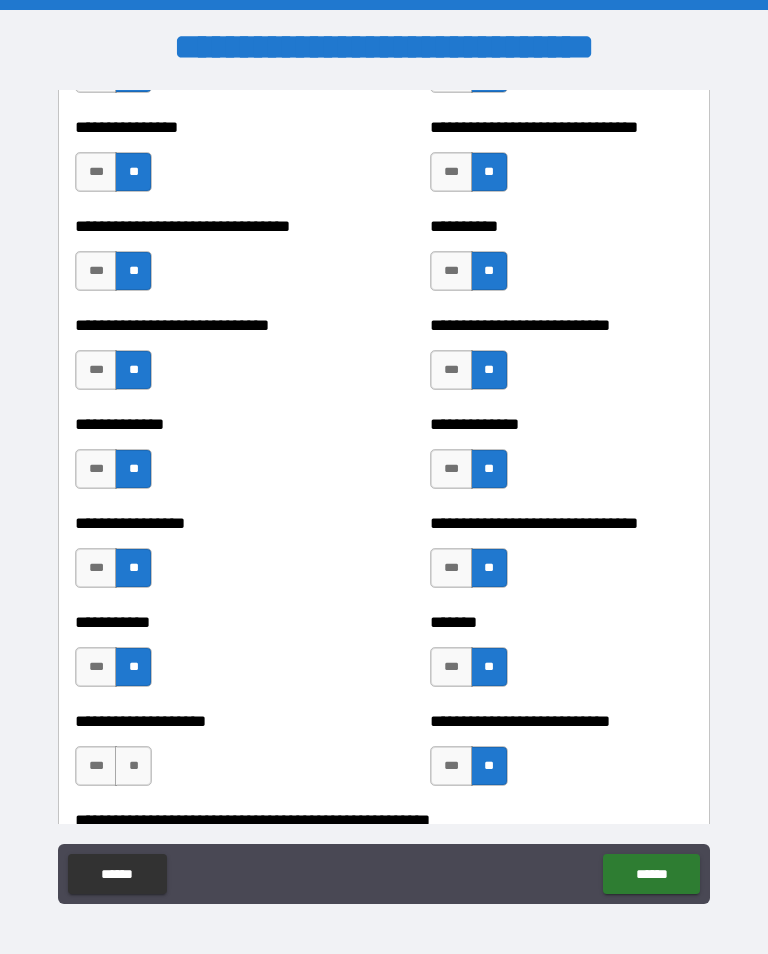 click on "**" at bounding box center (133, 766) 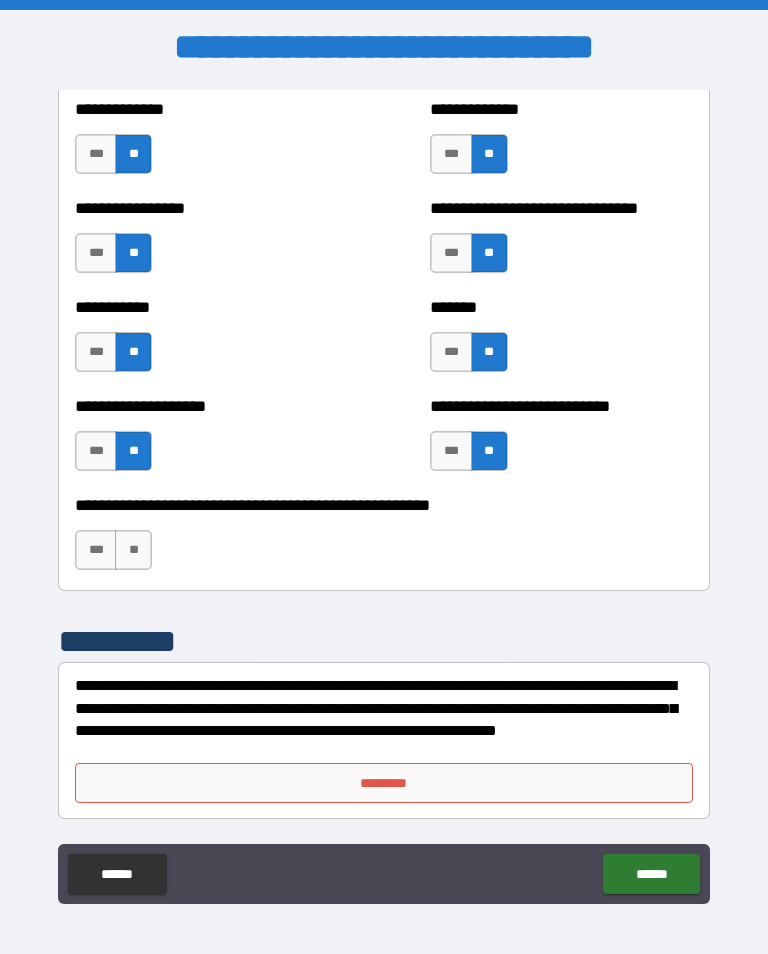 scroll, scrollTop: 7921, scrollLeft: 0, axis: vertical 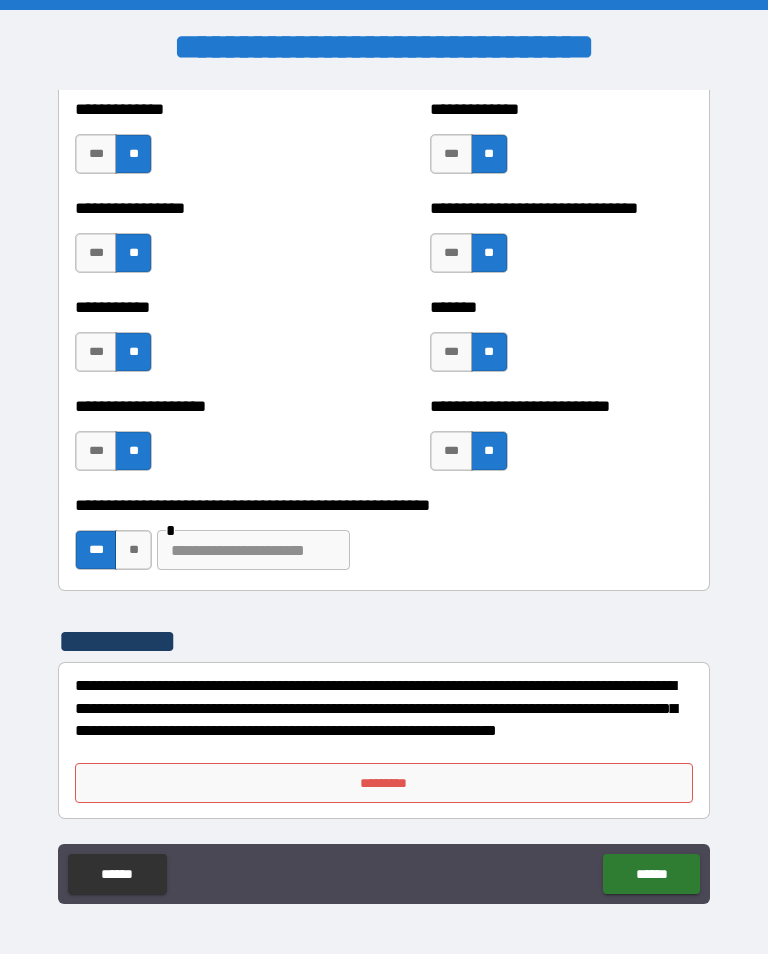 click at bounding box center [253, 550] 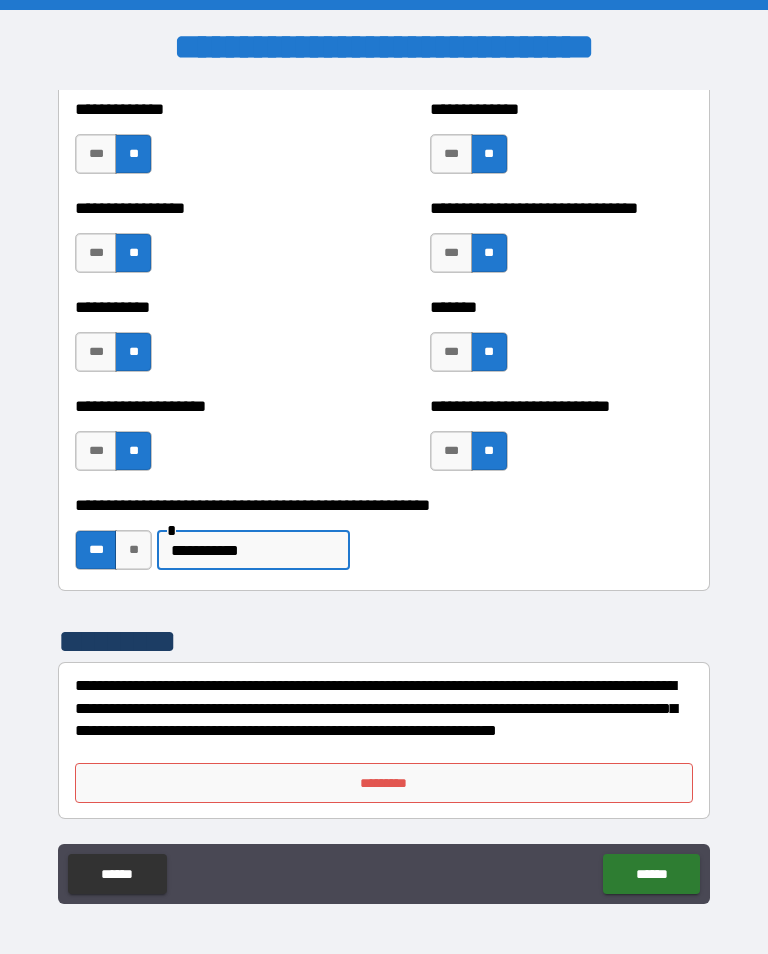 scroll, scrollTop: 7921, scrollLeft: 0, axis: vertical 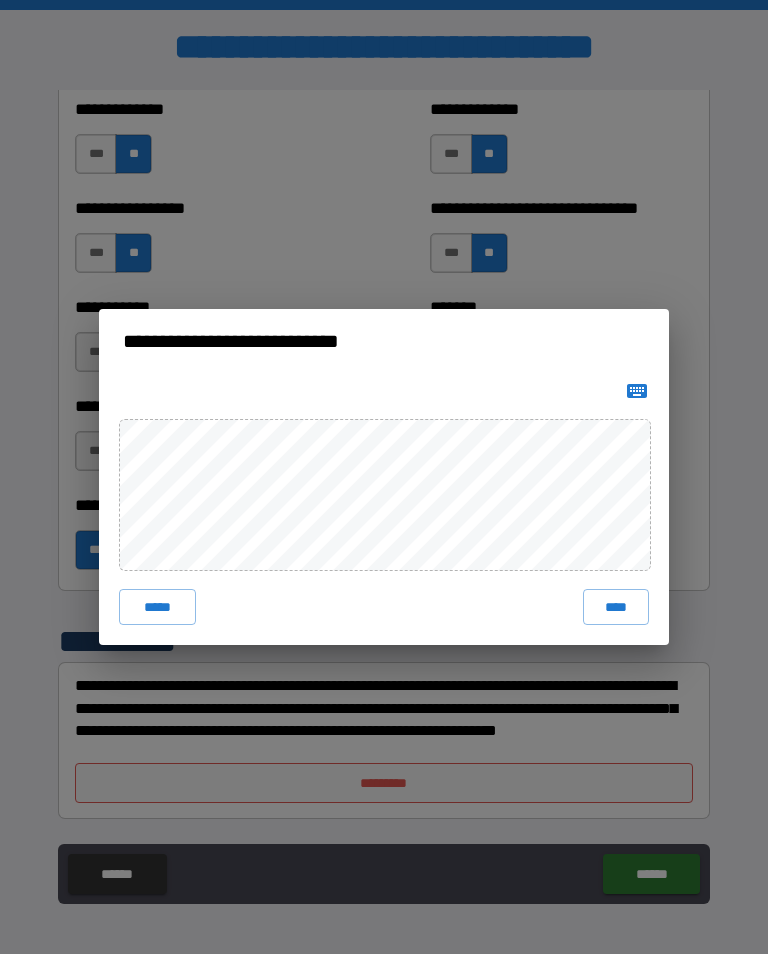 click on "****" at bounding box center [616, 607] 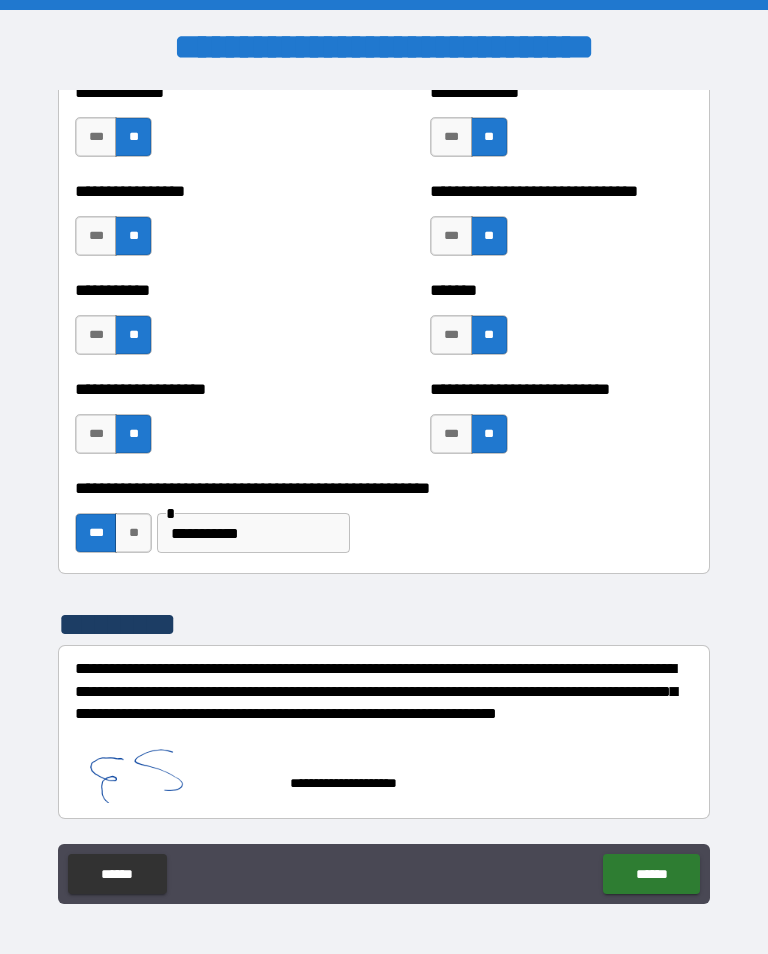 scroll, scrollTop: 7939, scrollLeft: 0, axis: vertical 